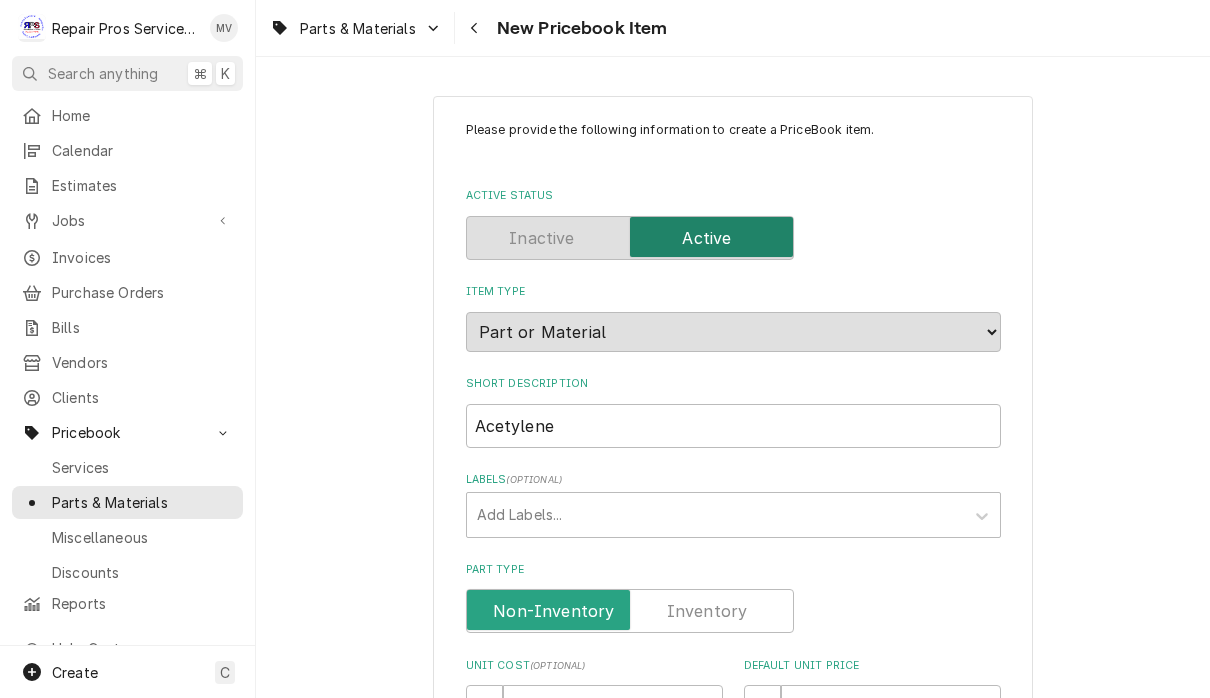 scroll, scrollTop: 0, scrollLeft: 0, axis: both 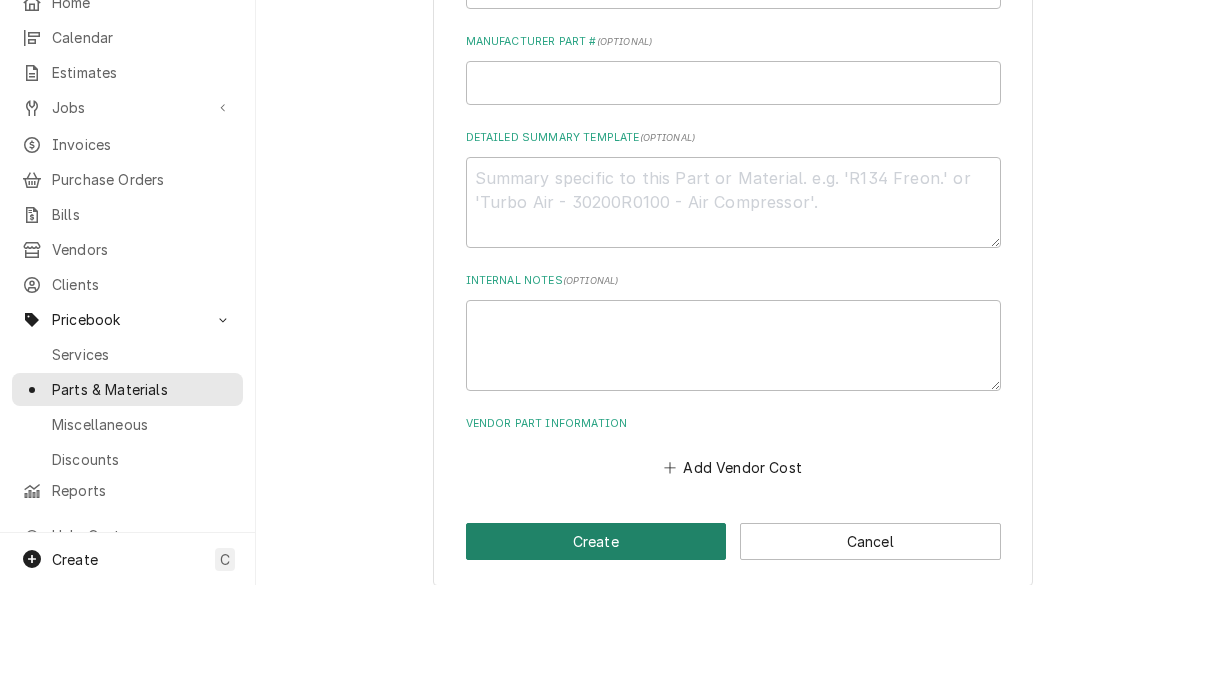 type on "0" 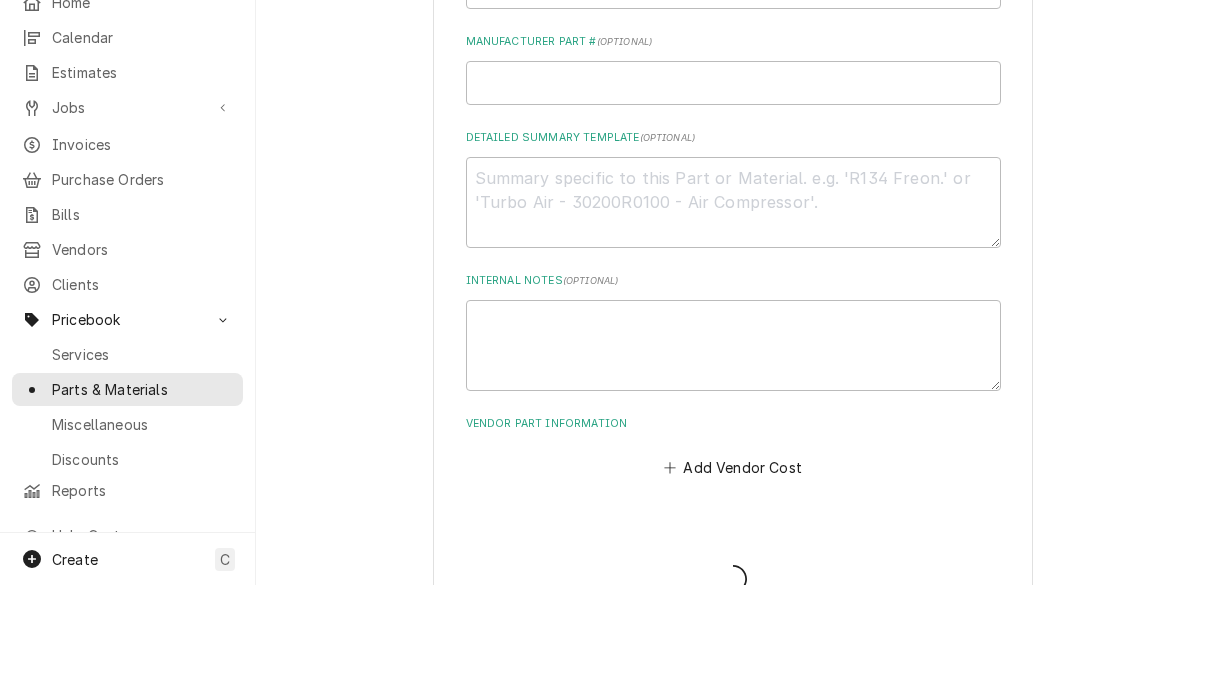 type on "x" 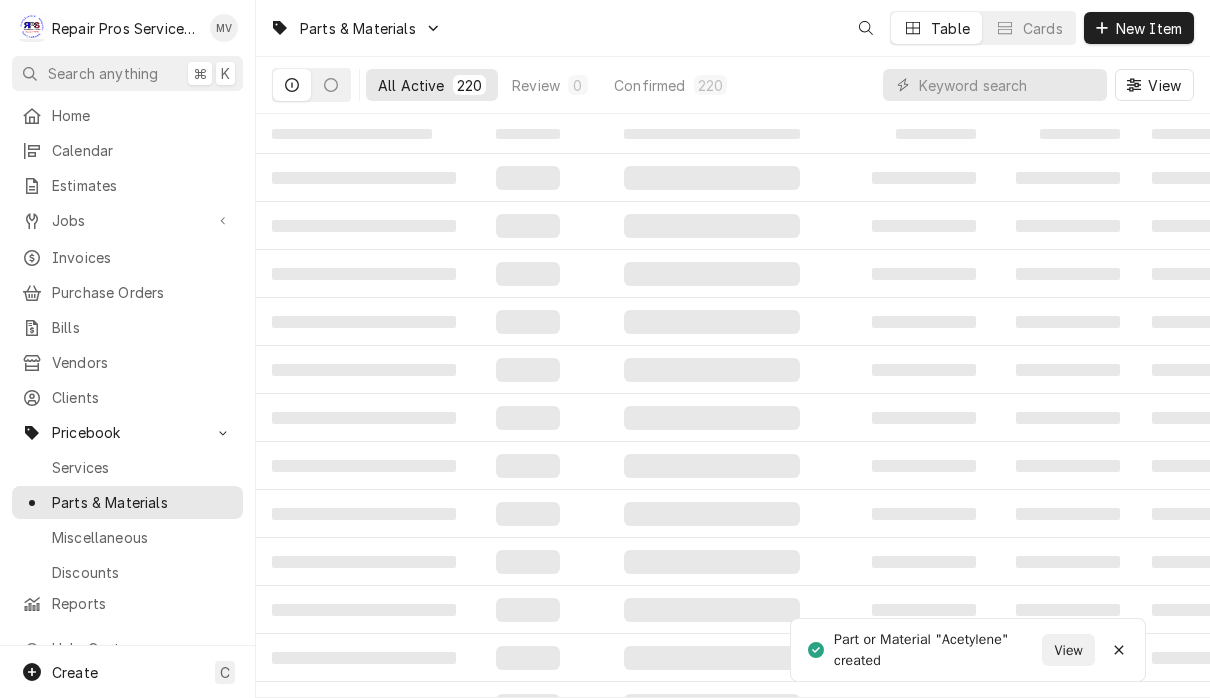 scroll, scrollTop: 0, scrollLeft: 0, axis: both 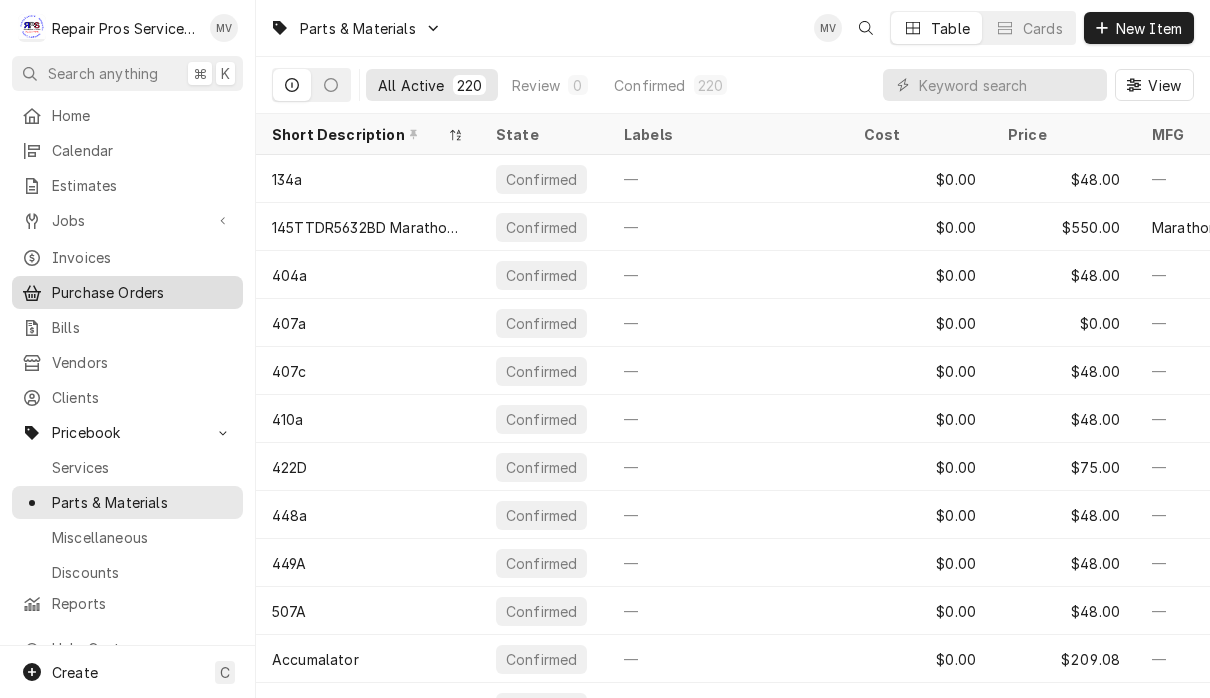 click on "Purchase Orders" at bounding box center (142, 292) 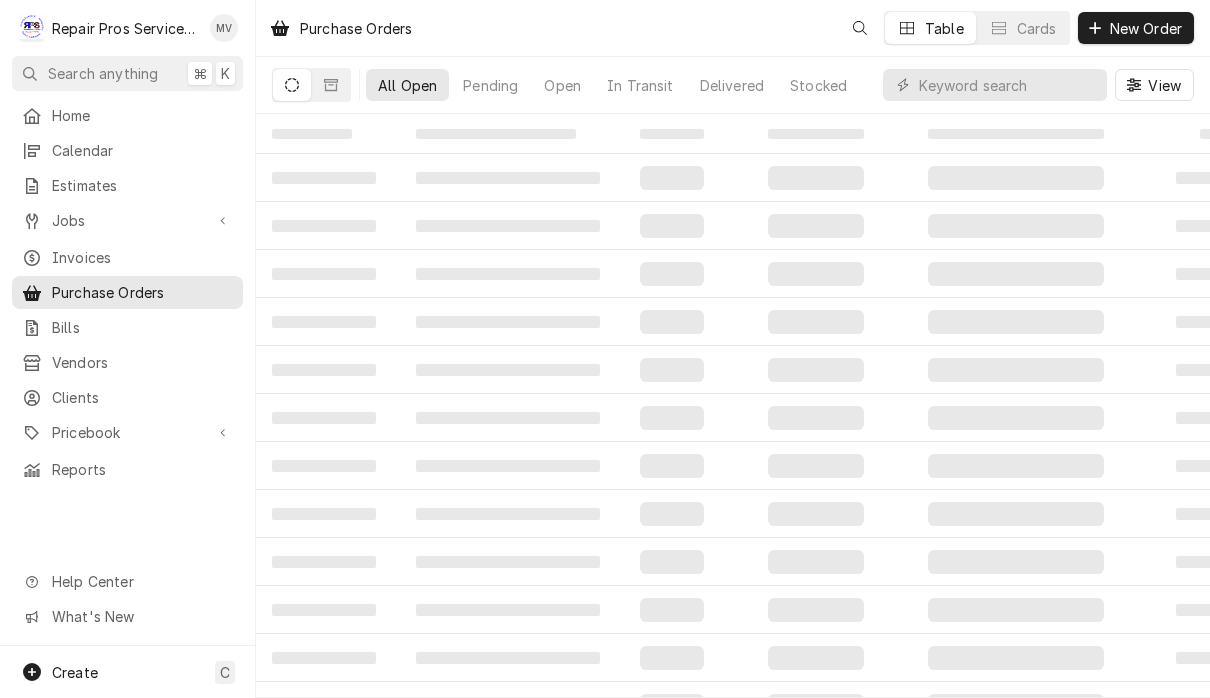 scroll, scrollTop: 0, scrollLeft: 0, axis: both 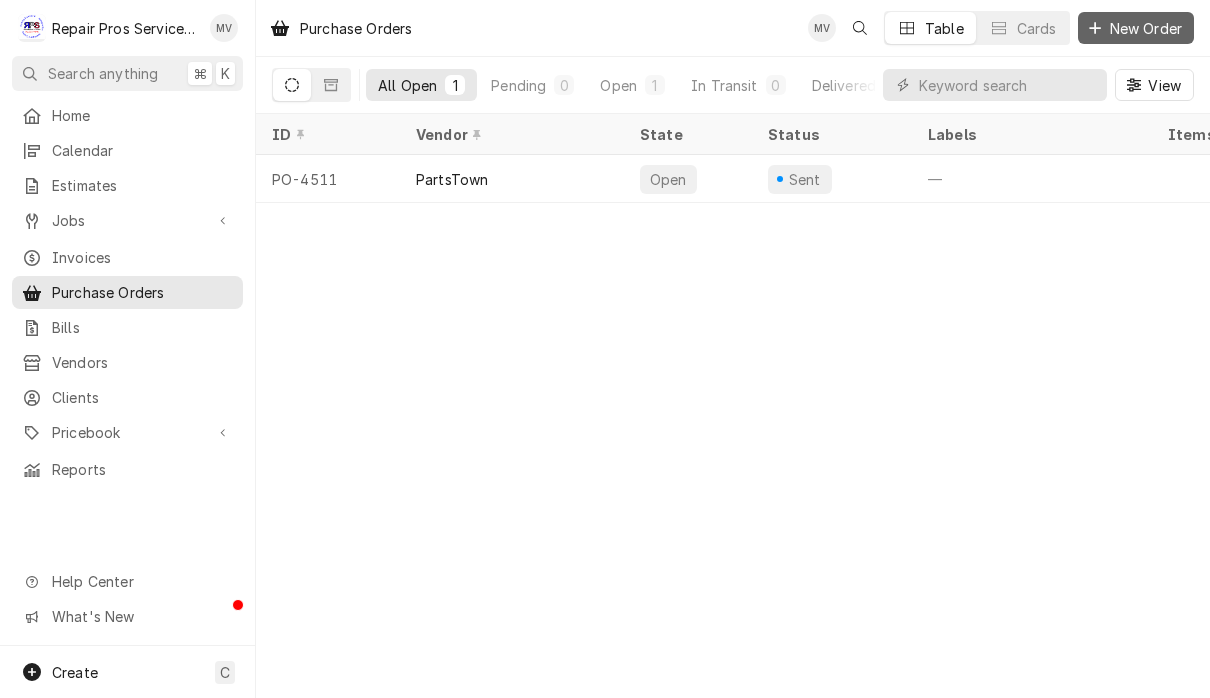 click on "New Order" at bounding box center [1146, 28] 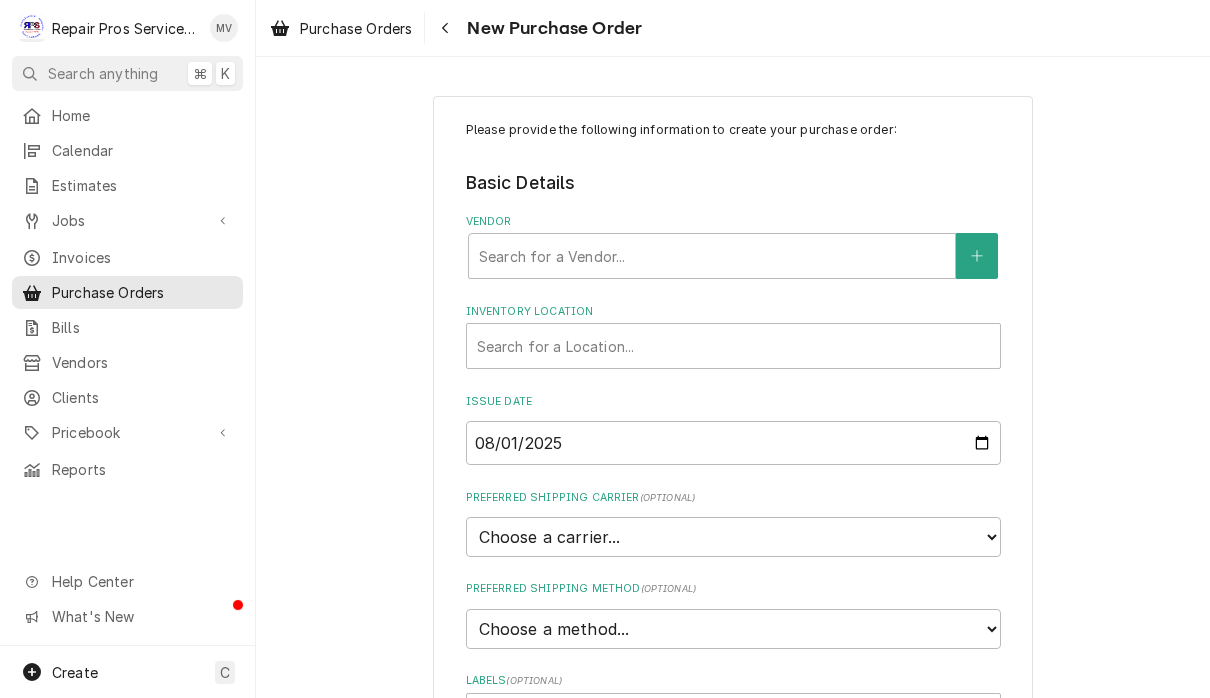 scroll, scrollTop: 0, scrollLeft: 0, axis: both 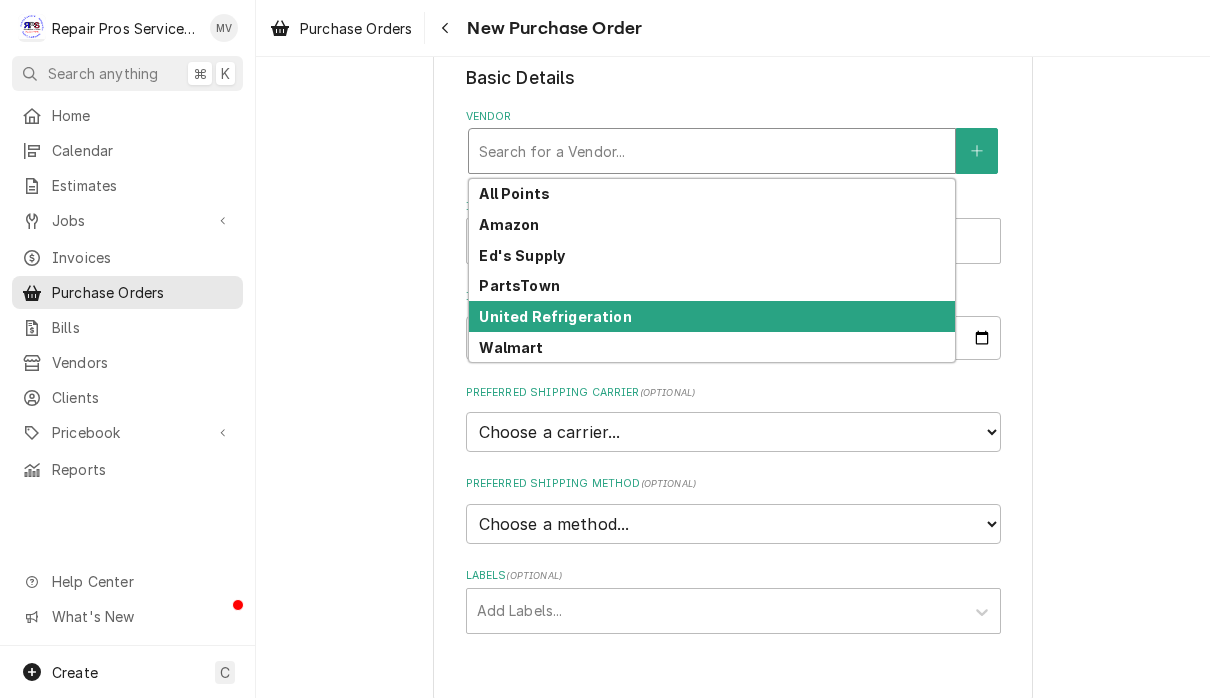 click on "United Refrigeration" at bounding box center [555, 316] 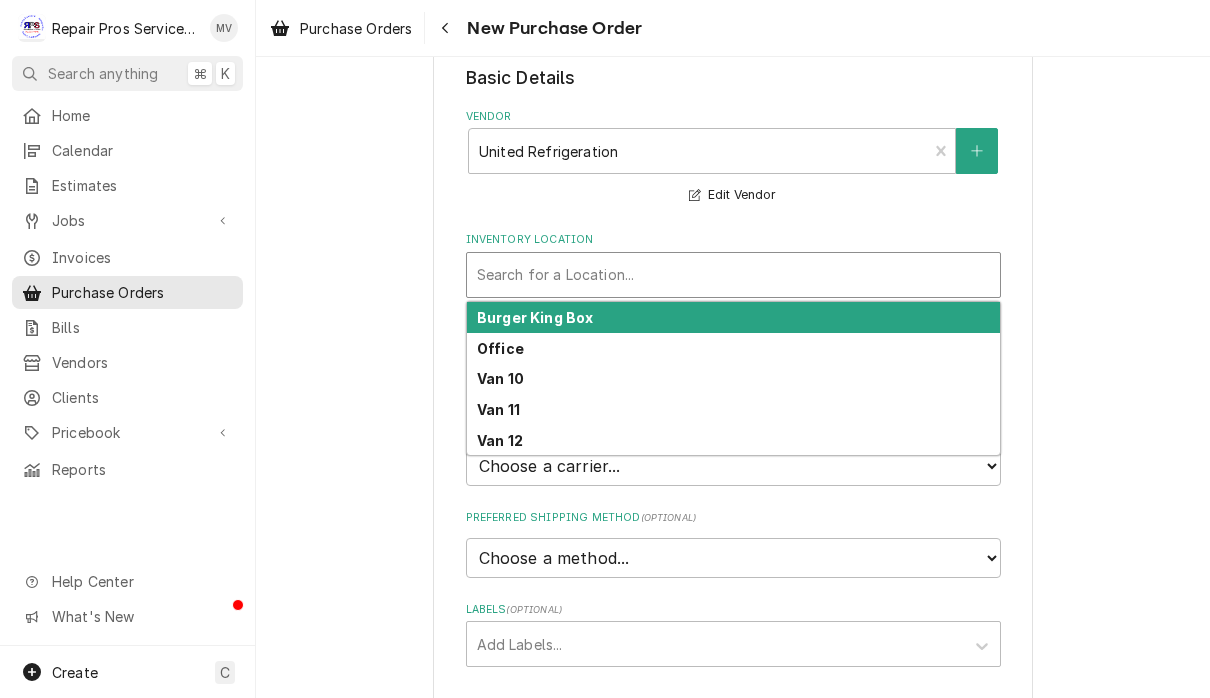 click on "Van 10" at bounding box center [500, 378] 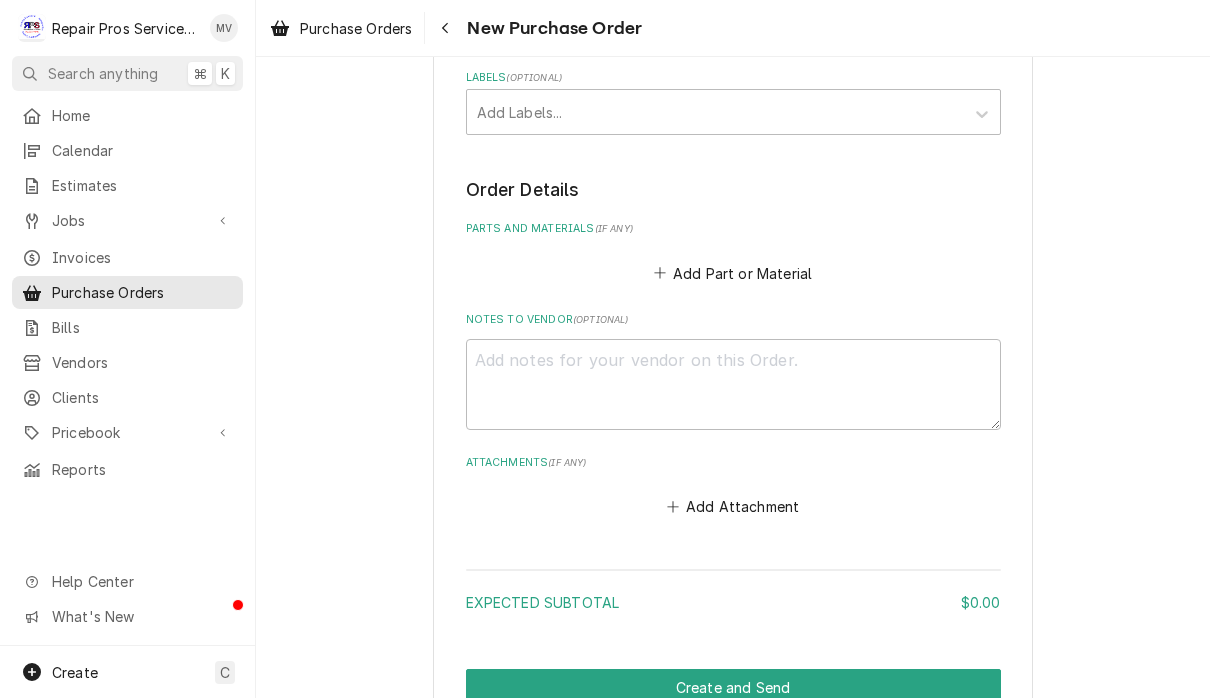 scroll, scrollTop: 638, scrollLeft: 0, axis: vertical 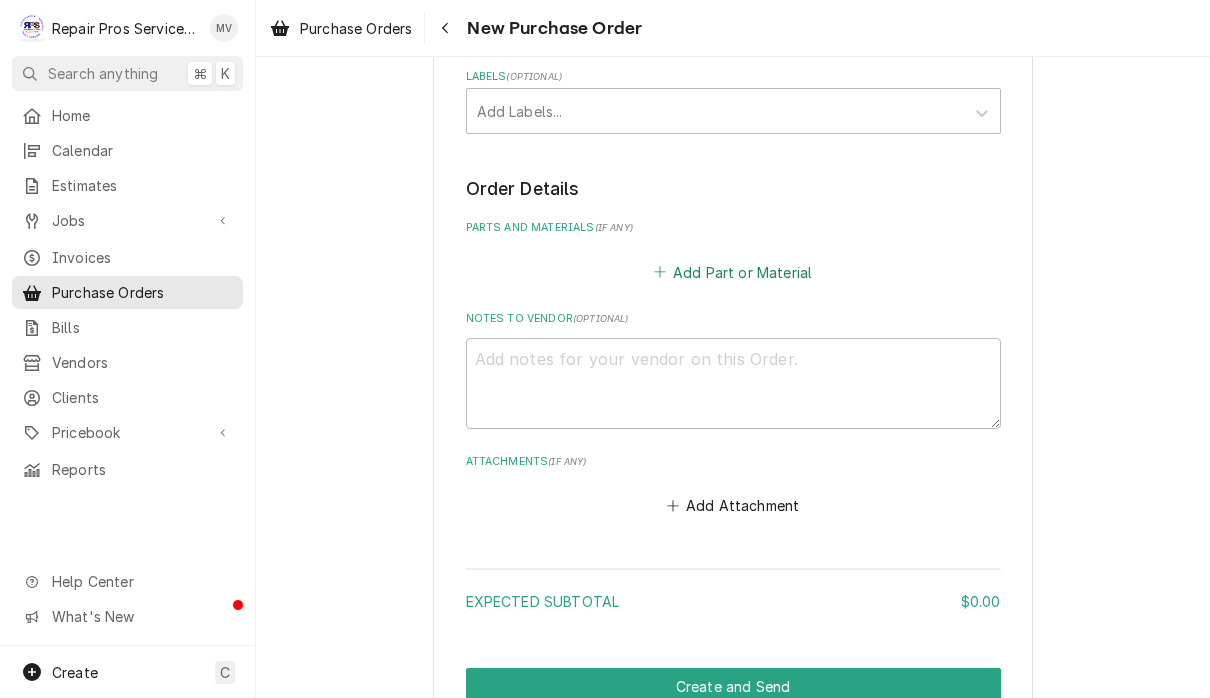 click 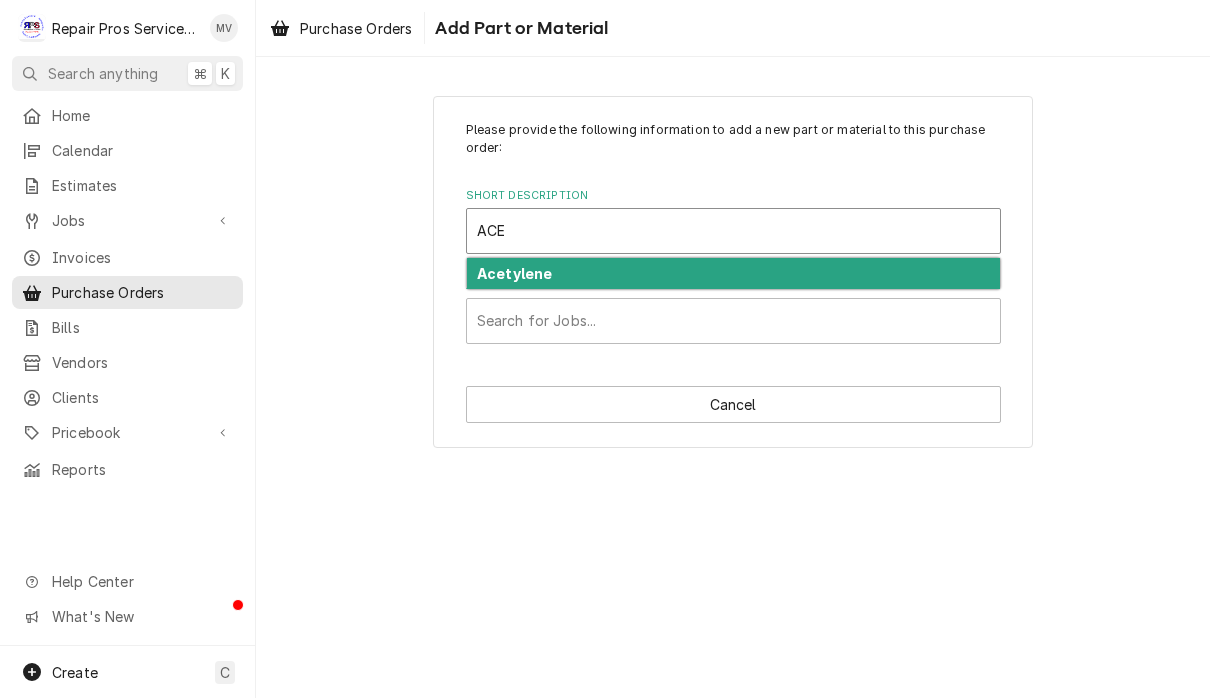 click on "Acetylene" at bounding box center (733, 273) 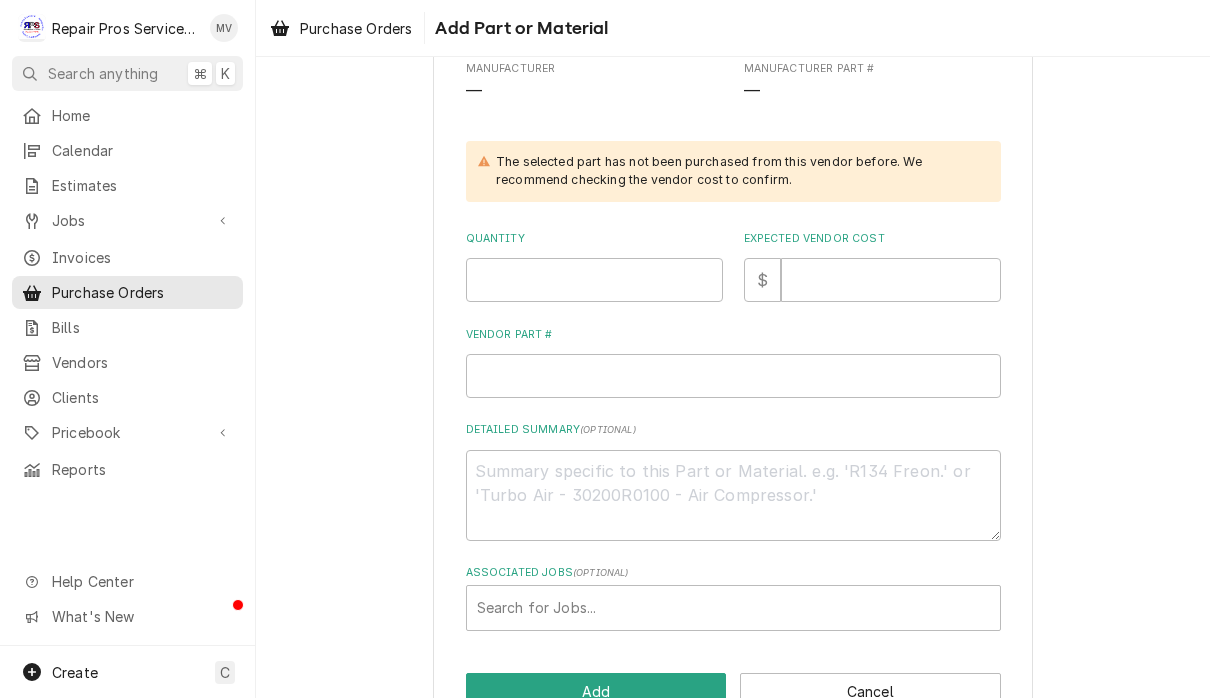 scroll, scrollTop: 302, scrollLeft: 0, axis: vertical 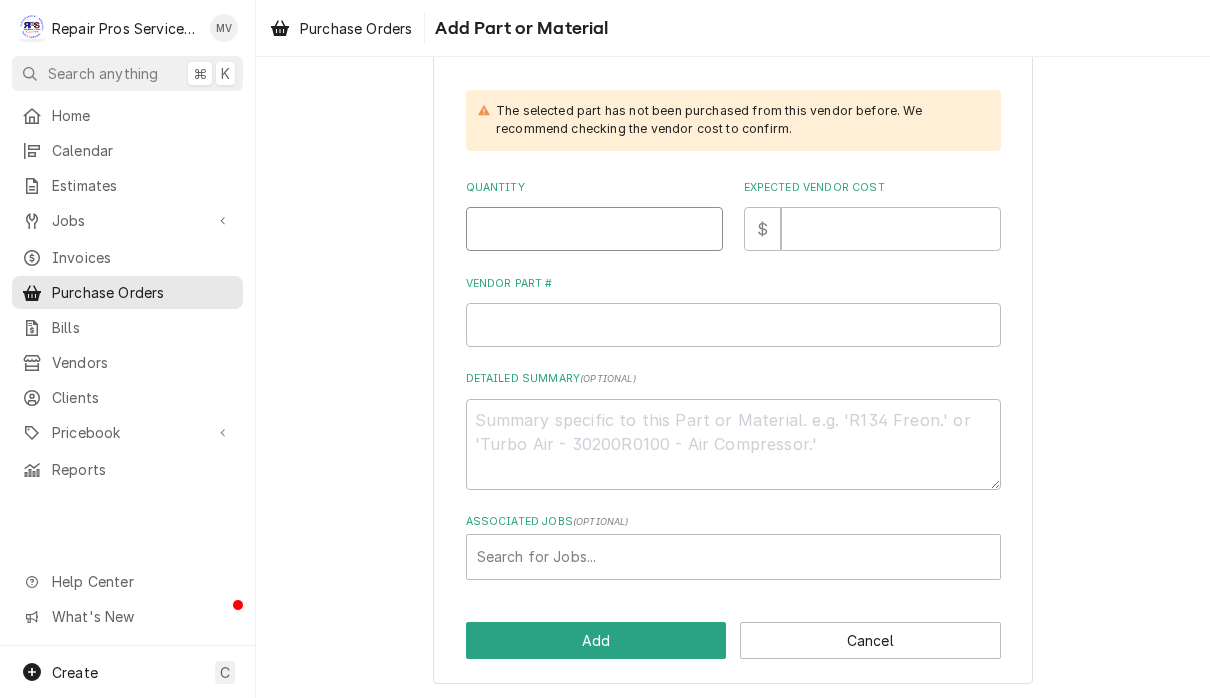 click on "Quantity" at bounding box center [594, 229] 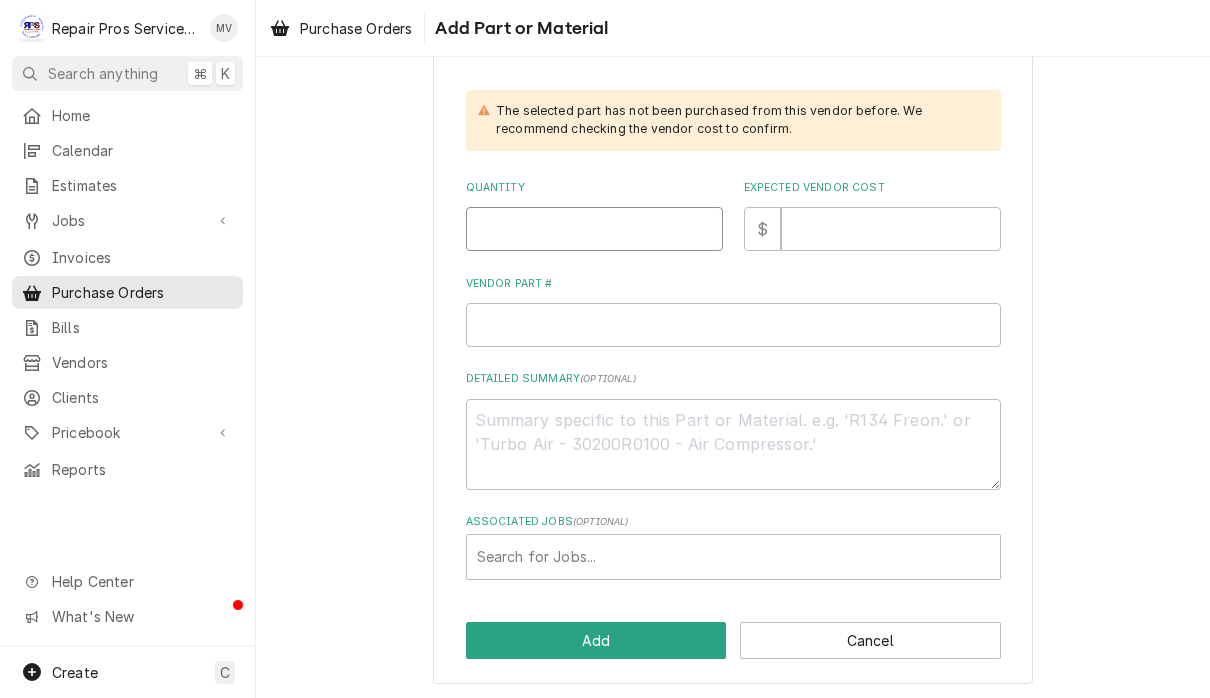 type on "x" 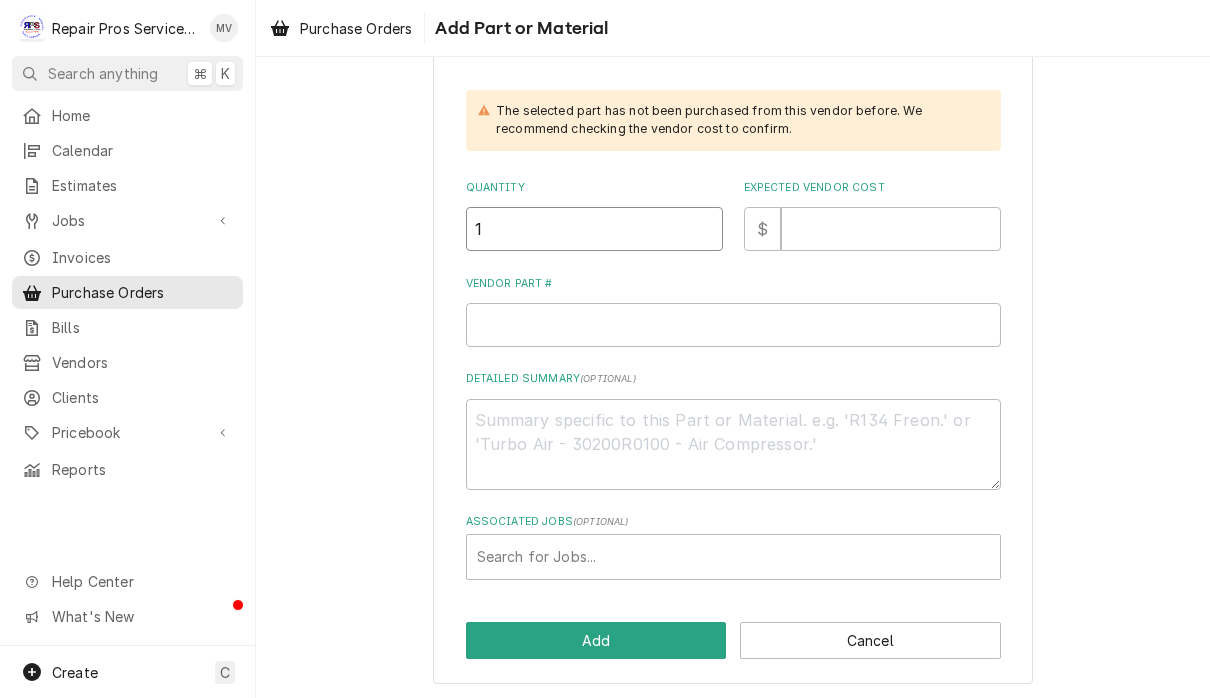 type on "1" 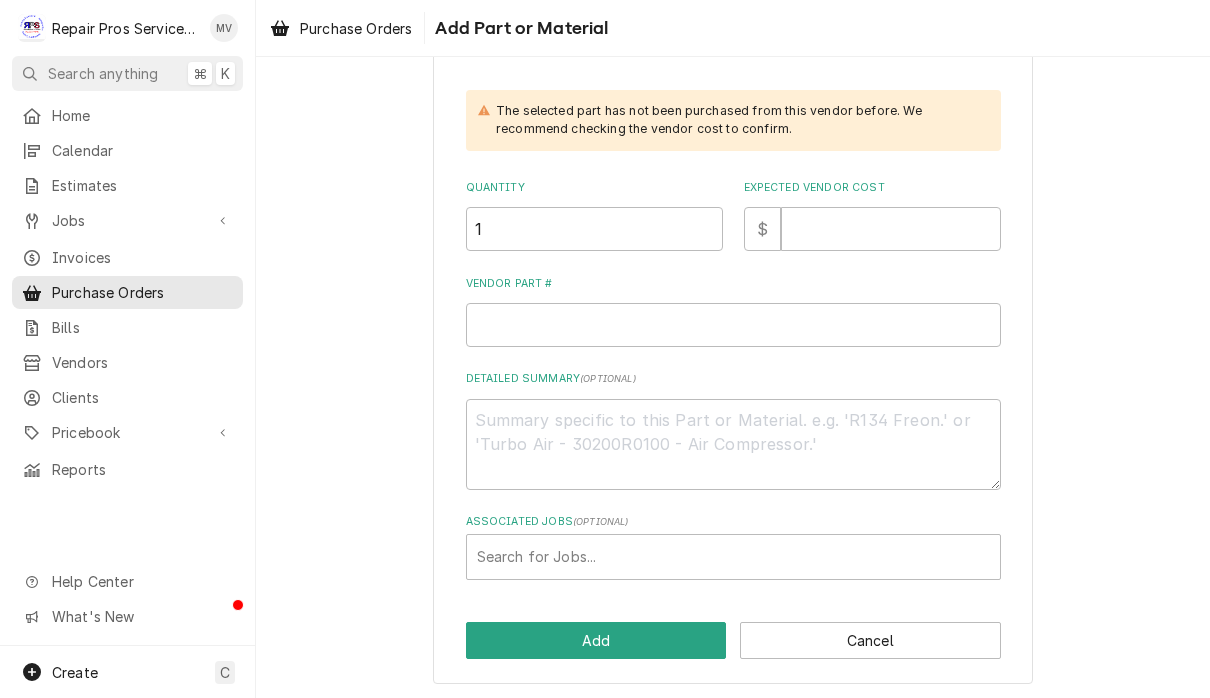 click on "Expected Vendor Cost" at bounding box center (891, 229) 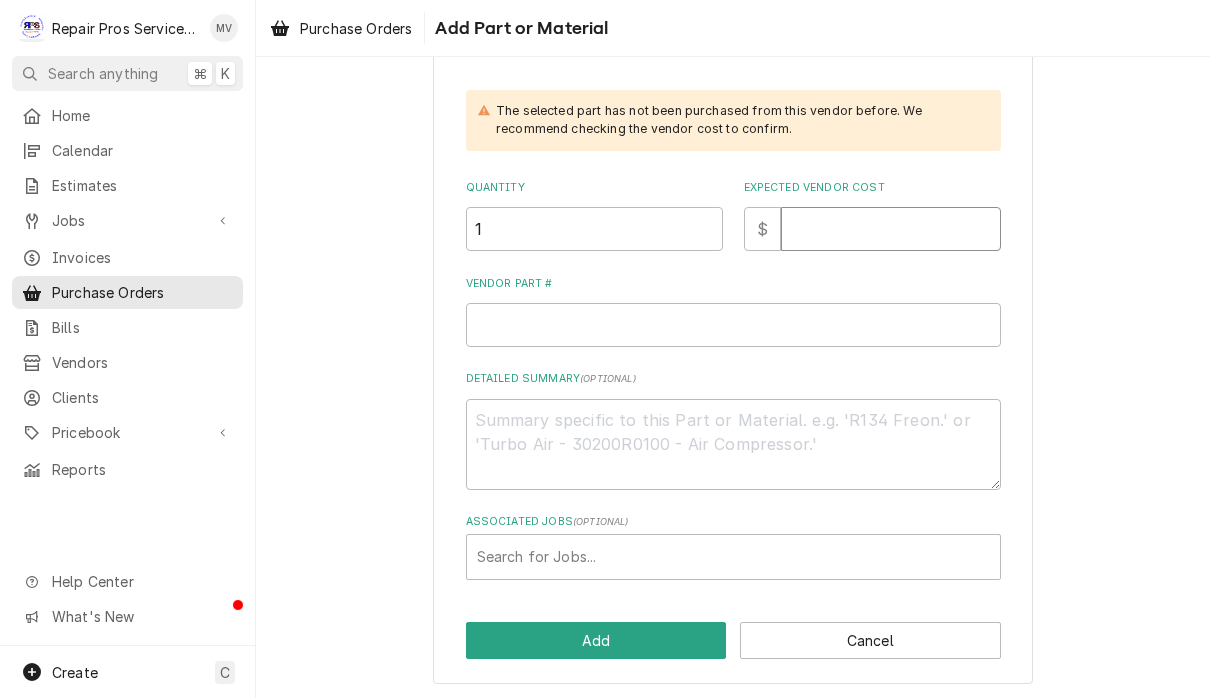 type on "x" 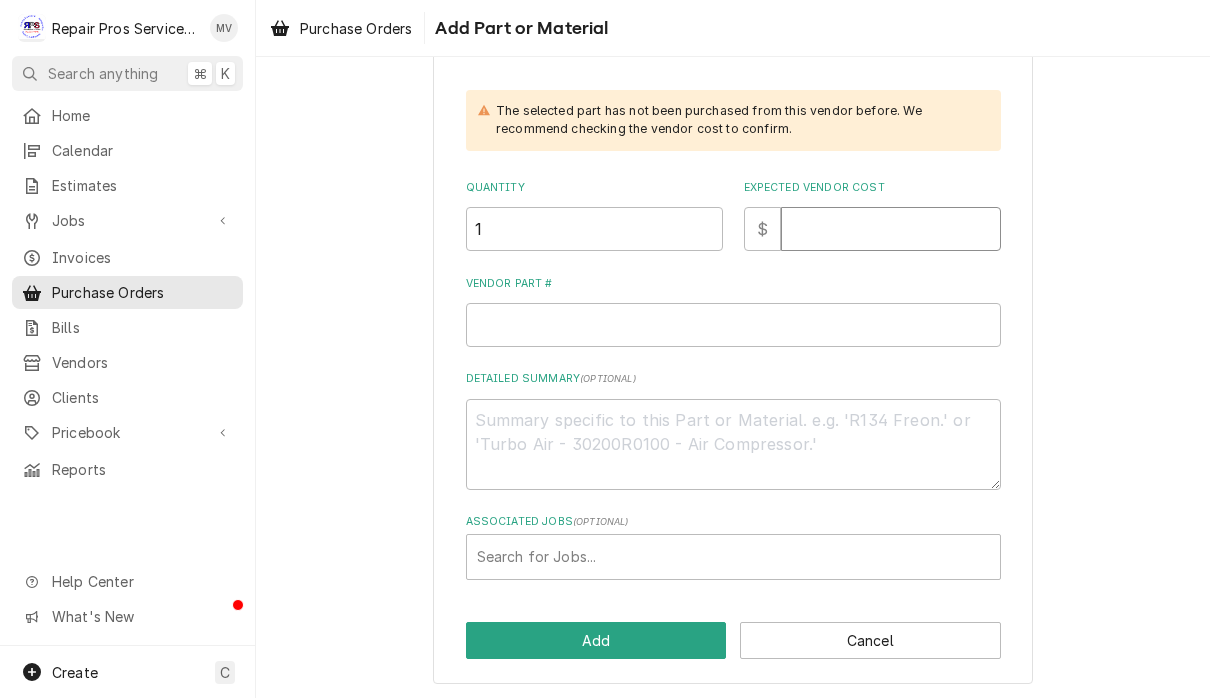 type on "3" 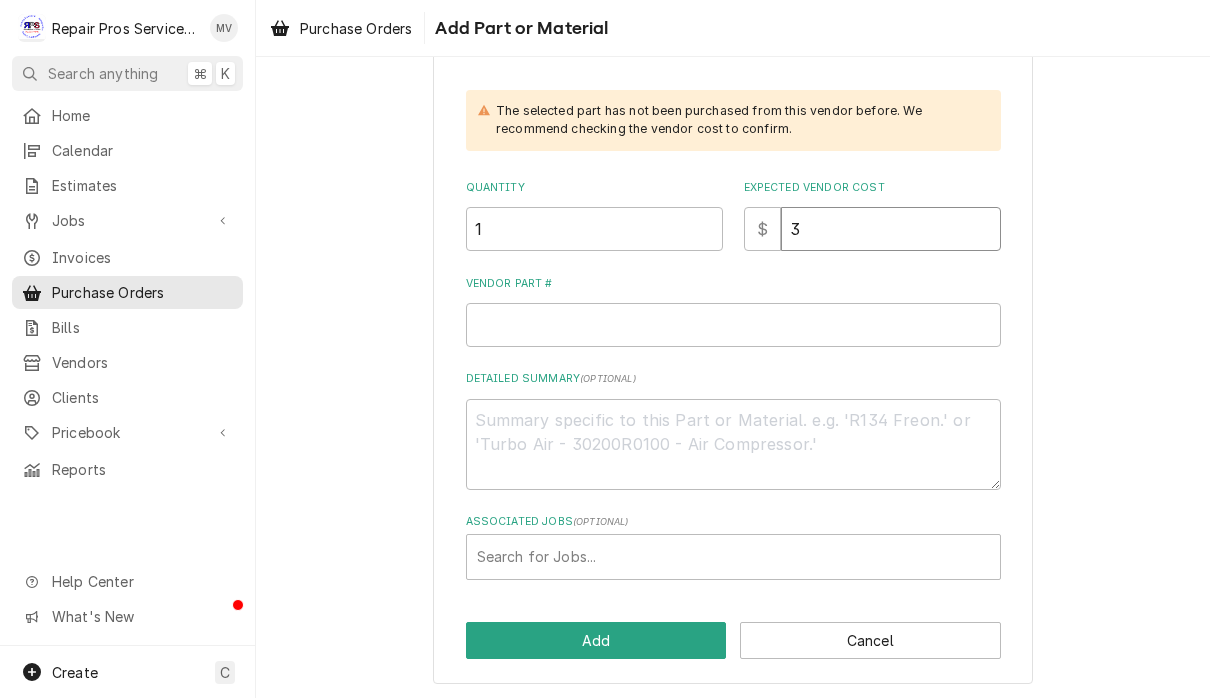 type on "x" 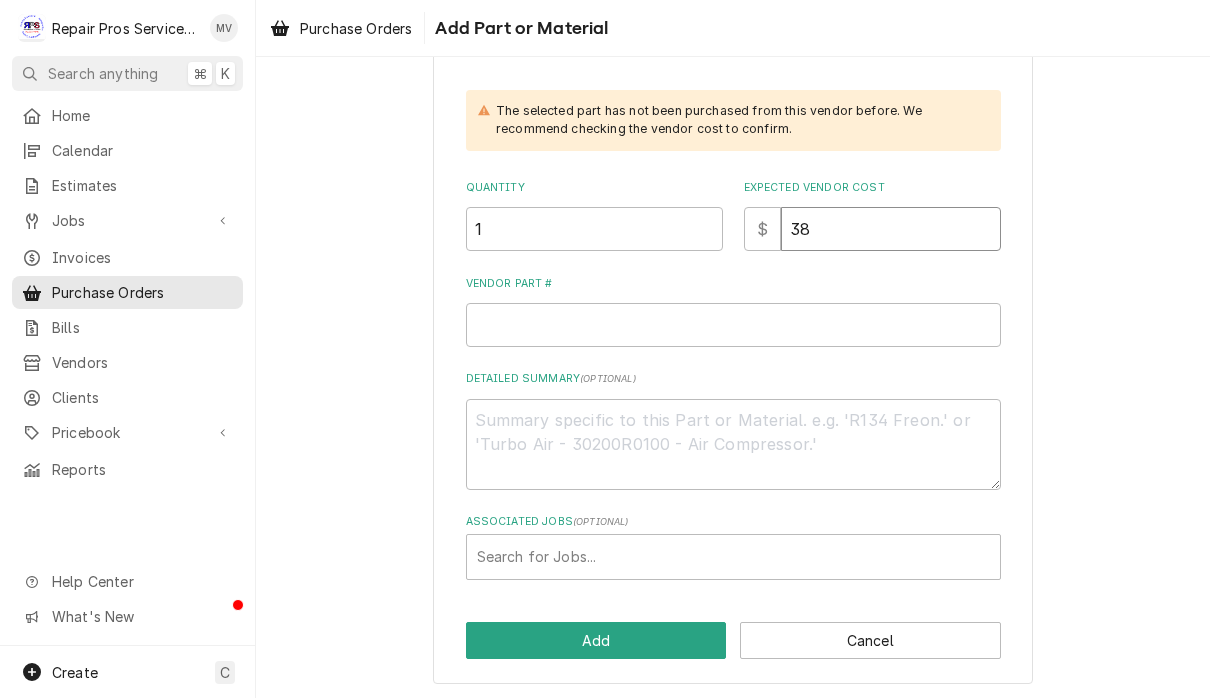 type on "x" 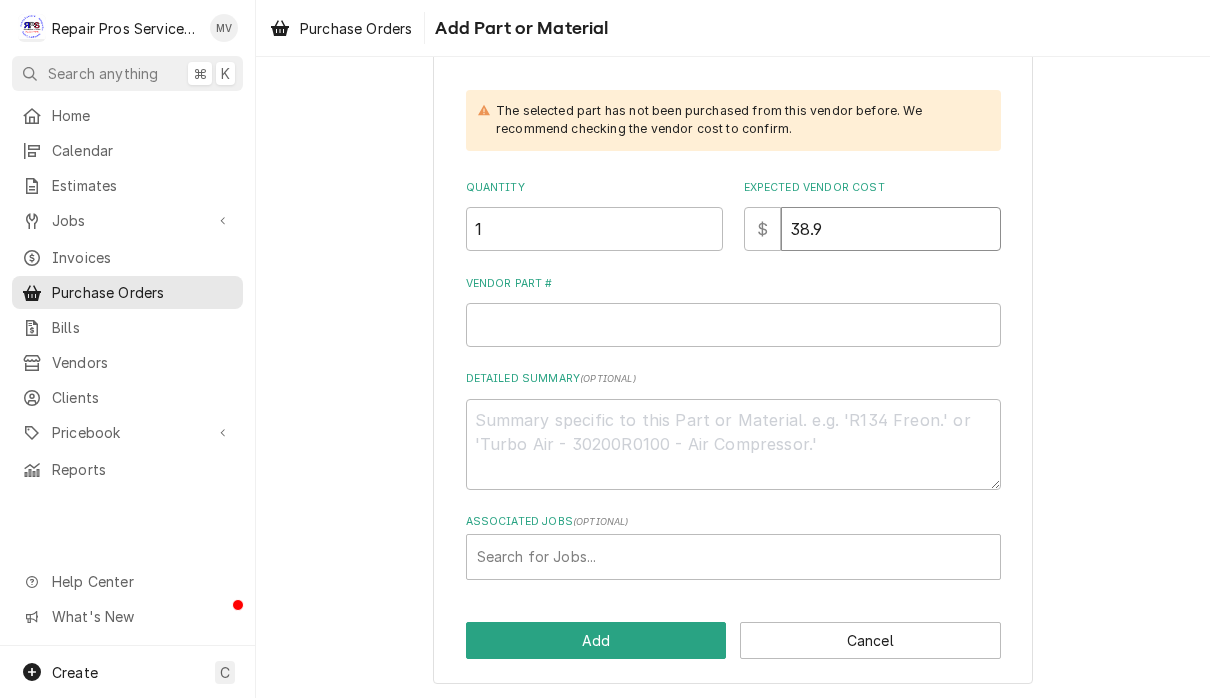 type on "x" 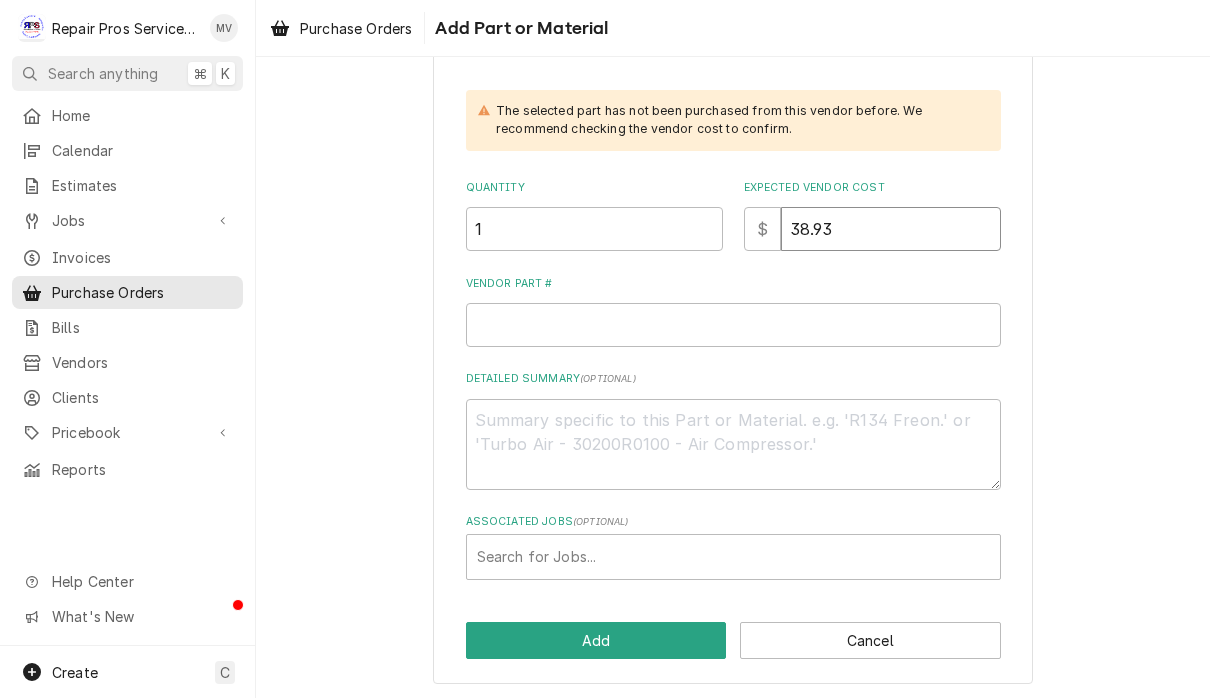 type on "38.93" 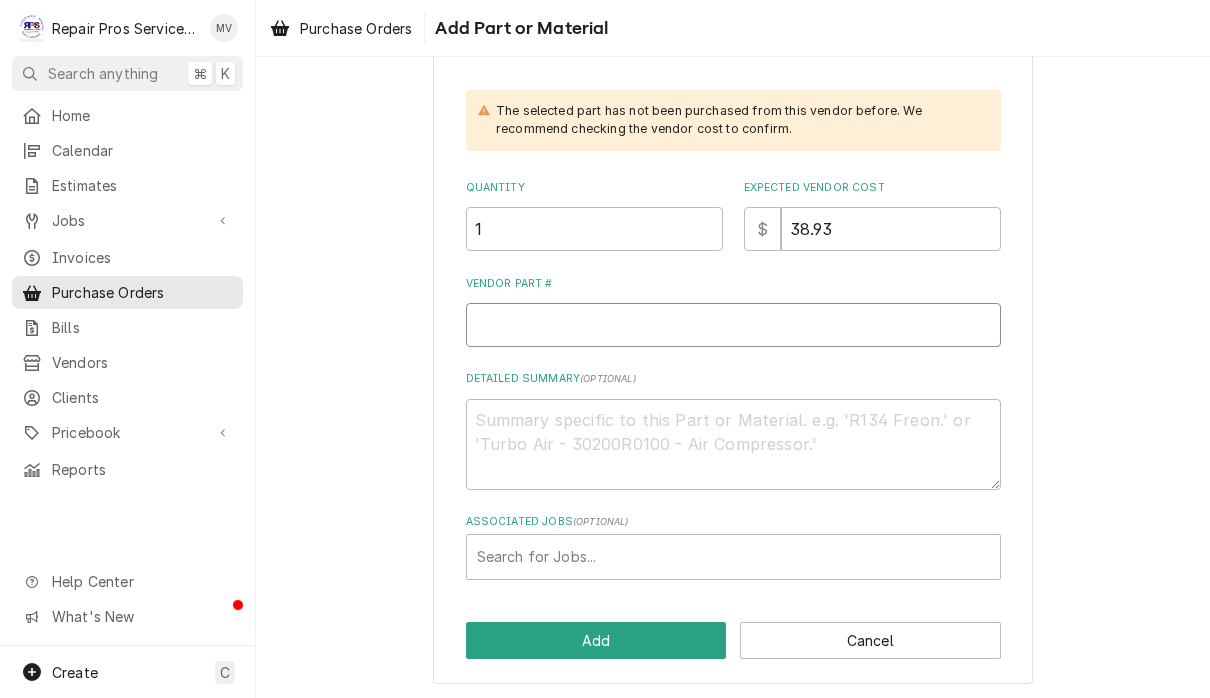 click on "Vendor Part #" at bounding box center [733, 325] 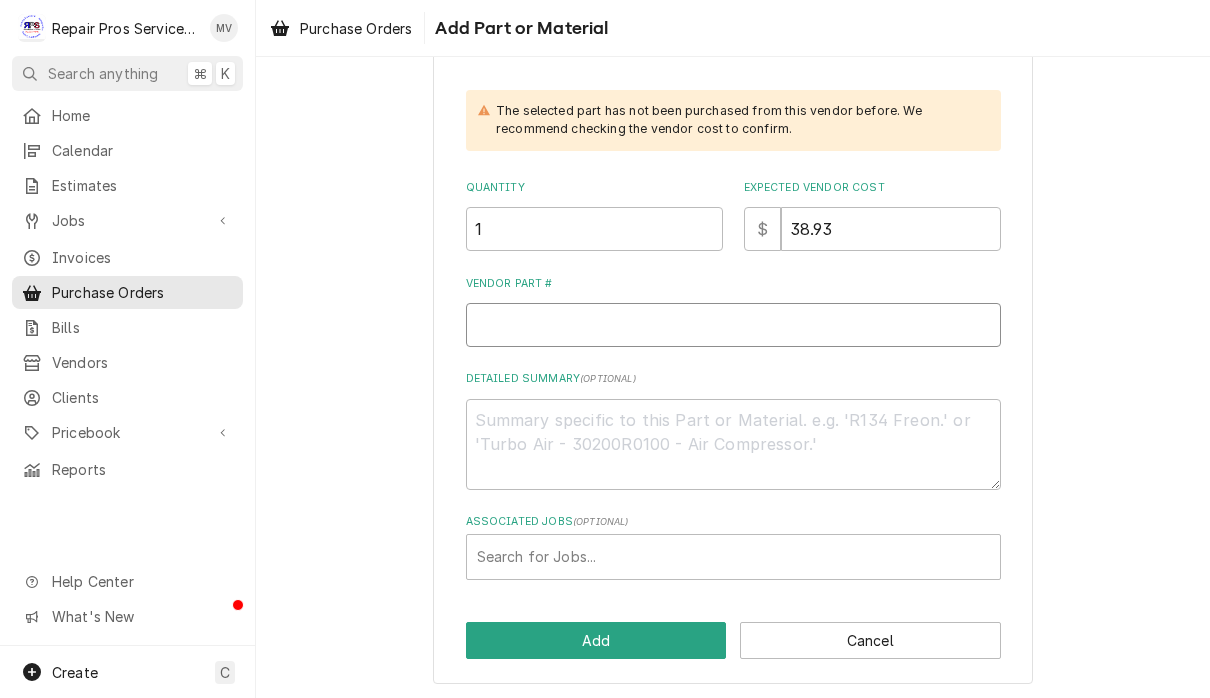 type on "x" 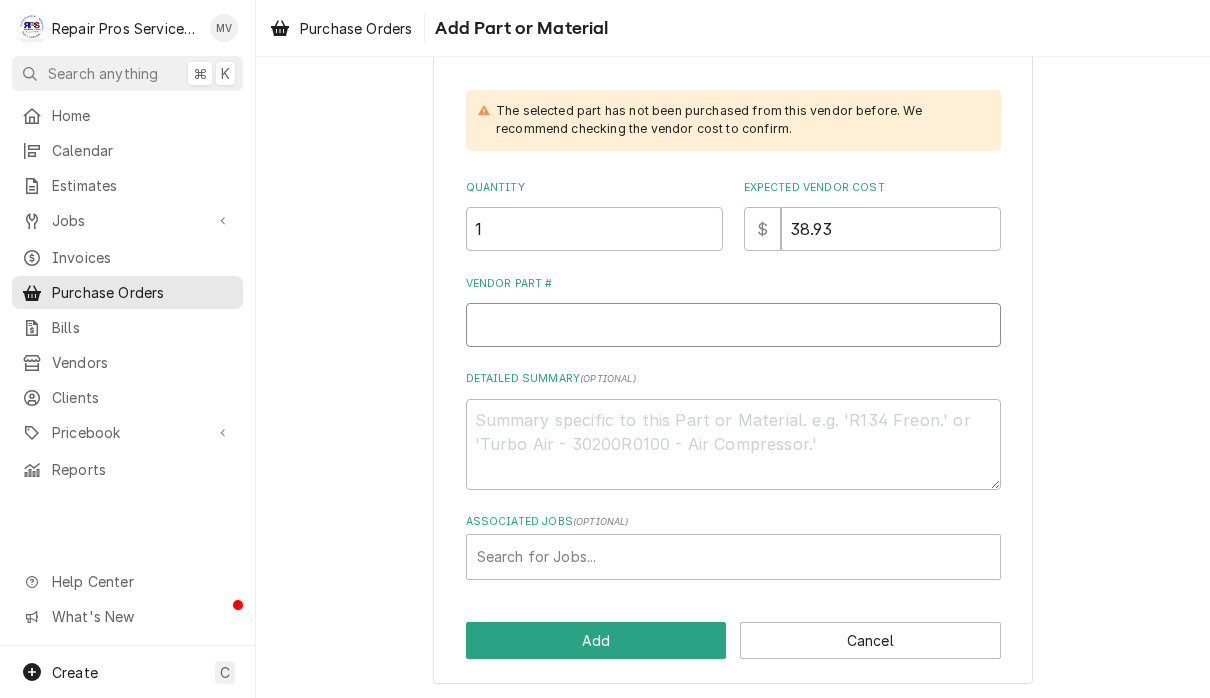 type on "N" 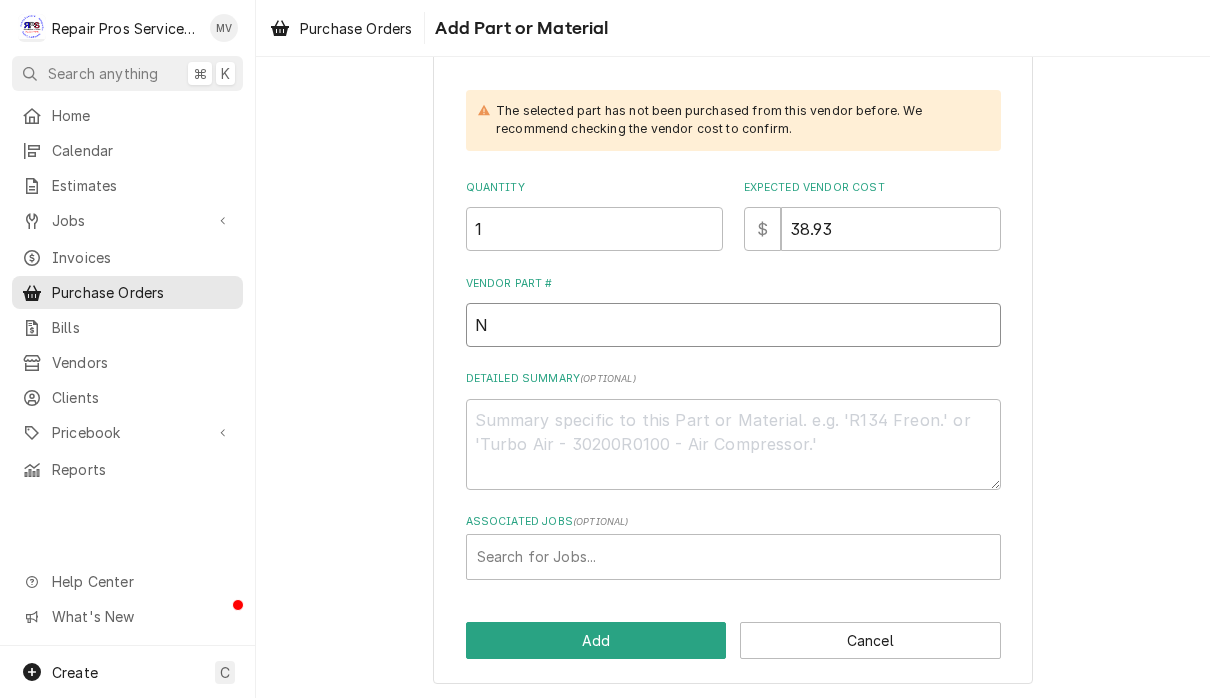 type on "x" 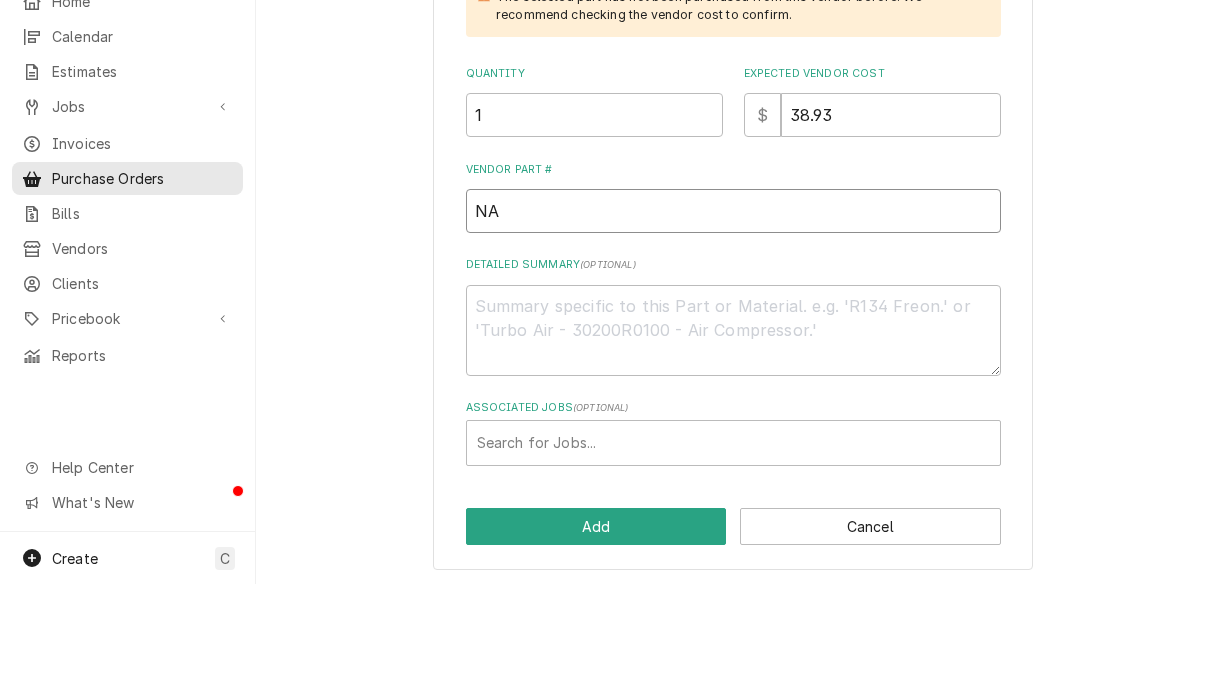 scroll, scrollTop: 1, scrollLeft: 0, axis: vertical 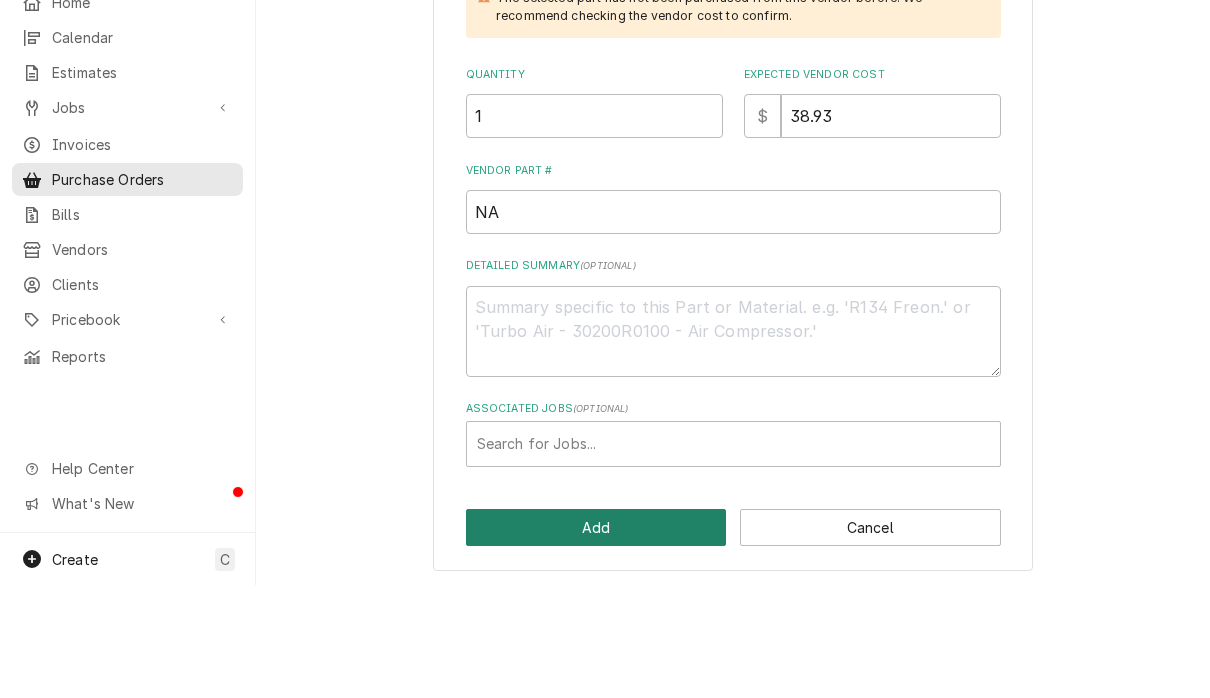 click on "Add" at bounding box center (596, 640) 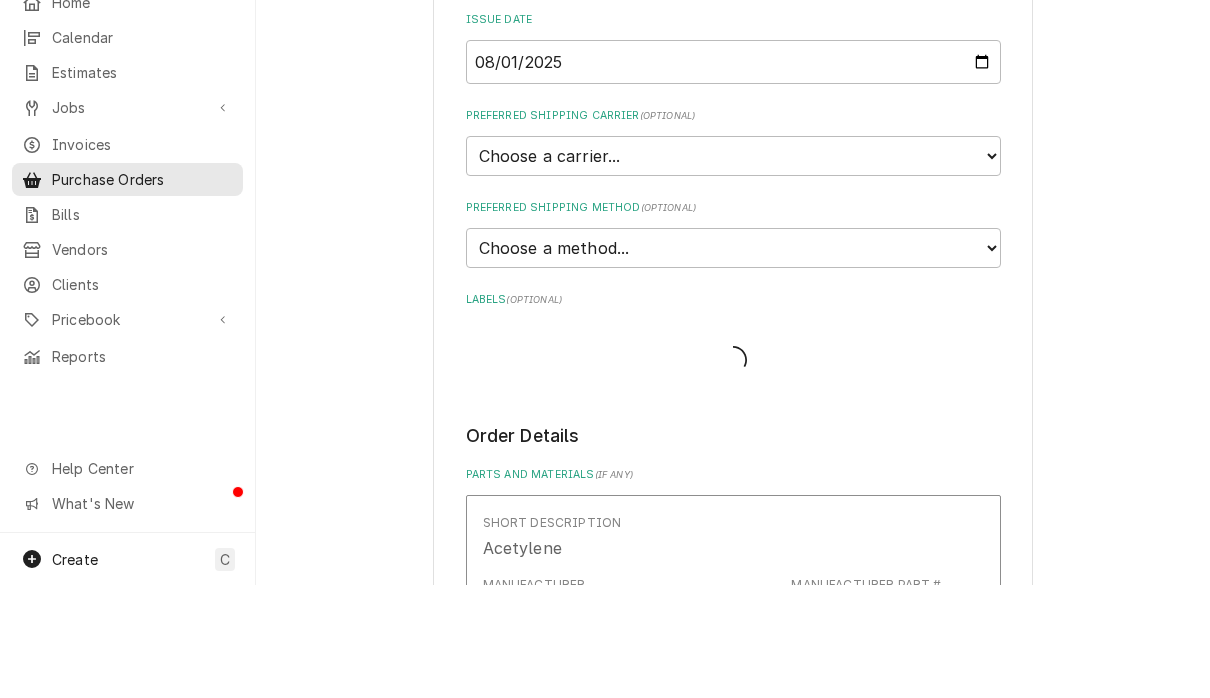 scroll, scrollTop: 638, scrollLeft: 0, axis: vertical 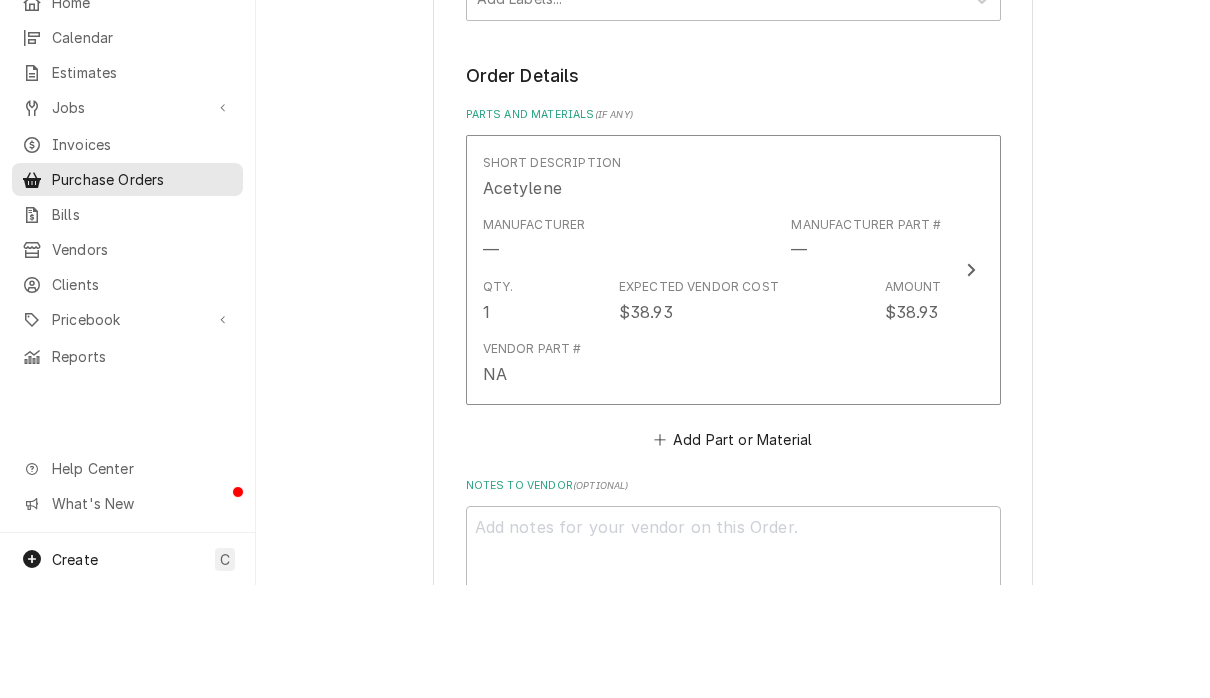 click on "Please provide the following information to create your purchase order: Basic Details Vendor United Refrigeration Edit Vendor Inventory Location Van 10 Issue Date 2025-08-01 Preferred Shipping Carrier  ( optional ) Choose a carrier... U.S. Postal Service Stamps.com FedEx UPS DHL Express DHL ECommerce Canada Post Australia Post First Mile Asendia OnTrac APC Newgistics Globegistics RR Donnelley IMEX Access Worldwide Purolator Canada Sendle Other Preferred Shipping Method  ( optional ) Choose a method... Ground Next Day Early AM Next Day Air 2 Day Air Other Labels  ( optional ) Add Labels... Order Details Parts and Materials  ( if any ) Short Description Acetylene Manufacturer — Manufacturer Part # — Qty. 1 Expected Vendor Cost $38.93 Amount $38.93 Vendor Part # NA Add Part or Material Notes to Vendor  ( optional ) Attachments  ( if any ) Add Attachment Expected Subtotal $38.93 Create and Send Preview Order Save Draft" at bounding box center [733, 260] 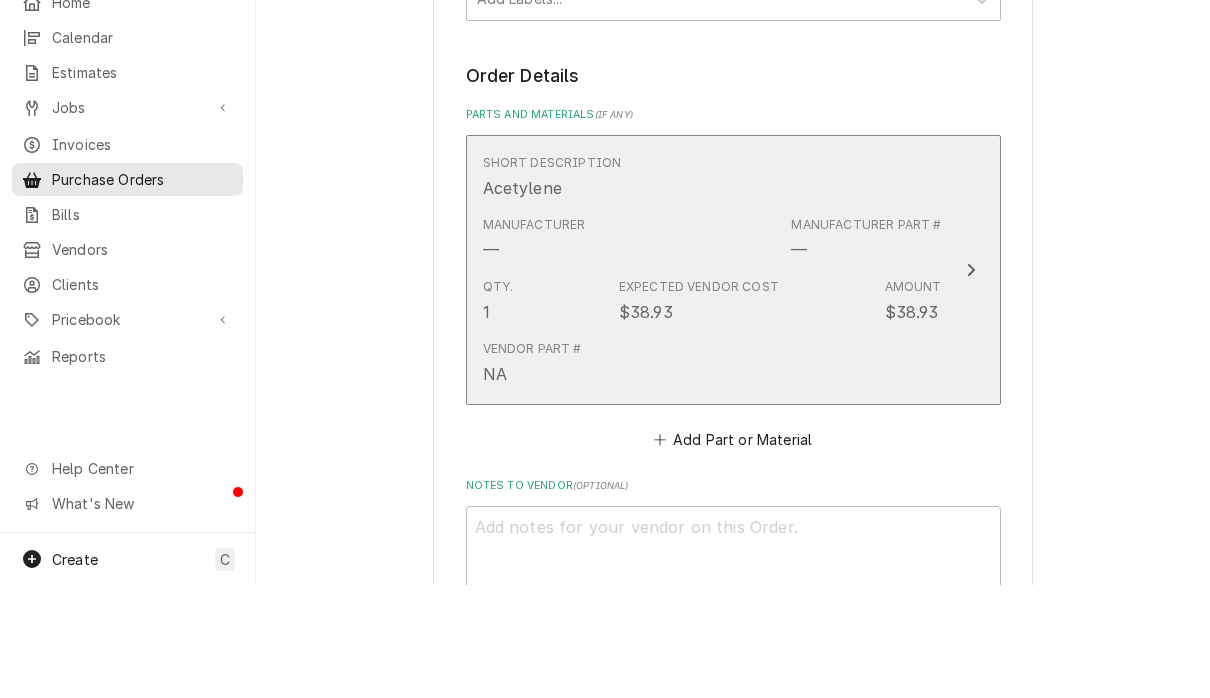 click 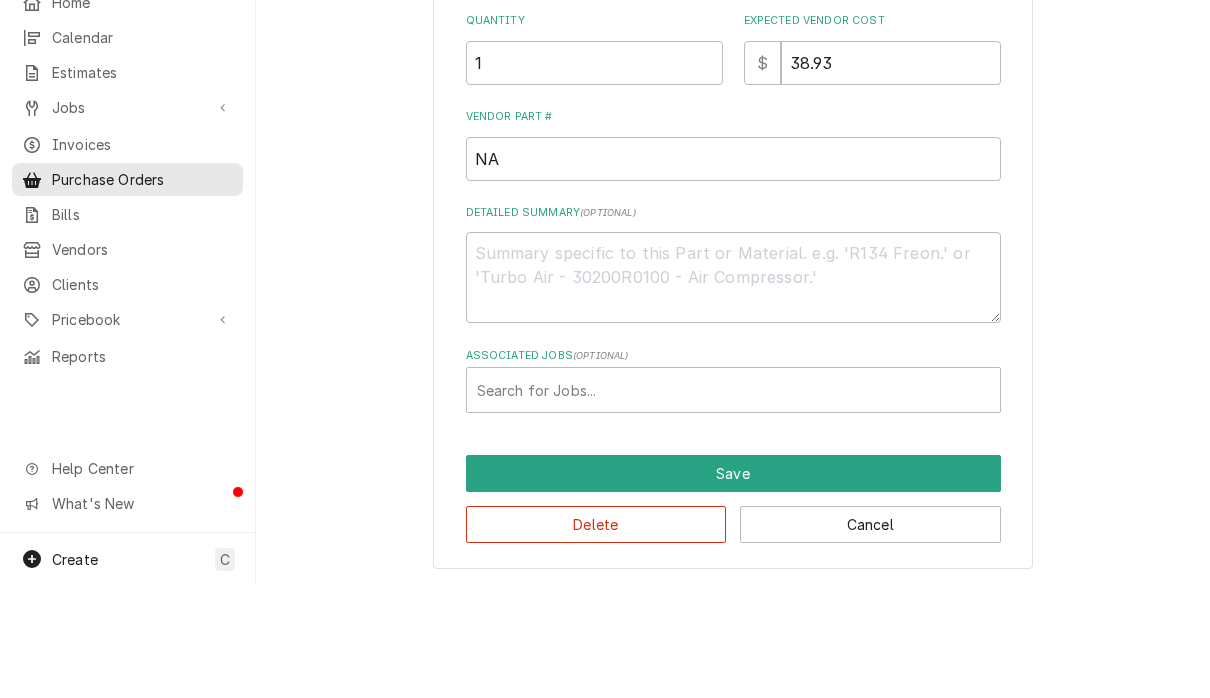 scroll, scrollTop: 234, scrollLeft: 0, axis: vertical 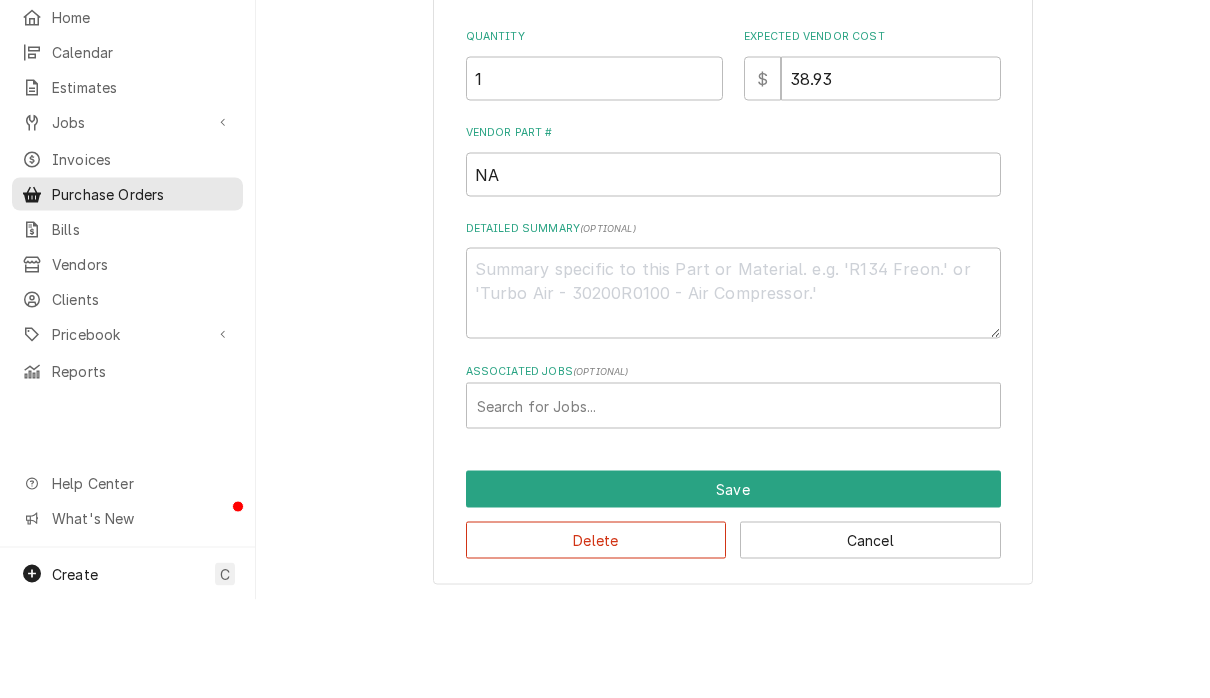 click on "Use the fields below to edit this part or material: Short Description Acetylene Edit Pricebook Item    Manufacturer — Manufacturer Part # — Quantity 1 Expected Vendor Cost $ 38.93 Vendor Part # NA Detailed Summary  ( optional ) Associated Jobs  ( optional ) Search for Jobs... Save Delete Cancel" at bounding box center [733, 272] 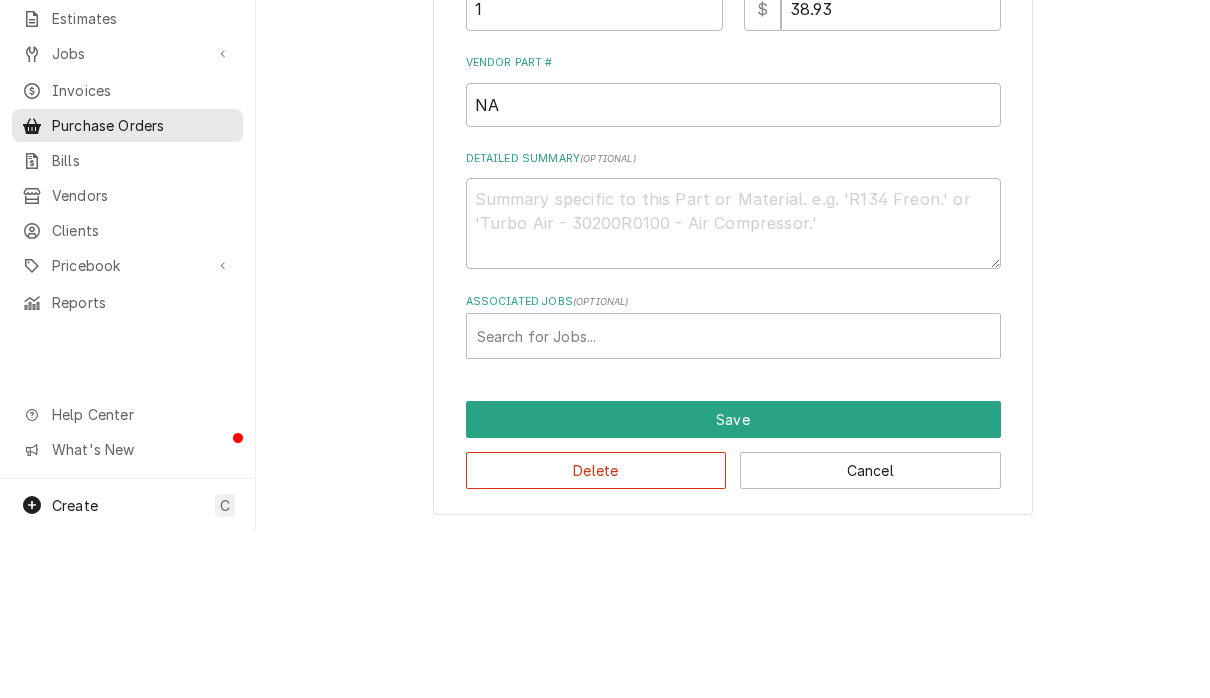 scroll, scrollTop: 234, scrollLeft: 0, axis: vertical 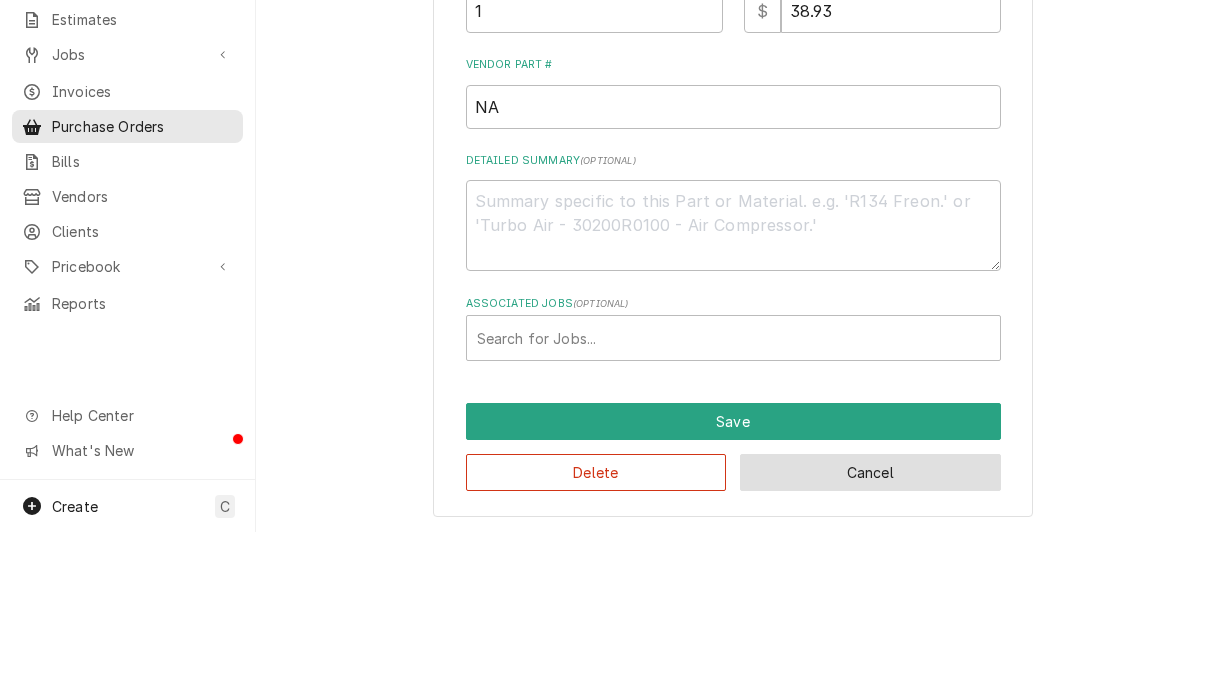click on "Cancel" at bounding box center [870, 638] 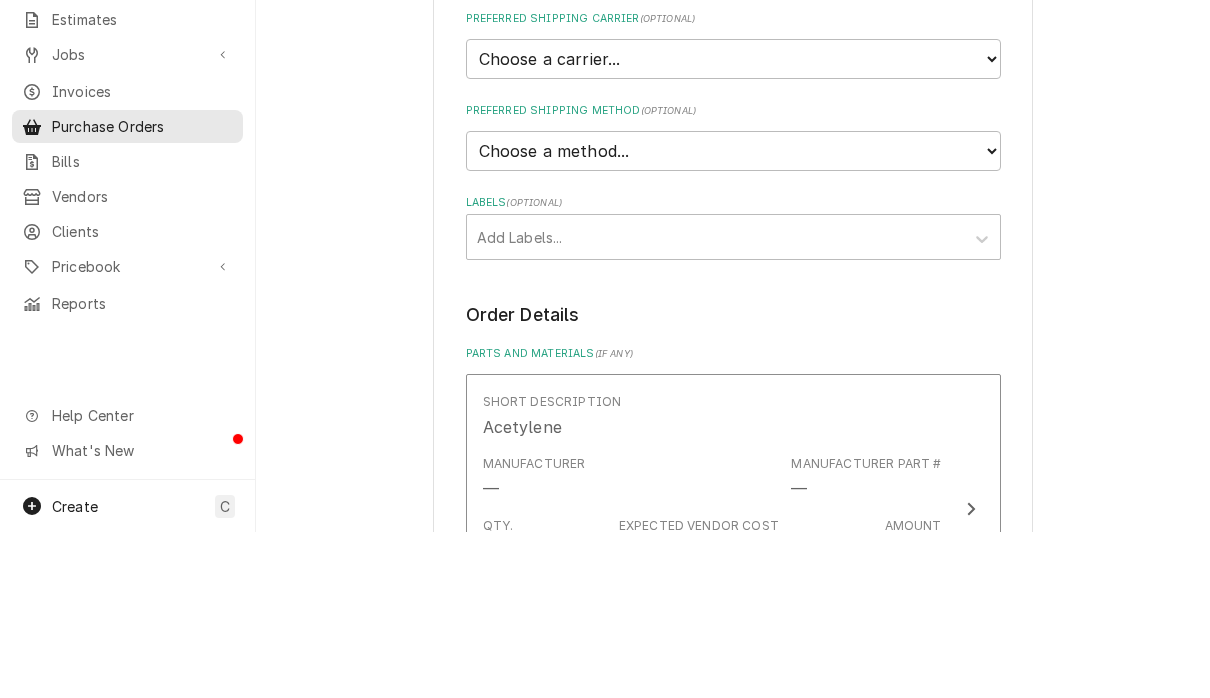 scroll, scrollTop: 340, scrollLeft: 0, axis: vertical 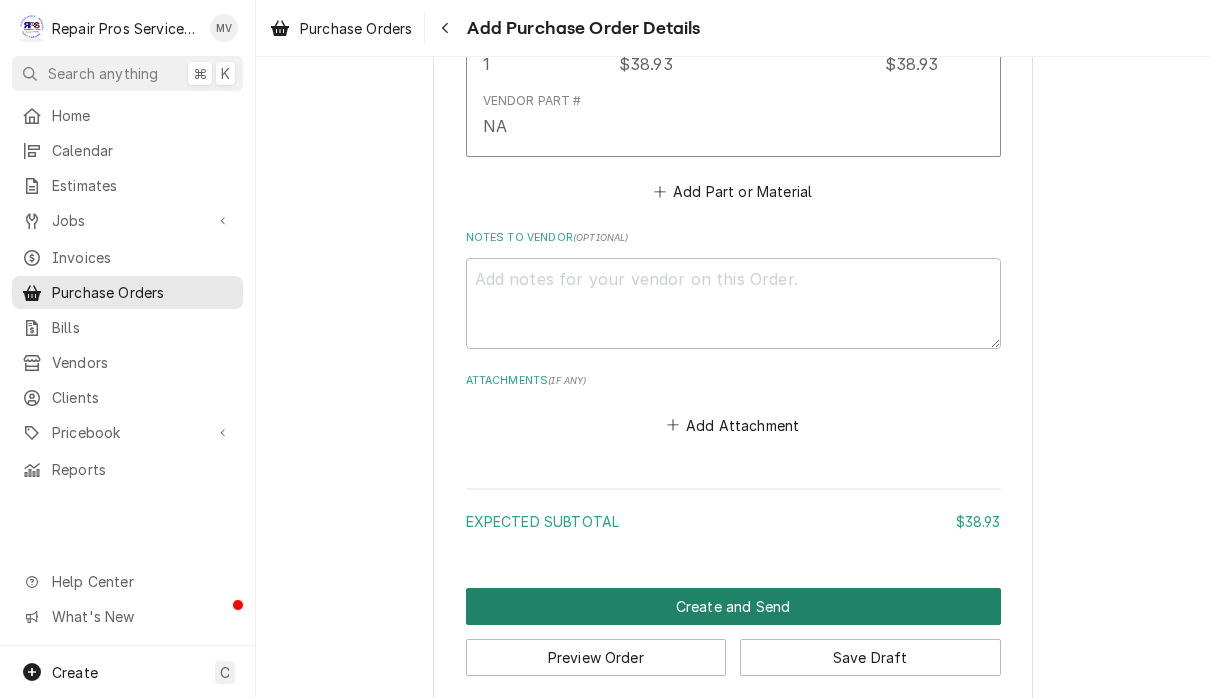 click on "Create and Send" at bounding box center (733, 606) 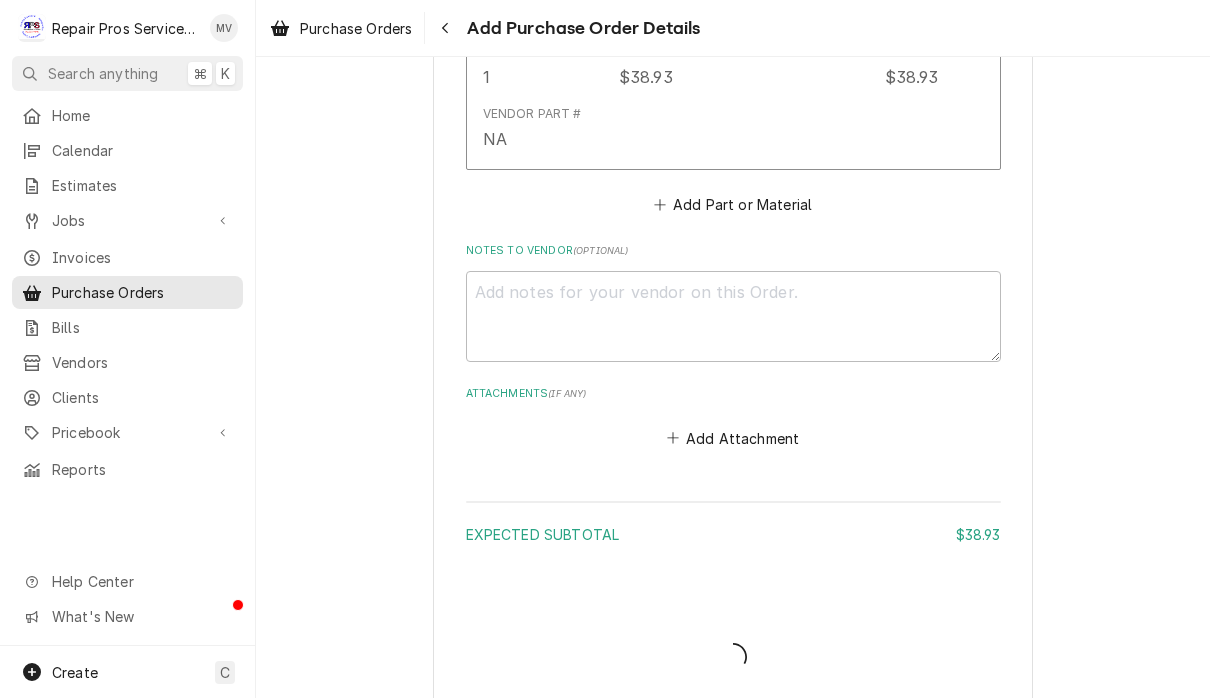 type on "x" 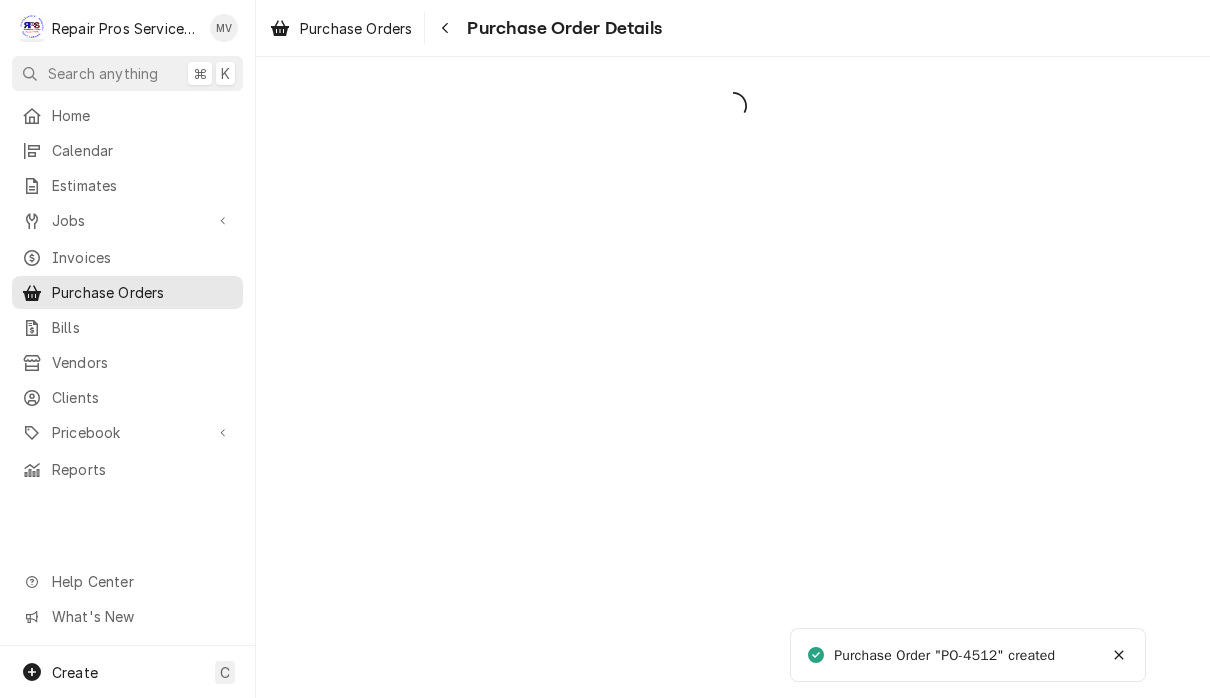 scroll, scrollTop: 0, scrollLeft: 0, axis: both 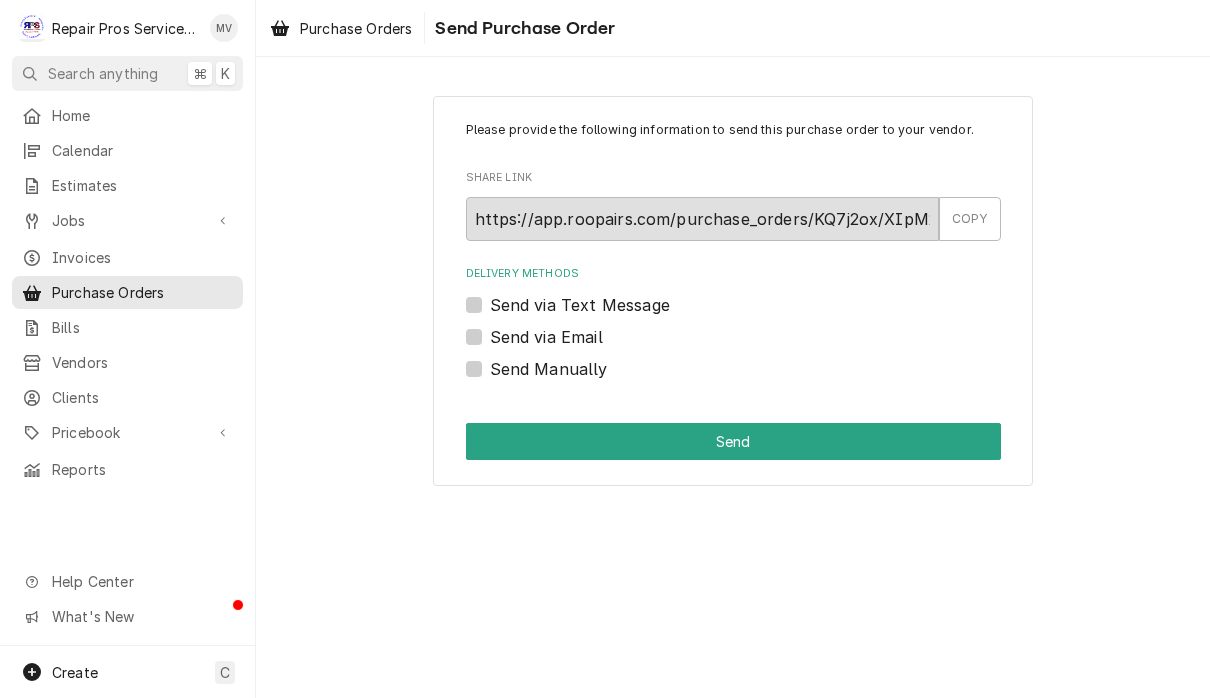 click on "Send Manually" at bounding box center (549, 369) 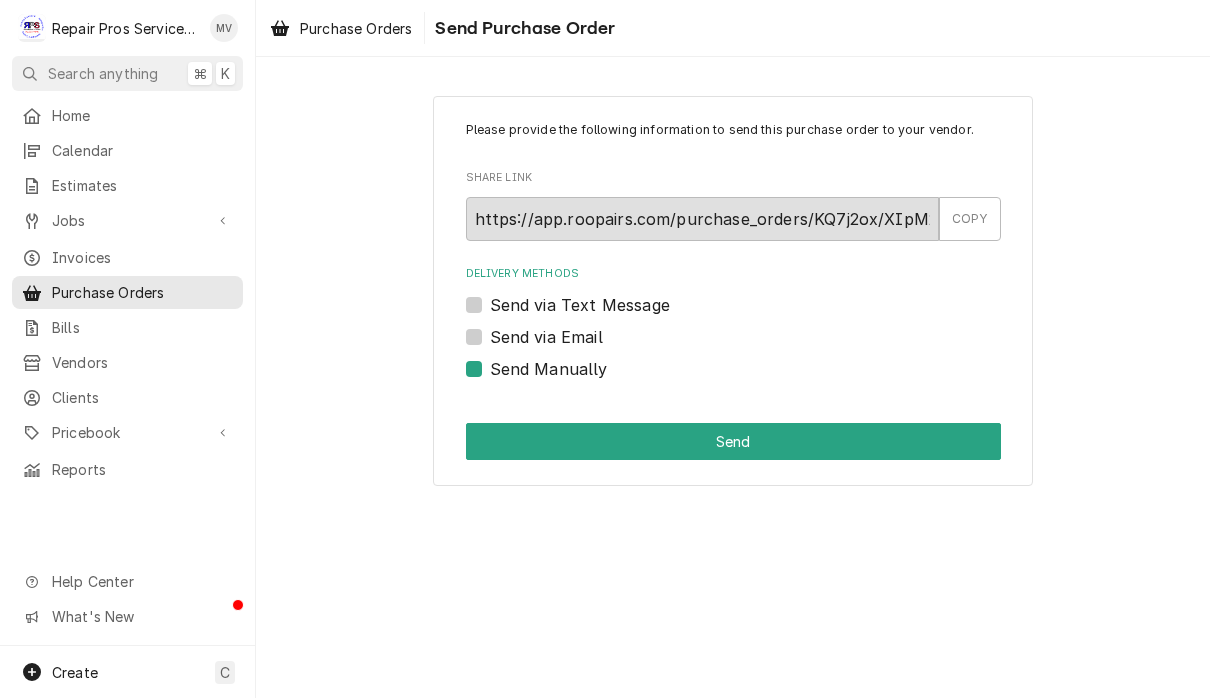 checkbox on "true" 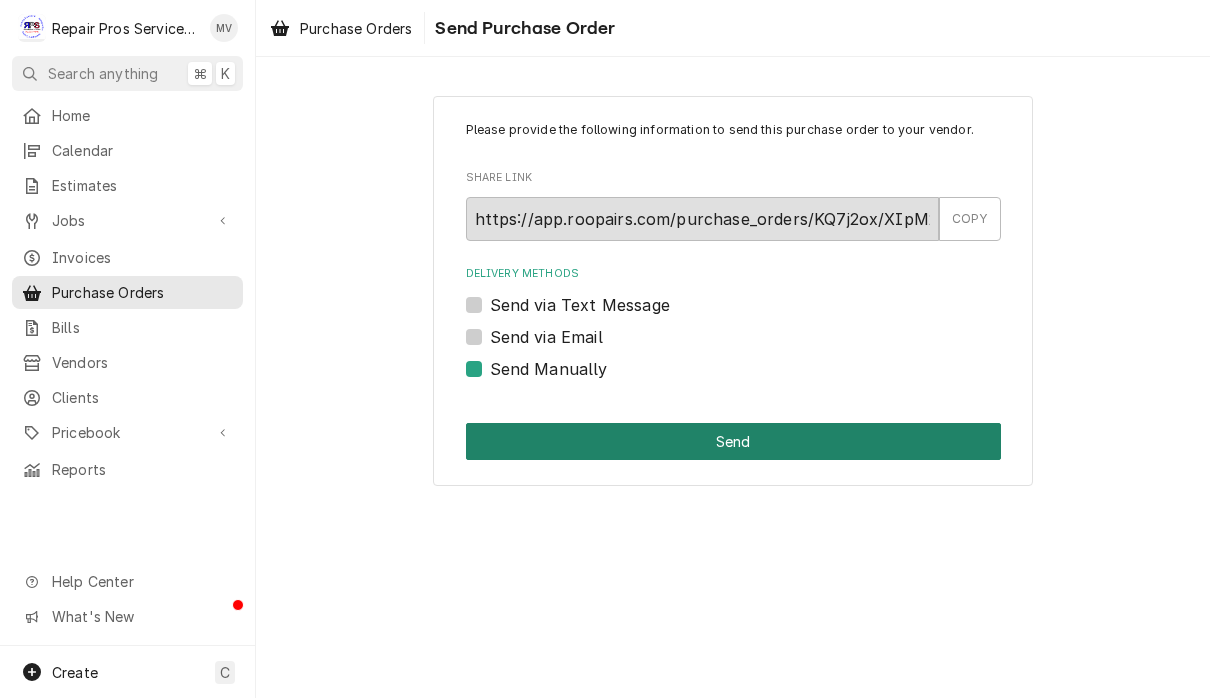click on "Send" at bounding box center [733, 441] 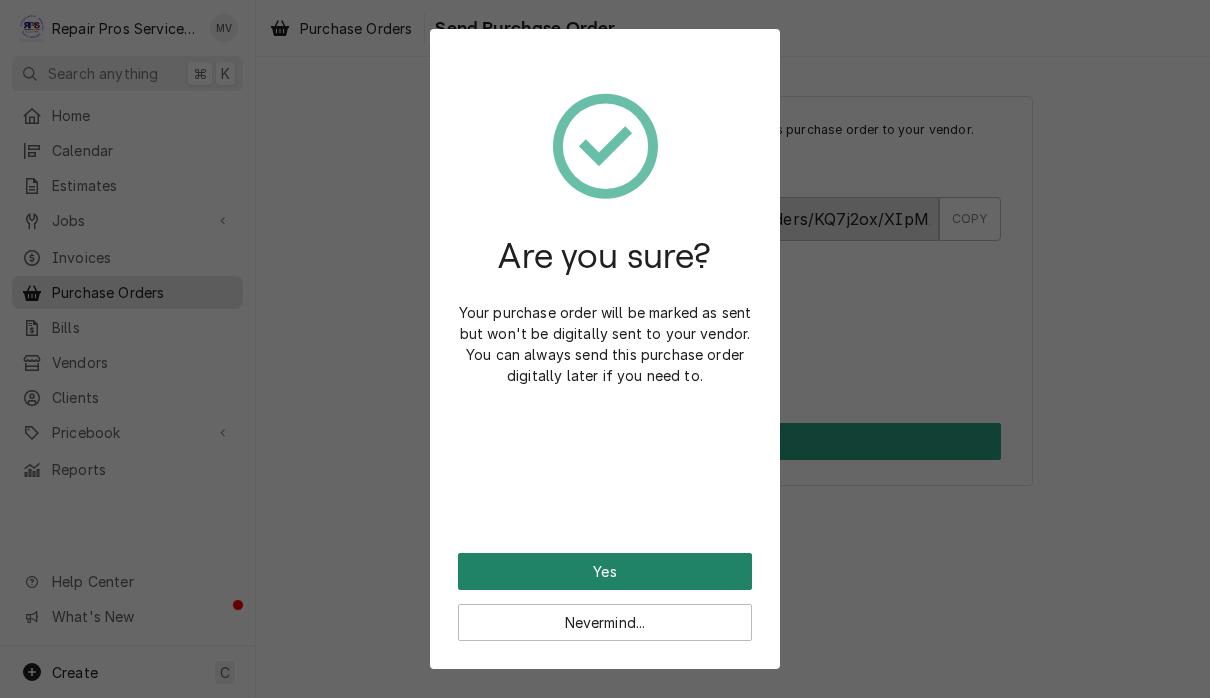 click on "Yes" at bounding box center (605, 571) 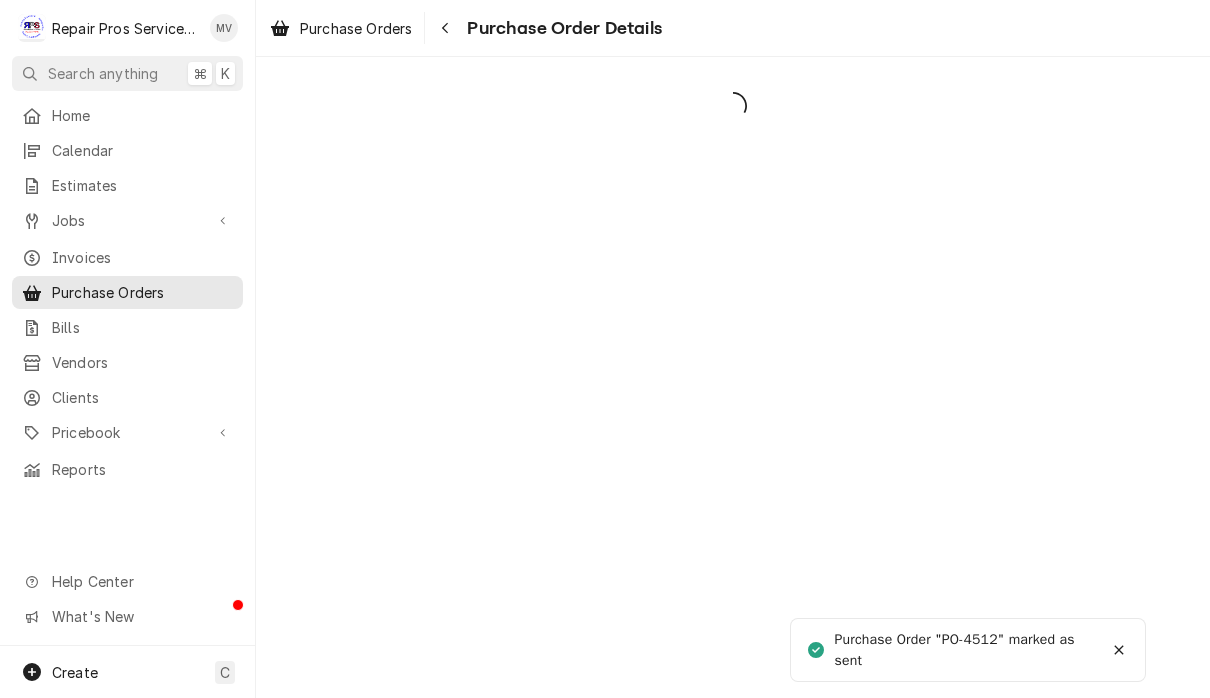 scroll, scrollTop: 0, scrollLeft: 0, axis: both 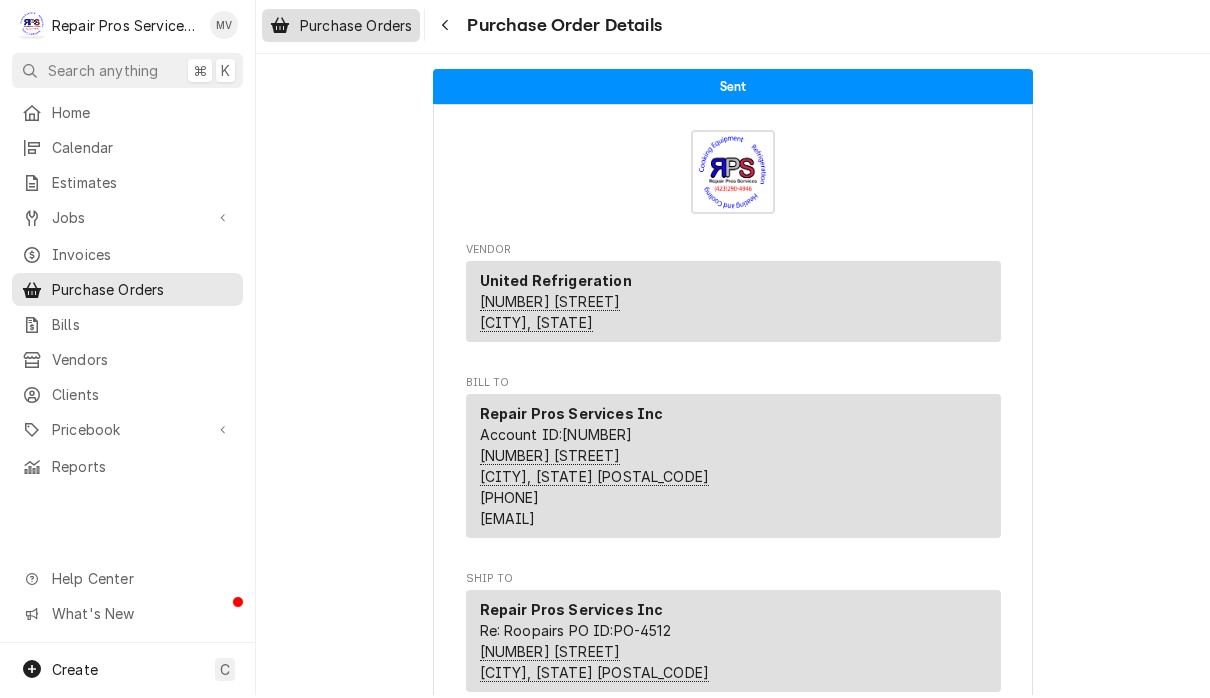 click on "Purchase Orders" at bounding box center [356, 28] 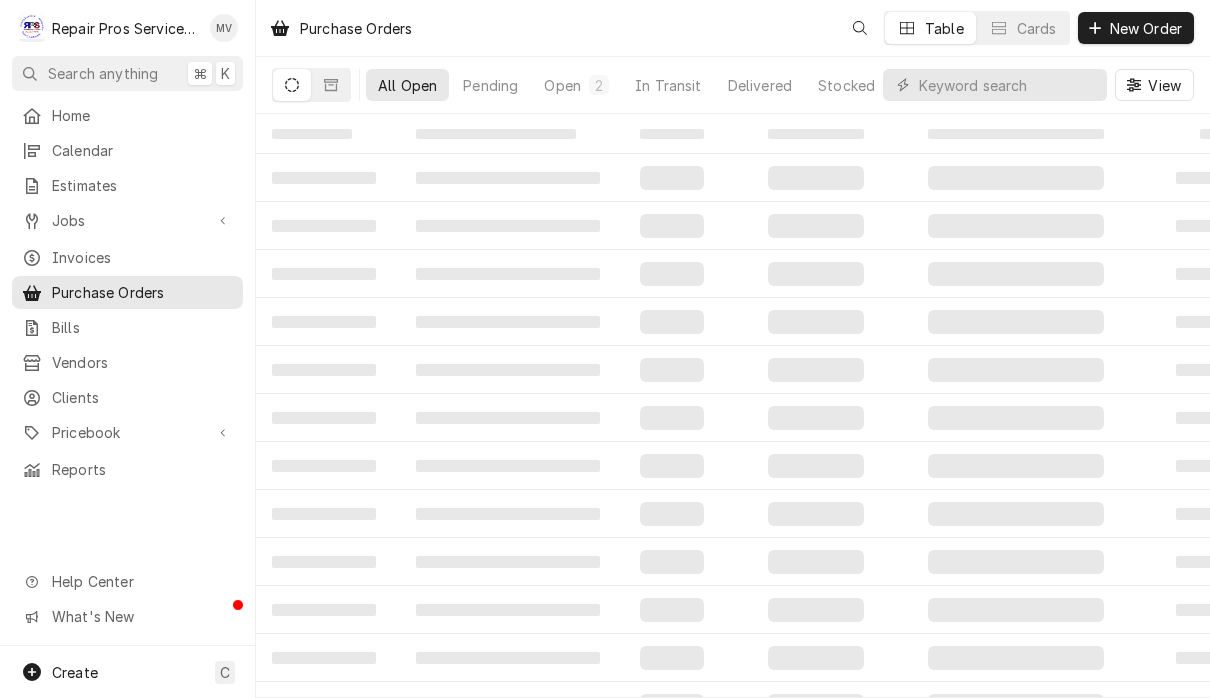 scroll, scrollTop: 0, scrollLeft: 0, axis: both 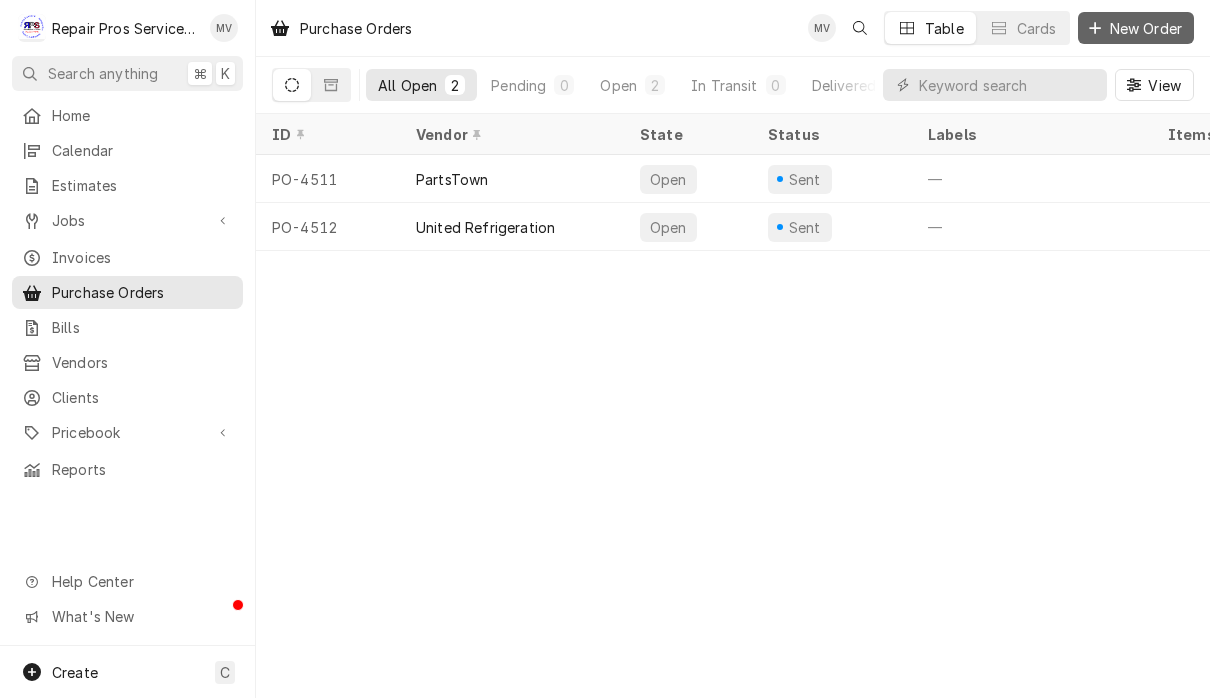 click on "New Order" at bounding box center [1146, 28] 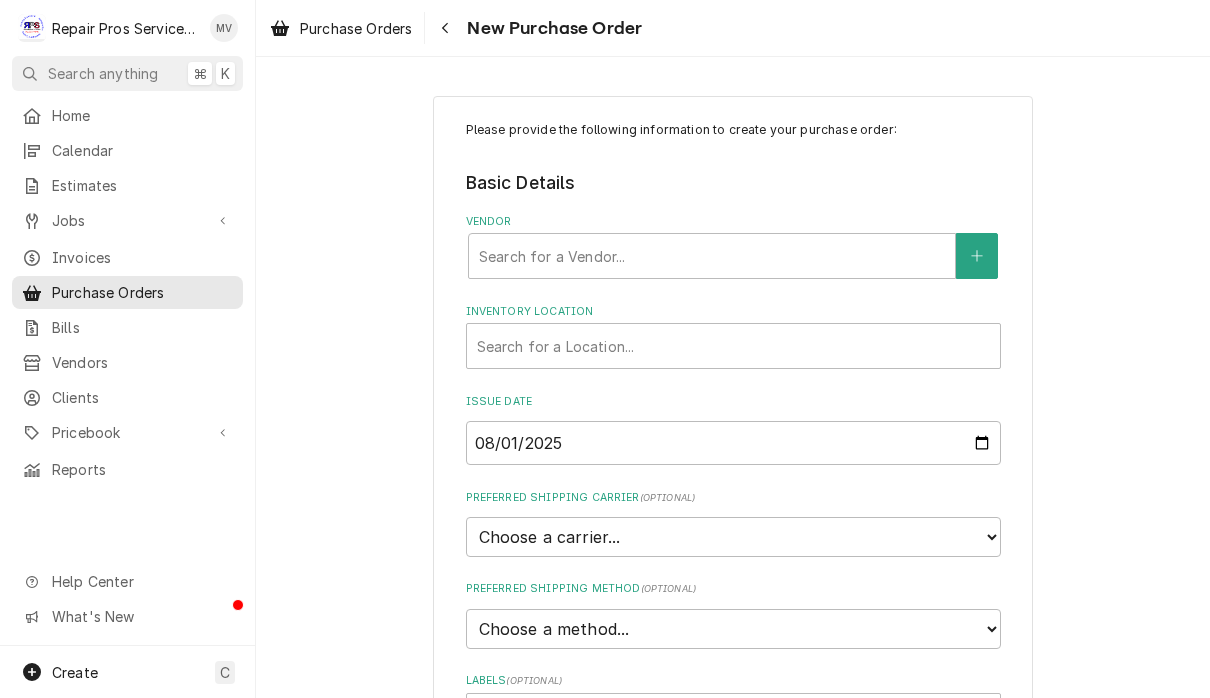 scroll, scrollTop: 0, scrollLeft: 0, axis: both 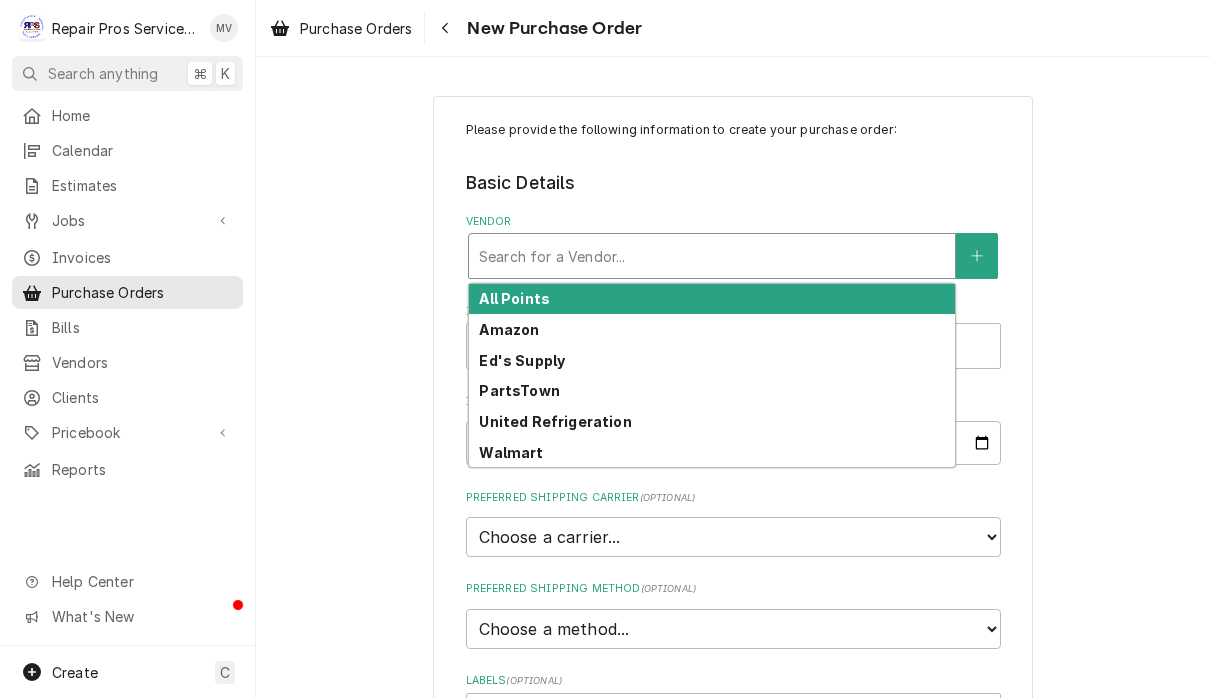 type on "4" 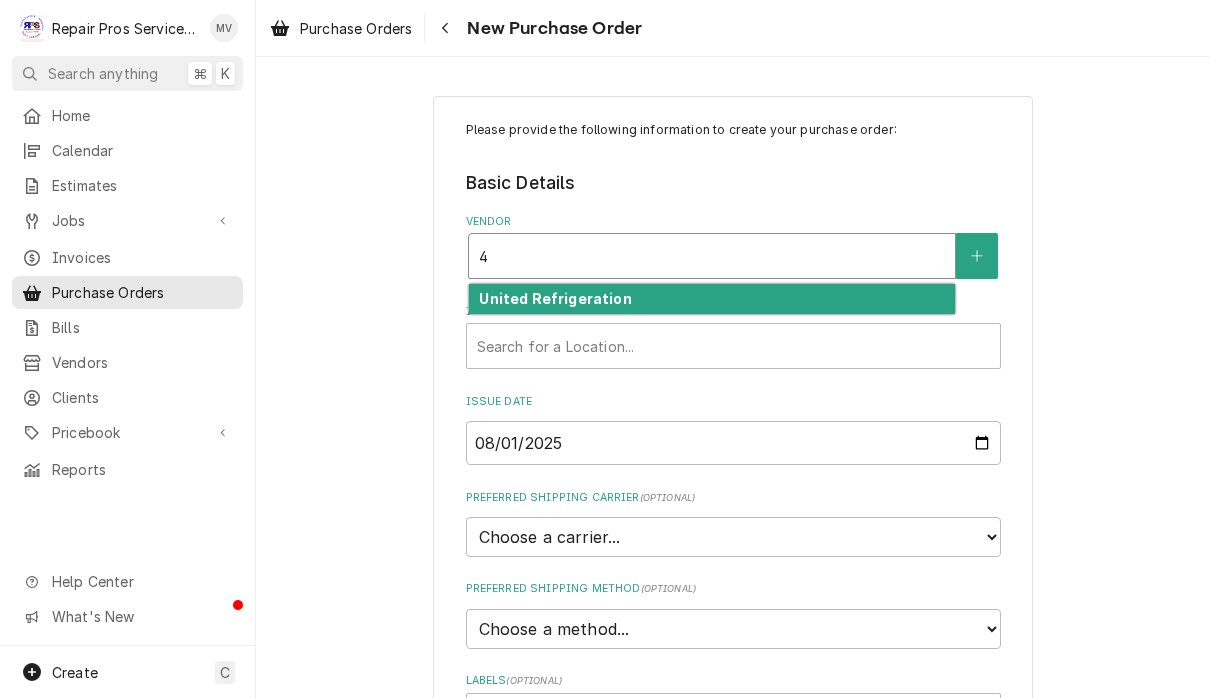 type 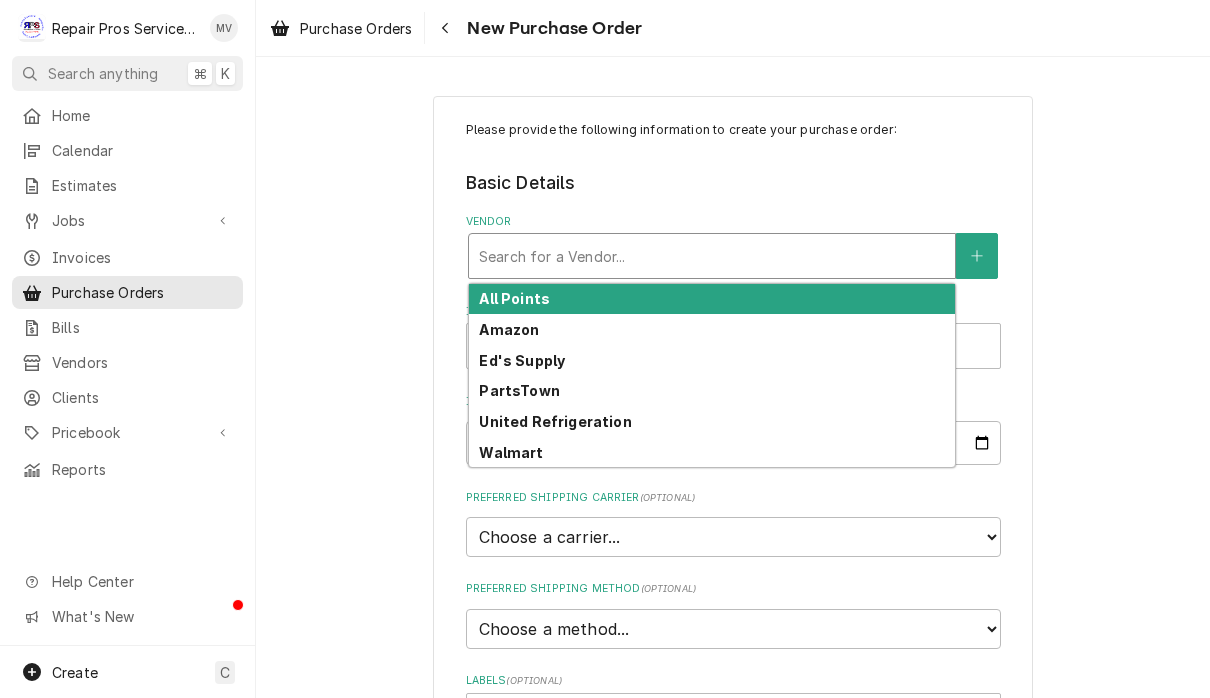 click on "Ed's Supply" at bounding box center (712, 360) 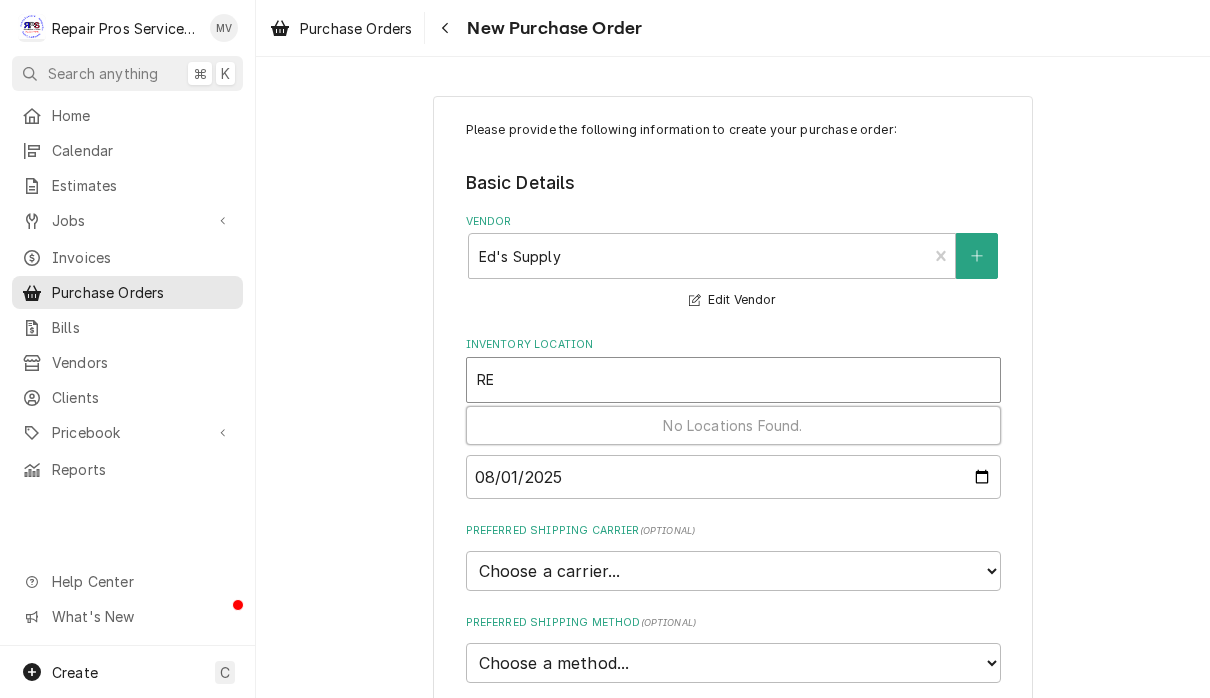 type on "R" 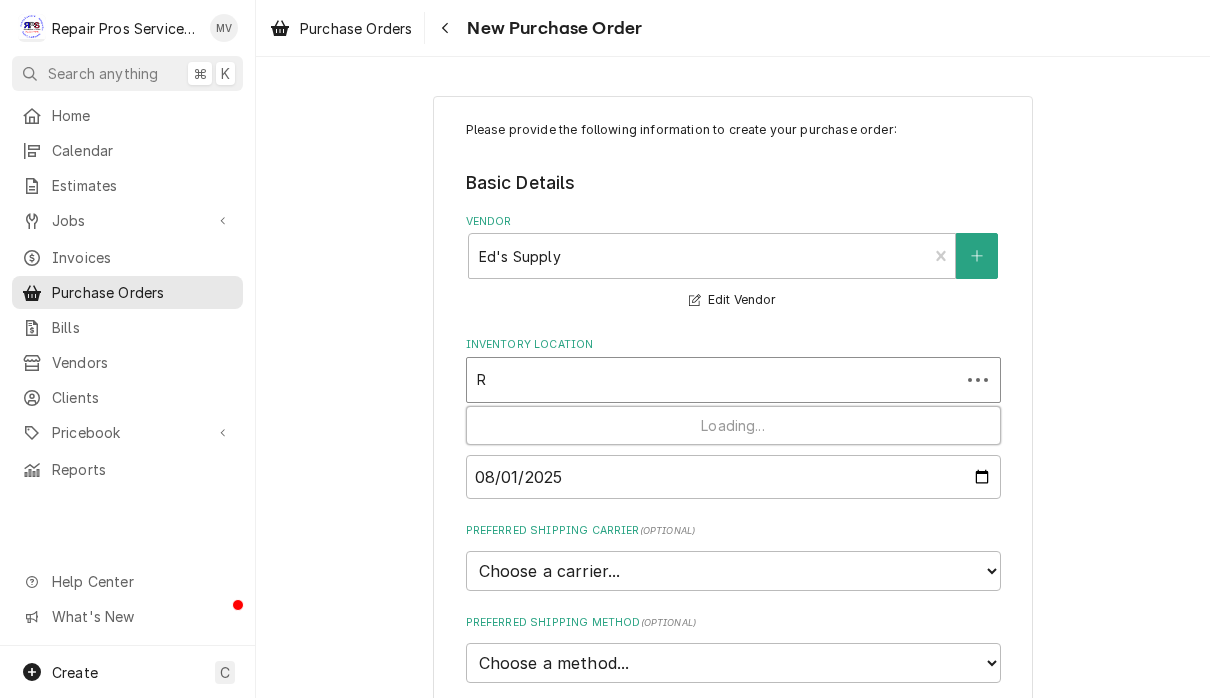 type 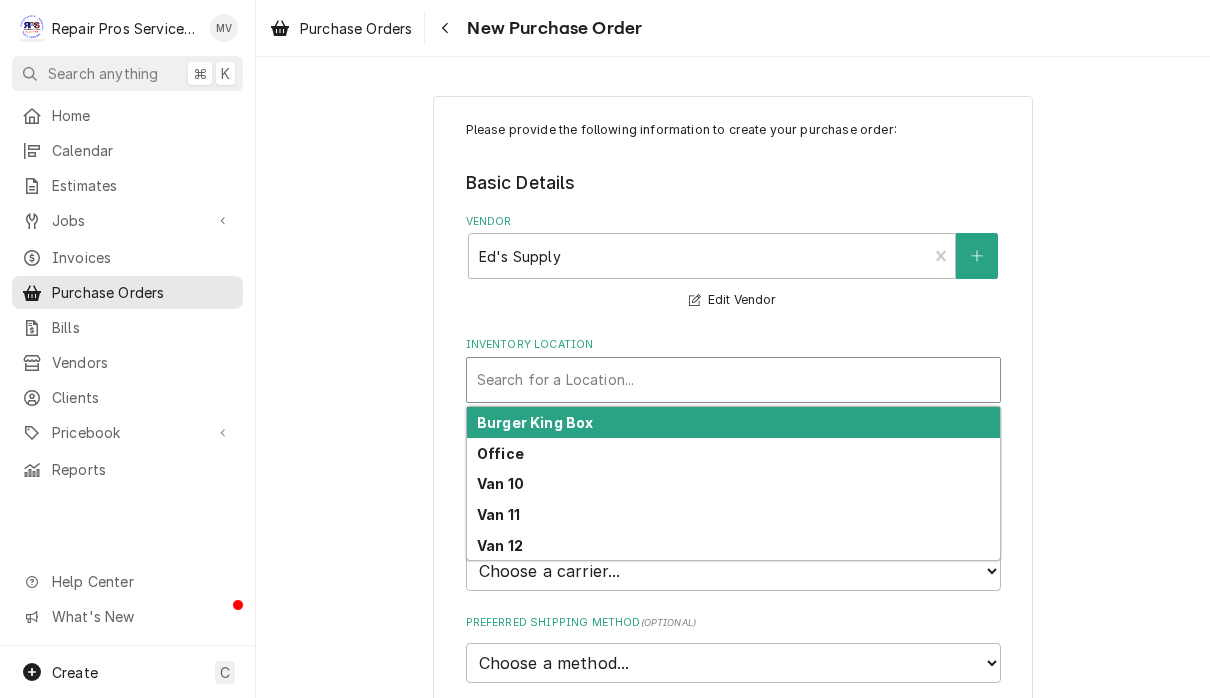click on "Van 10" at bounding box center [500, 483] 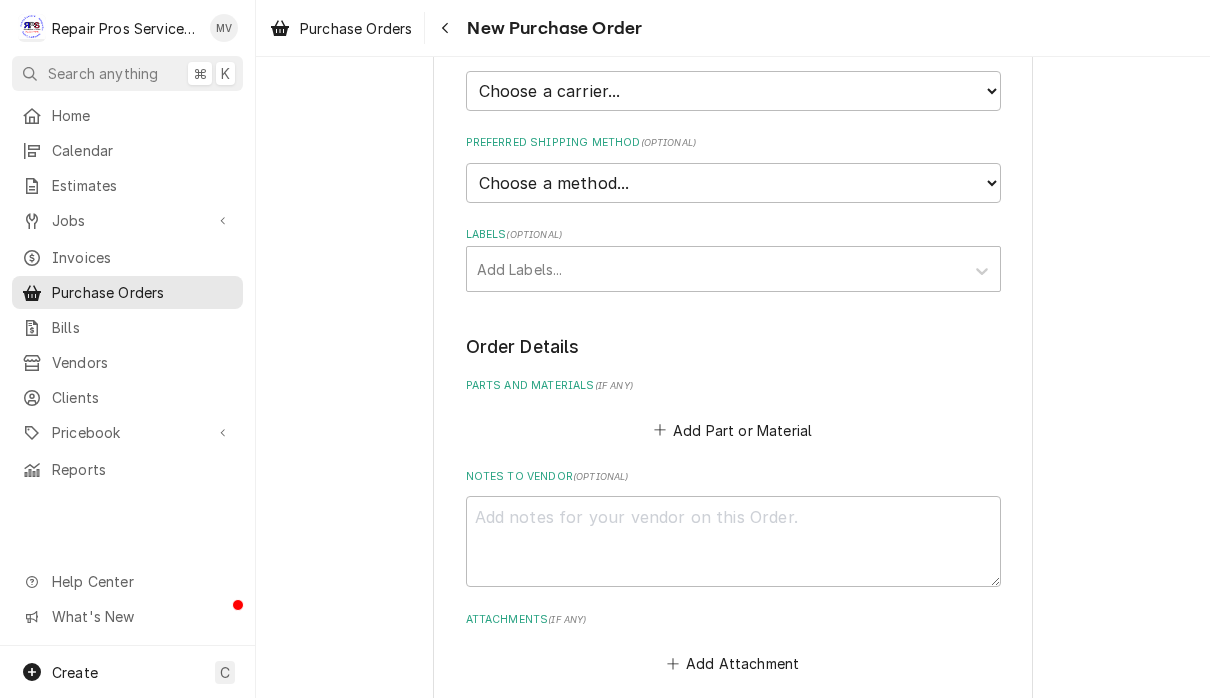 scroll, scrollTop: 483, scrollLeft: 0, axis: vertical 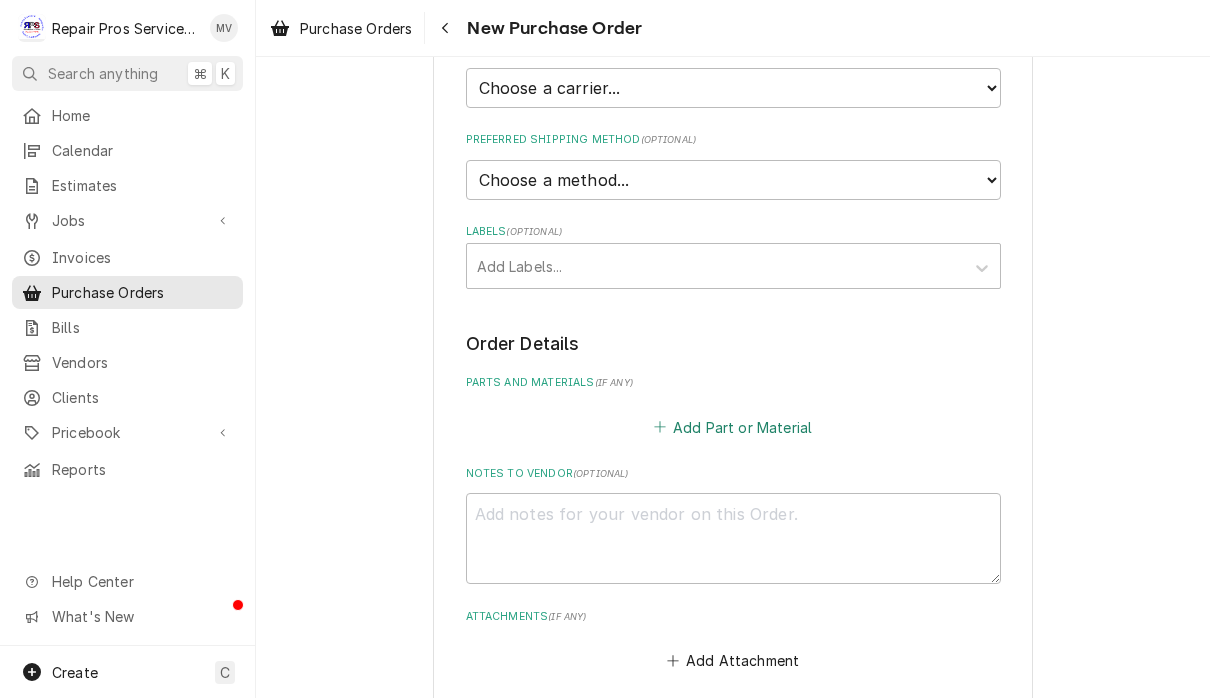 click on "Add Part or Material" at bounding box center [732, 427] 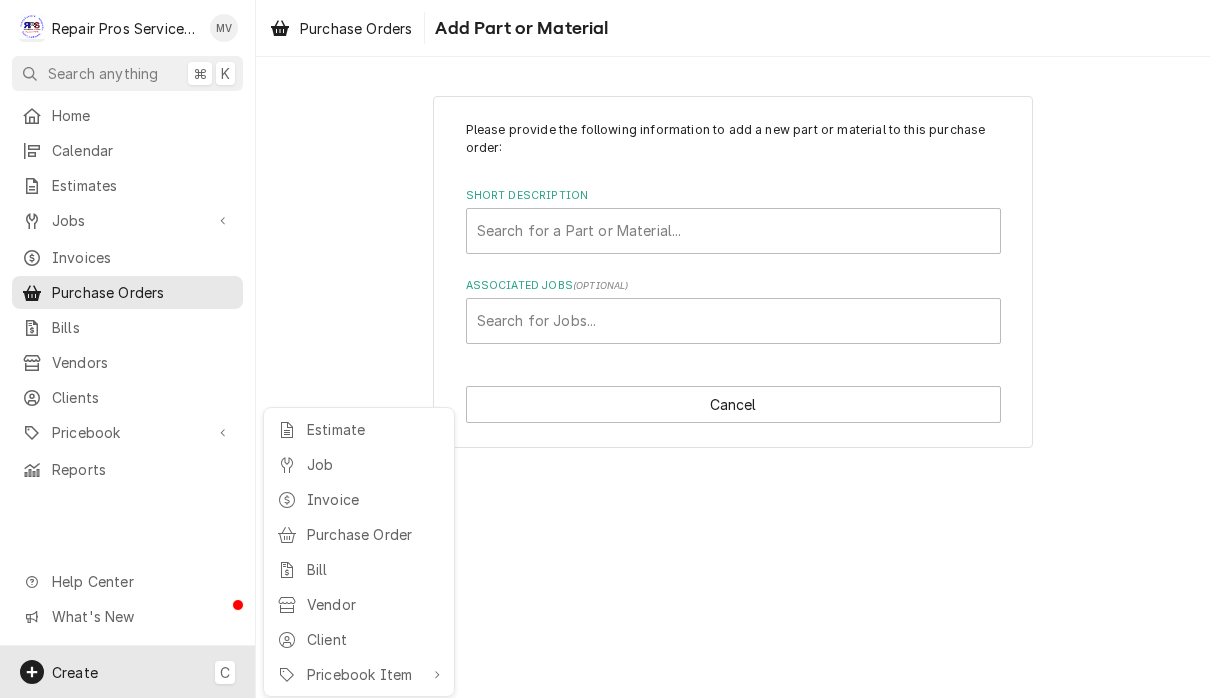 click on "R Repair Pros Services Inc MV Search anything ⌘ K Home Calendar Estimates Jobs Jobs Job Series Invoices Purchase Orders Bills Vendors Clients Pricebook Services Parts & Materials Miscellaneous Discounts Reports Help Center What's New Create C Purchase Orders Add Part or Material Please provide the following information to add a new part or material to this purchase order: Short Description Search for a Part or Material... Associated Jobs ( optional ) Search for Jobs... Cancel x Estimate Job Invoice Purchase Order Bill Vendor Client Pricebook Item" at bounding box center (605, 349) 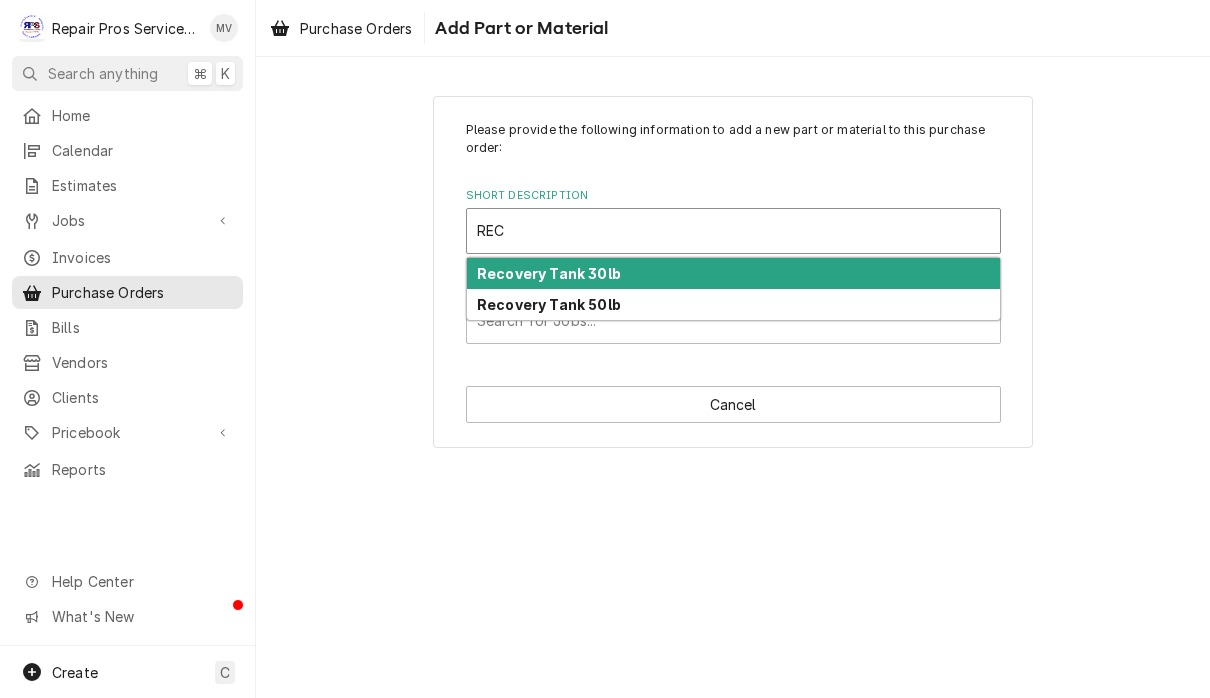 click on "Recovery Tank 30lb" at bounding box center (733, 273) 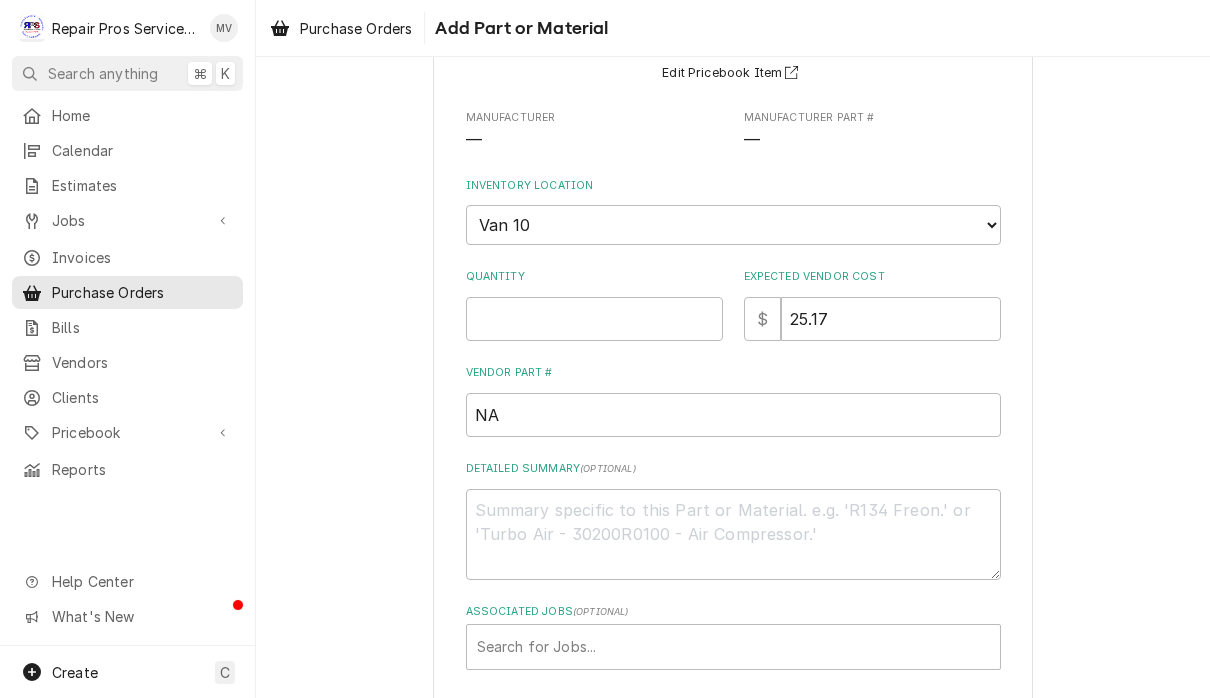 scroll, scrollTop: 203, scrollLeft: 0, axis: vertical 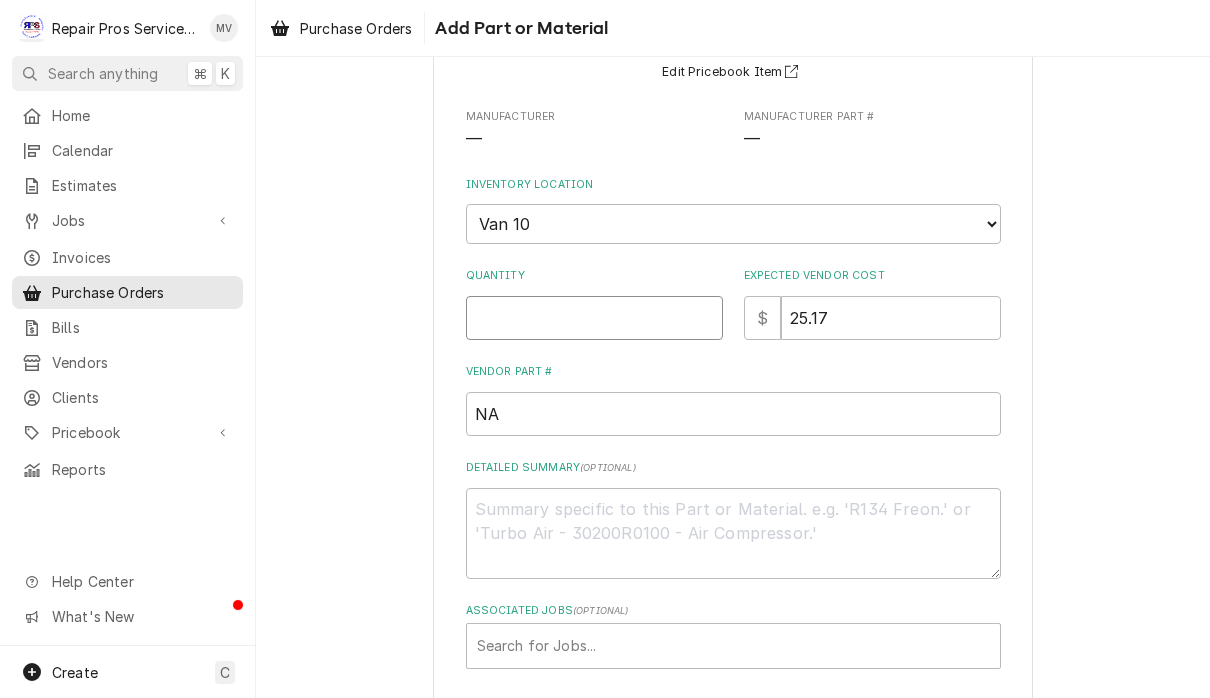 click on "Quantity" at bounding box center [594, 318] 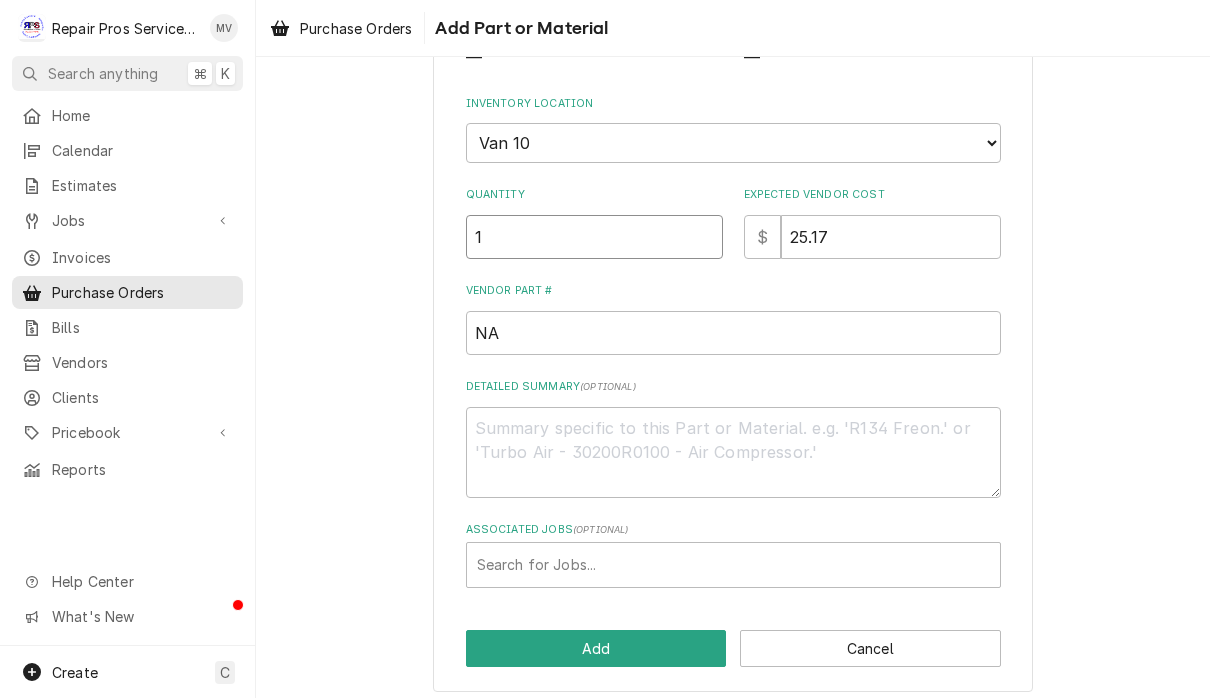 scroll, scrollTop: 281, scrollLeft: 0, axis: vertical 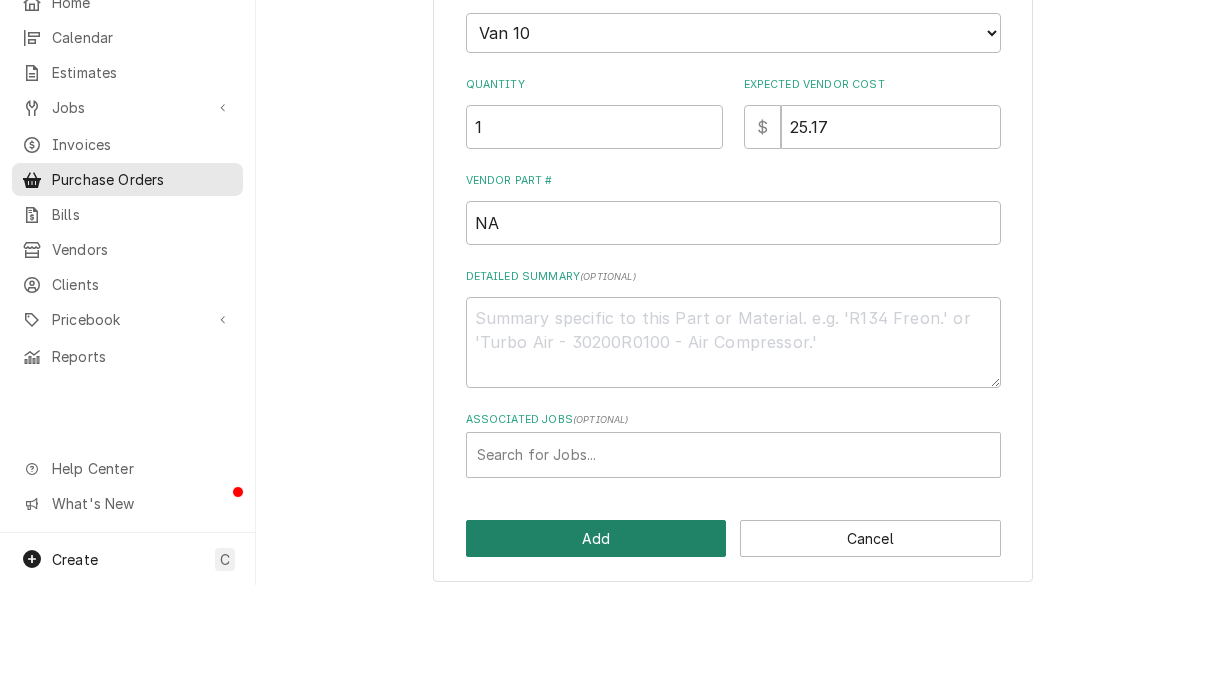 click on "Add" at bounding box center (596, 651) 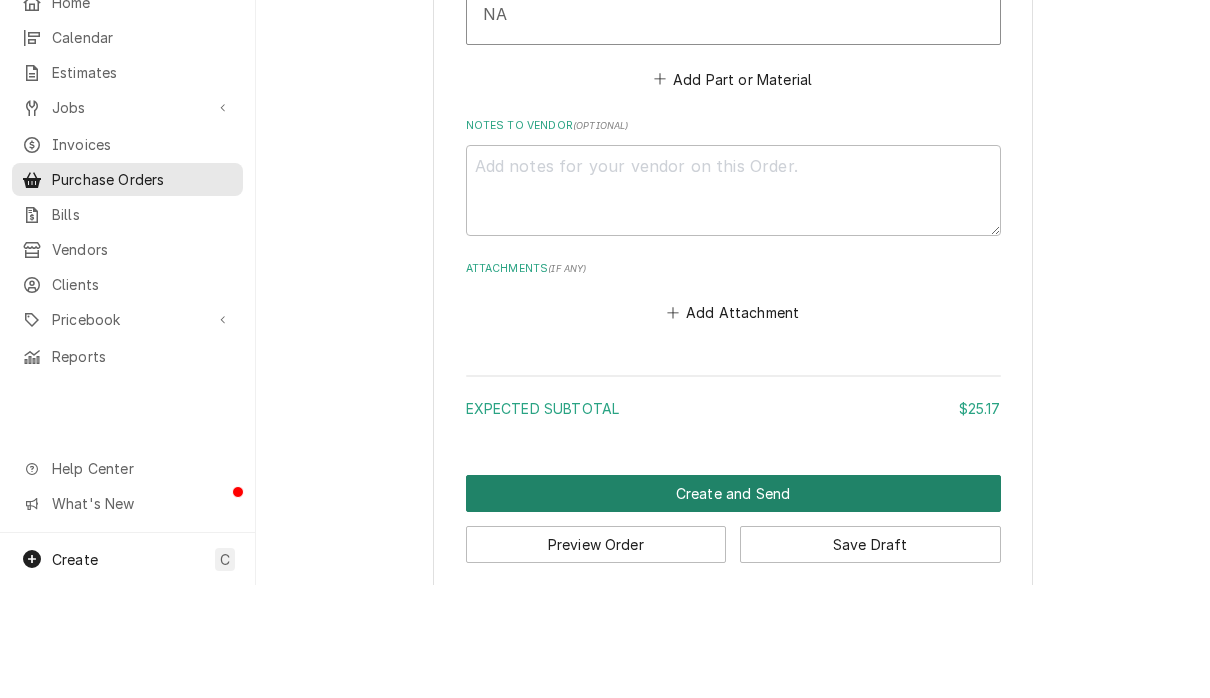click on "Create and Send" at bounding box center (733, 606) 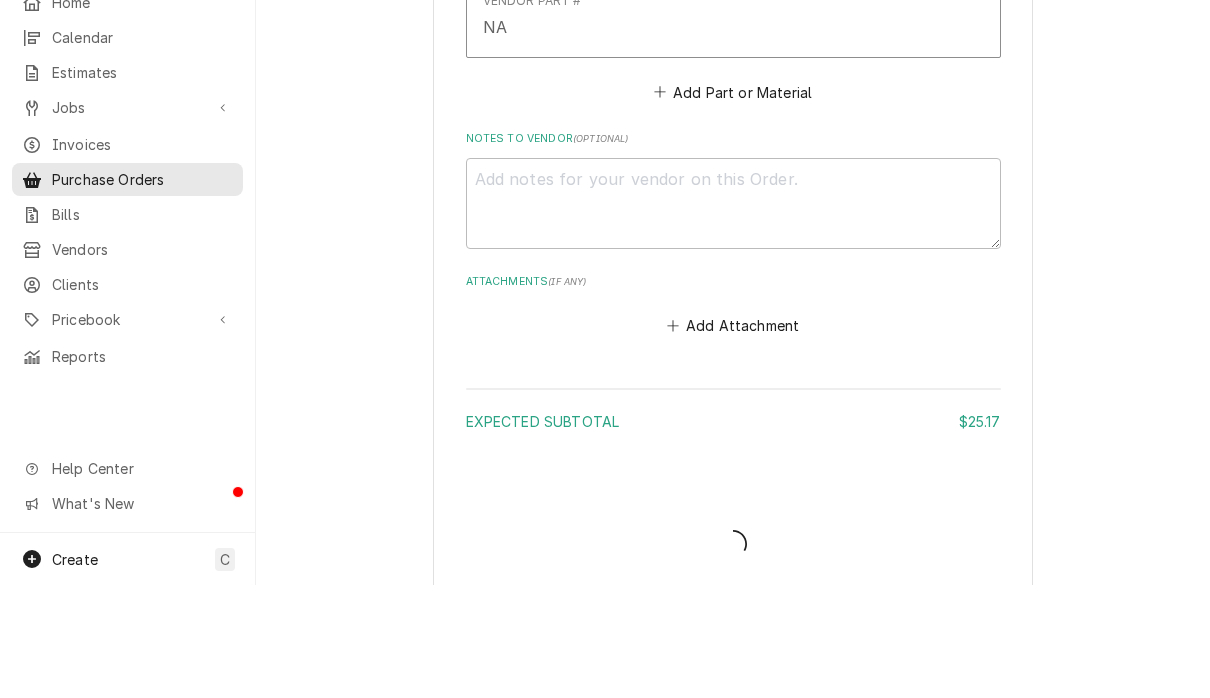 type on "x" 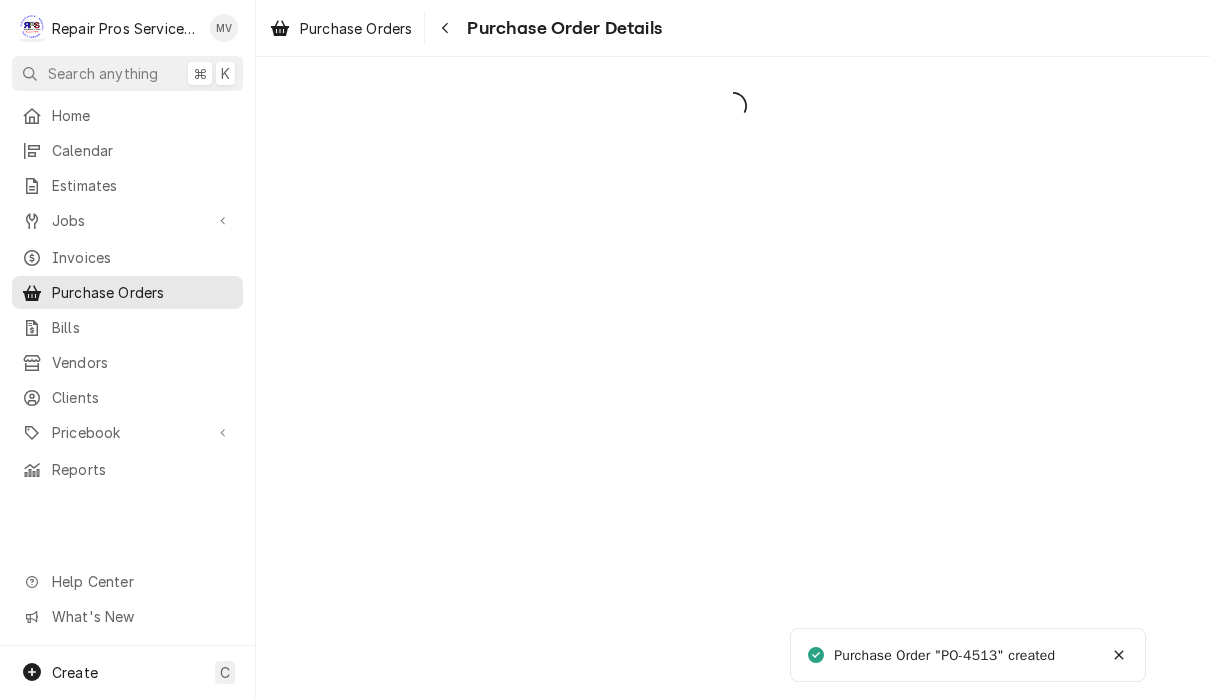 scroll, scrollTop: 0, scrollLeft: 0, axis: both 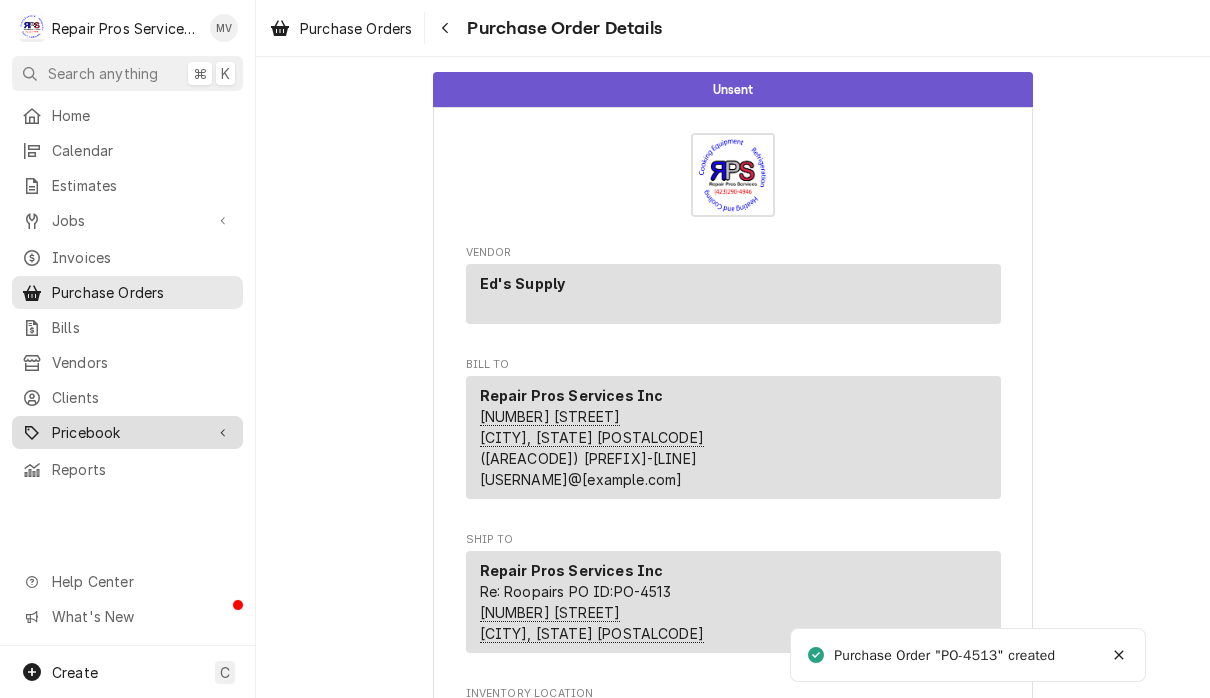 click on "Pricebook" at bounding box center (127, 432) 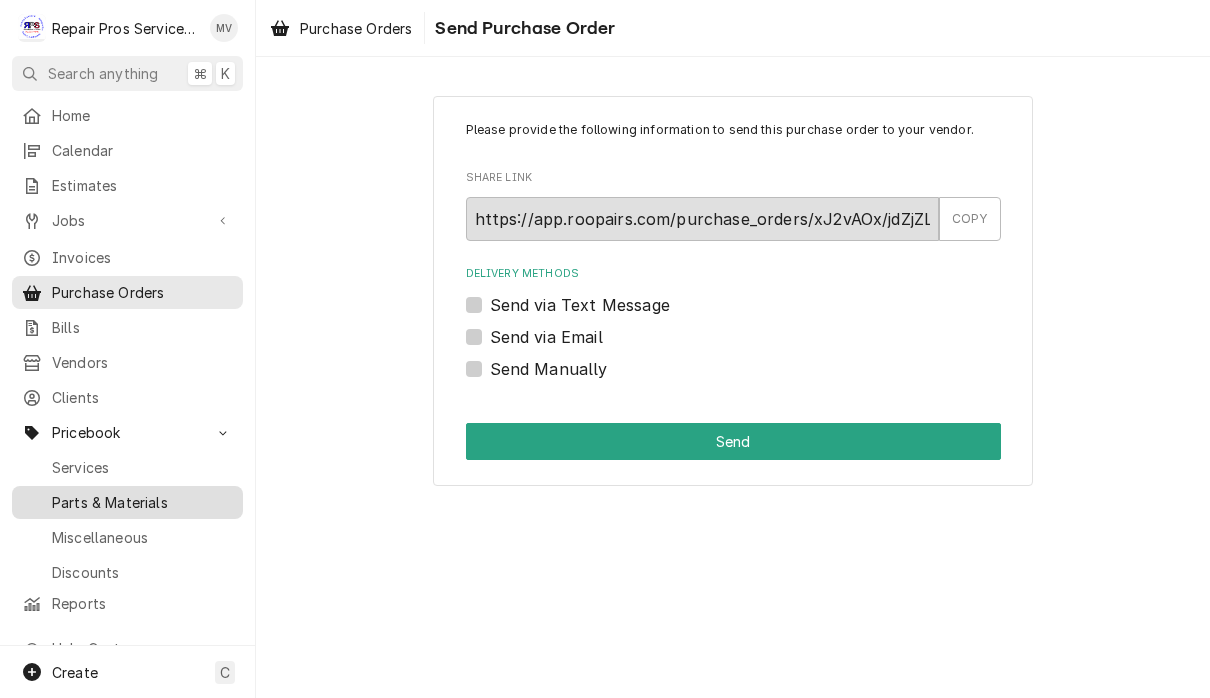 click on "Parts & Materials" at bounding box center (142, 502) 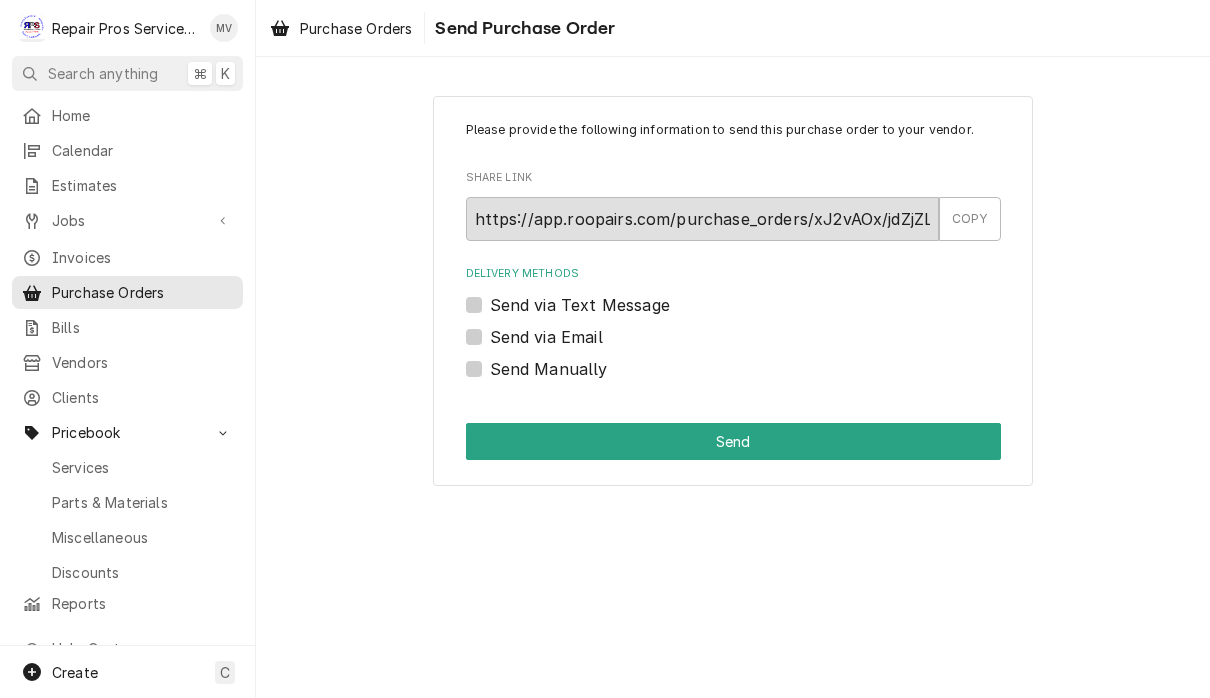 click on "Send Manually" at bounding box center (549, 369) 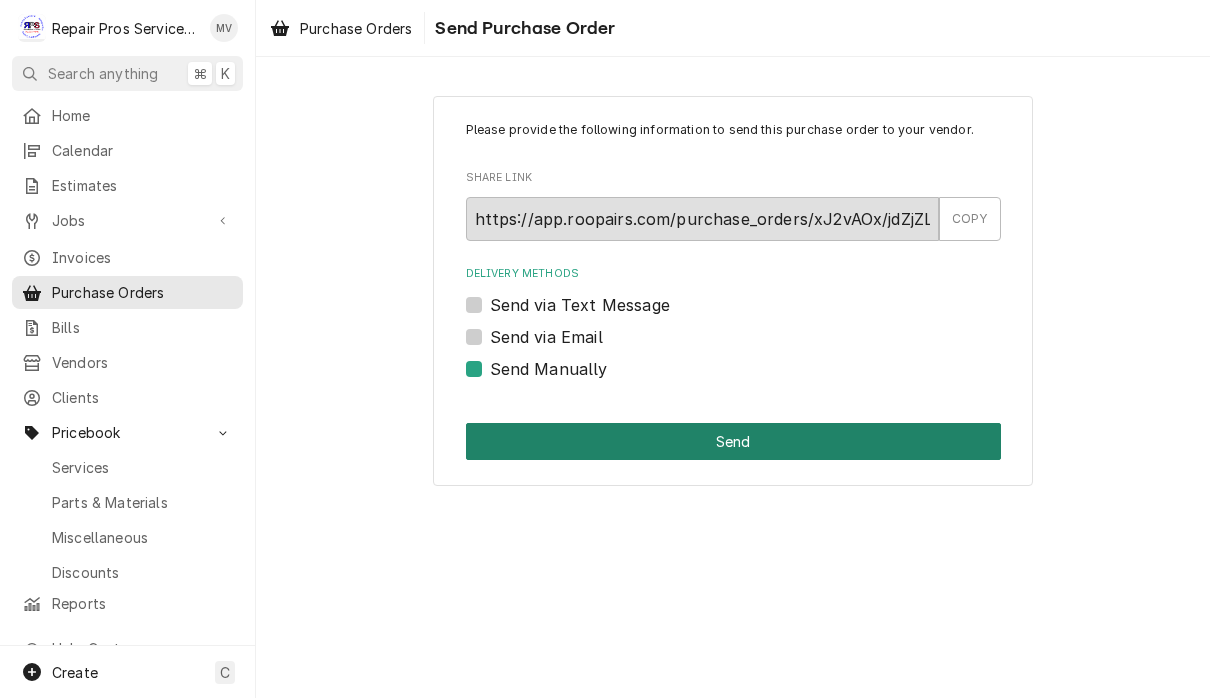 click on "Send" at bounding box center [733, 441] 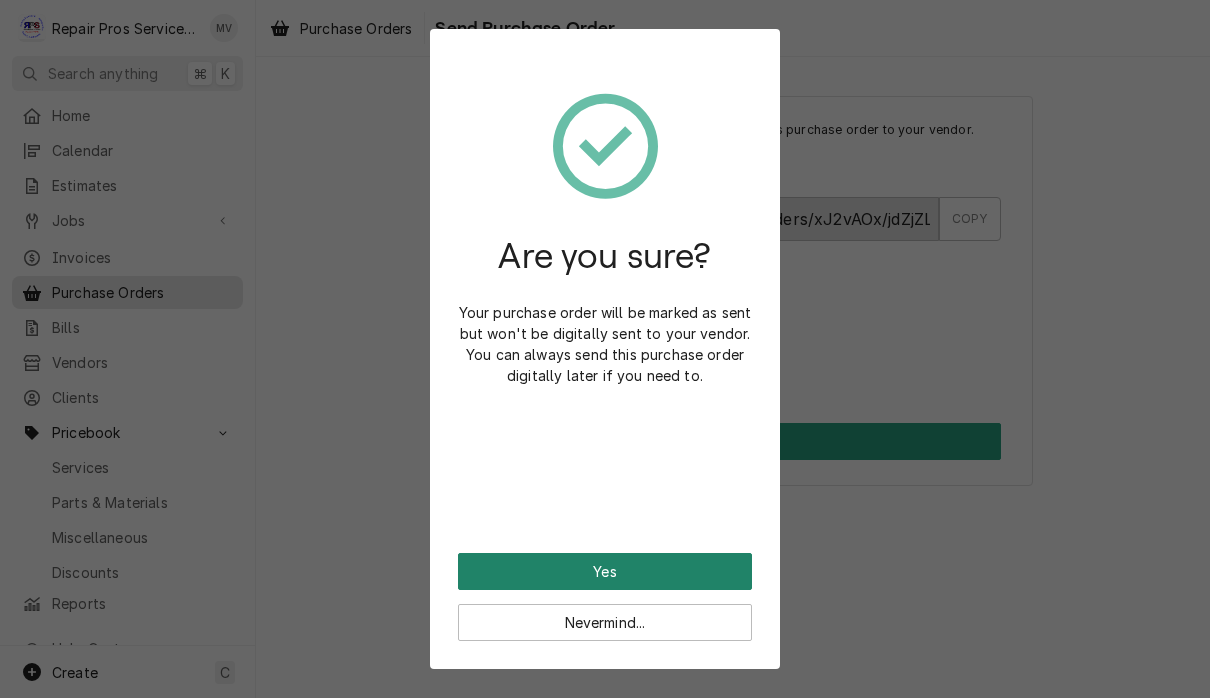 click on "Yes" at bounding box center [605, 571] 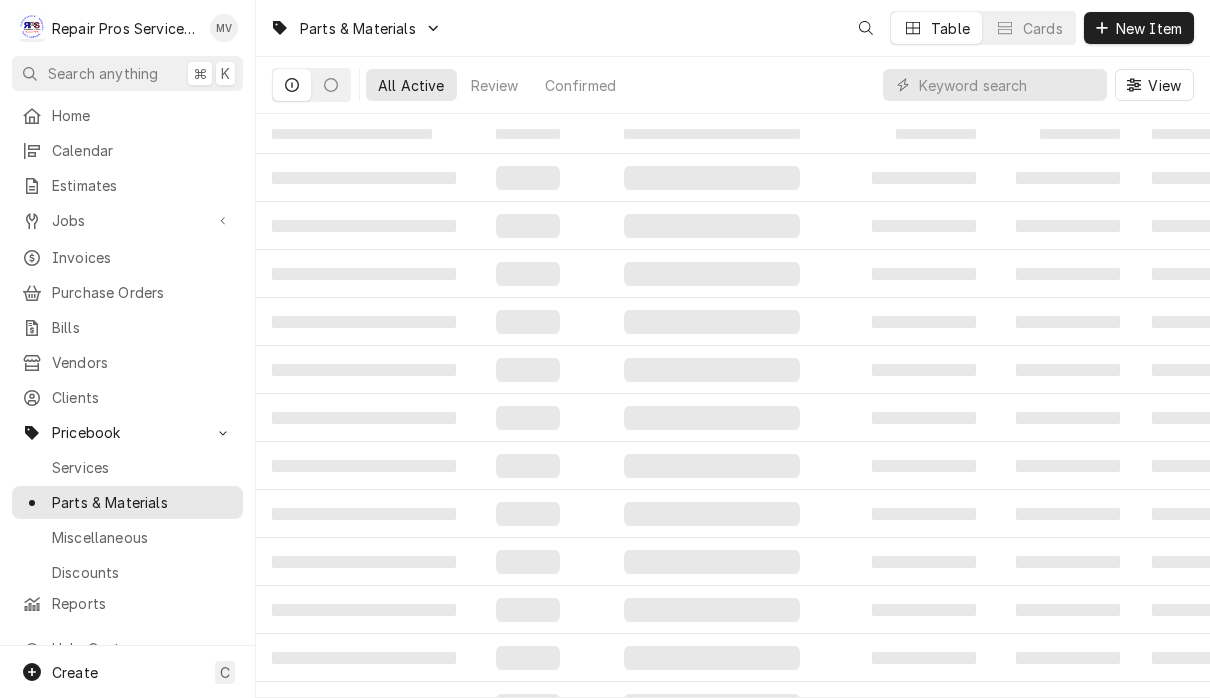 scroll, scrollTop: 0, scrollLeft: 0, axis: both 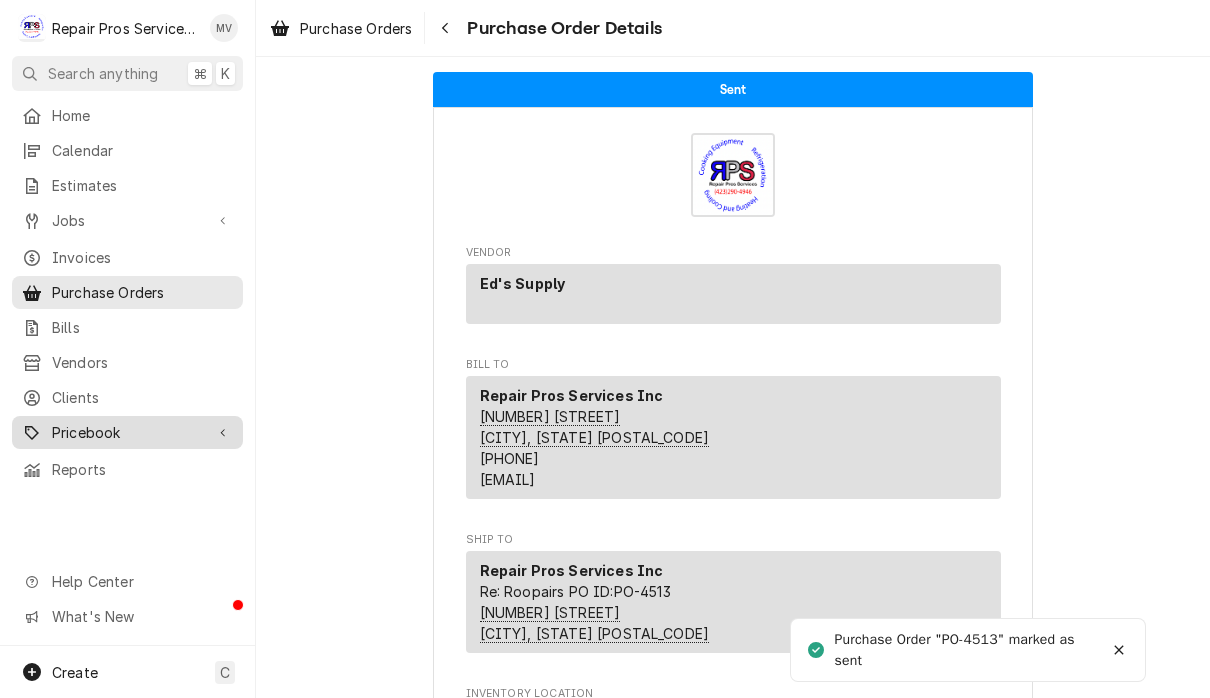 click on "Pricebook" at bounding box center (127, 432) 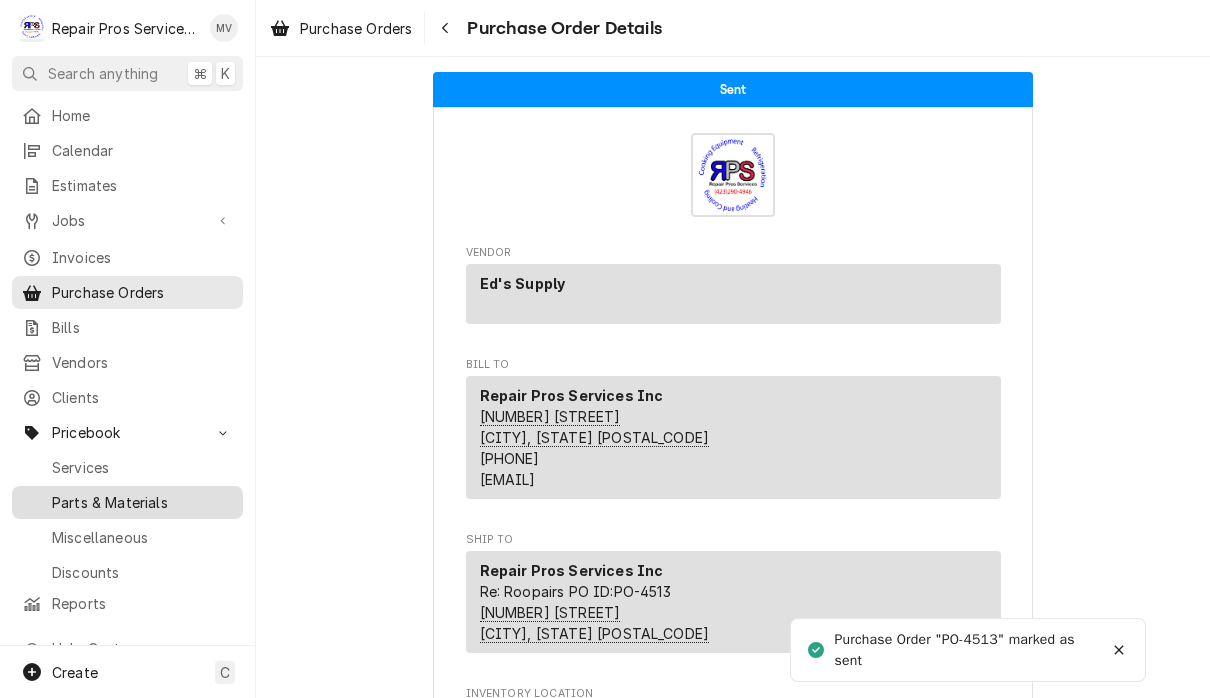 click on "Parts & Materials" at bounding box center (142, 502) 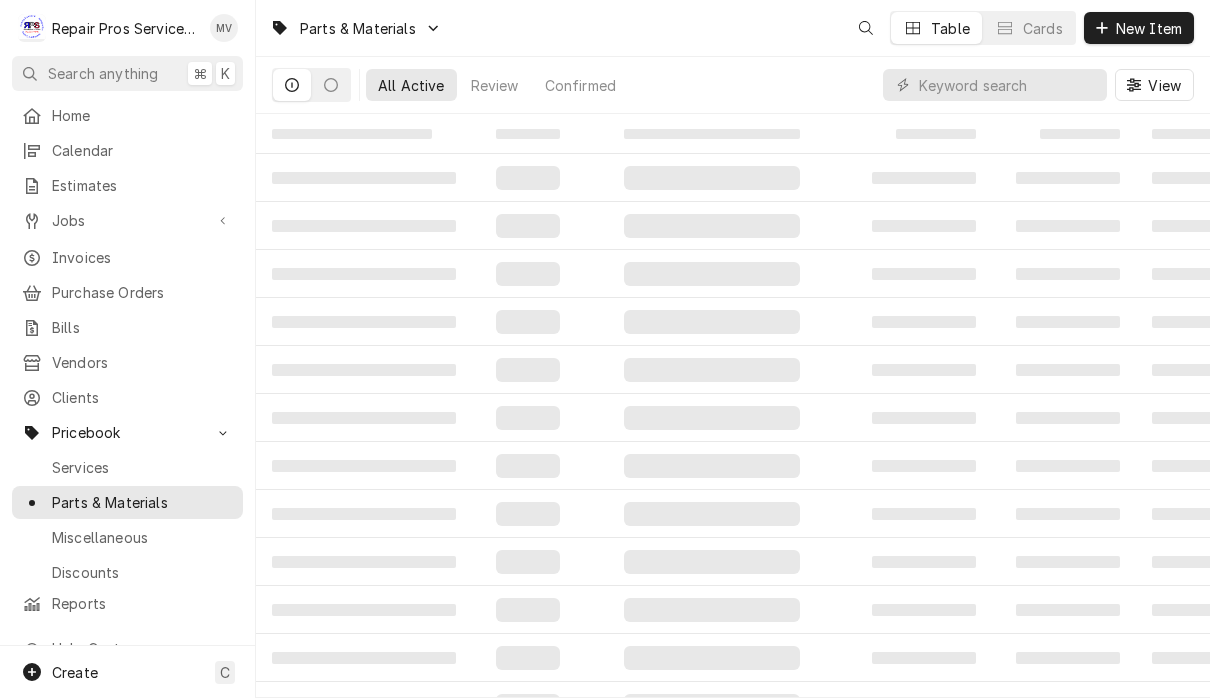 scroll, scrollTop: 0, scrollLeft: 0, axis: both 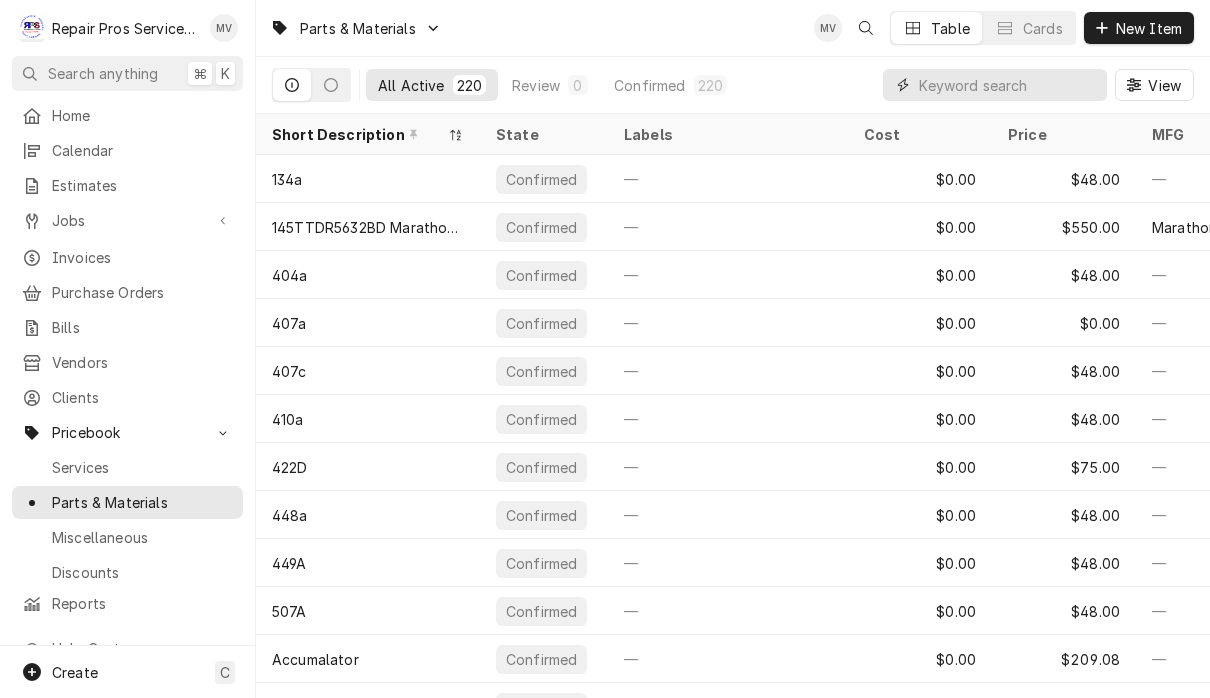 click at bounding box center [1008, 85] 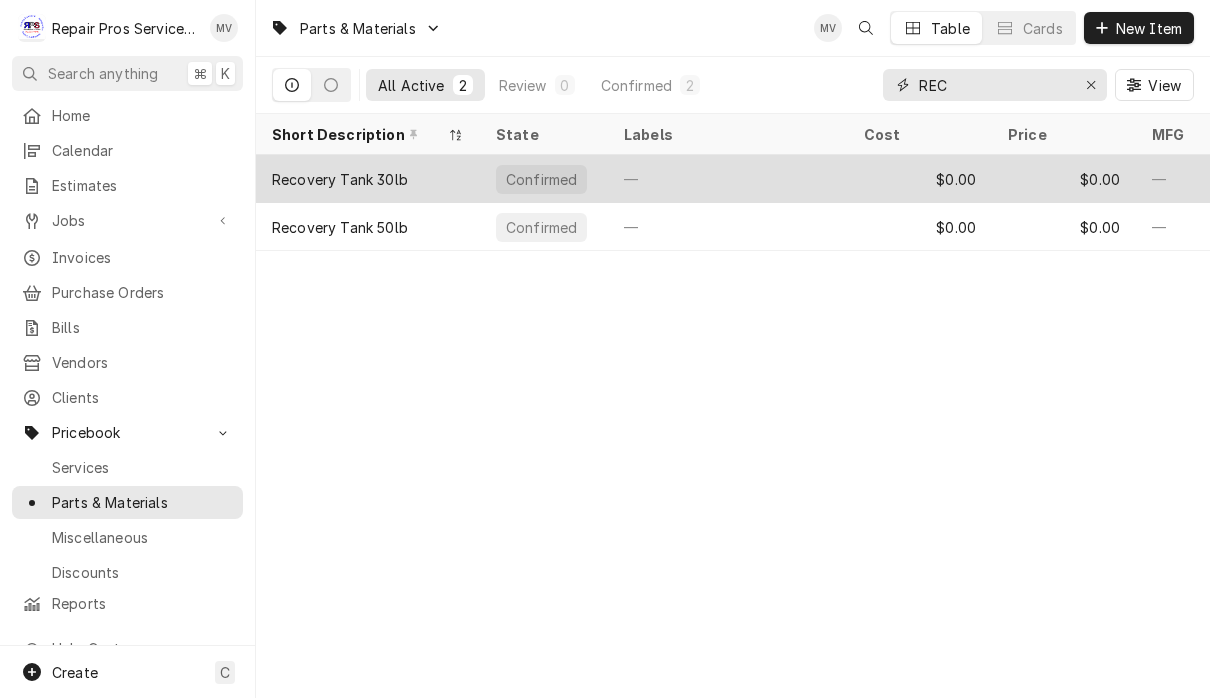 type on "REC" 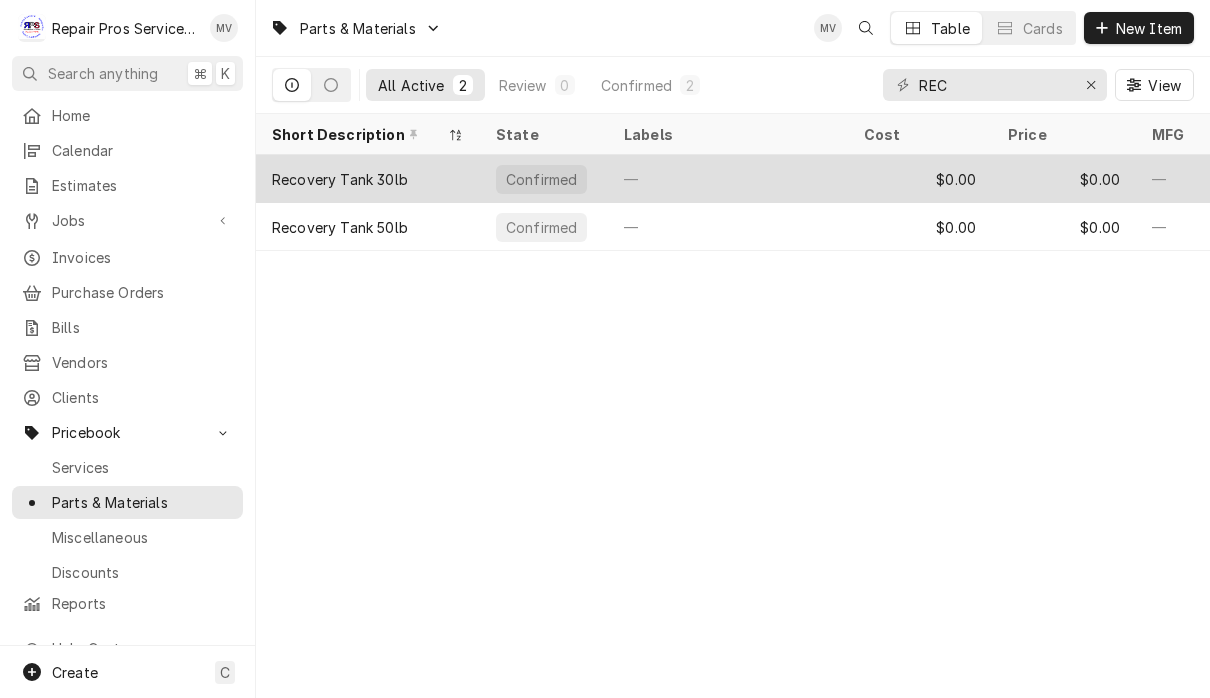 click on "—" at bounding box center (728, 179) 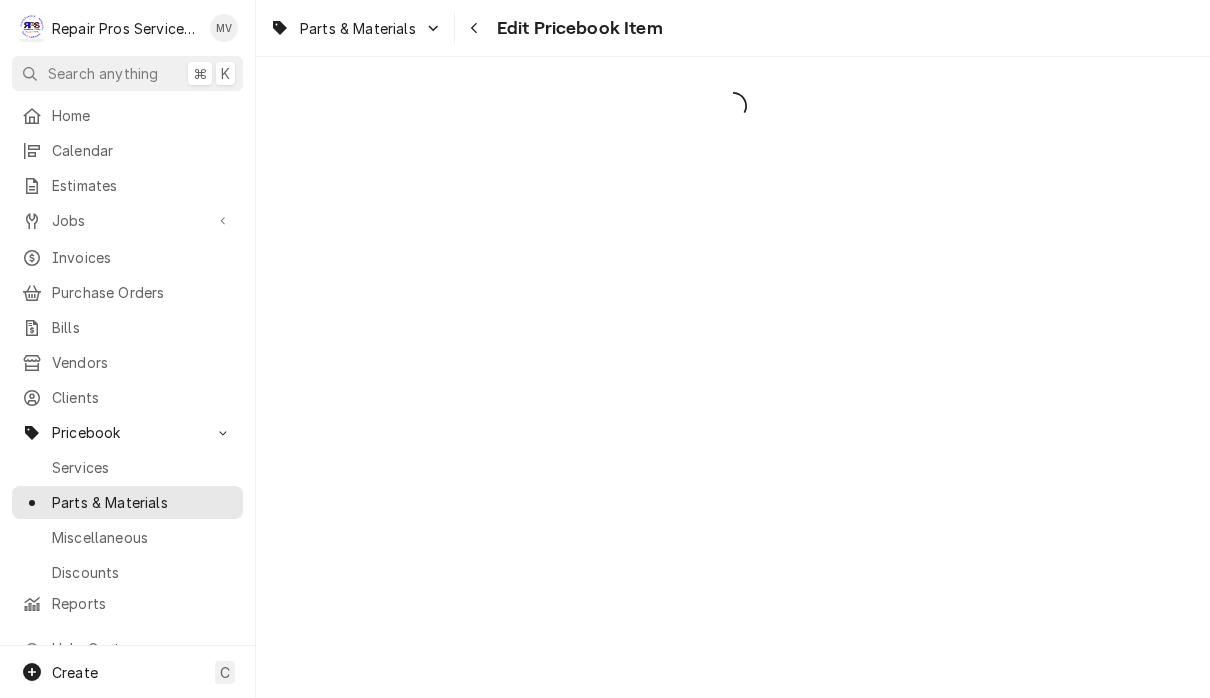 scroll, scrollTop: 0, scrollLeft: 0, axis: both 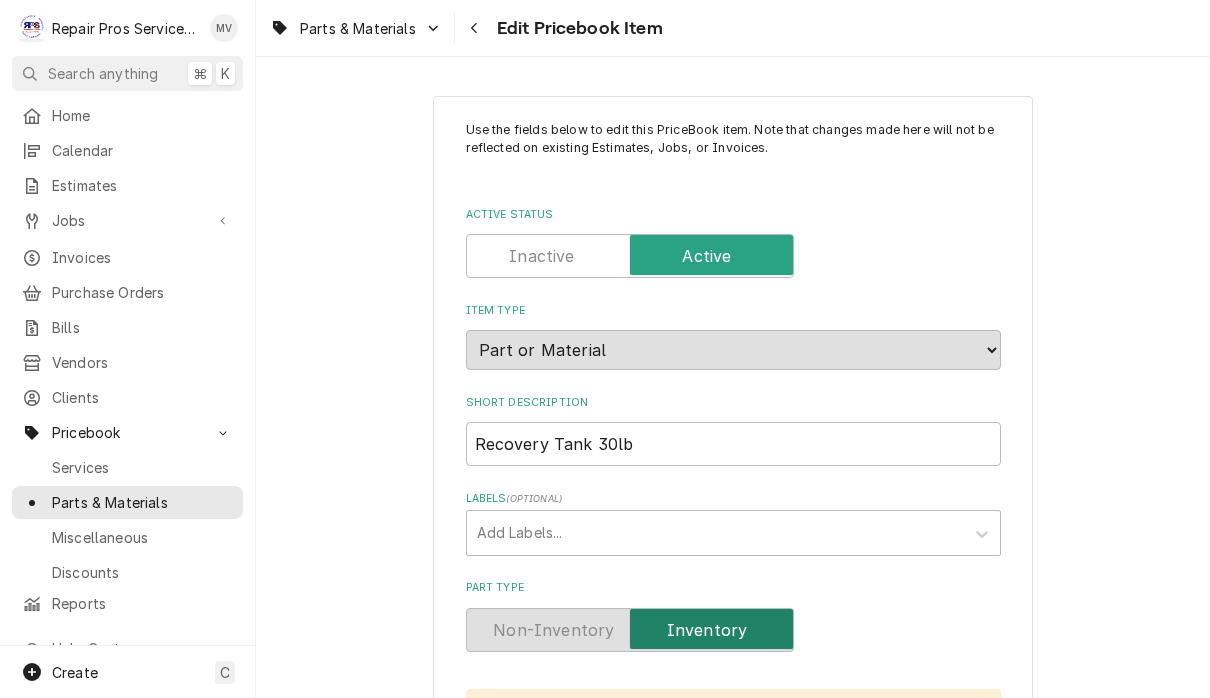 type on "x" 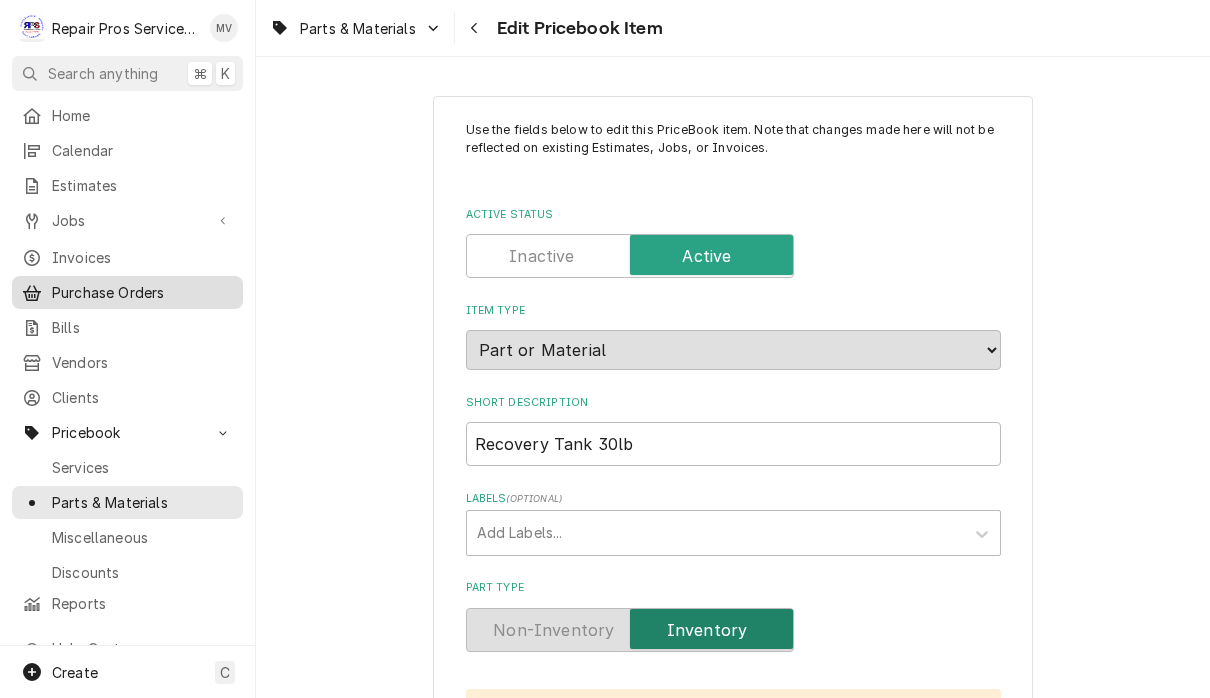 click on "Purchase Orders" at bounding box center [142, 292] 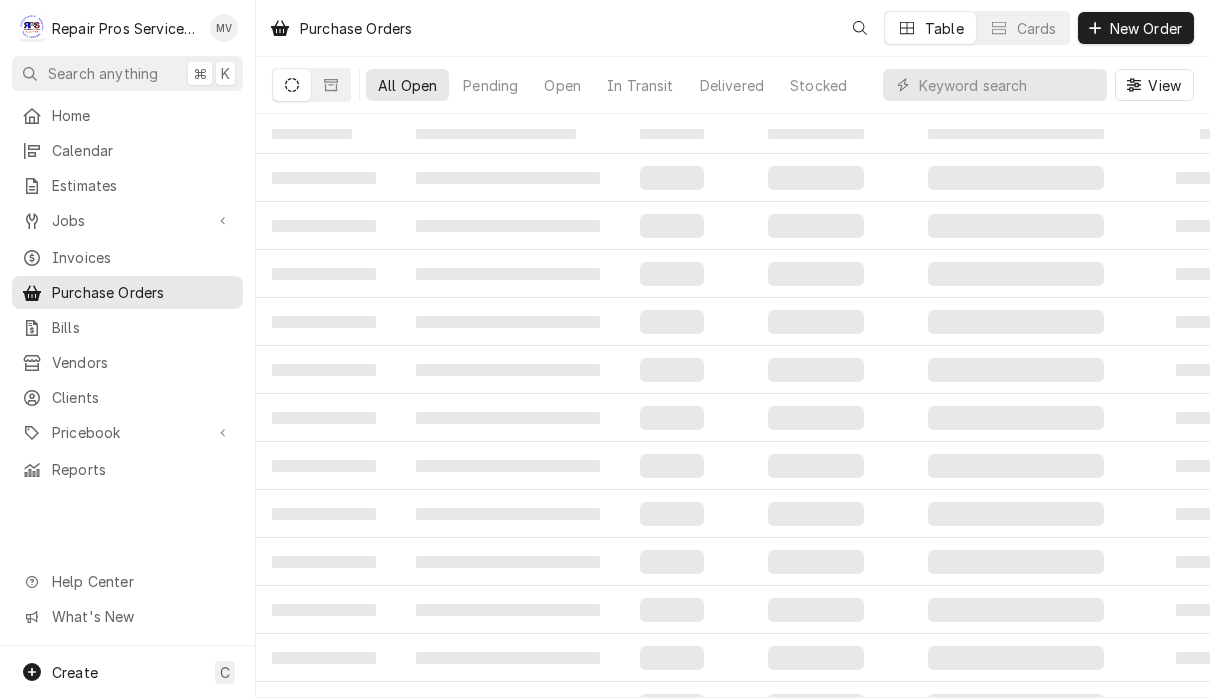 scroll, scrollTop: 0, scrollLeft: 0, axis: both 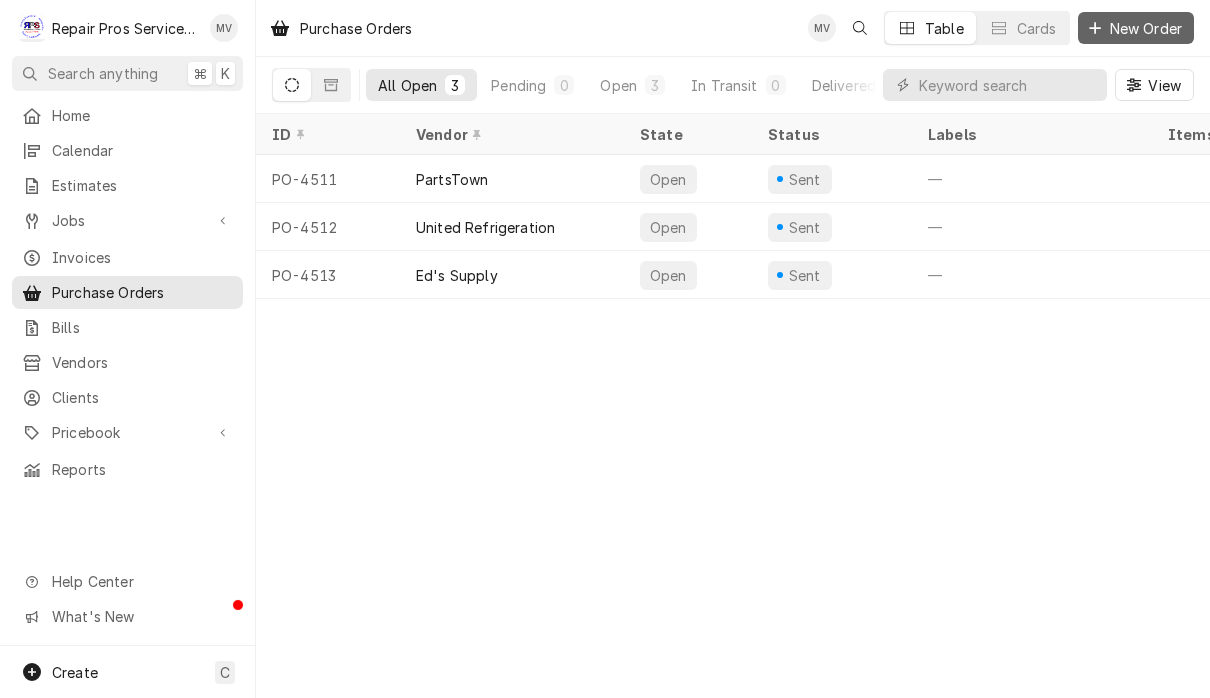click on "New Order" at bounding box center (1146, 28) 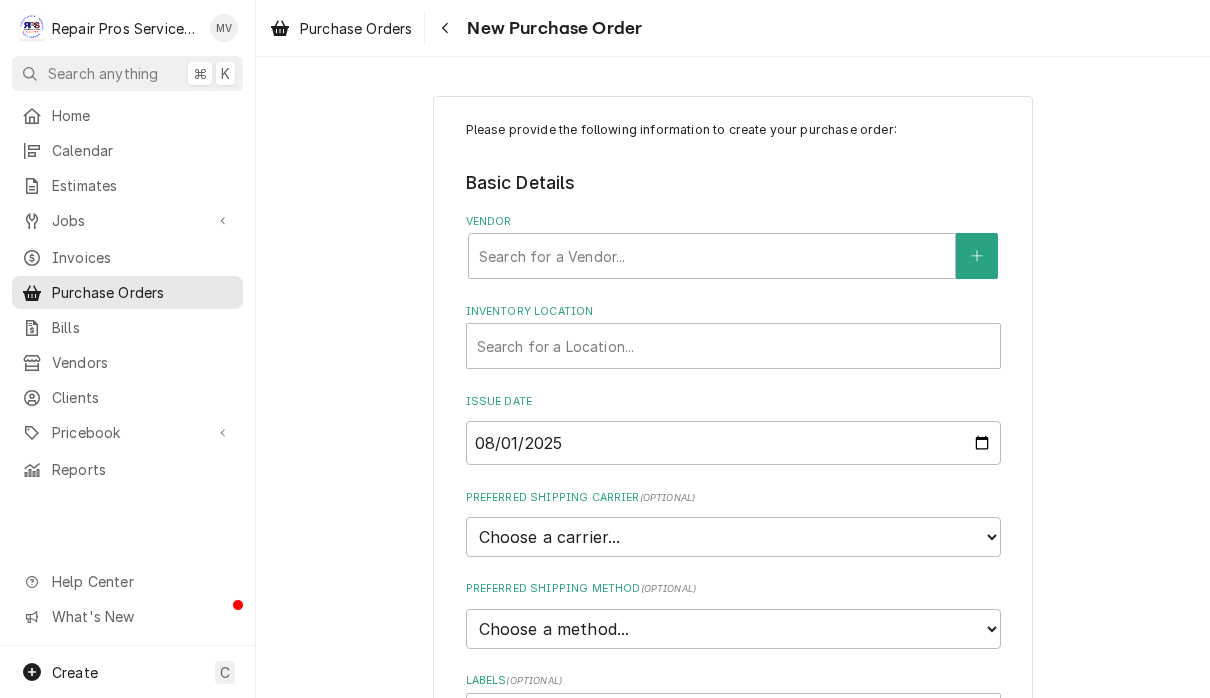 scroll, scrollTop: 0, scrollLeft: 0, axis: both 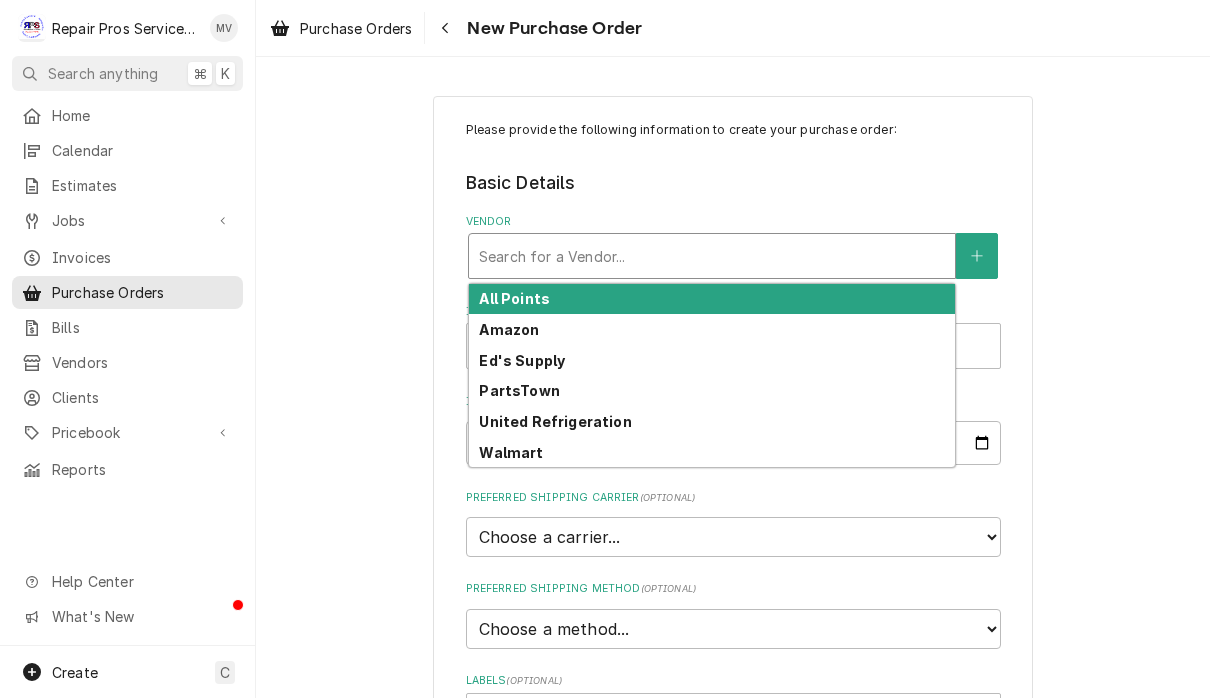 click on "United Refrigeration" at bounding box center (555, 421) 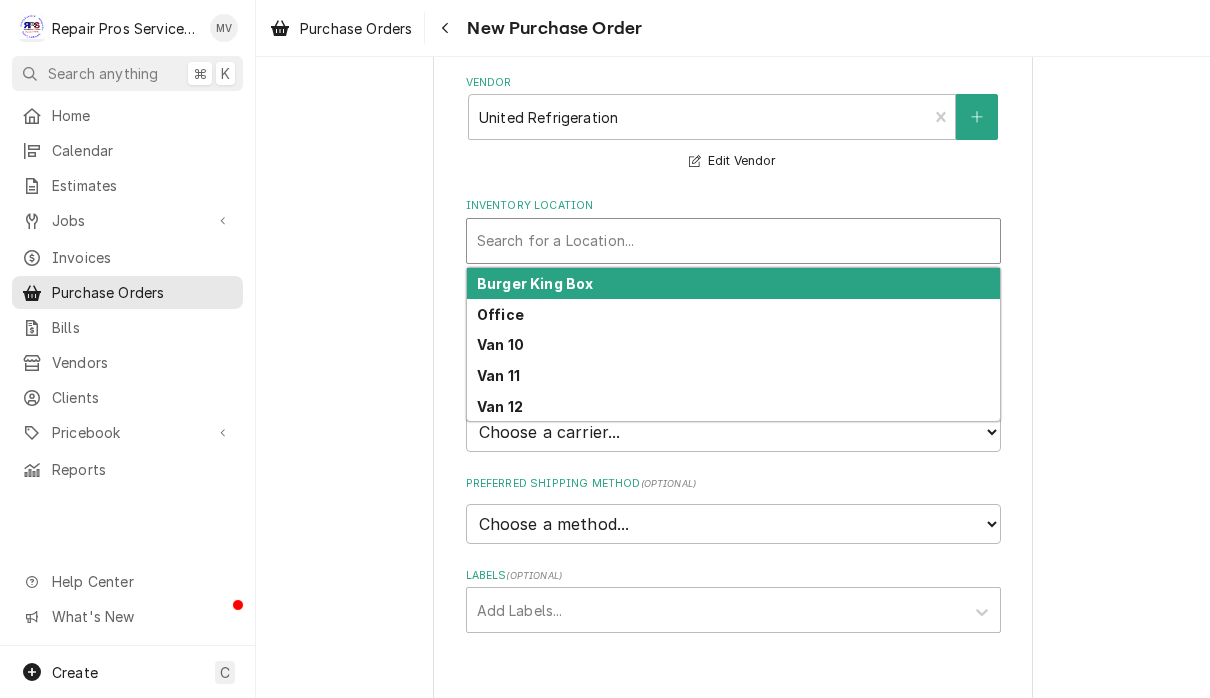 scroll, scrollTop: 138, scrollLeft: 0, axis: vertical 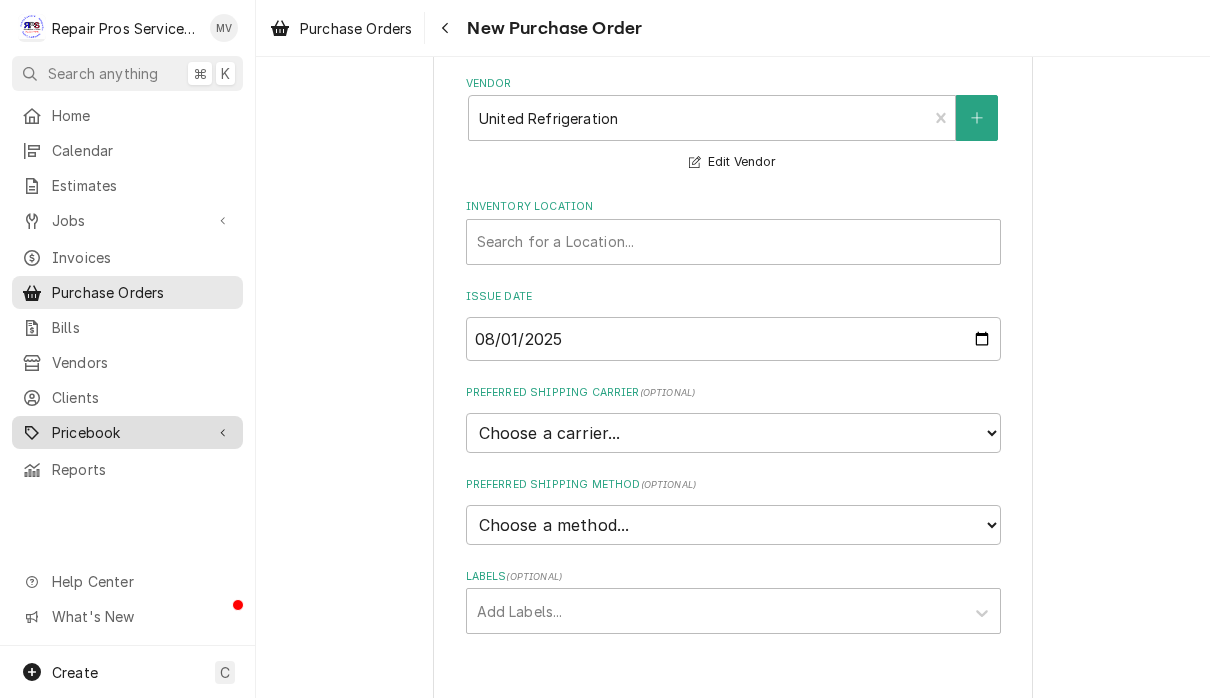 click on "Pricebook" at bounding box center (127, 432) 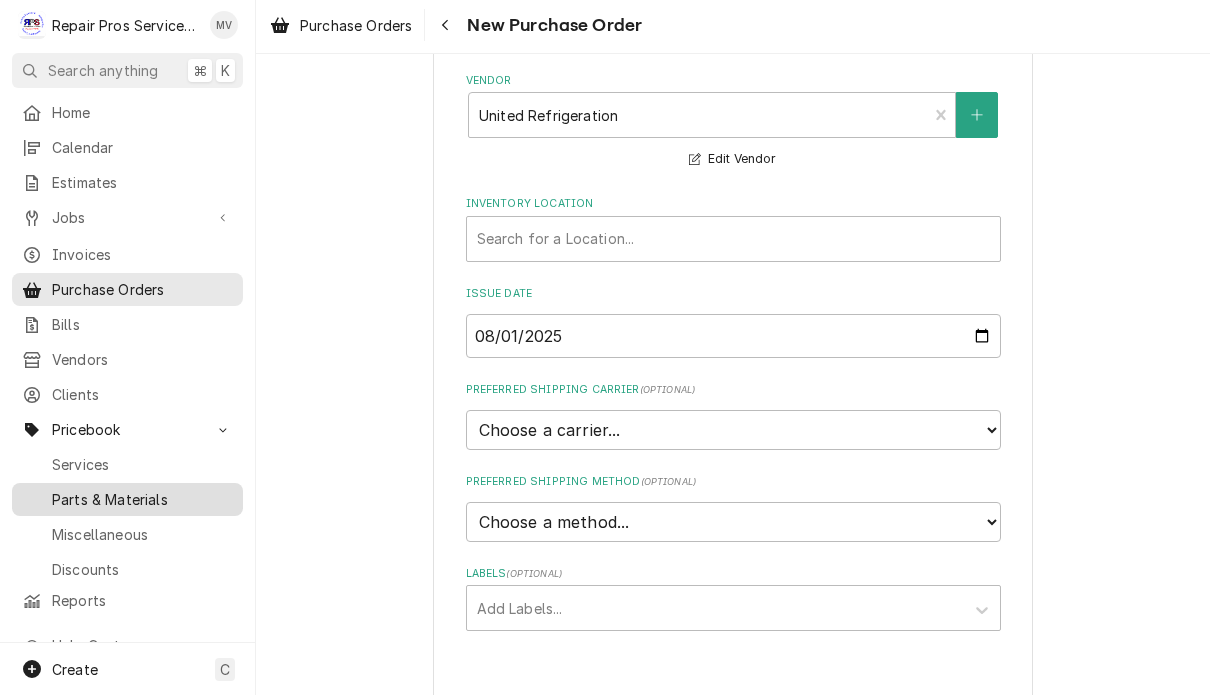 click on "Parts & Materials" at bounding box center (142, 502) 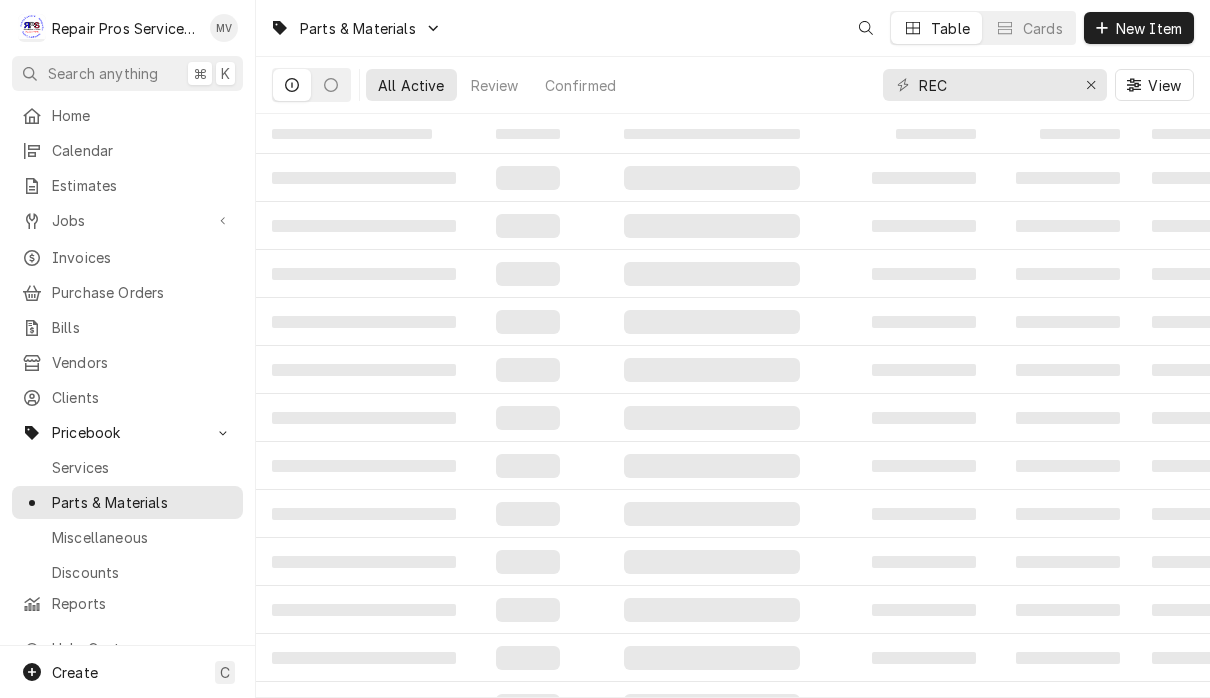 scroll, scrollTop: 0, scrollLeft: 0, axis: both 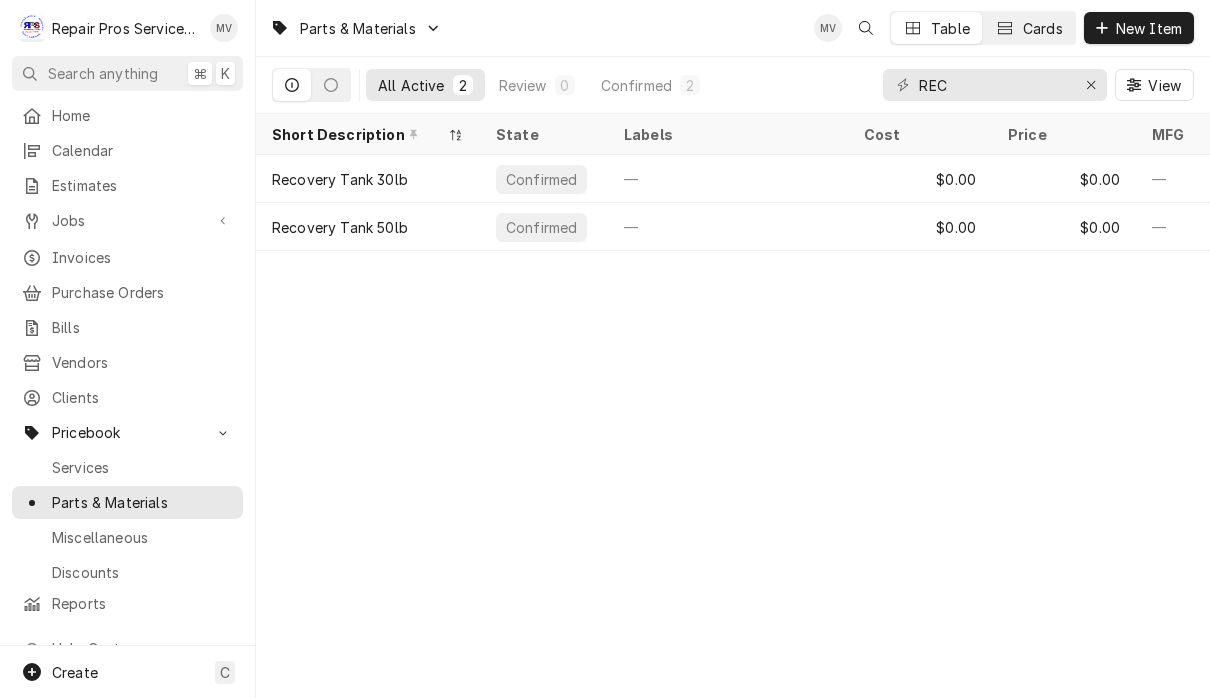 click on "Cards" at bounding box center [1029, 28] 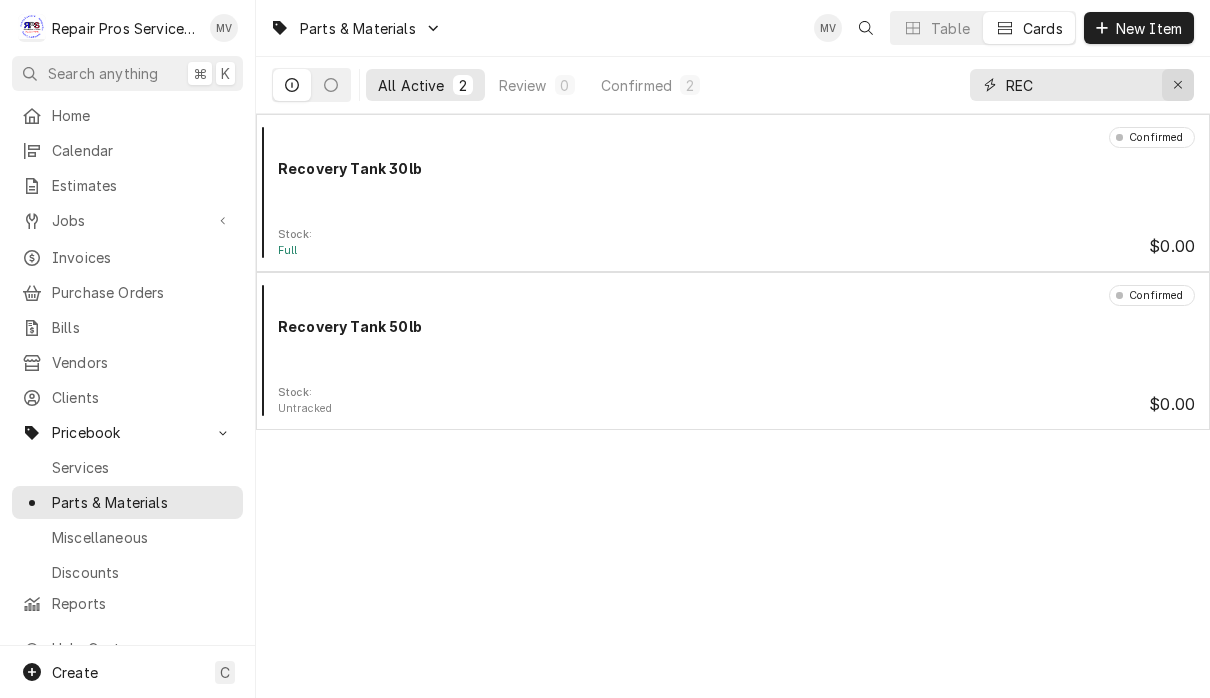 click at bounding box center [1178, 85] 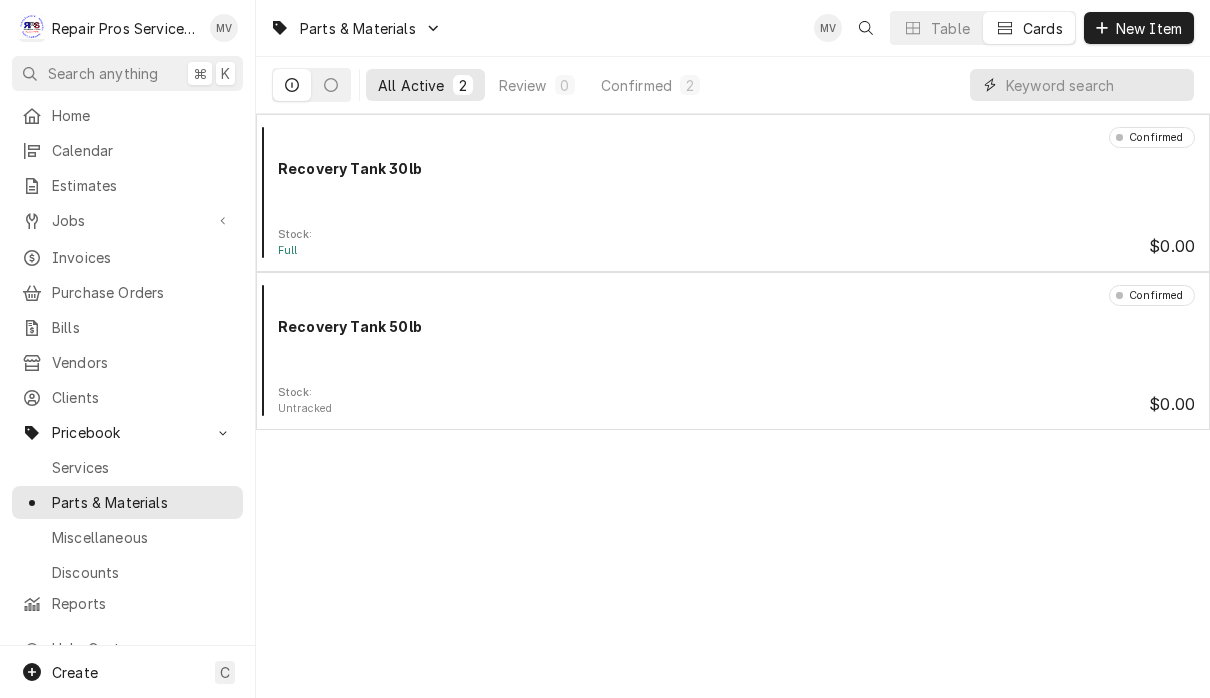 type 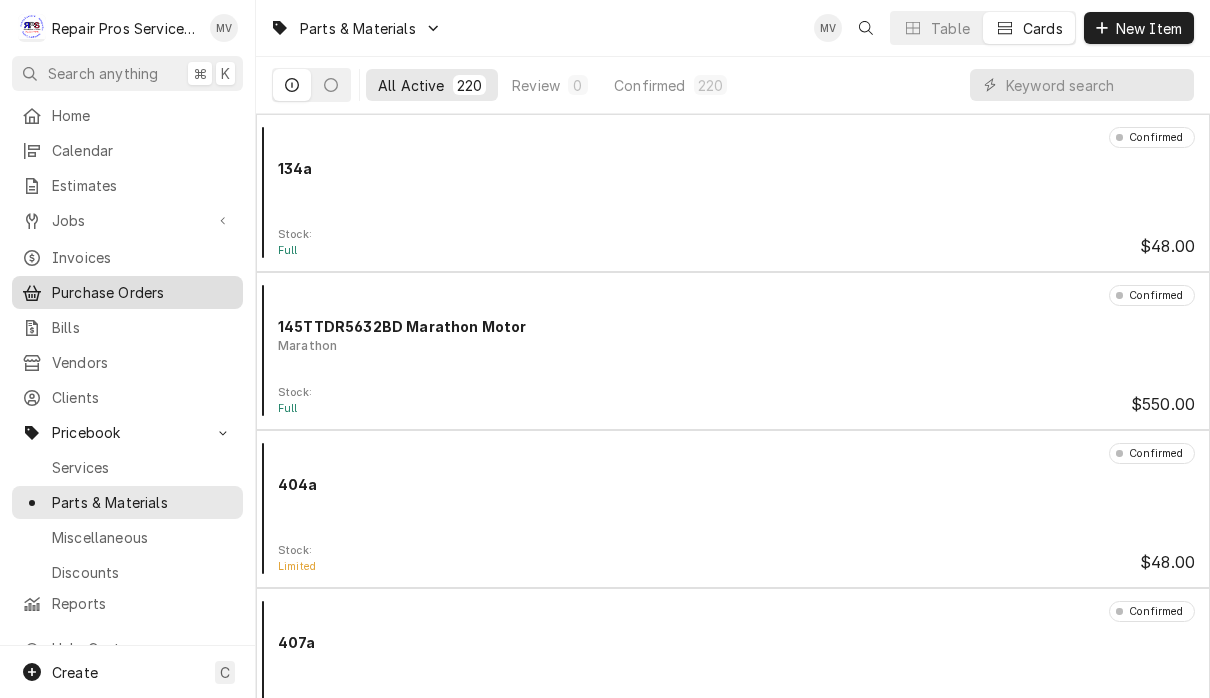 click on "Purchase Orders" at bounding box center (127, 292) 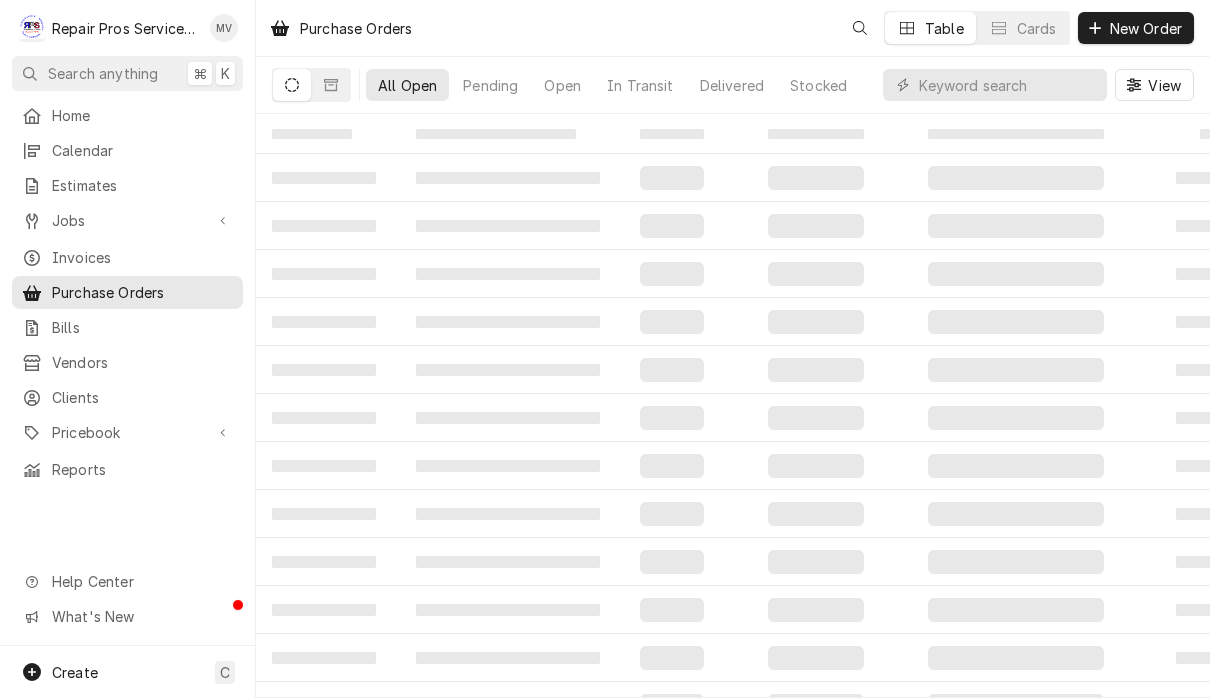 scroll, scrollTop: 0, scrollLeft: 0, axis: both 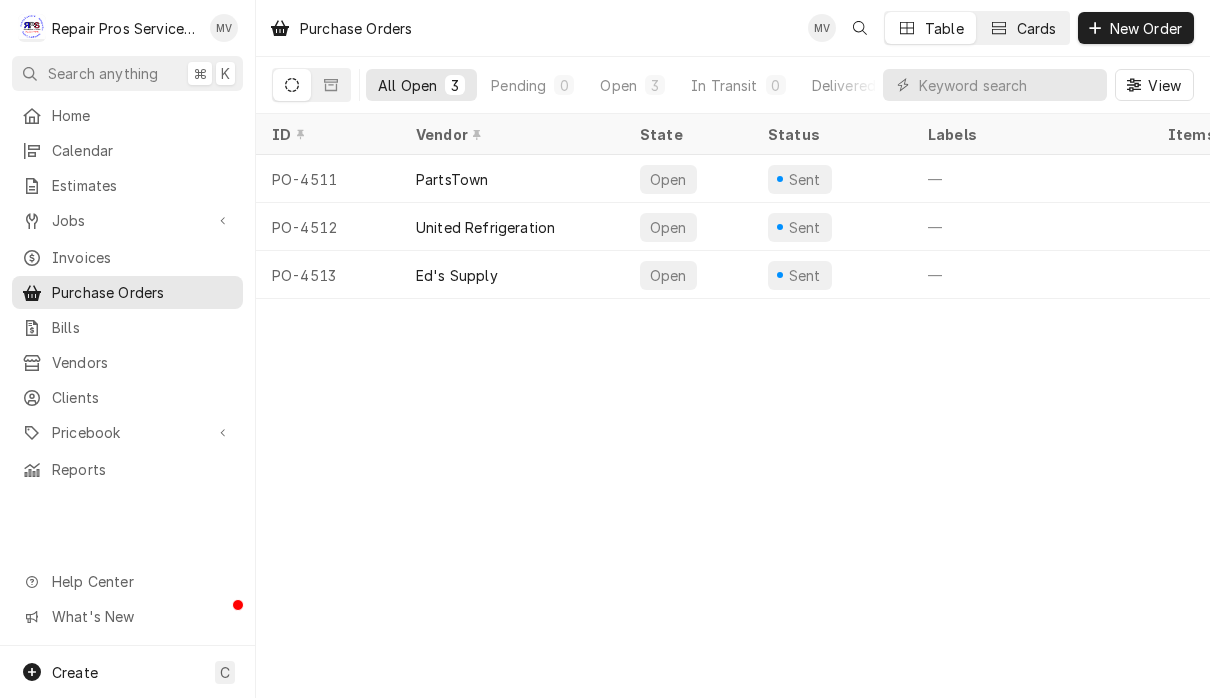 click on "Cards" at bounding box center [1037, 28] 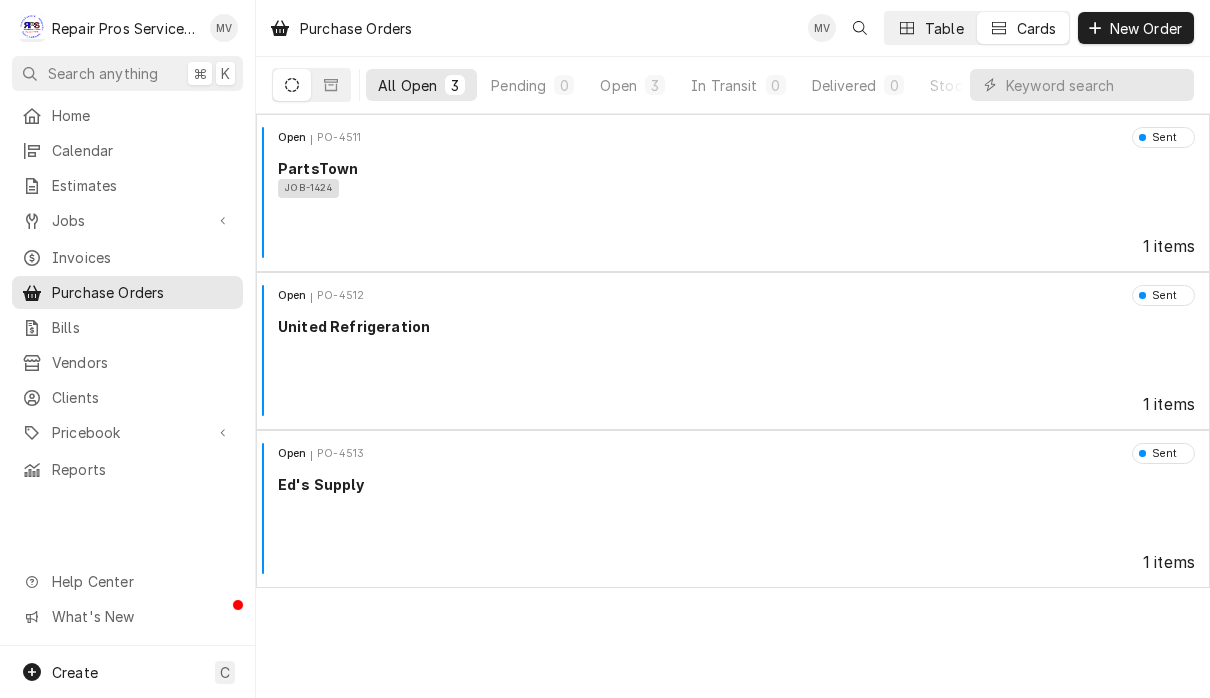 click on "Table" at bounding box center (944, 28) 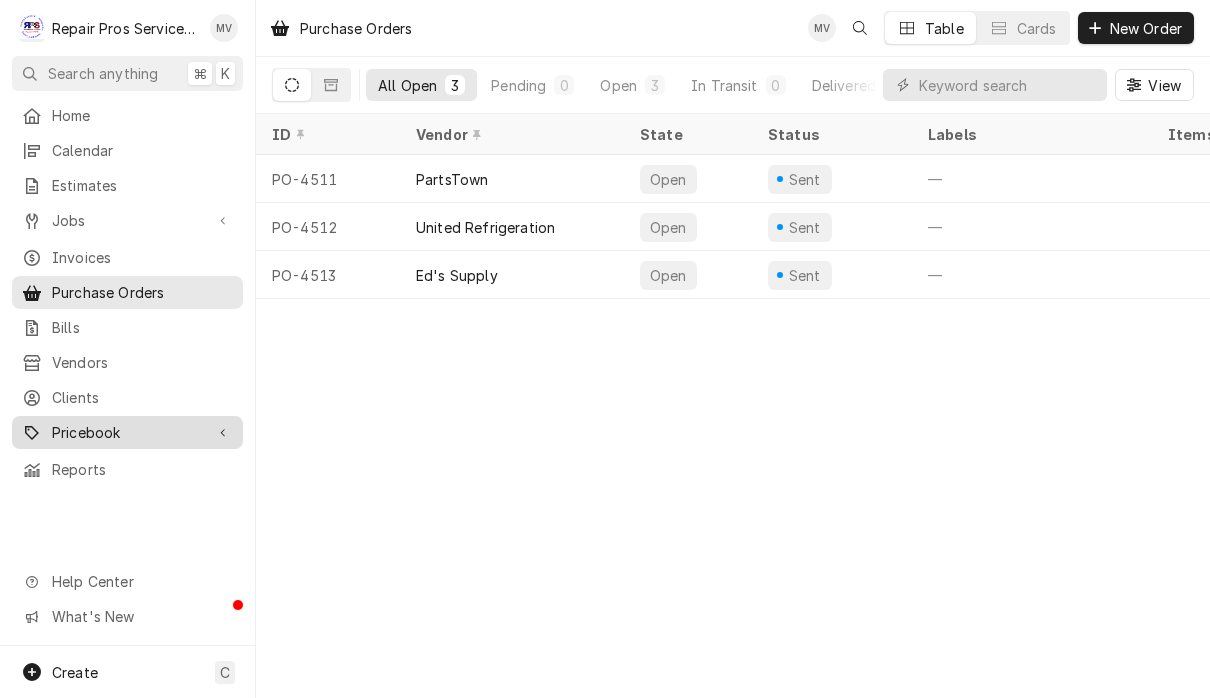 click at bounding box center [223, 433] 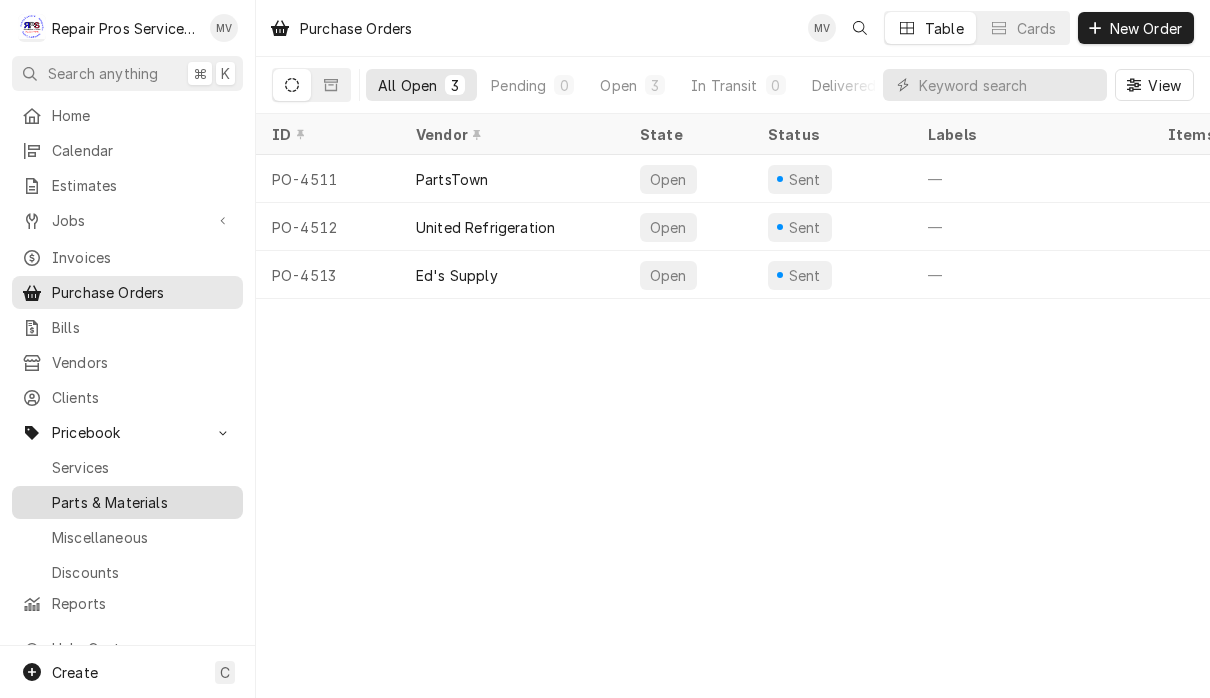 click on "Parts & Materials" at bounding box center (142, 502) 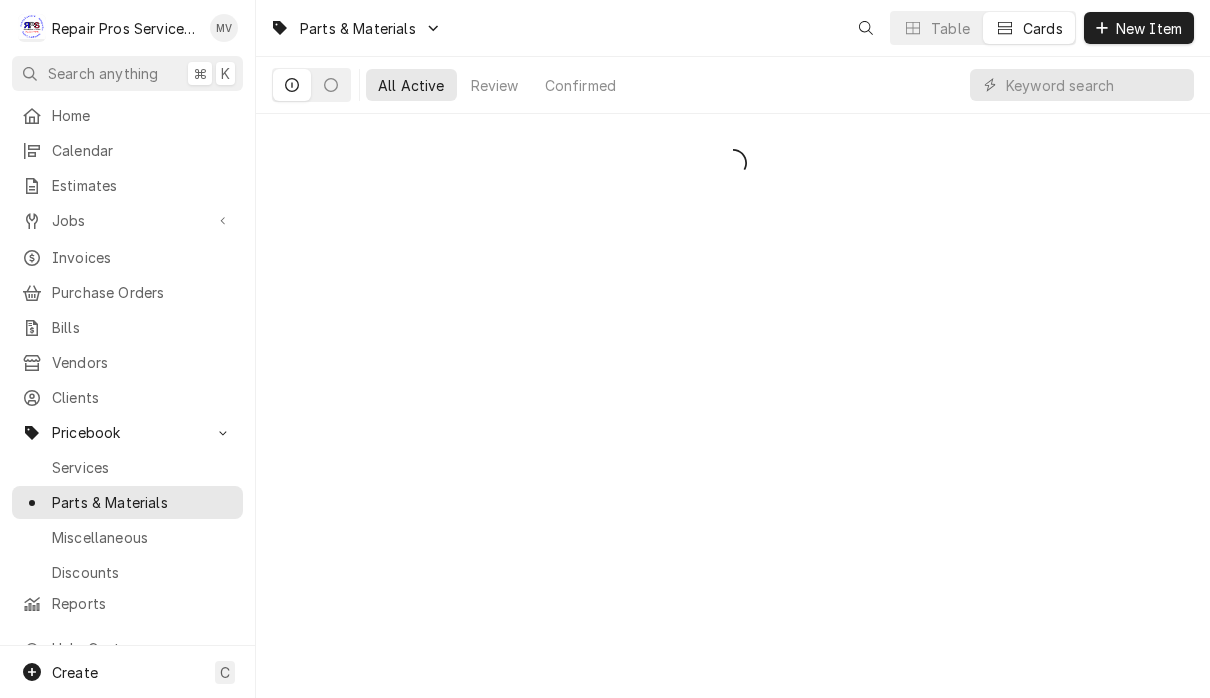 scroll, scrollTop: 0, scrollLeft: 0, axis: both 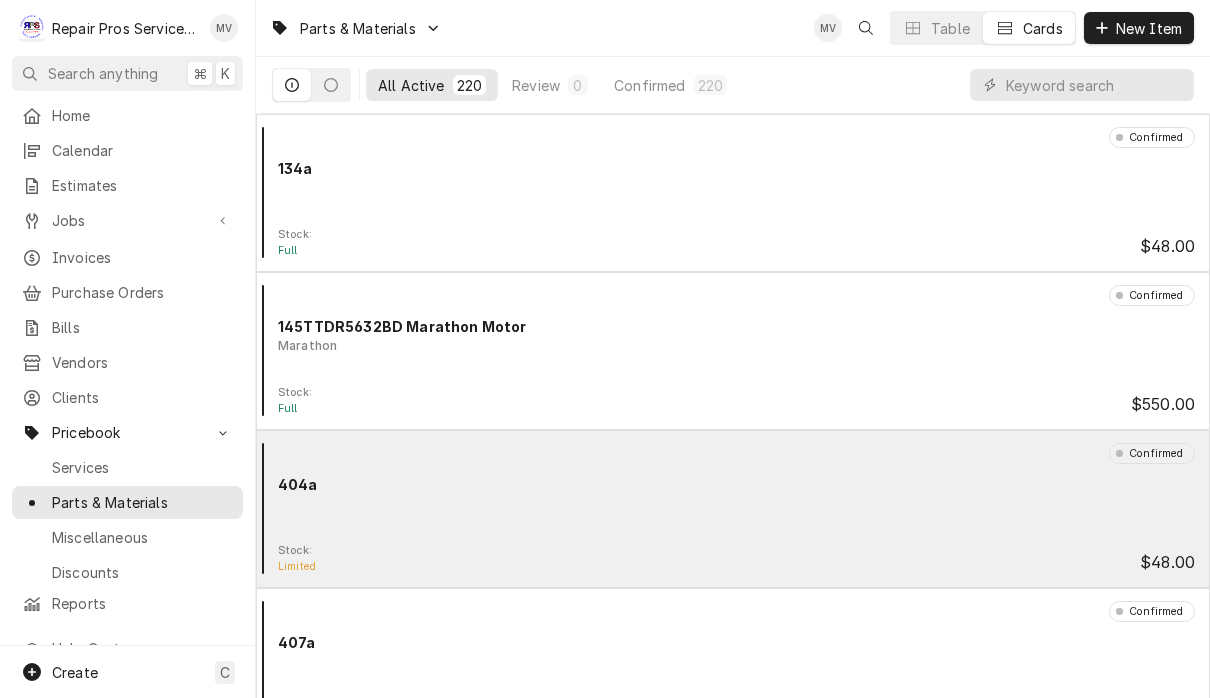 click on "Confirmed 404a" at bounding box center (733, 493) 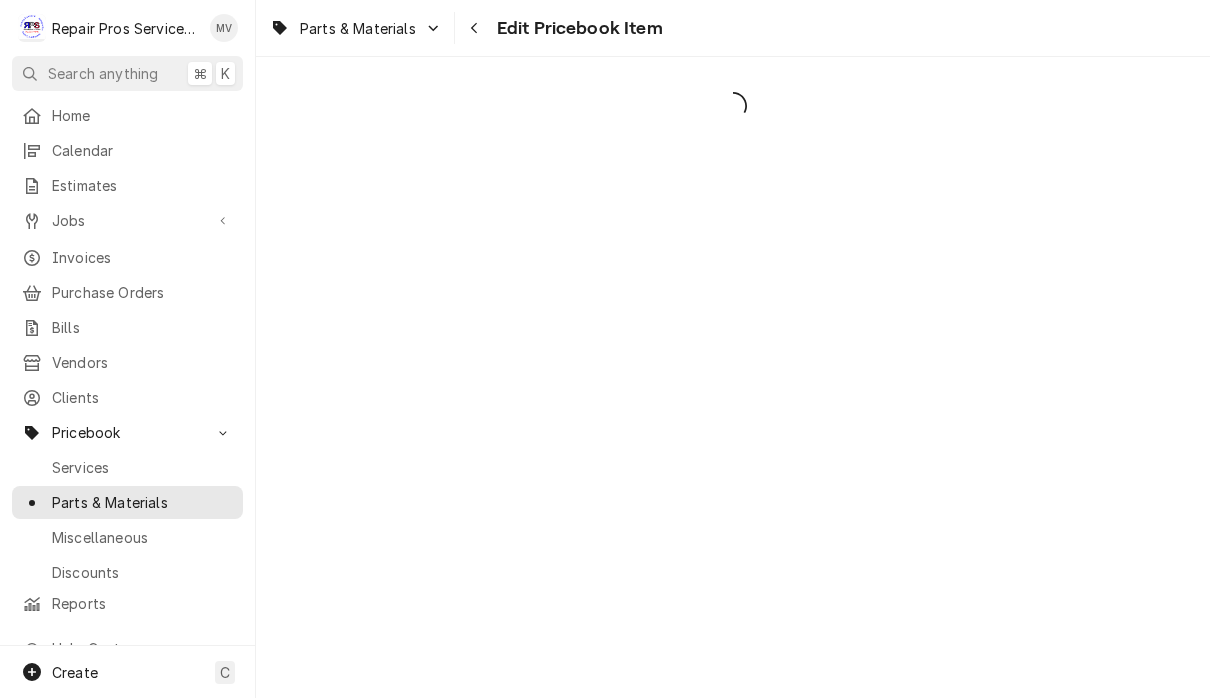 scroll, scrollTop: 0, scrollLeft: 0, axis: both 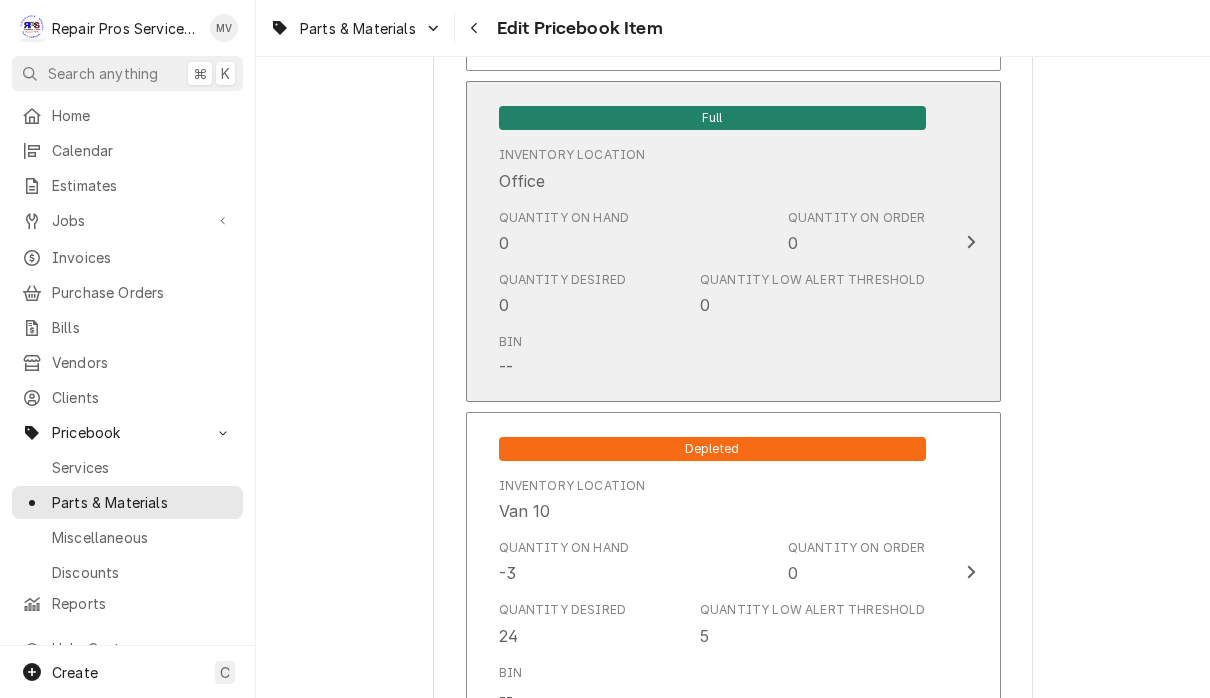 click on "Full Inventory Location Office Quantity on Hand 0 Quantity on Order 0 Quantity Desired 0 Quantity Low Alert Threshold 0 Bin --" at bounding box center [733, 241] 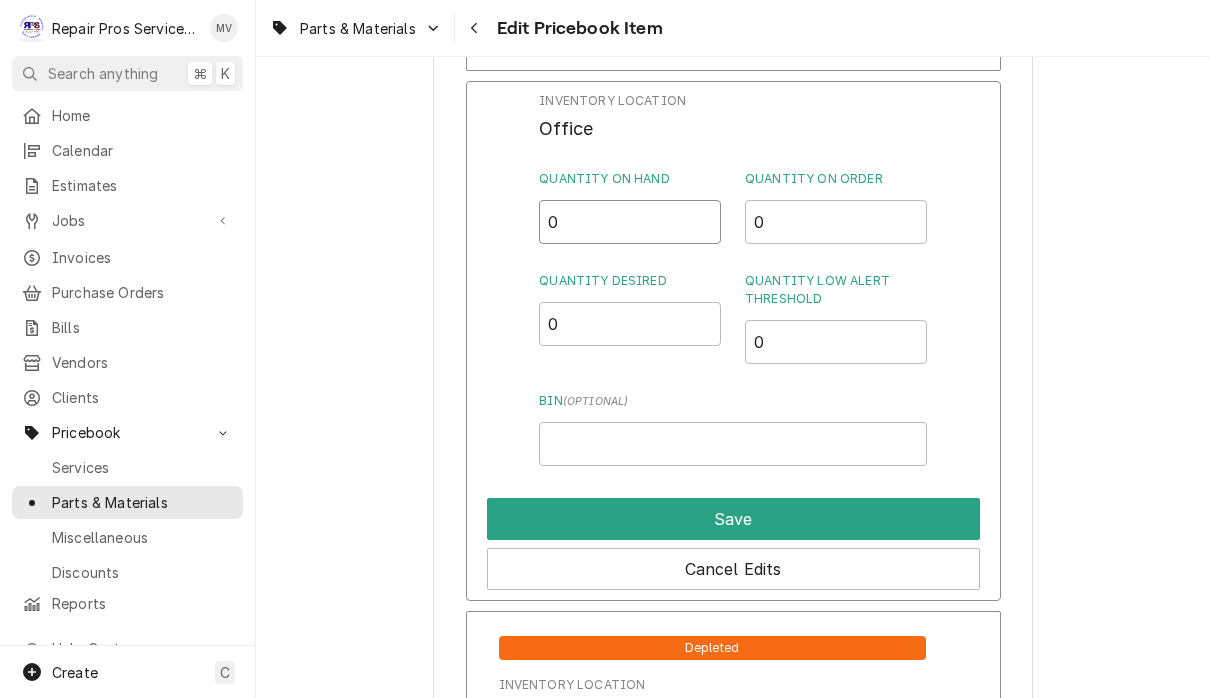 click on "0" at bounding box center (630, 222) 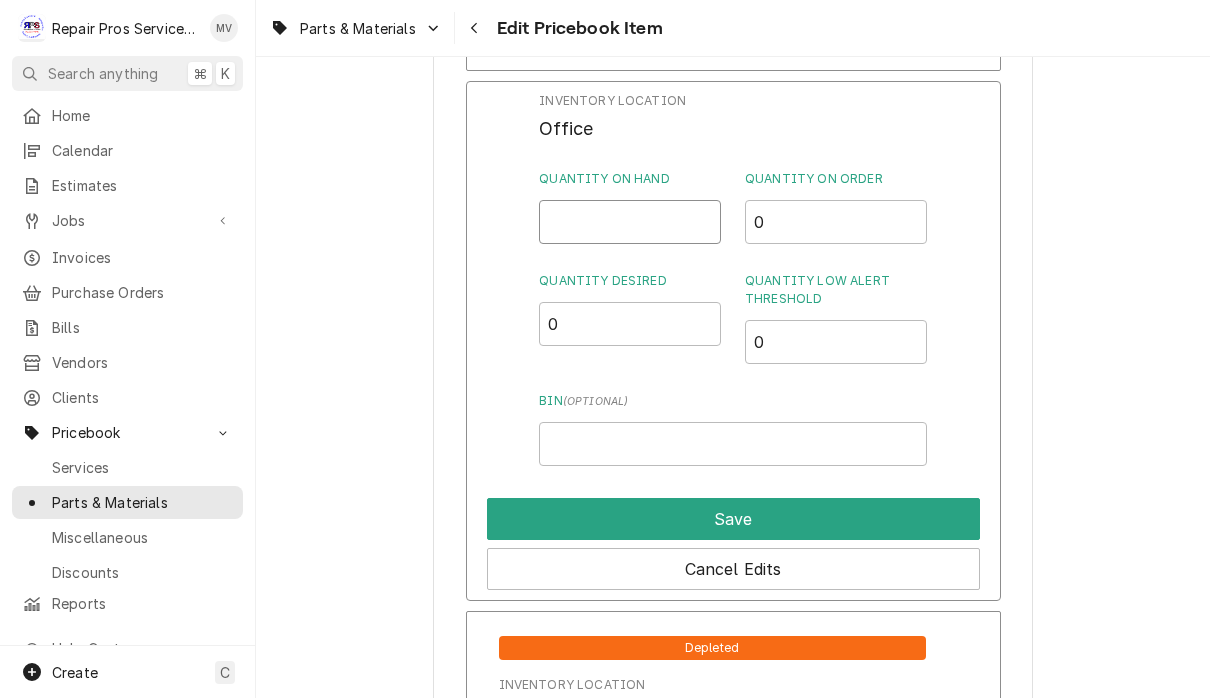 type on "0" 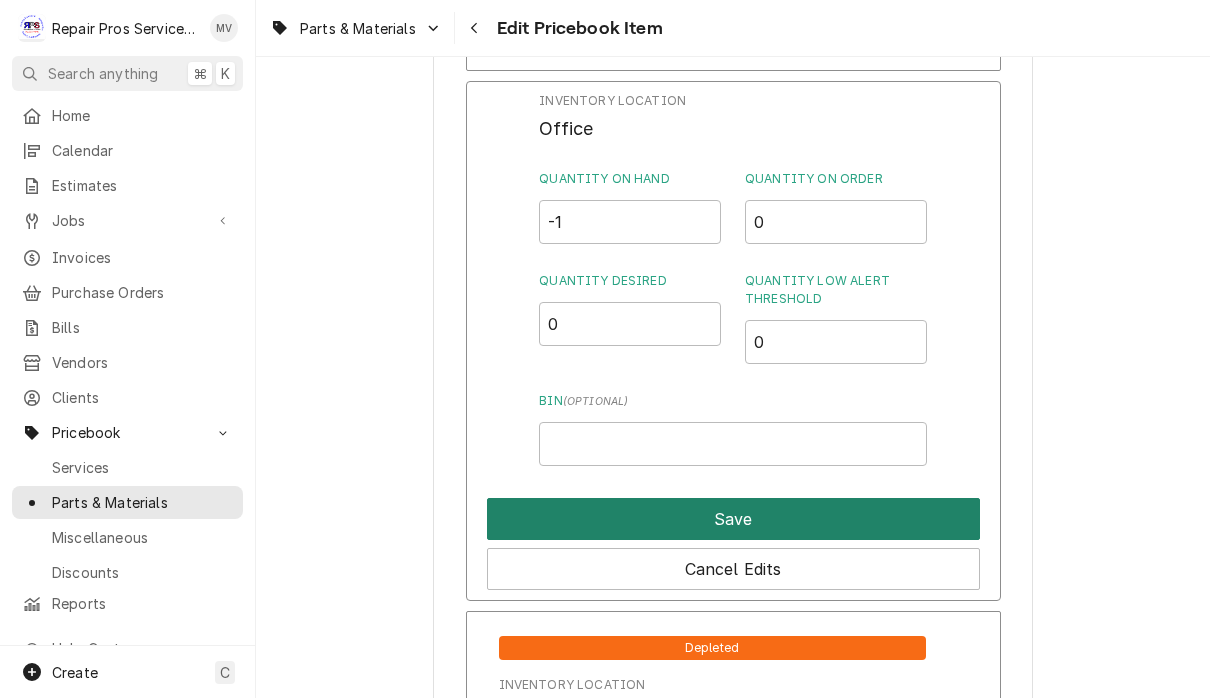 click on "Save" at bounding box center [733, 519] 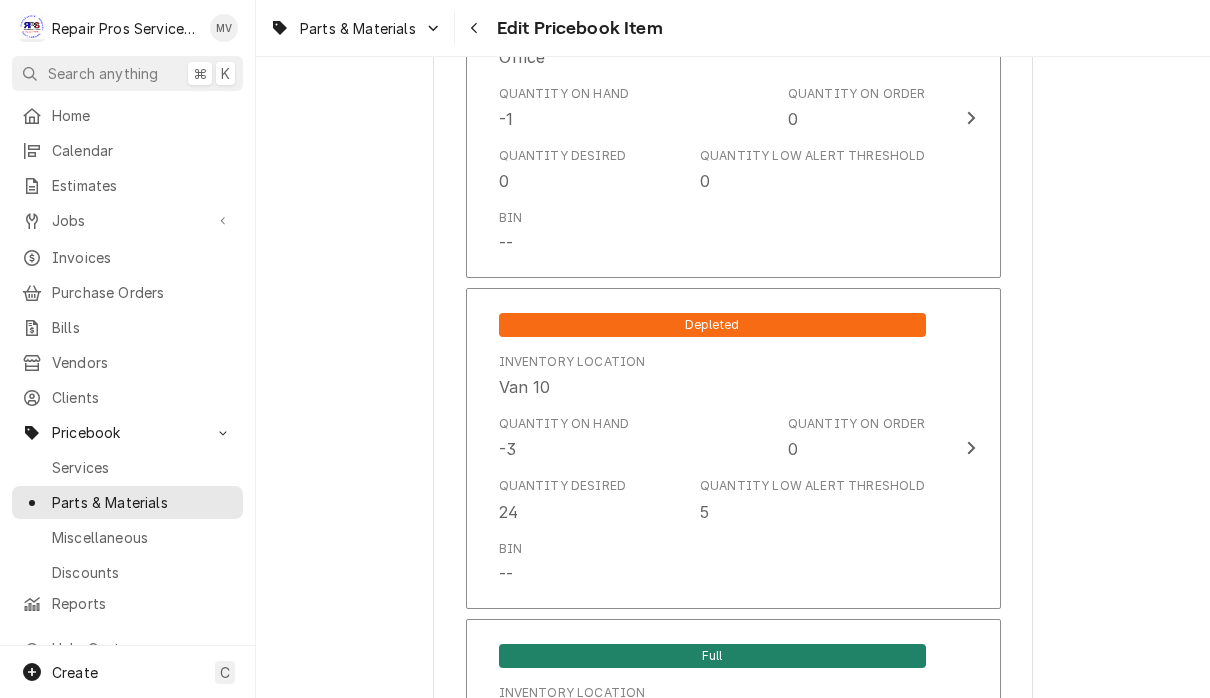 scroll, scrollTop: 2172, scrollLeft: 0, axis: vertical 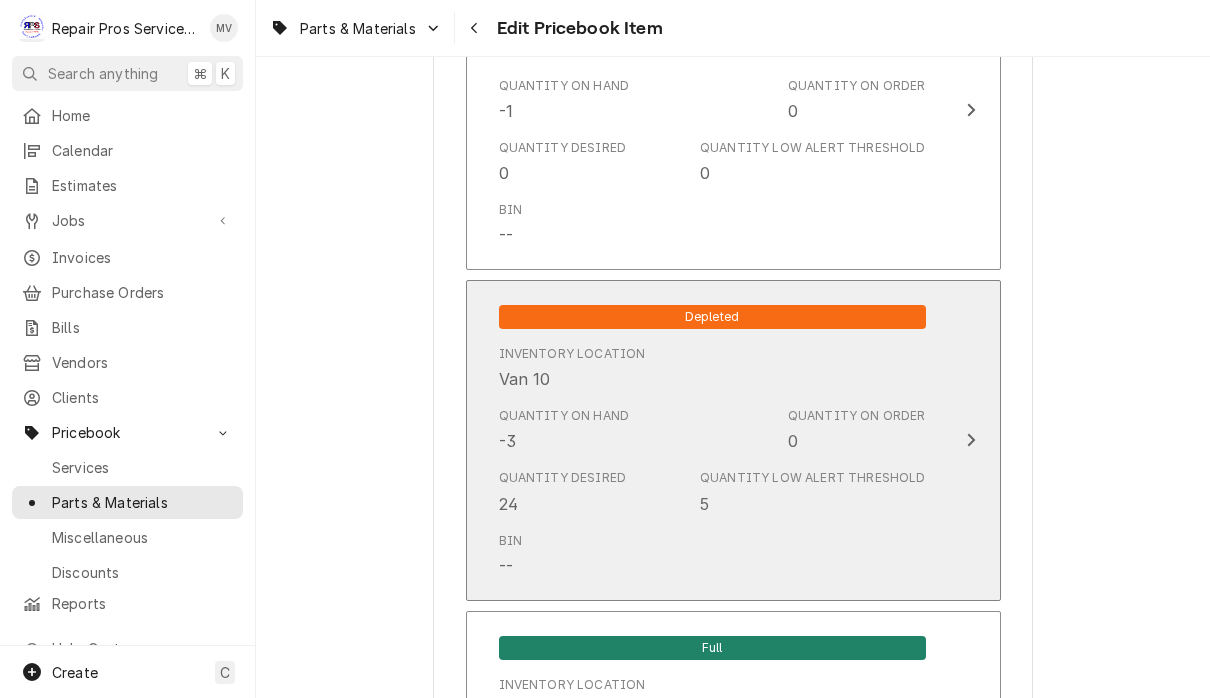 click at bounding box center (971, 440) 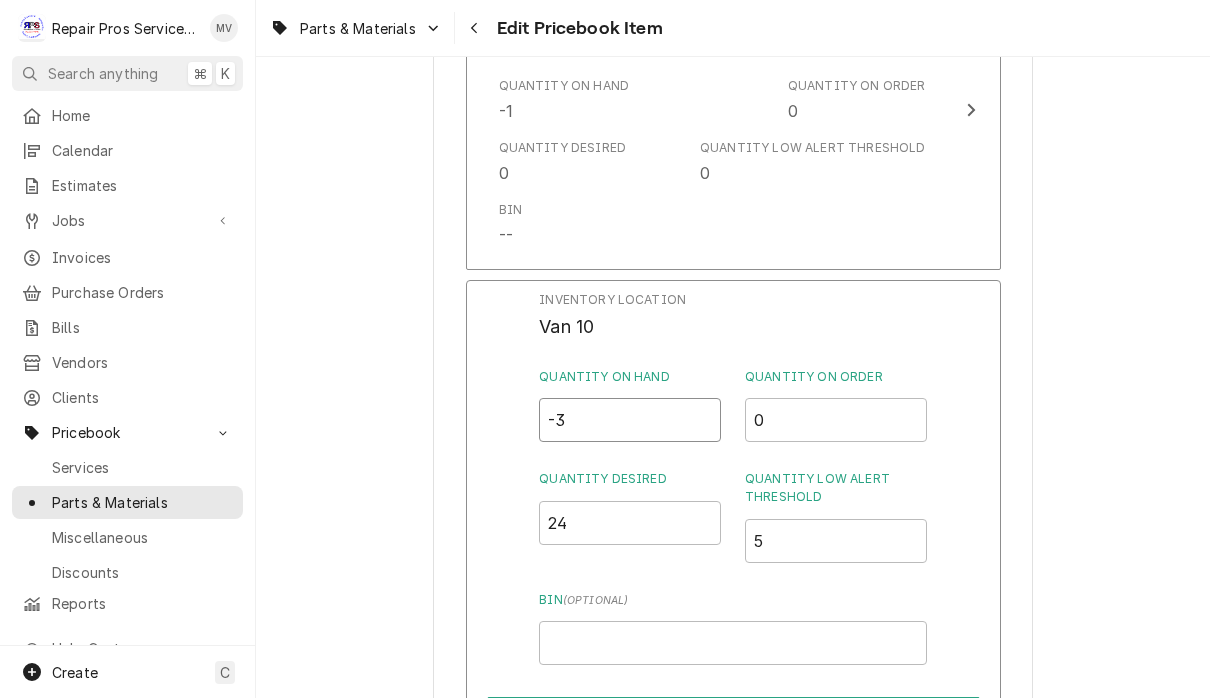 click on "-3" at bounding box center (630, 420) 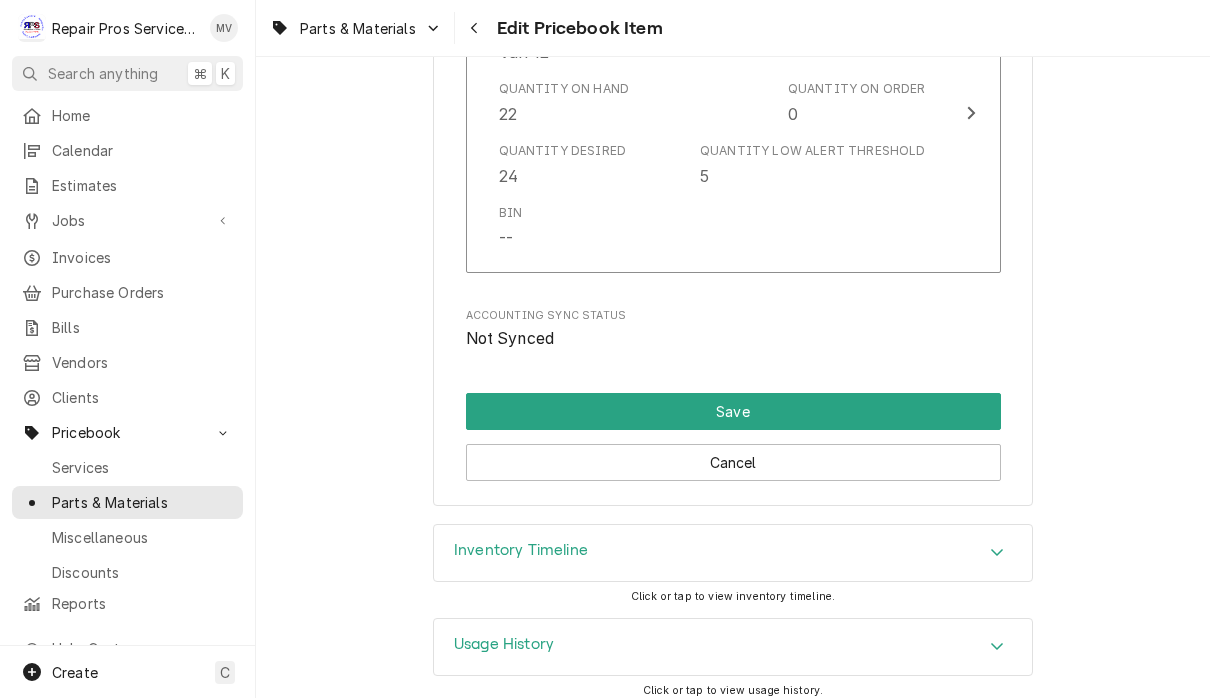 scroll, scrollTop: 3359, scrollLeft: 0, axis: vertical 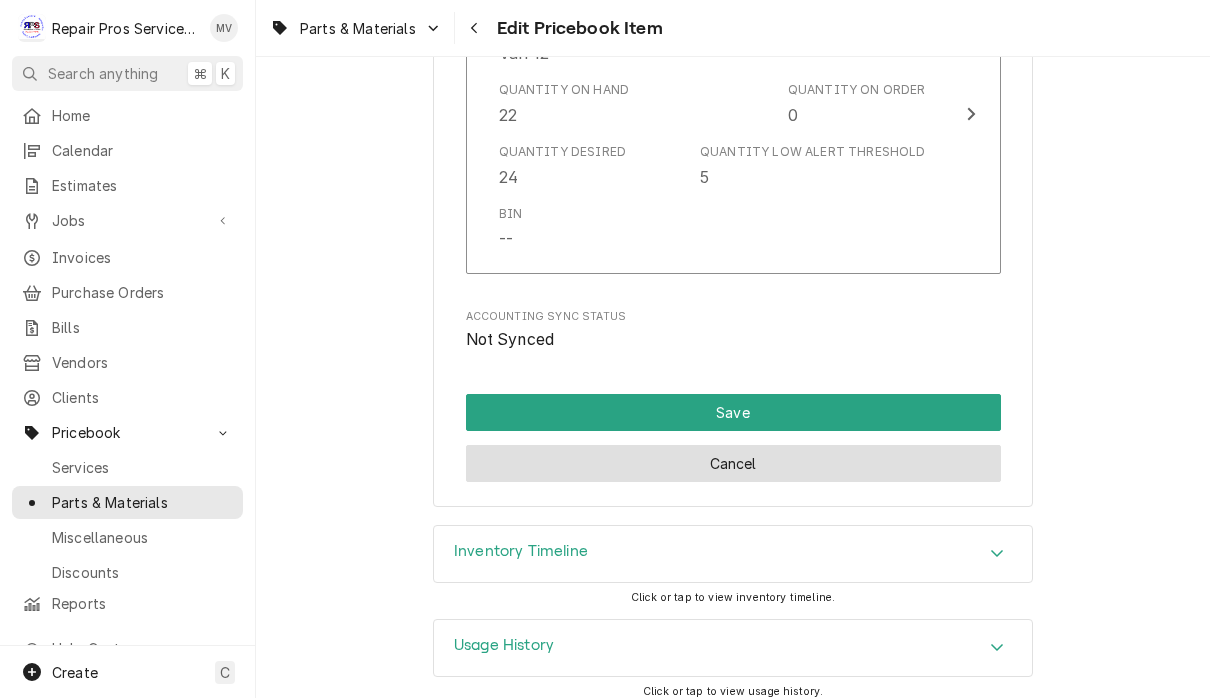type on "-2" 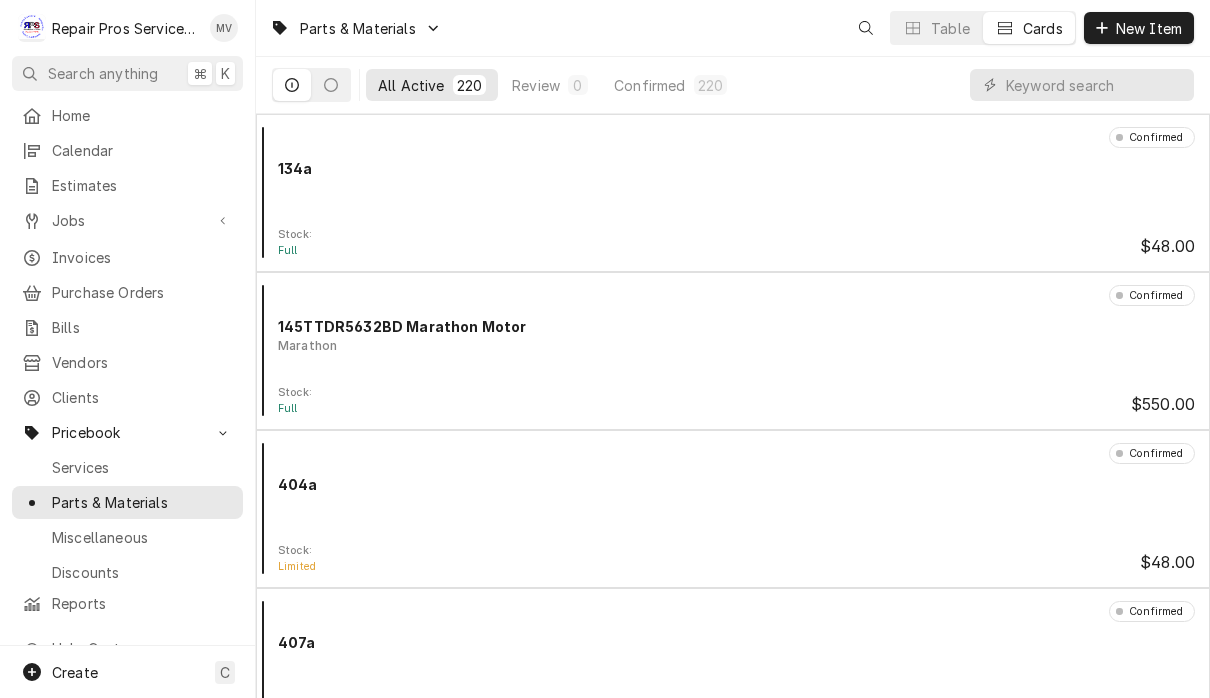 scroll, scrollTop: 0, scrollLeft: 0, axis: both 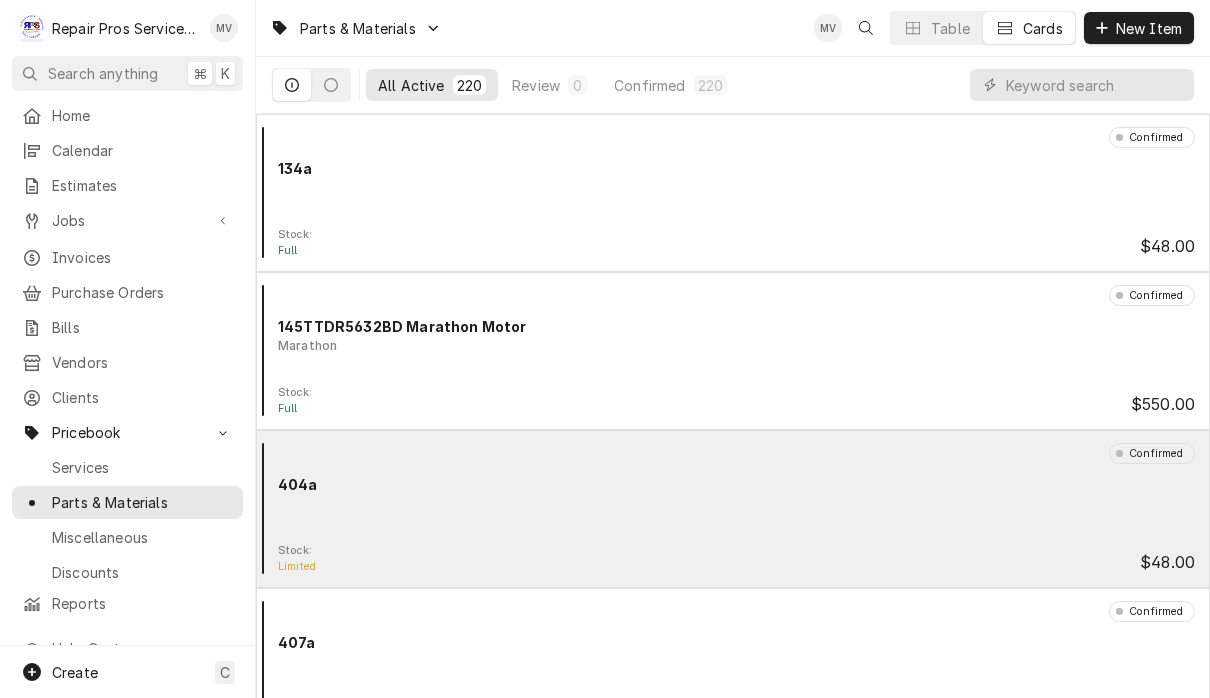 click on "Confirmed 404a" at bounding box center [733, 493] 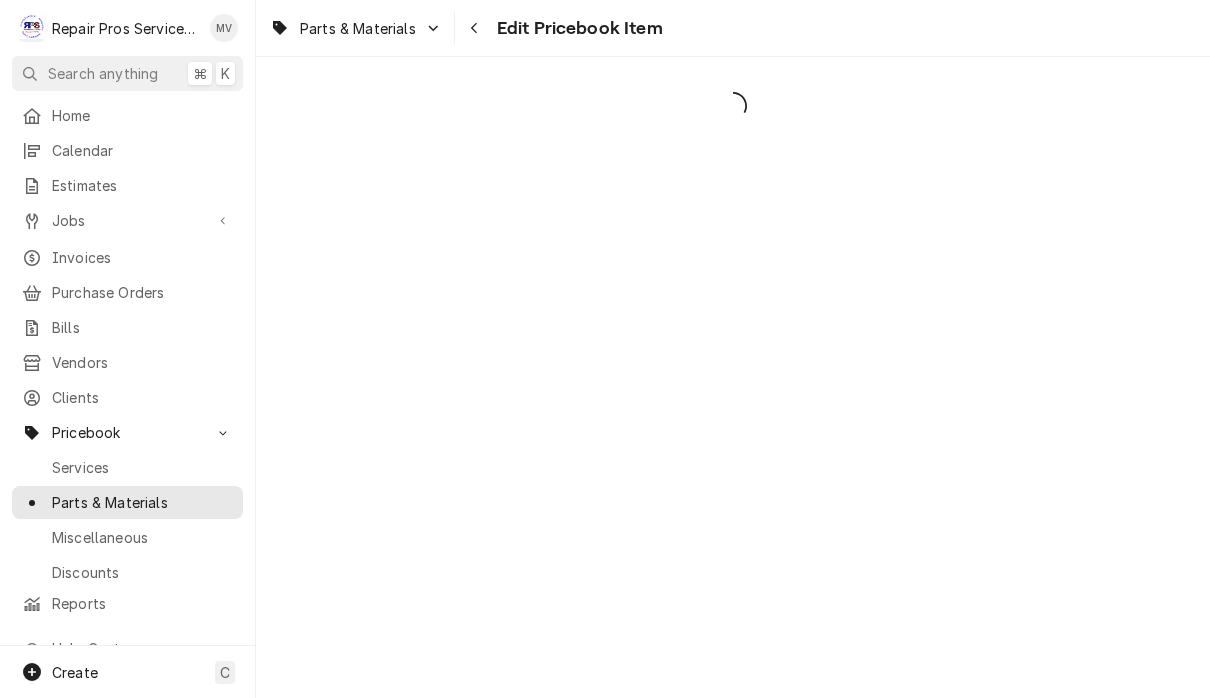 scroll, scrollTop: 0, scrollLeft: 0, axis: both 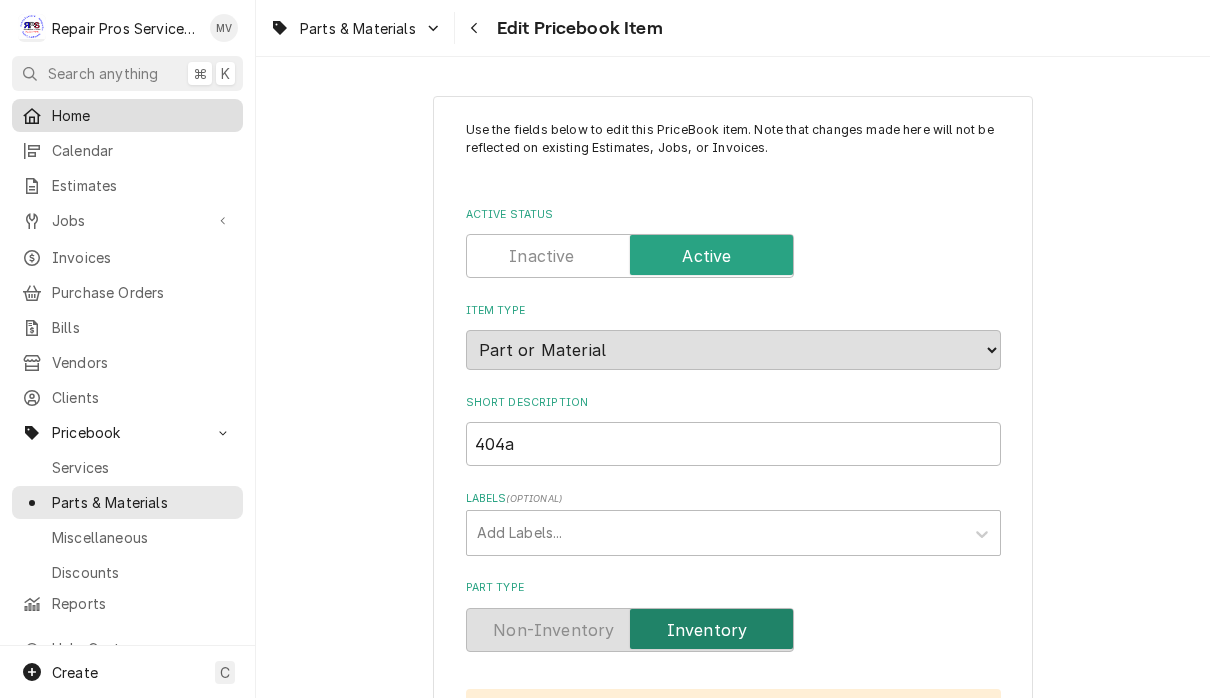 click on "Home" at bounding box center [142, 115] 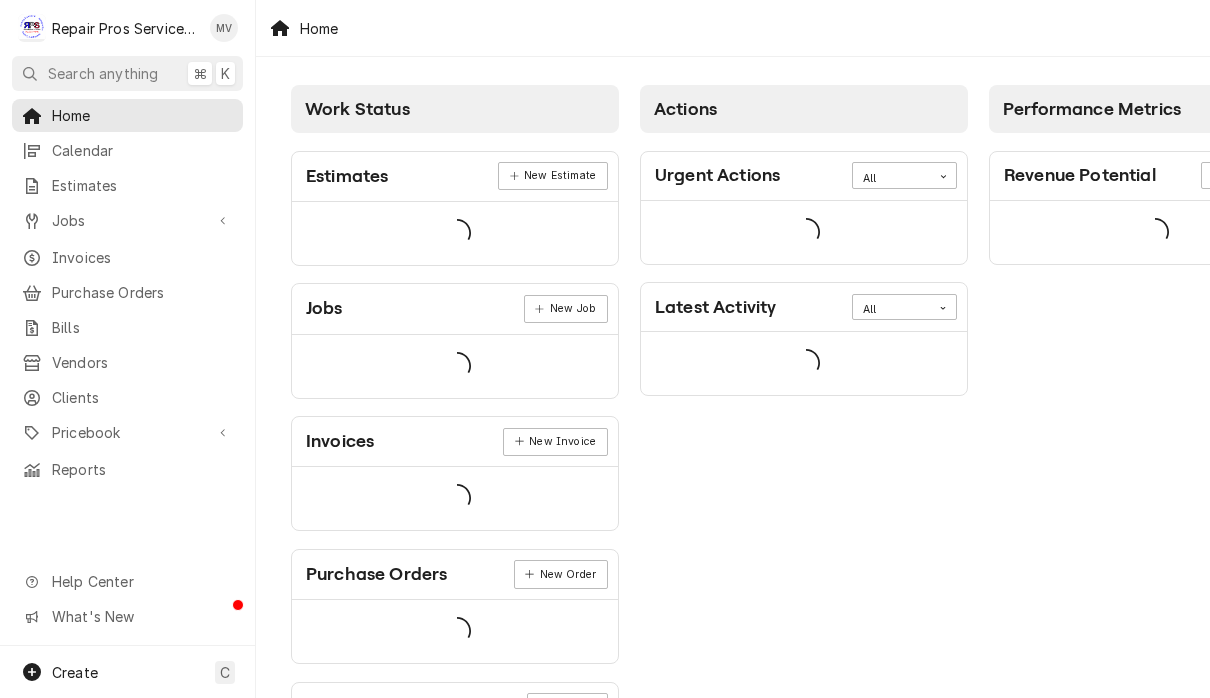 scroll, scrollTop: 0, scrollLeft: 0, axis: both 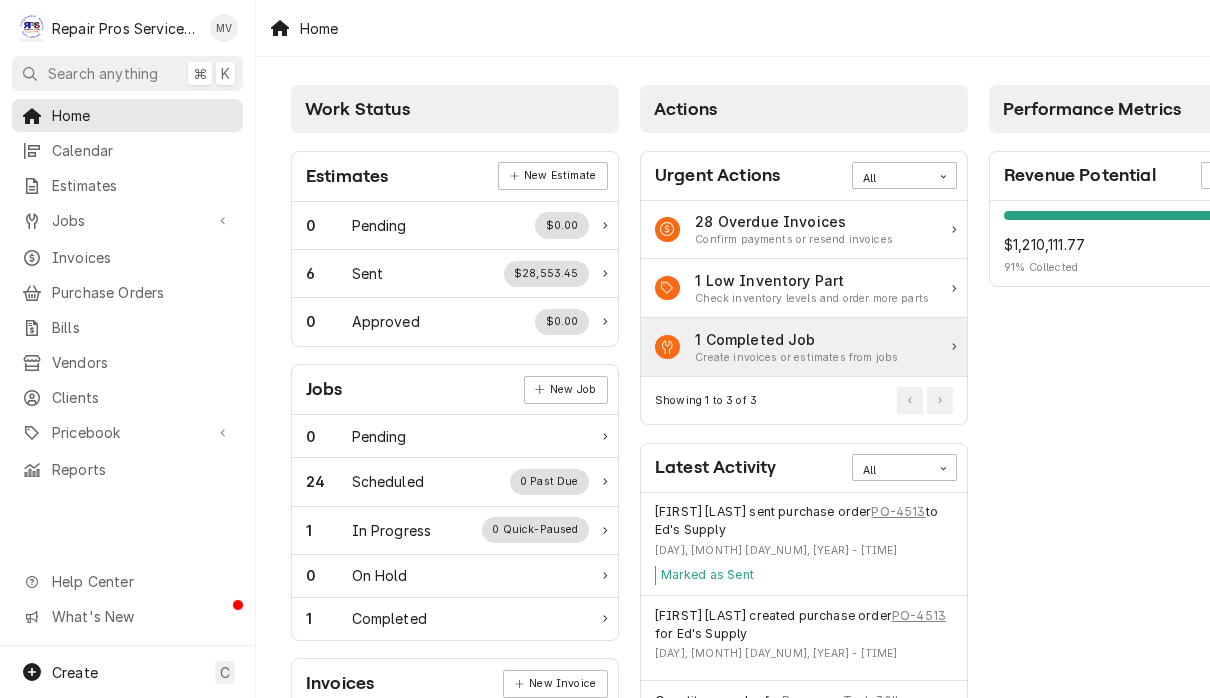 click on "Create invoices or estimates from jobs" at bounding box center [796, 358] 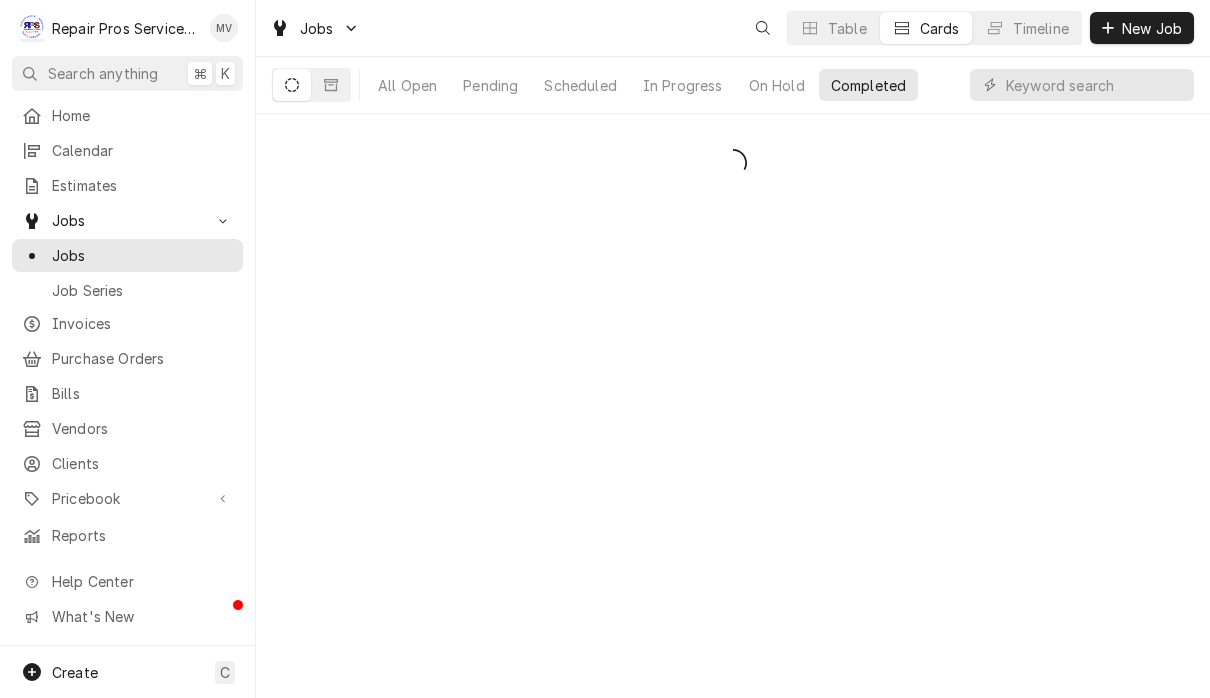 scroll, scrollTop: 0, scrollLeft: 0, axis: both 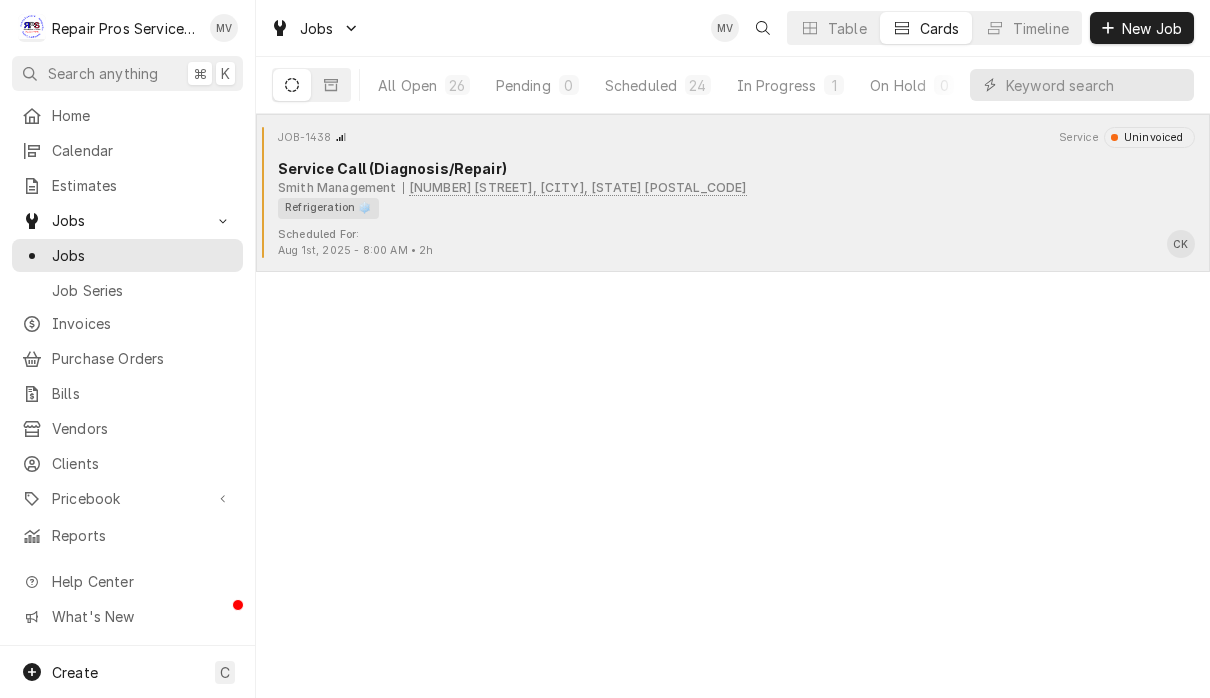 click on "Scheduled For: [DATE] - 8:00 AM • 2h CK" at bounding box center (733, 243) 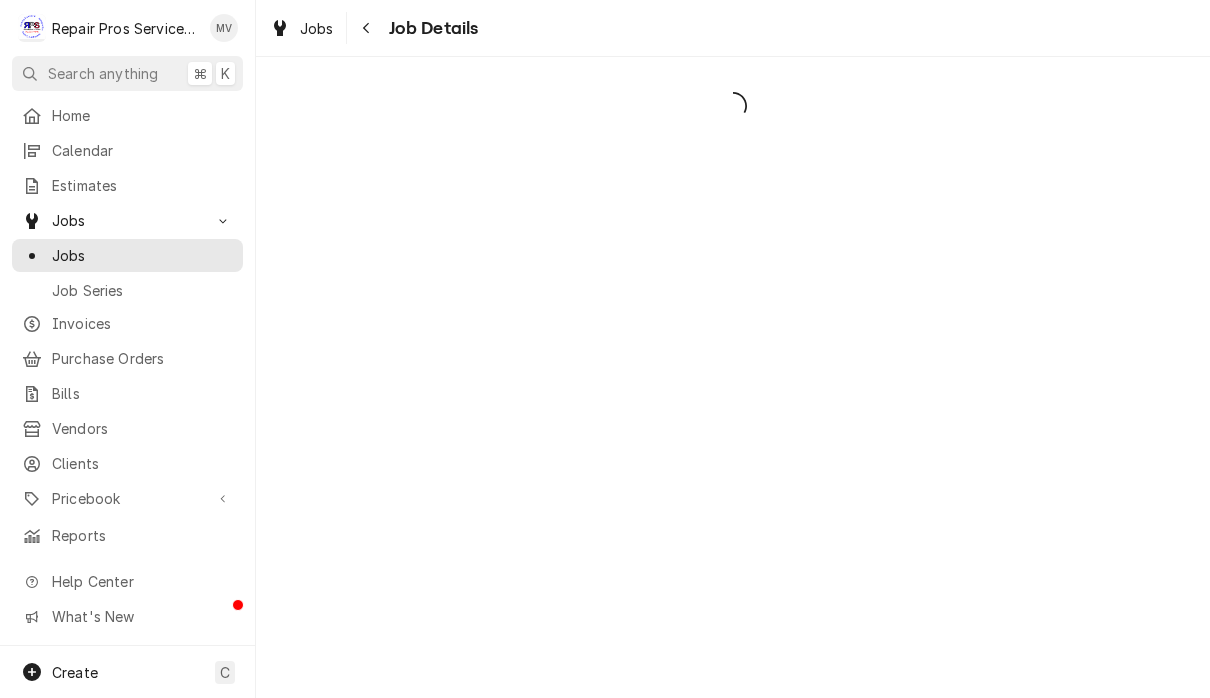scroll, scrollTop: 0, scrollLeft: 0, axis: both 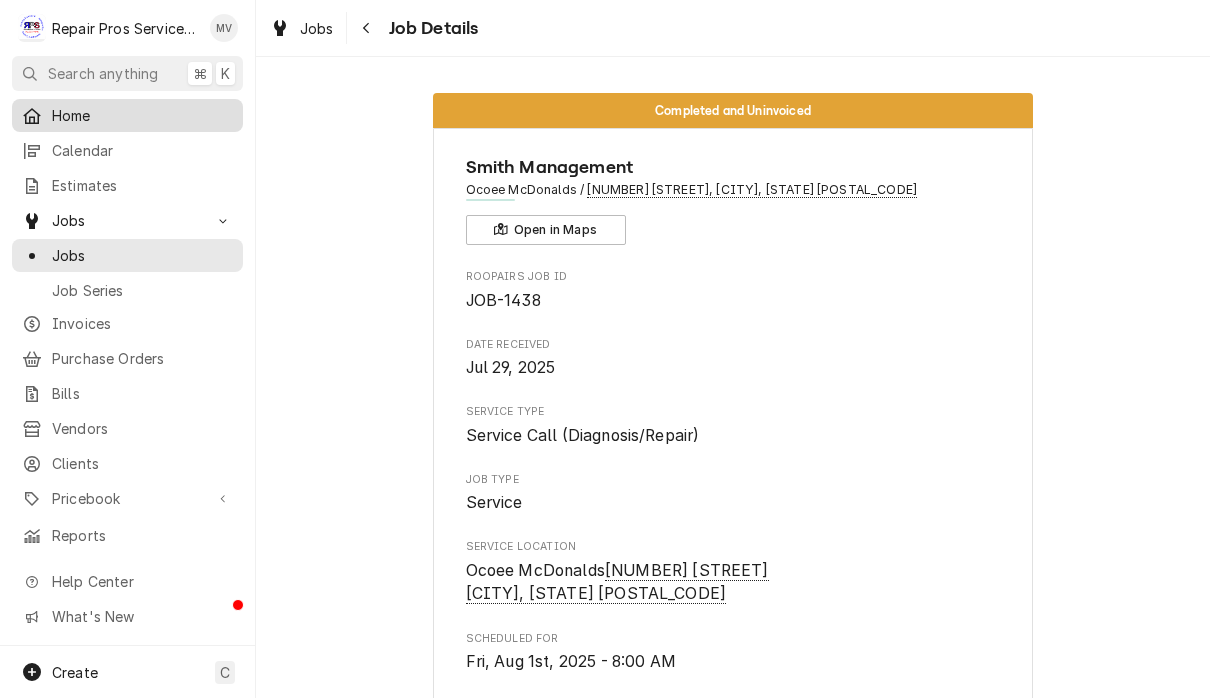 click on "Home" at bounding box center [142, 115] 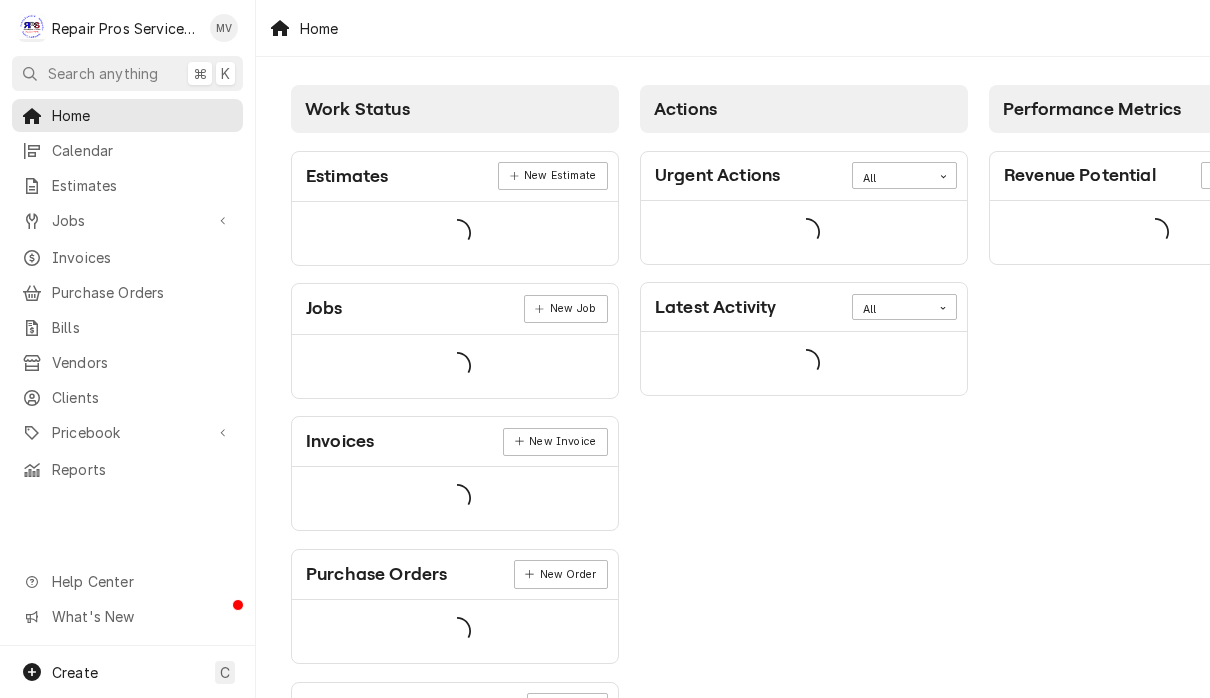 scroll, scrollTop: 0, scrollLeft: 0, axis: both 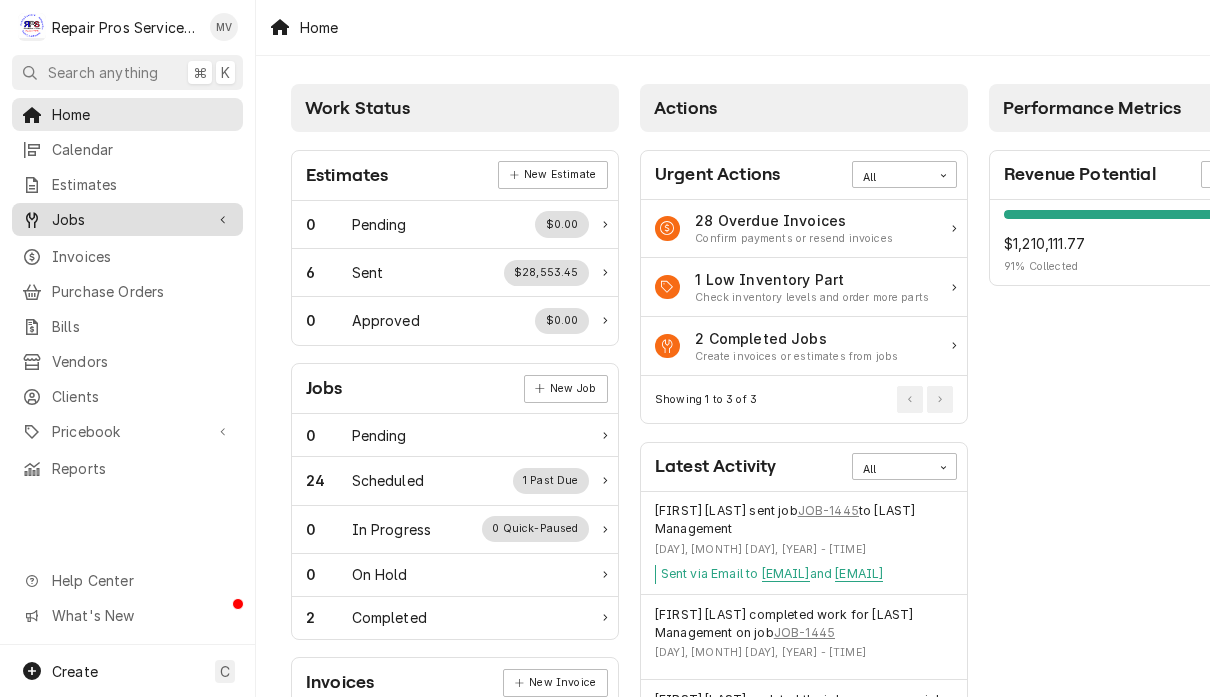 click on "Jobs" at bounding box center [127, 220] 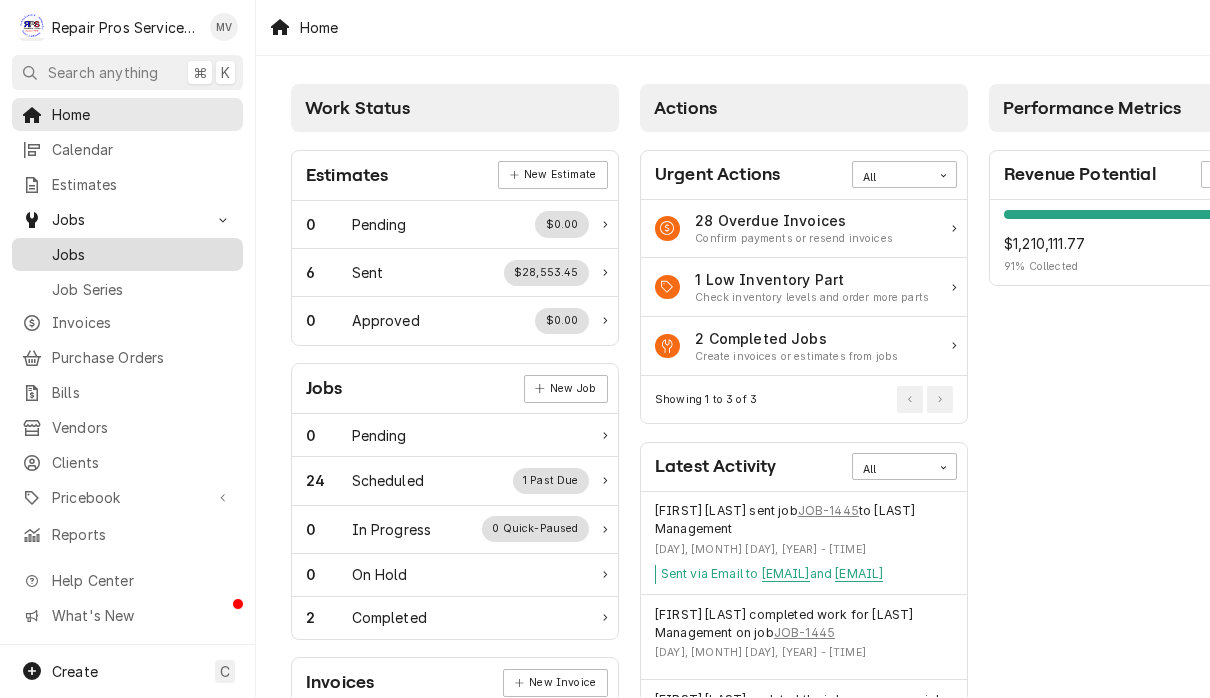click on "Jobs" at bounding box center [142, 255] 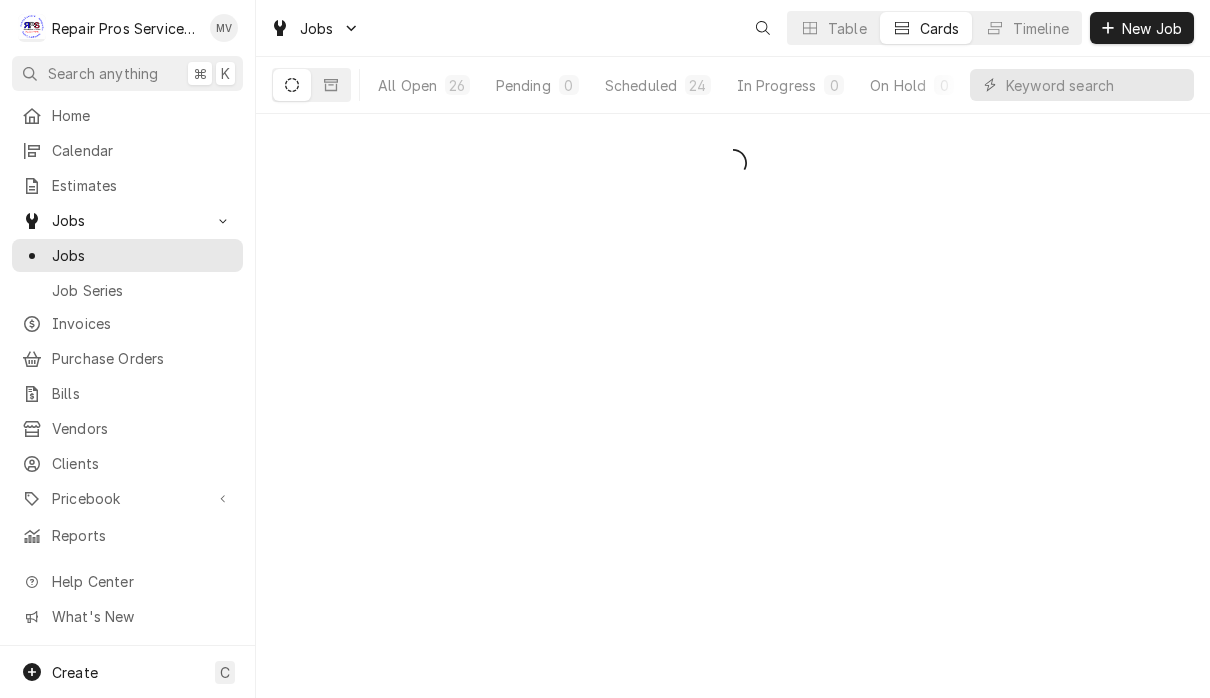 scroll, scrollTop: 0, scrollLeft: 0, axis: both 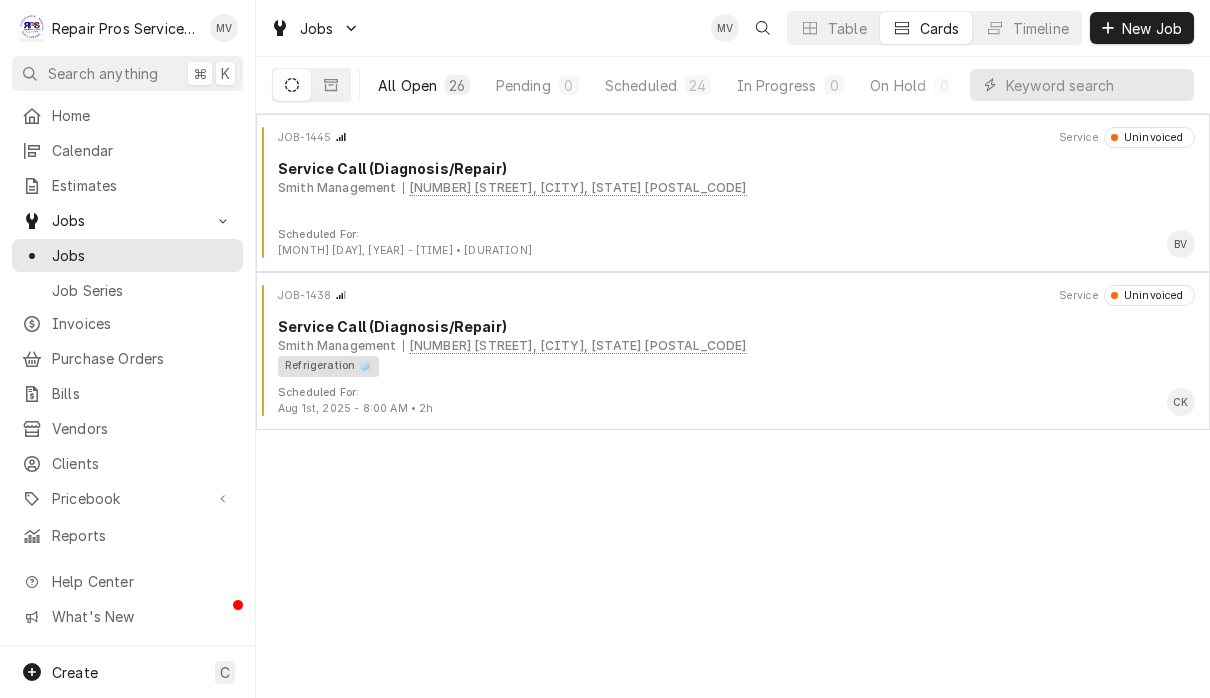 click on "All Open" at bounding box center [407, 85] 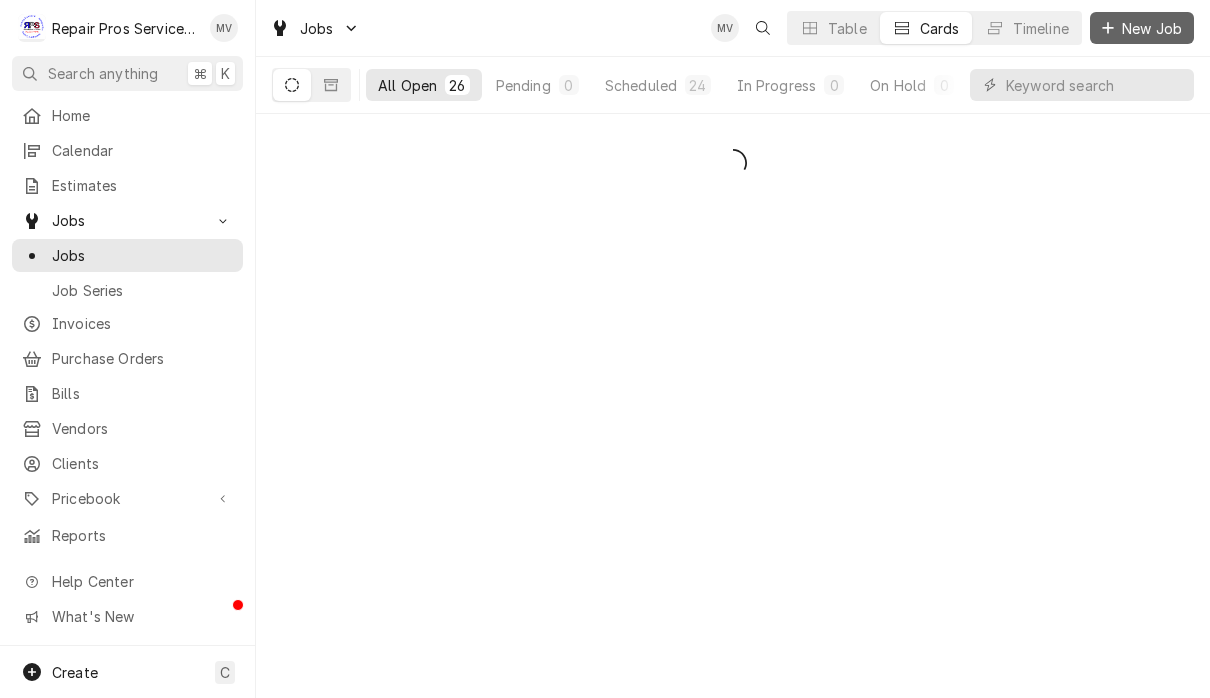 click on "New Job" at bounding box center (1152, 28) 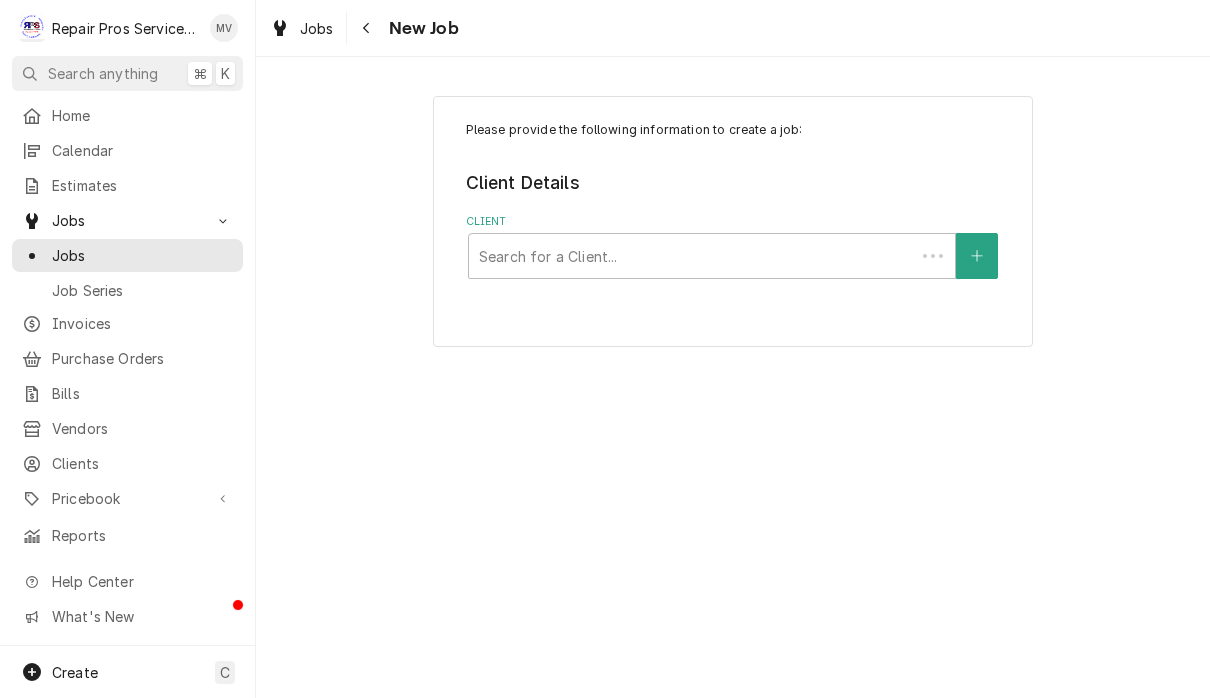scroll, scrollTop: 0, scrollLeft: 0, axis: both 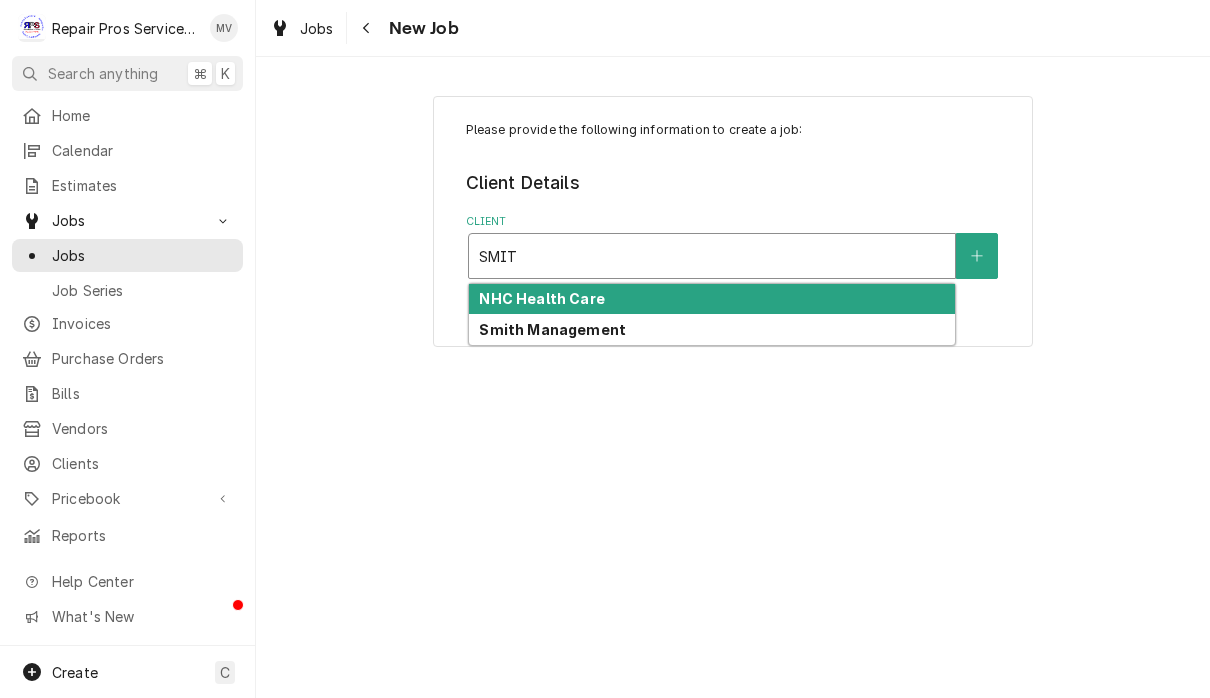 click on "Smith Management" at bounding box center [712, 329] 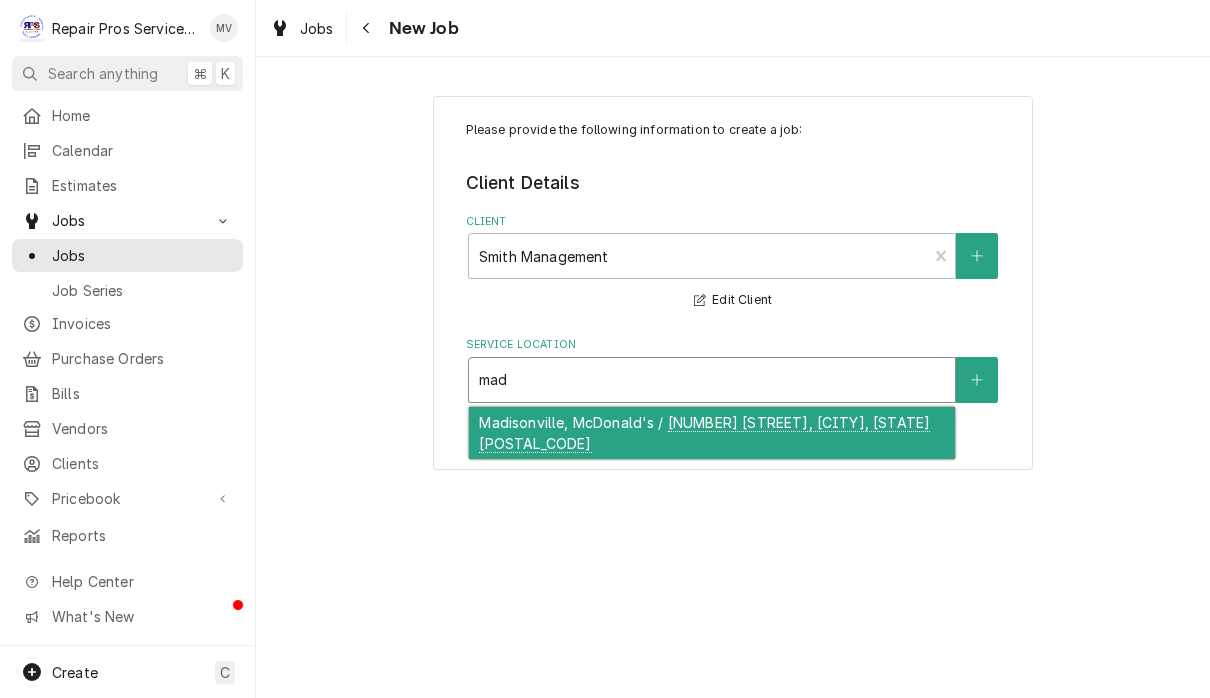 click on "[CITY], [BRAND] / [NUMBER] [STREET], [CITY], [STATE] [POSTAL_CODE]" at bounding box center (712, 433) 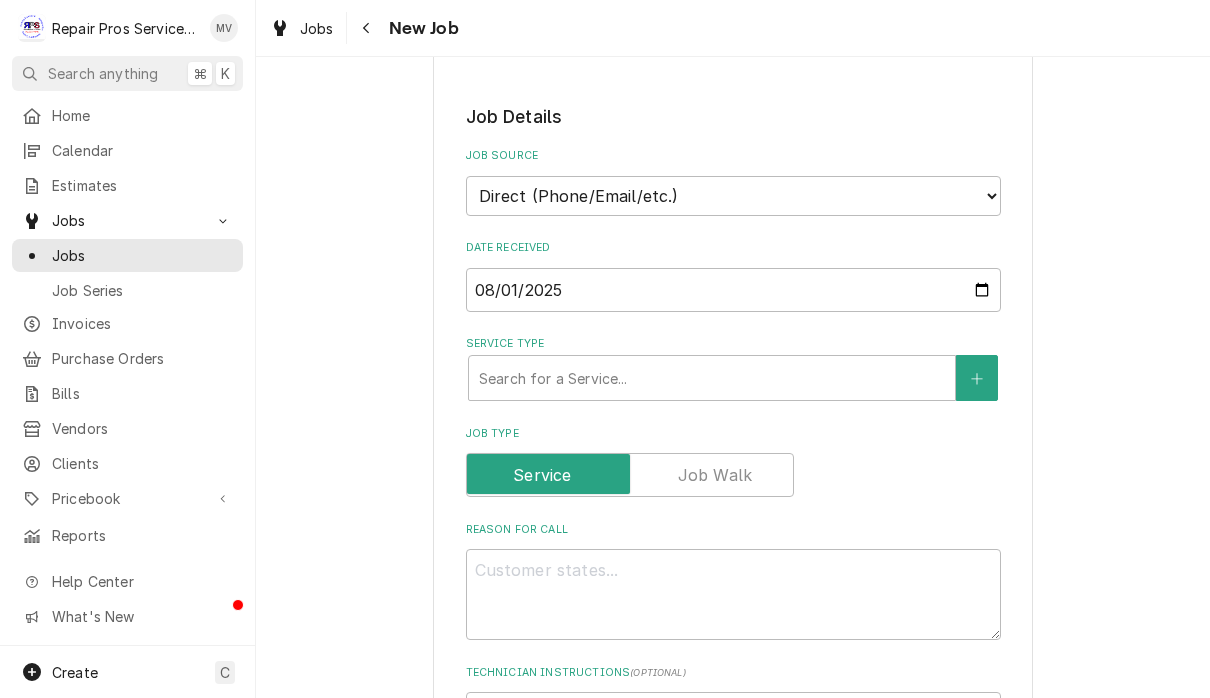 scroll, scrollTop: 384, scrollLeft: 0, axis: vertical 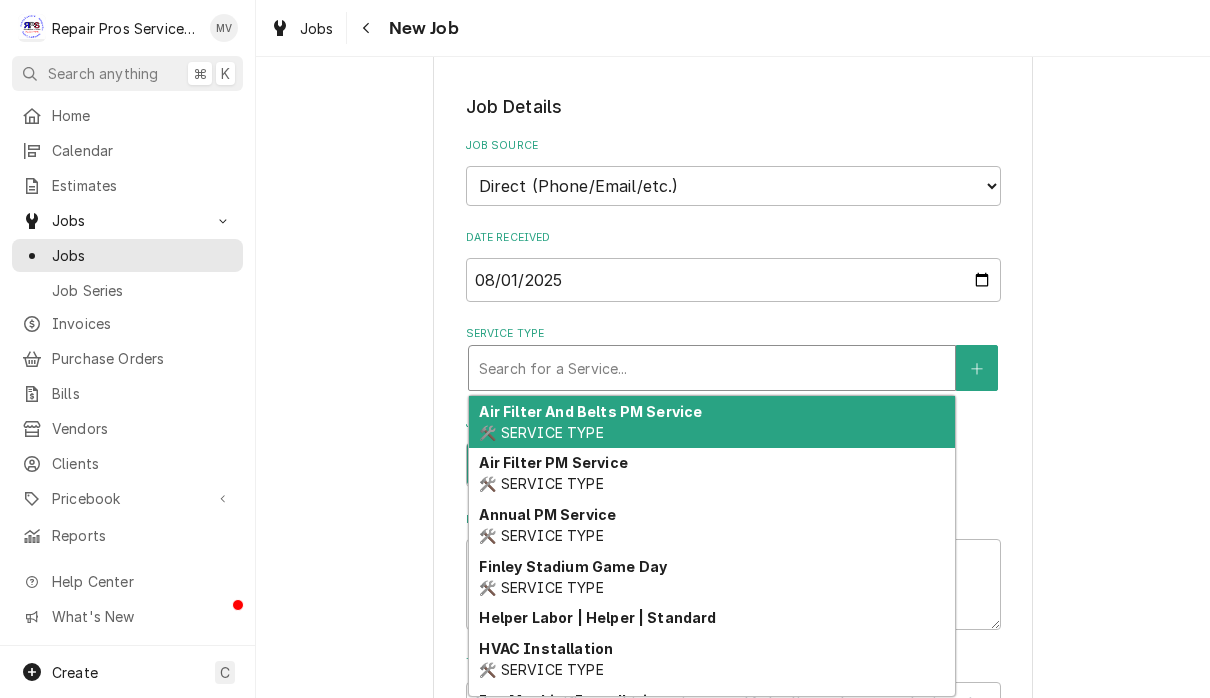 type on "x" 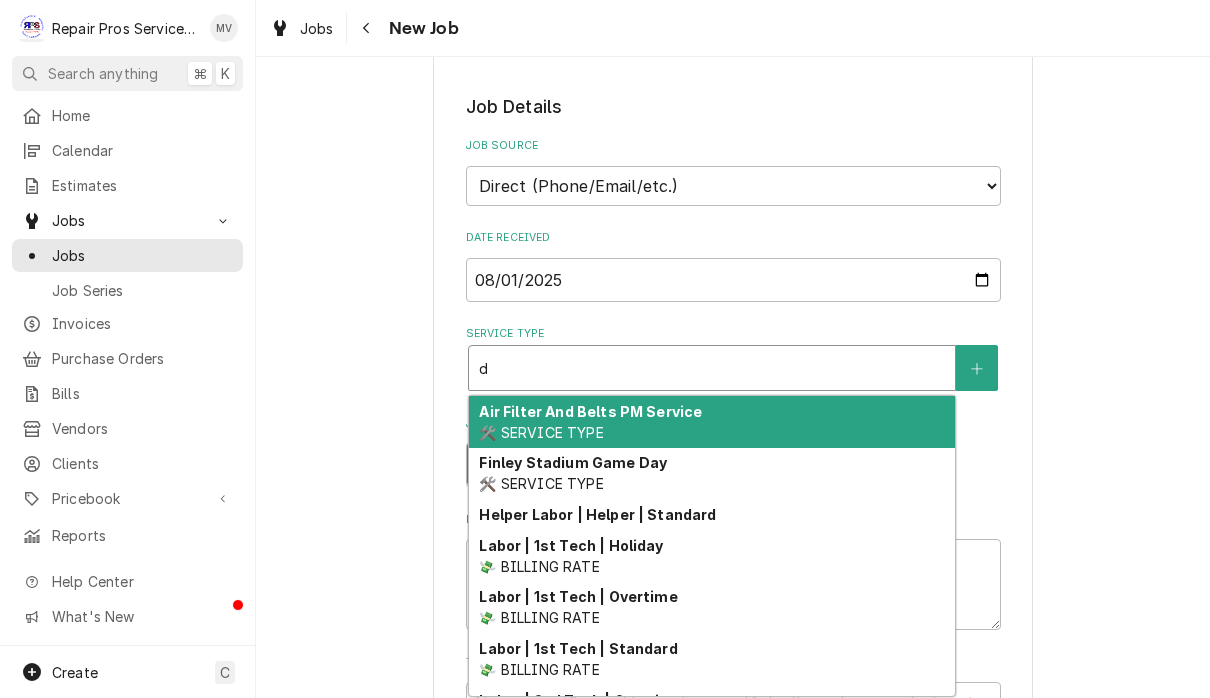 type on "x" 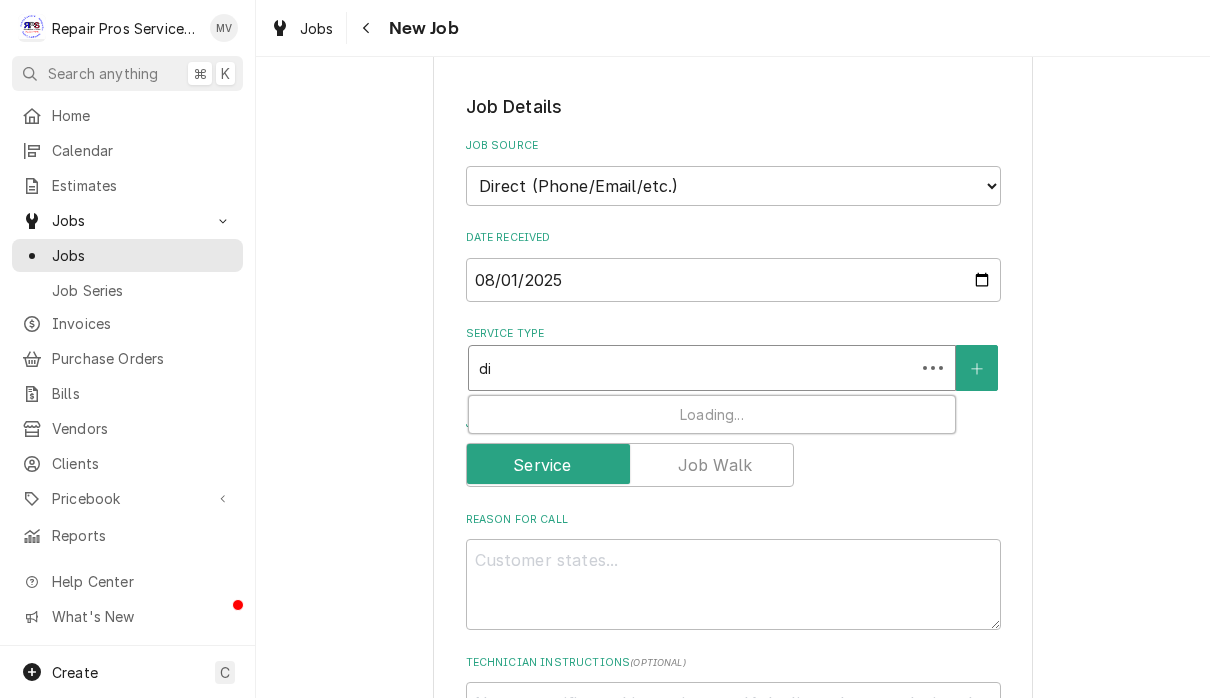 type on "x" 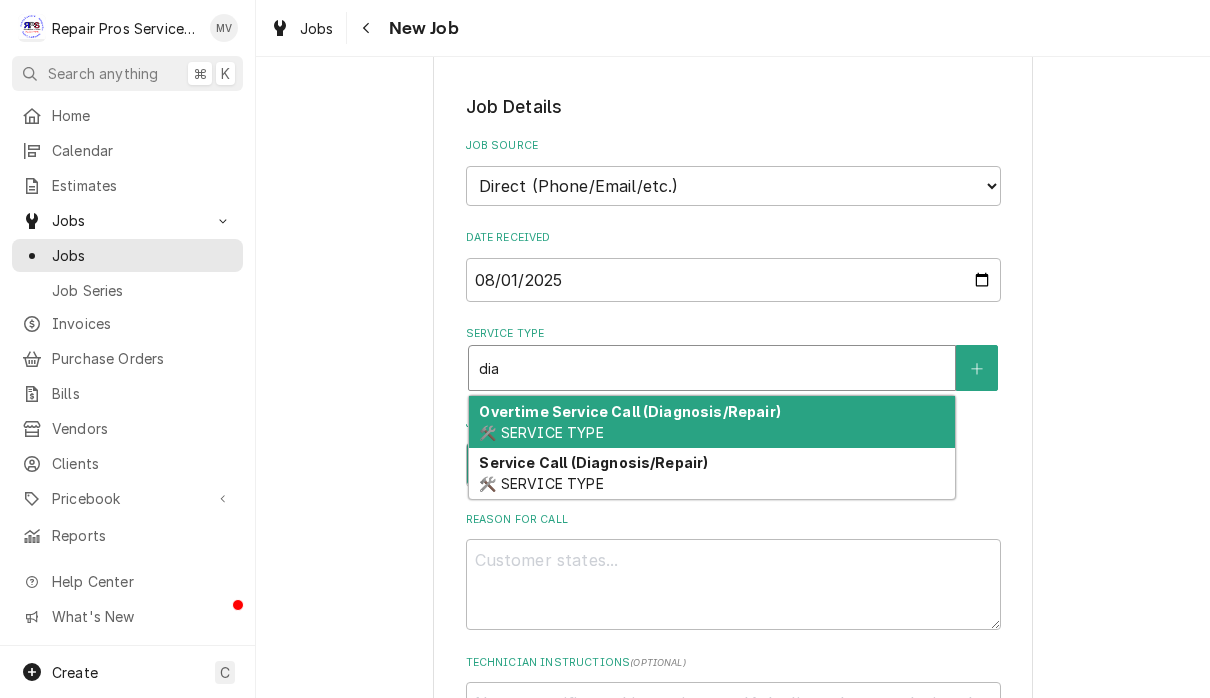 click on "Service Call (Diagnosis/Repair) 🛠️ SERVICE TYPE" at bounding box center (712, 474) 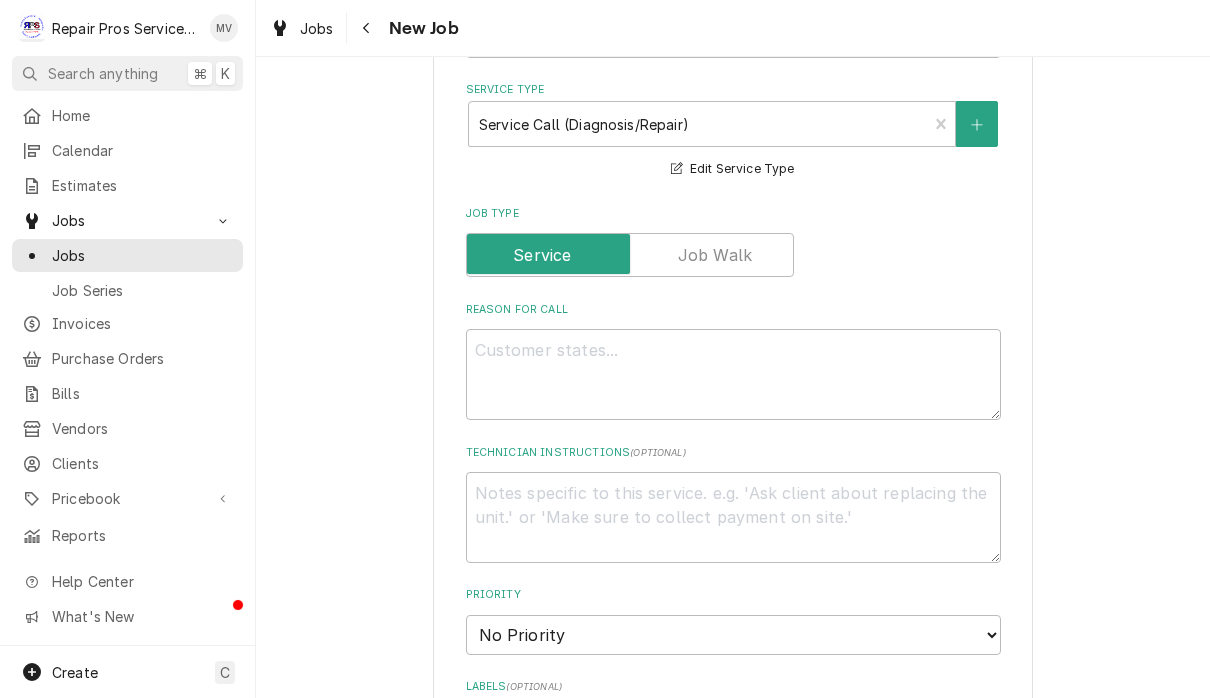 scroll, scrollTop: 647, scrollLeft: 0, axis: vertical 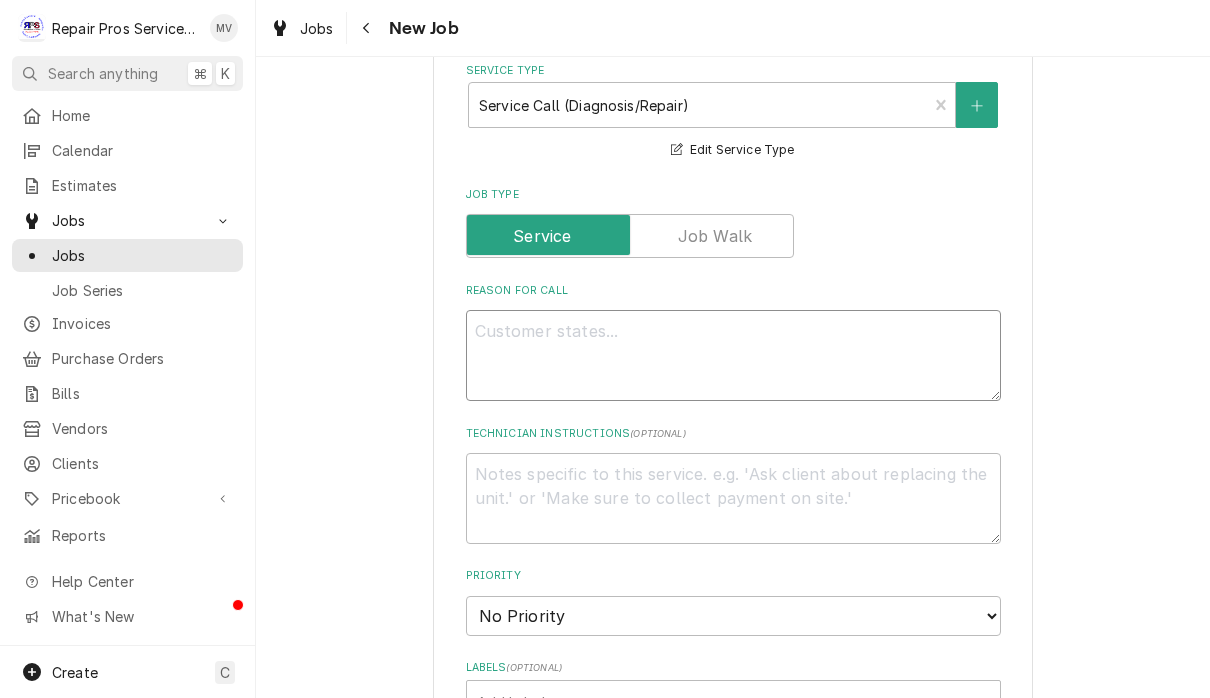 click on "Reason For Call" at bounding box center [733, 355] 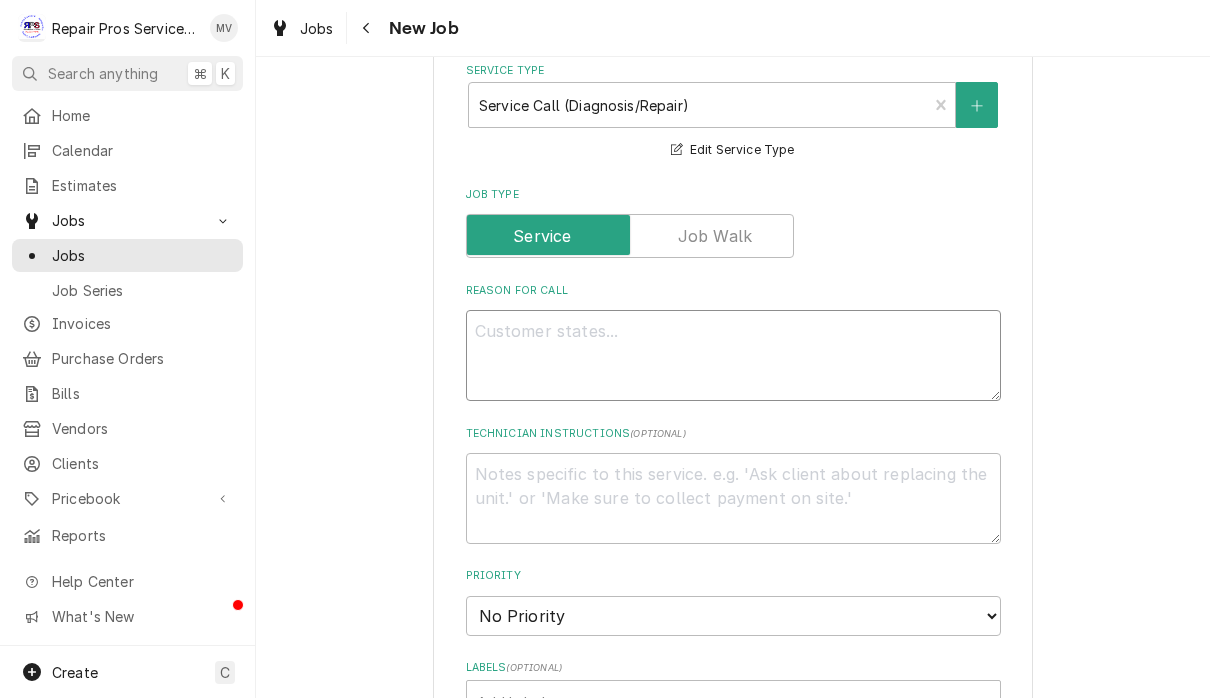 type on "x" 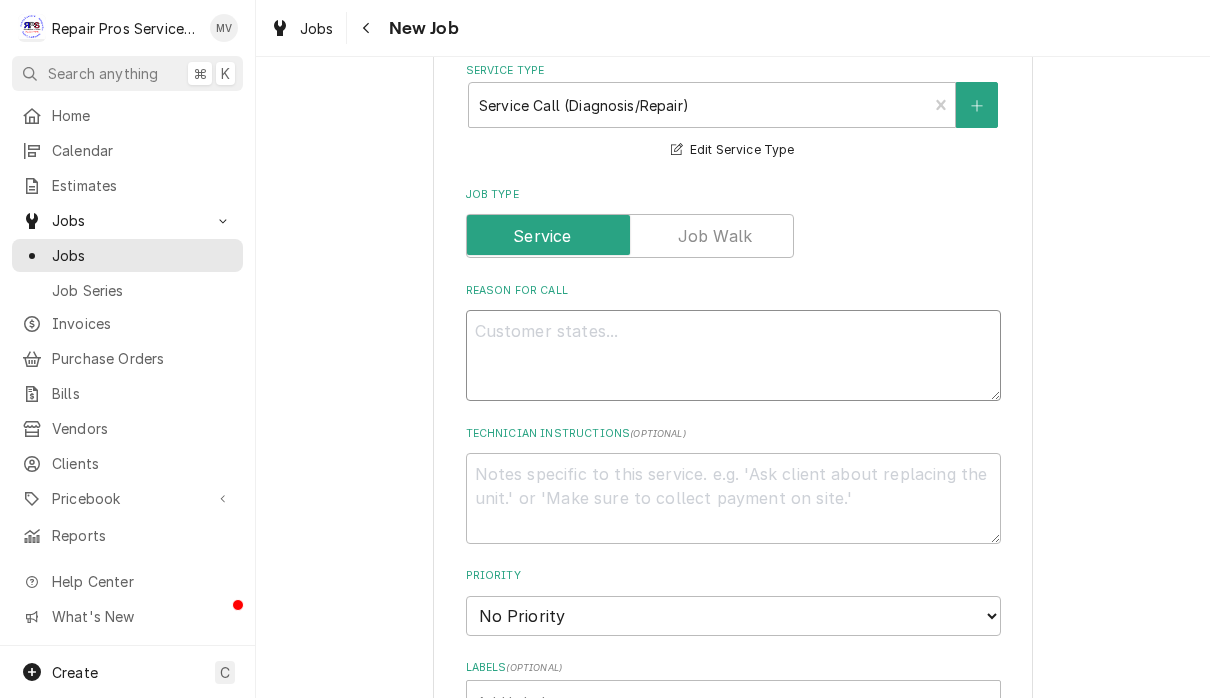 type on "R" 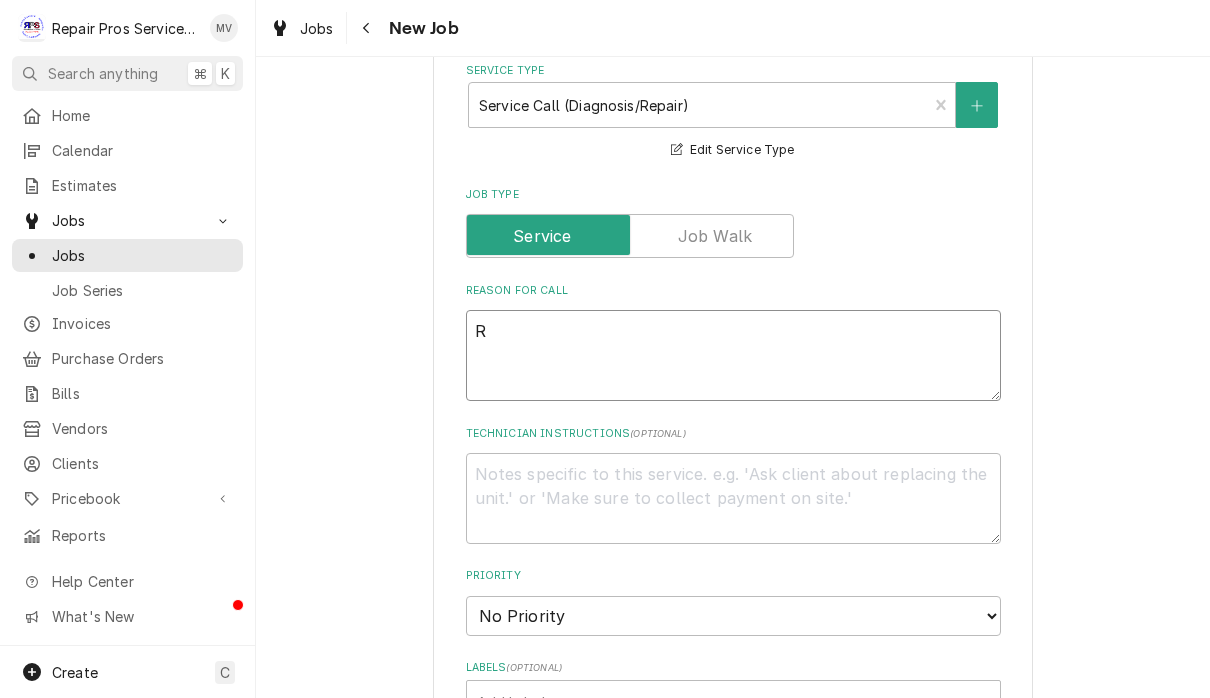 type on "x" 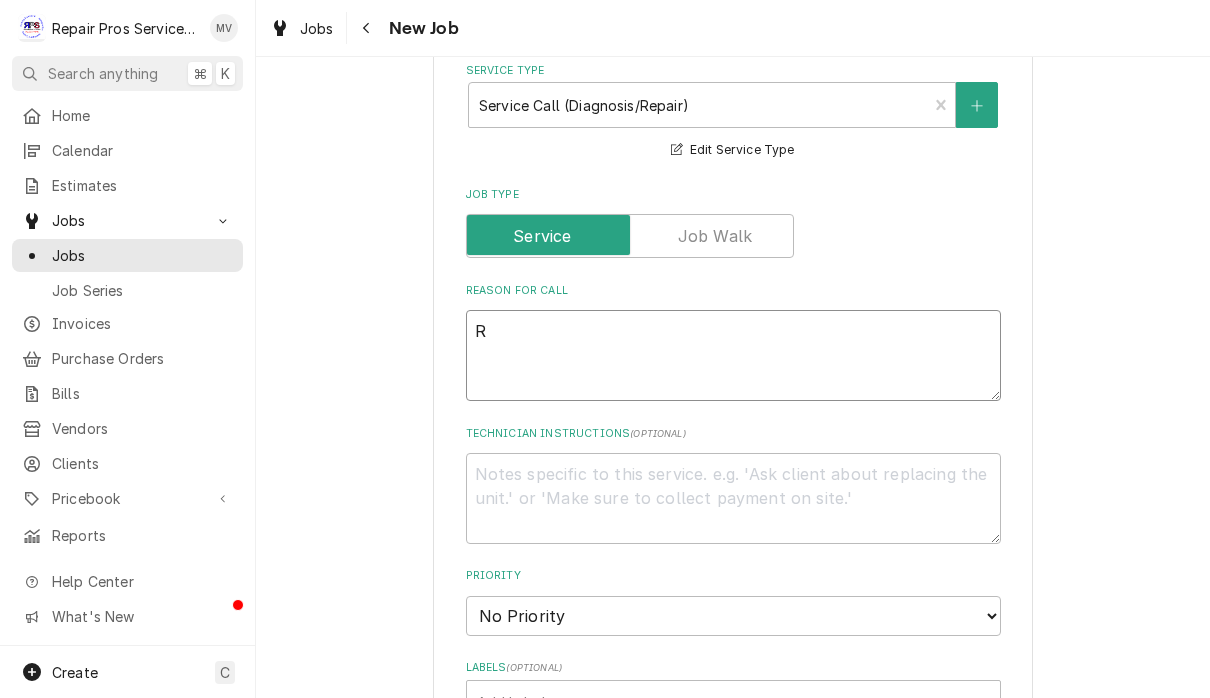 type on "Re" 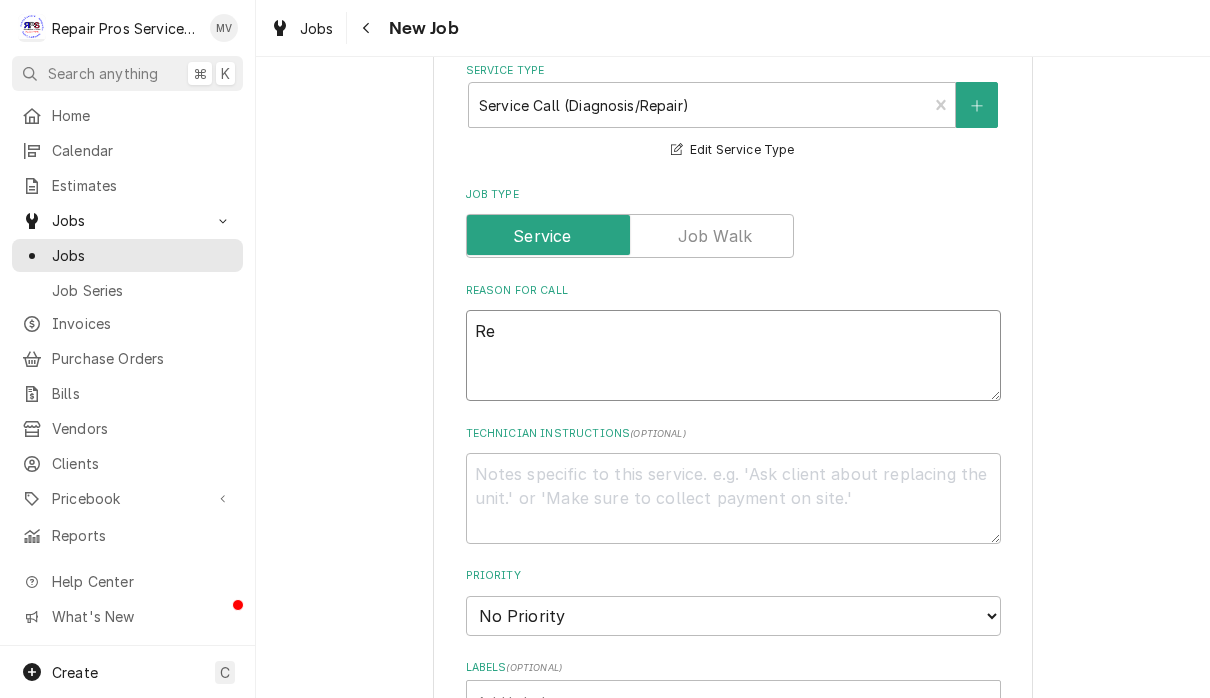 type on "x" 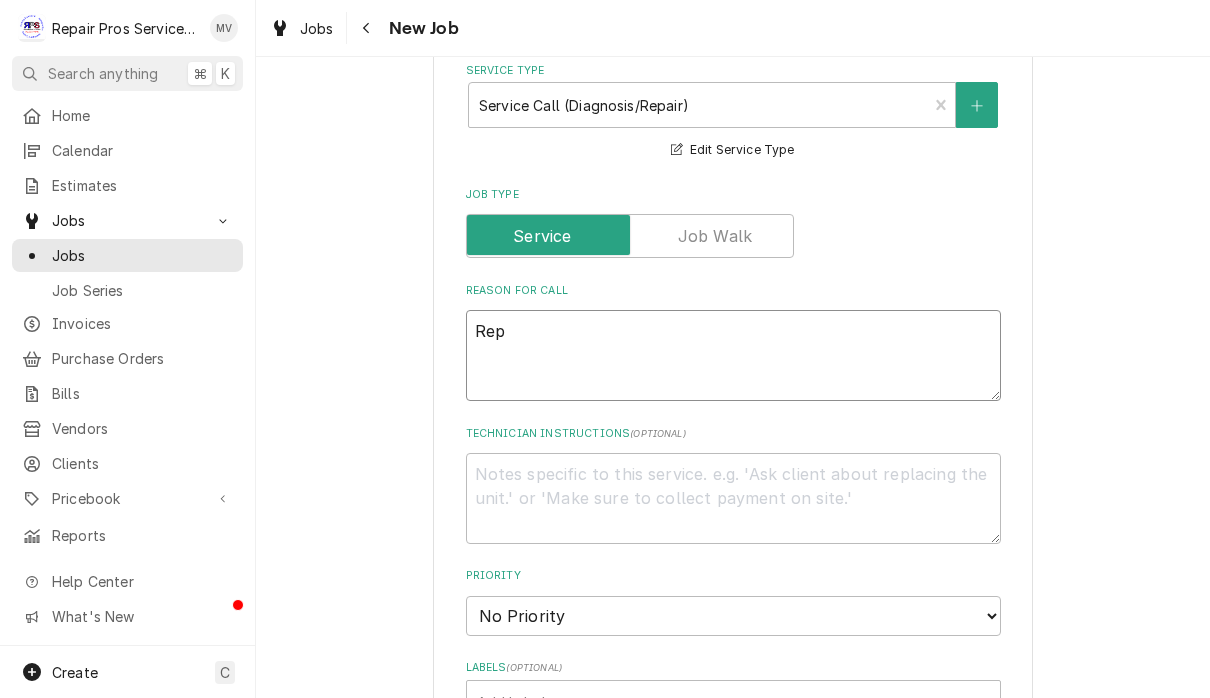 type on "x" 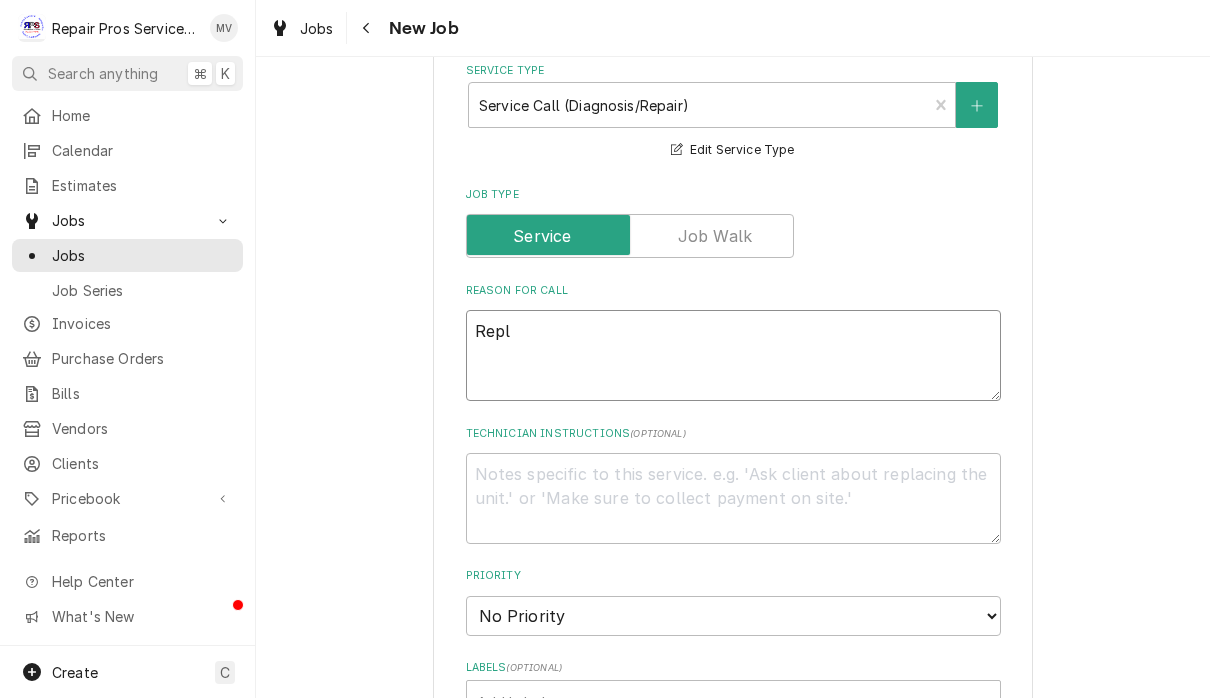 type on "x" 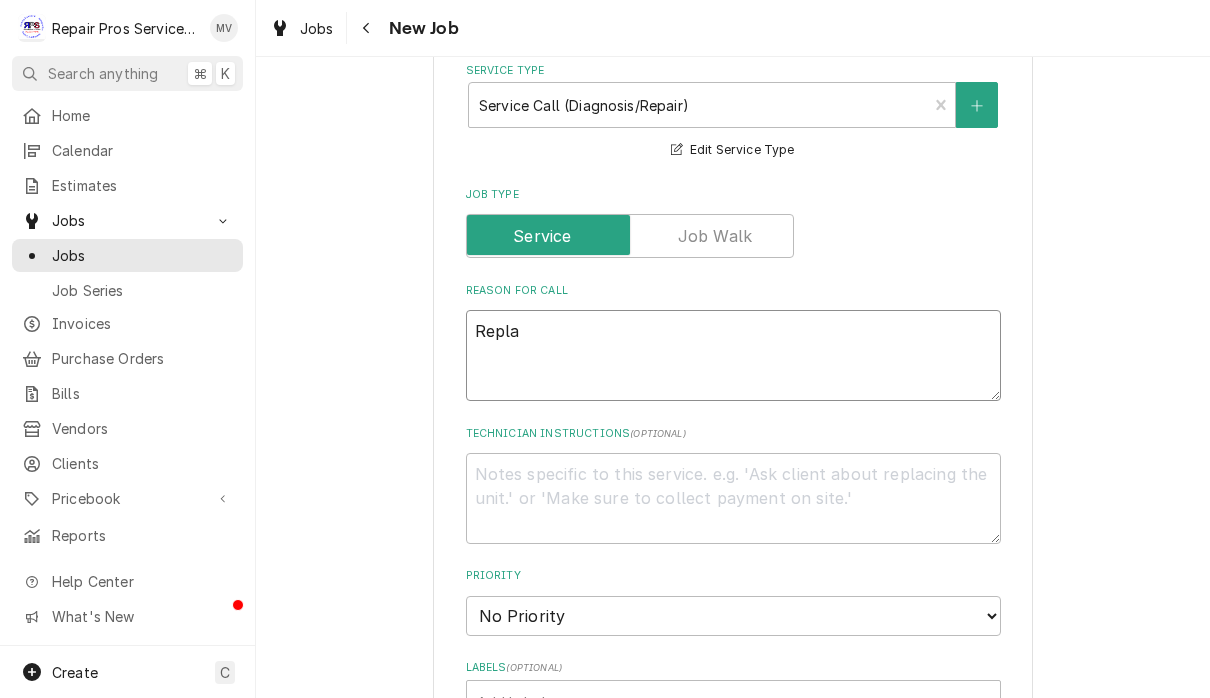 type on "x" 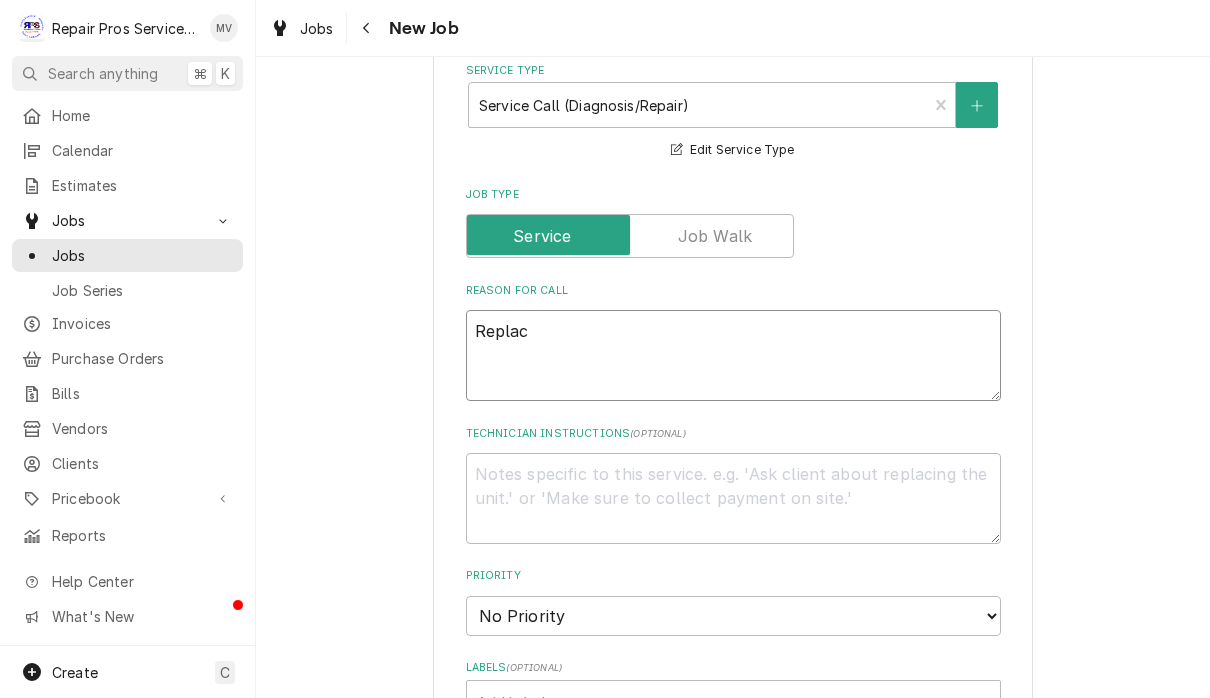 type on "x" 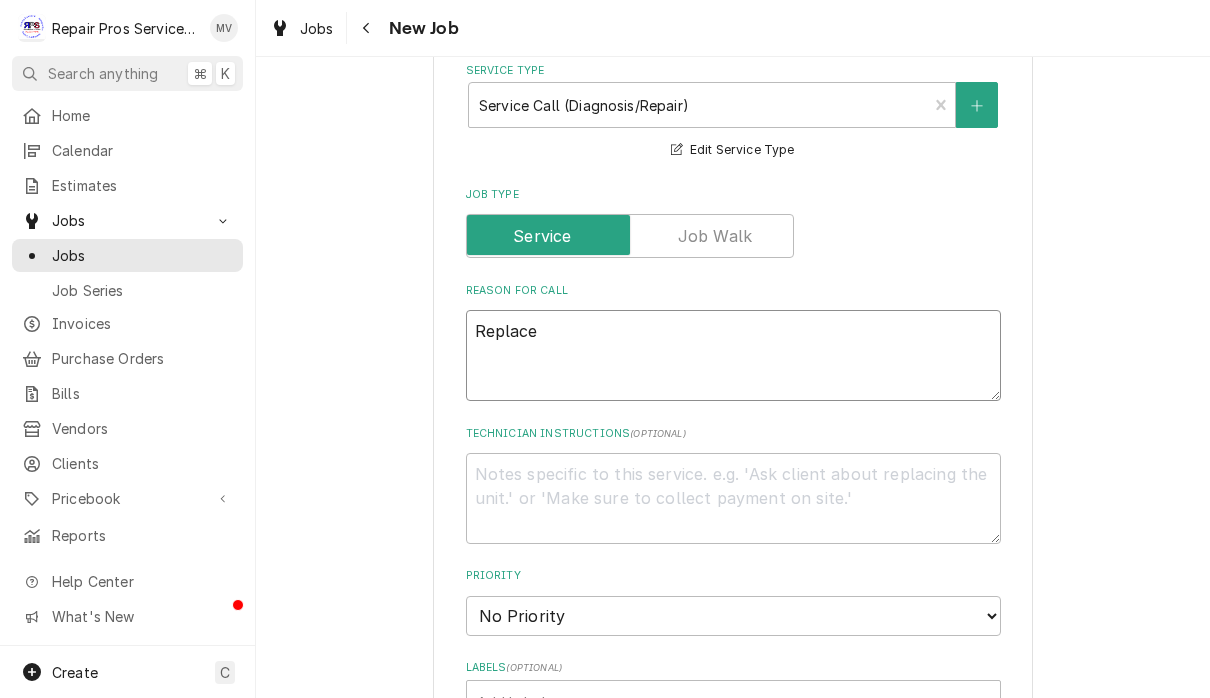 type on "x" 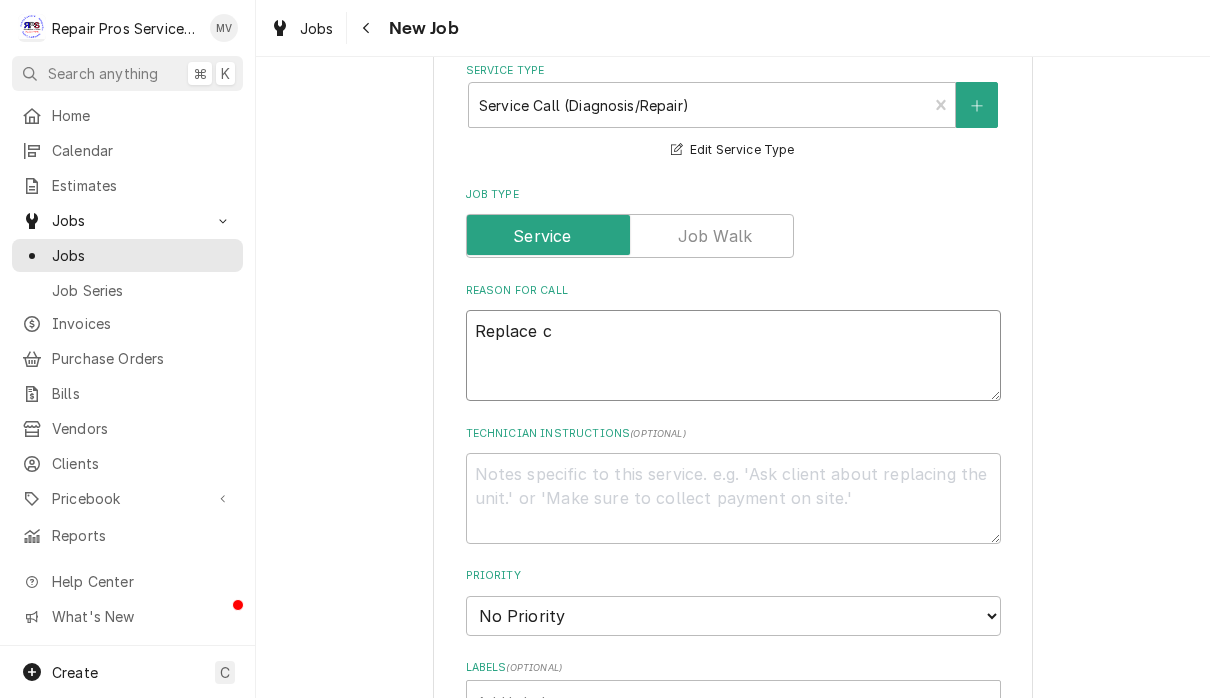 type on "x" 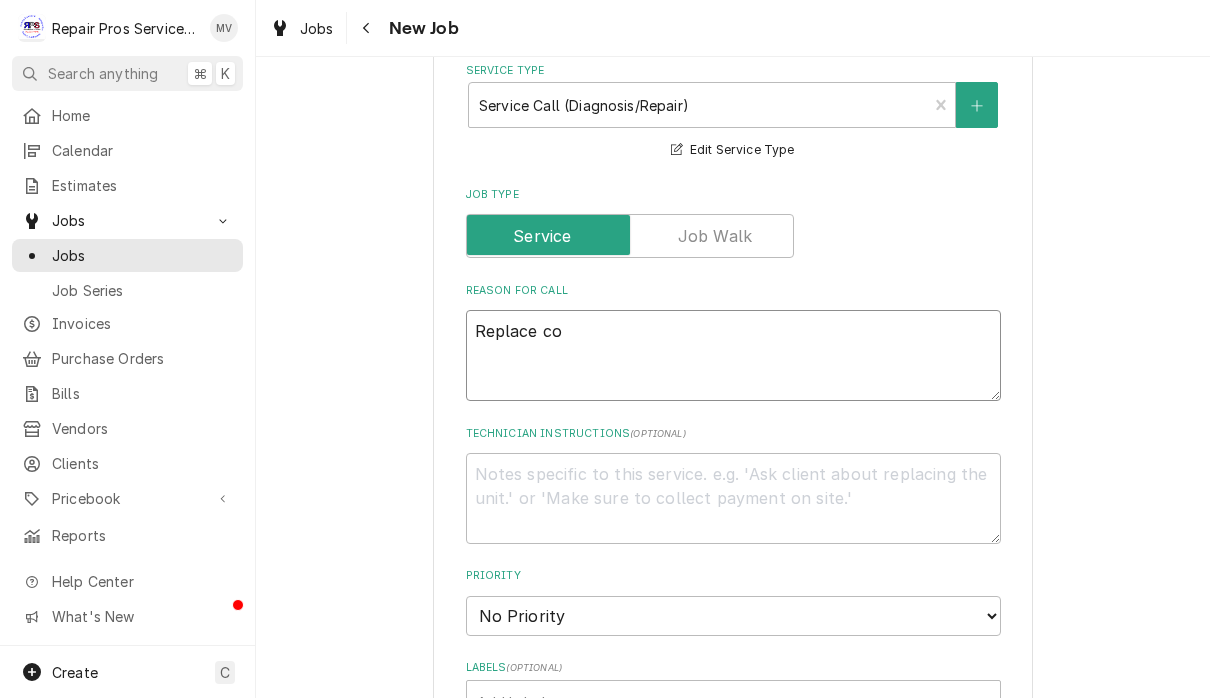 type on "x" 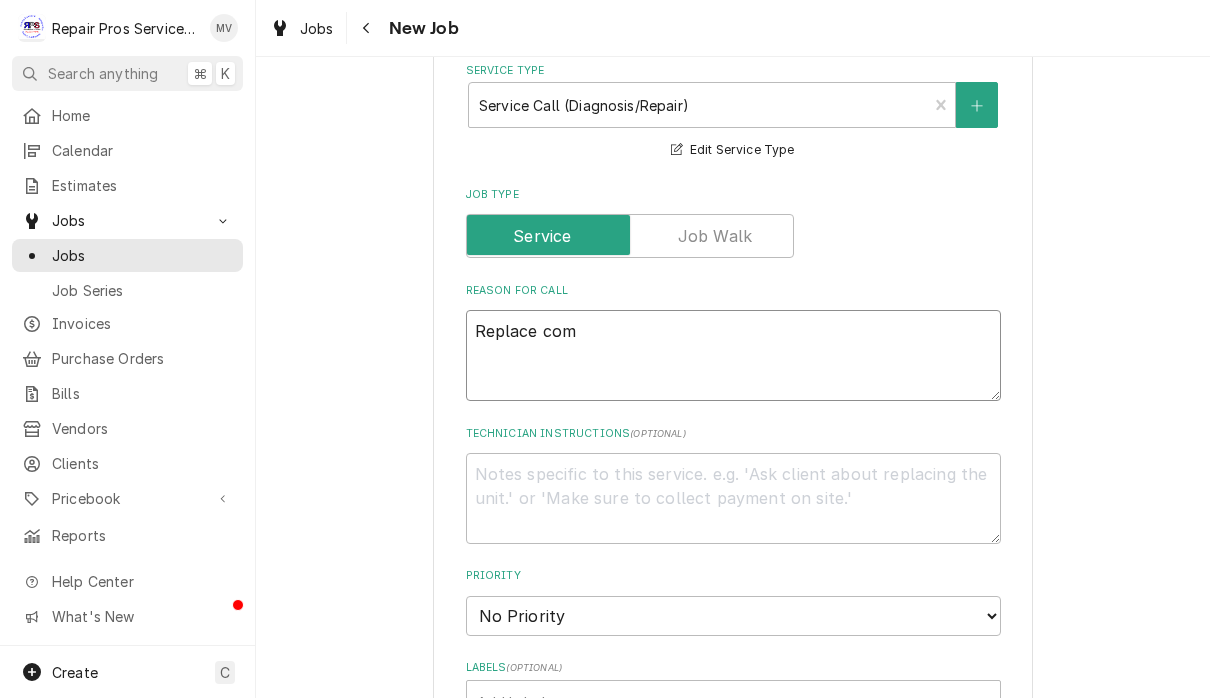 type on "x" 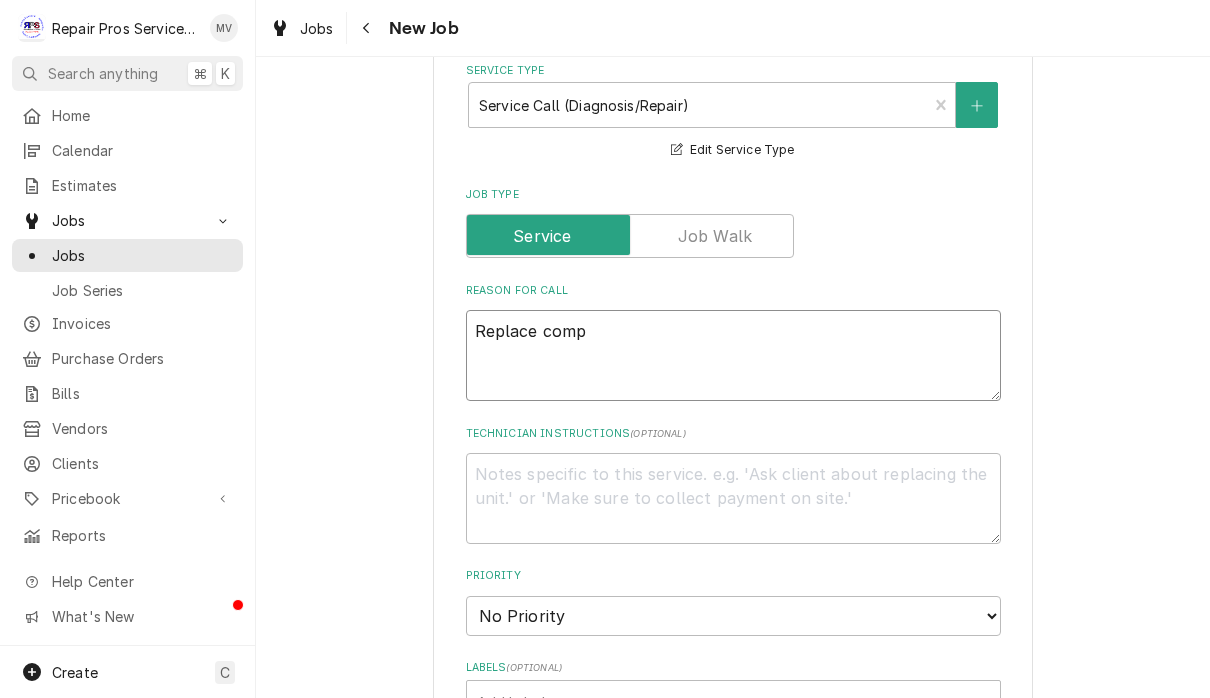 type on "x" 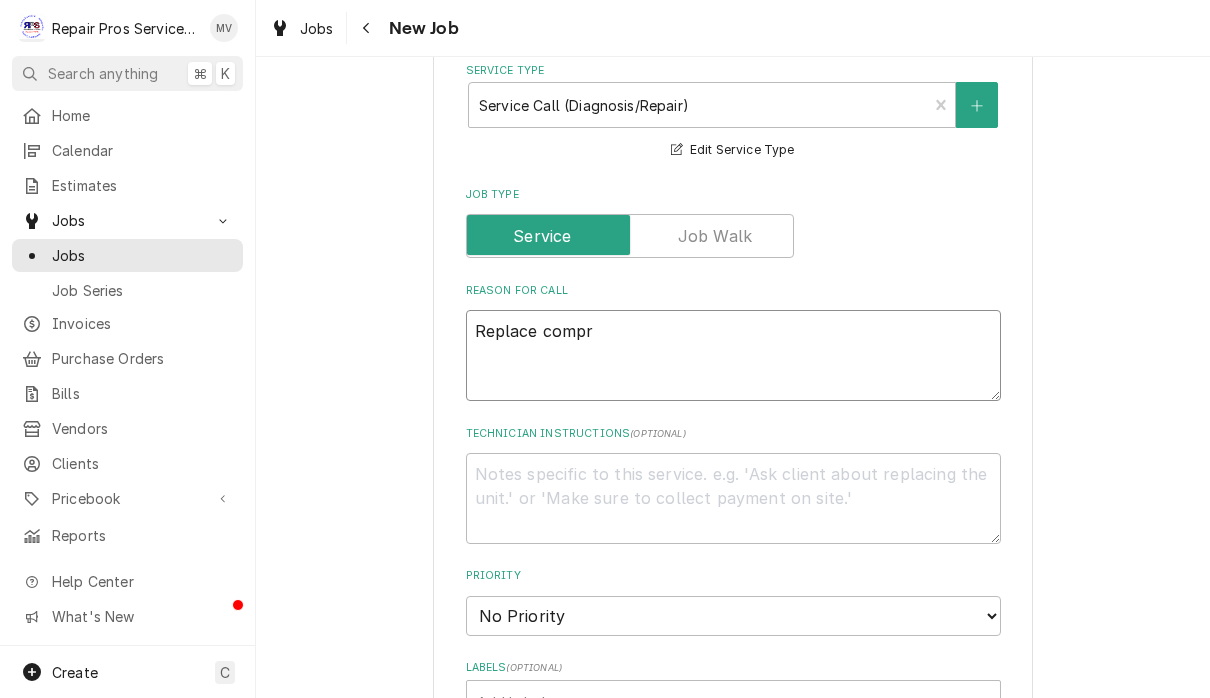 type on "x" 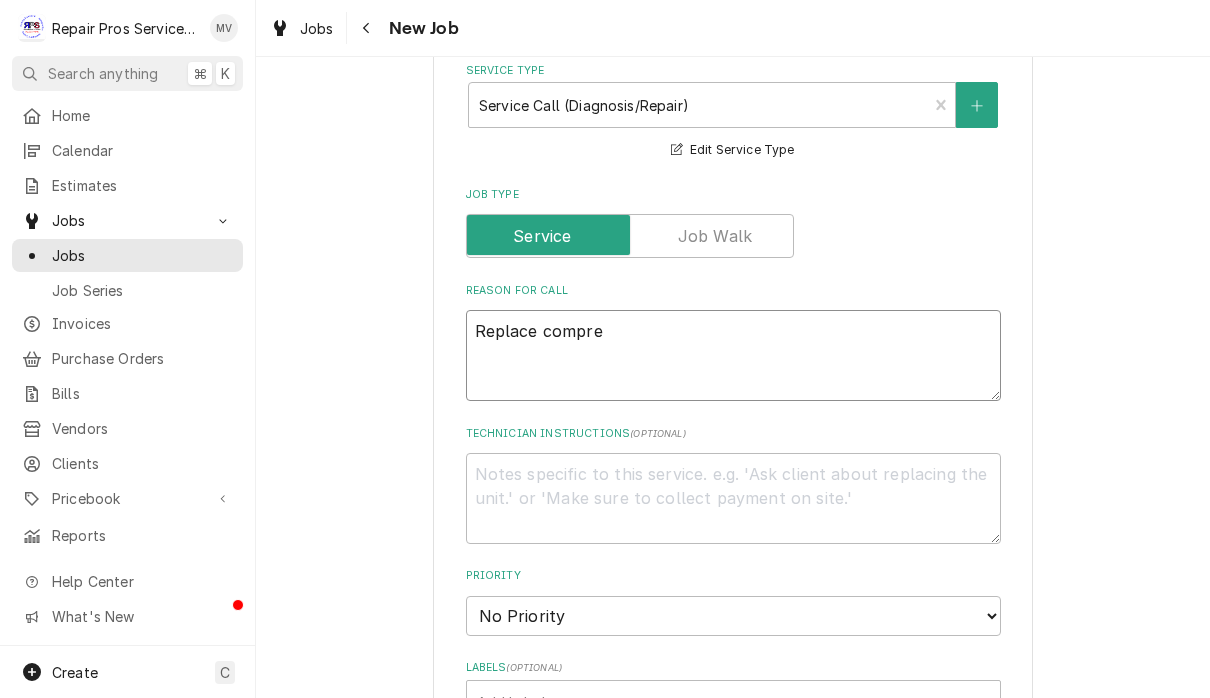 type on "x" 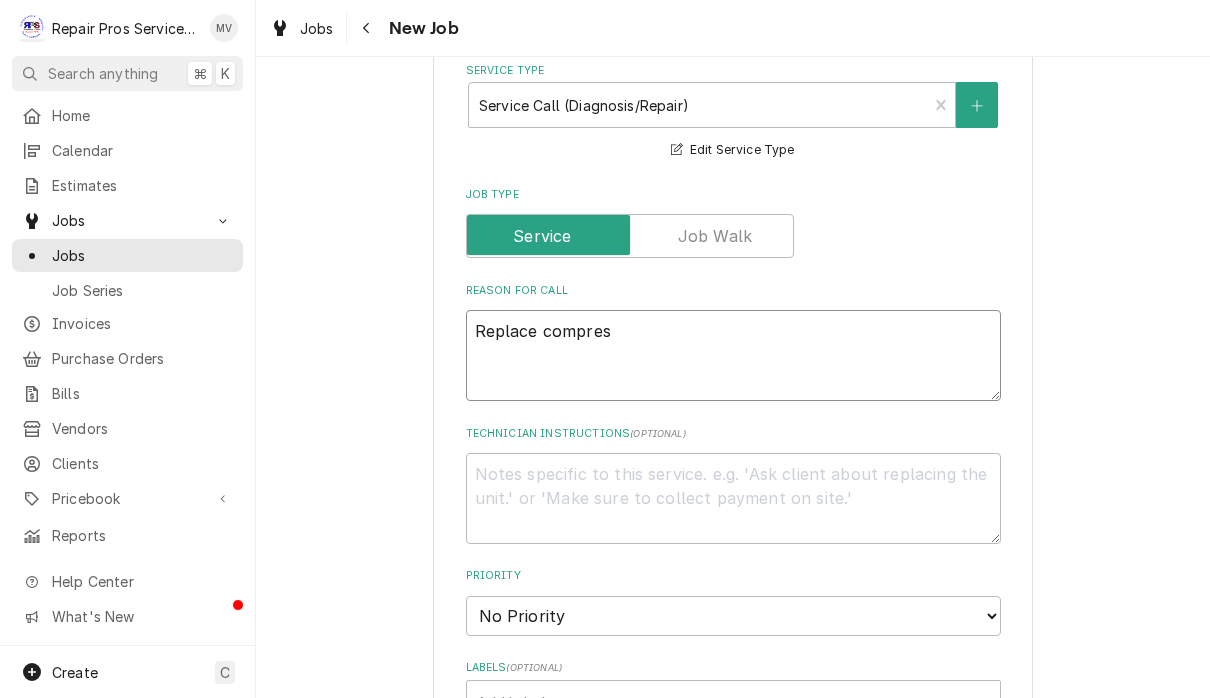 type on "x" 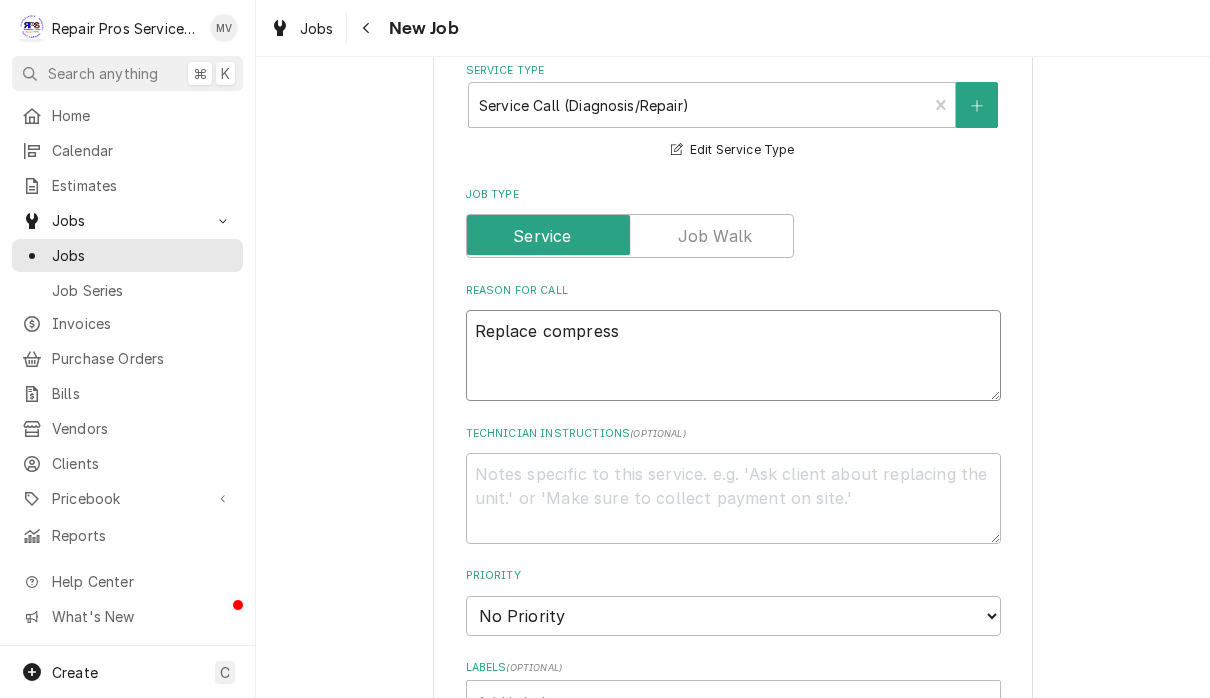 type on "x" 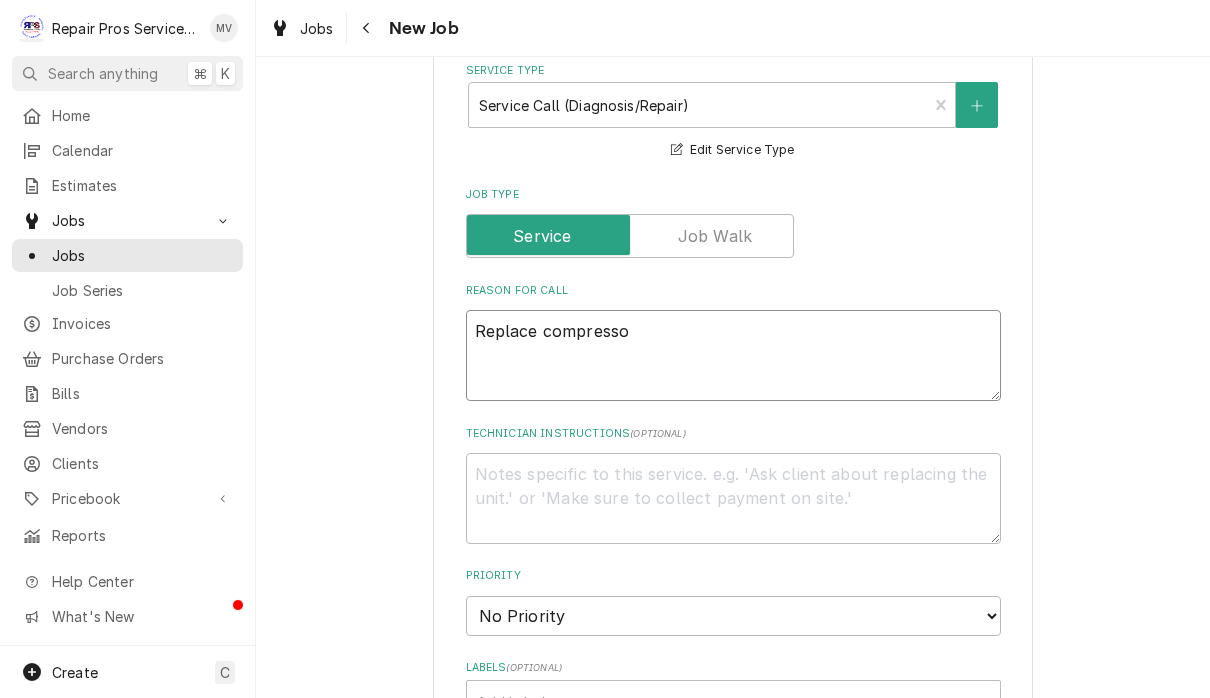type on "x" 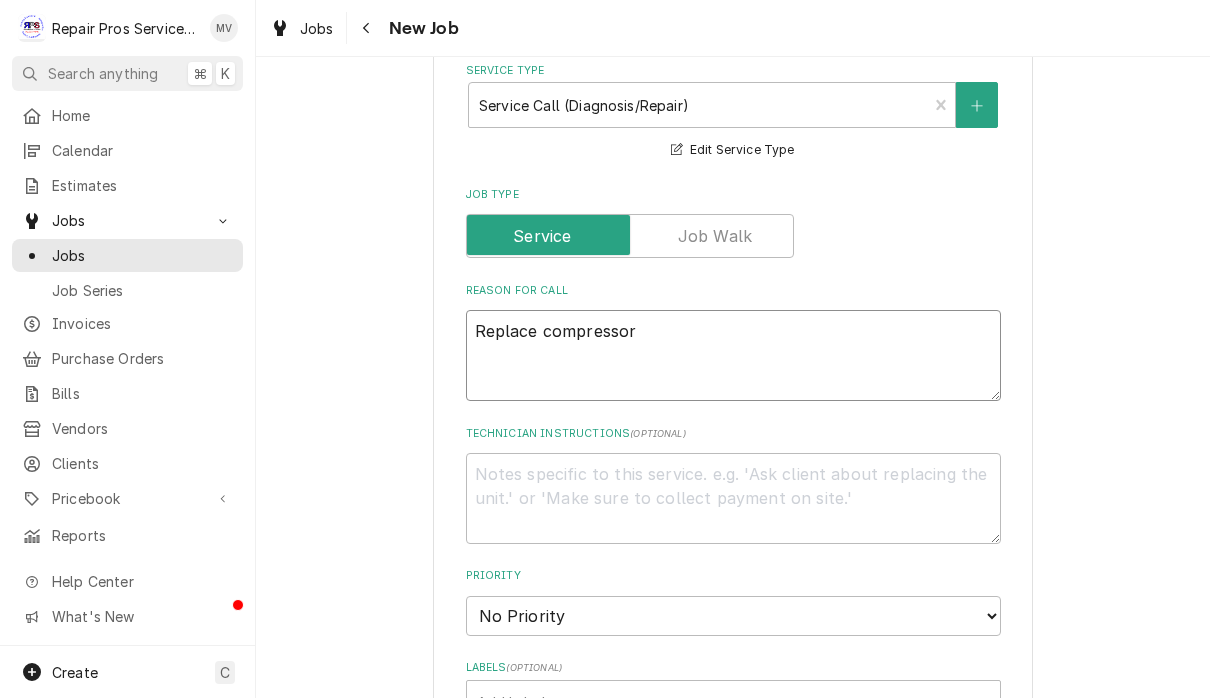 type on "x" 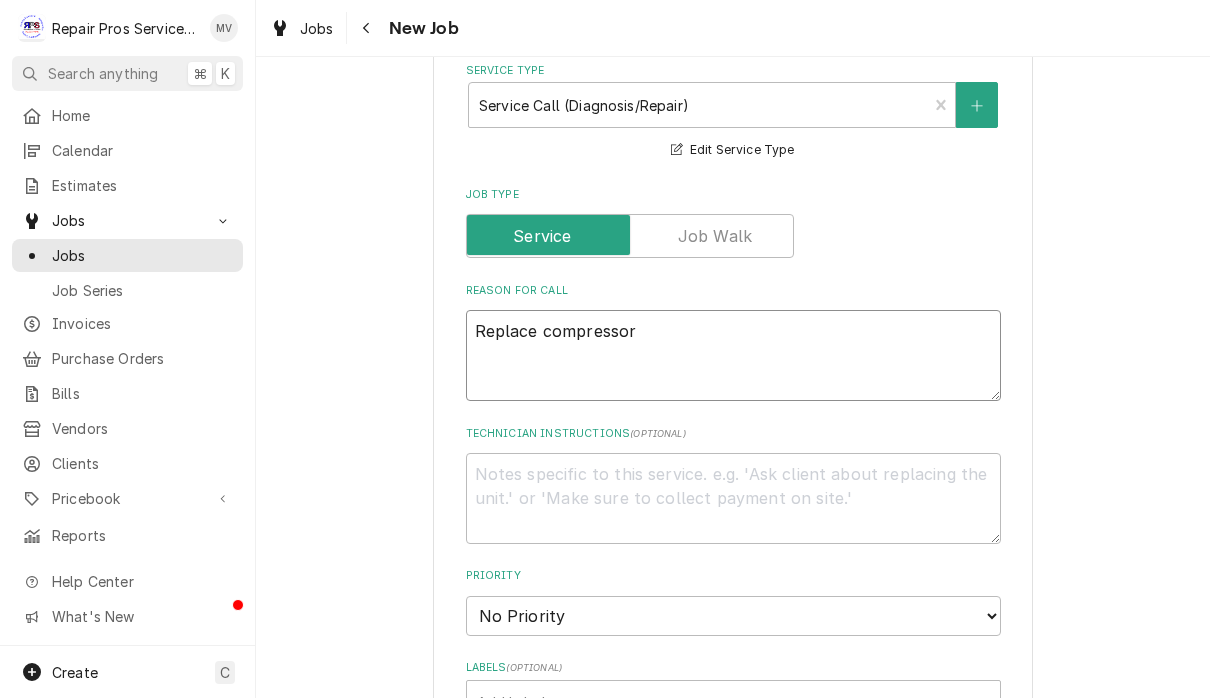 type on "x" 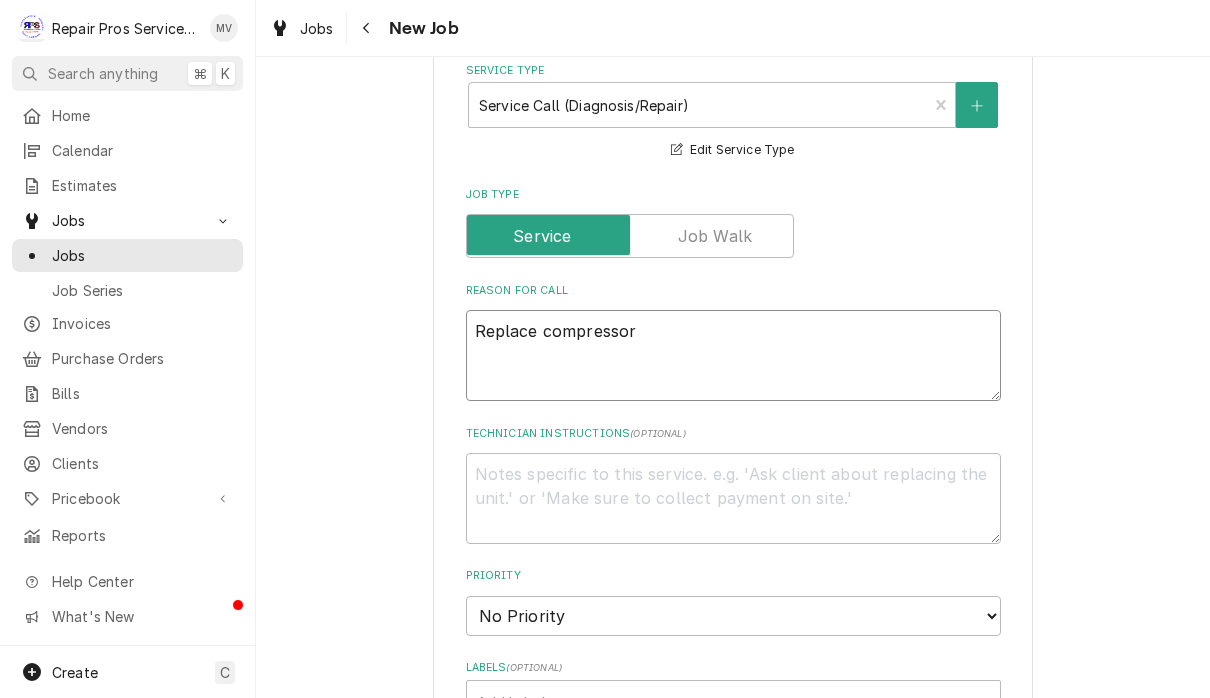 type on "Replace compressor o" 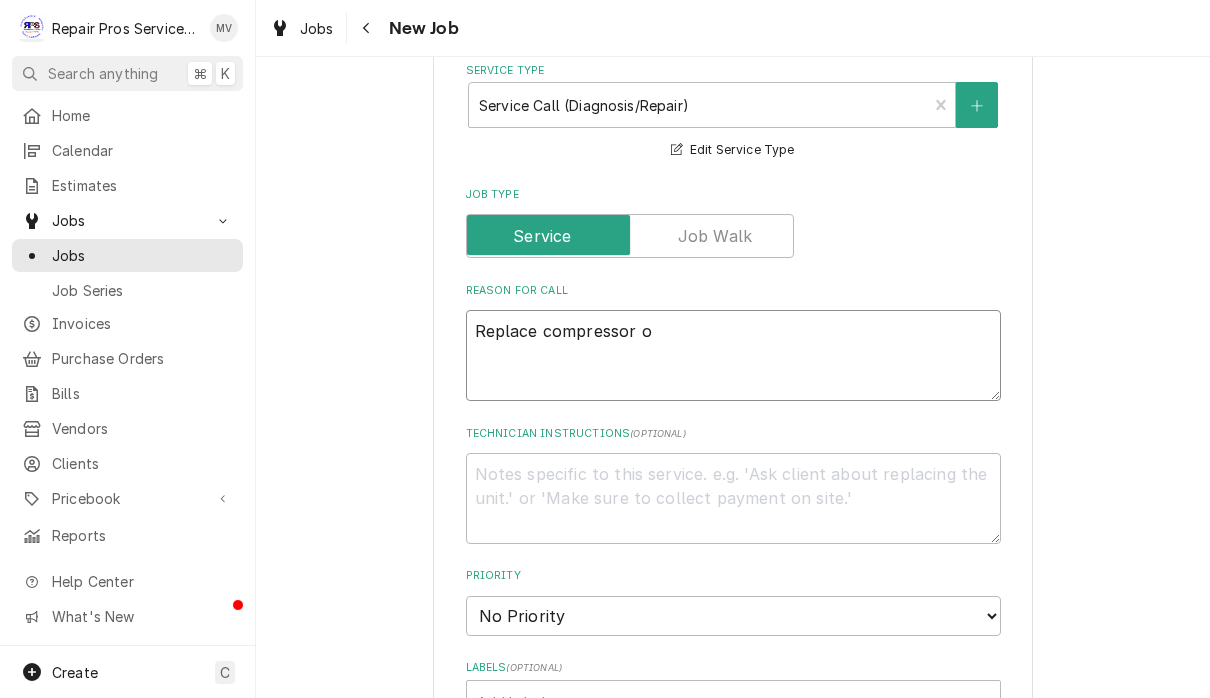 type on "x" 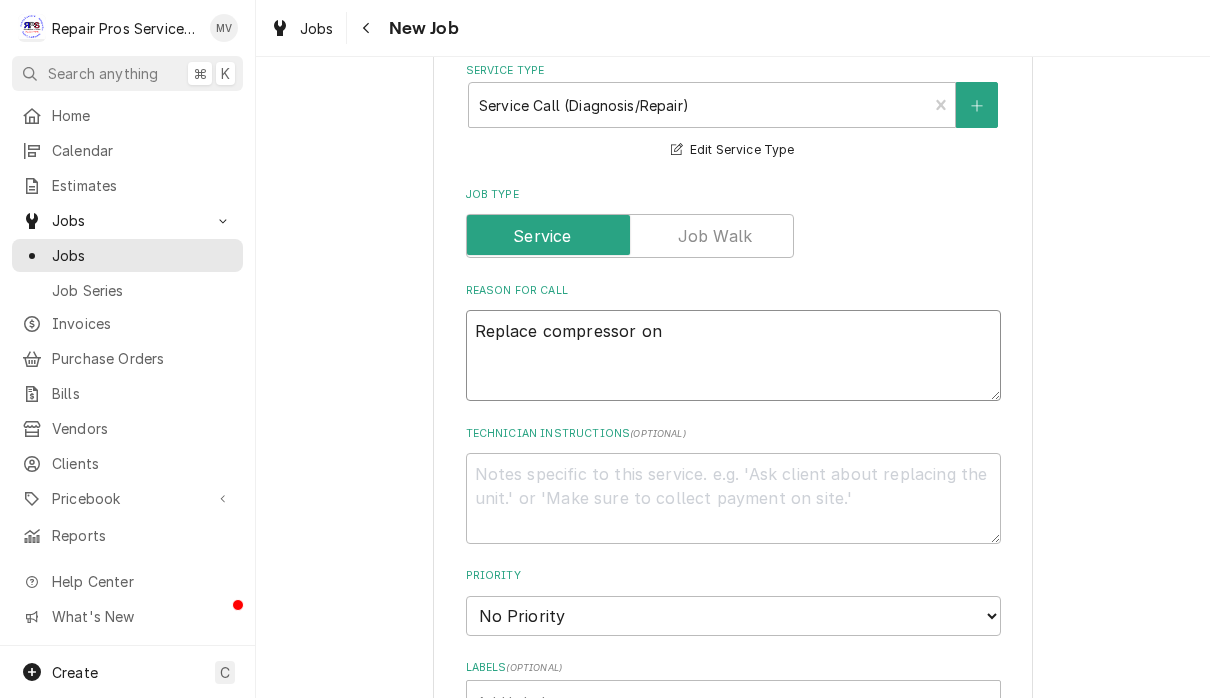type on "x" 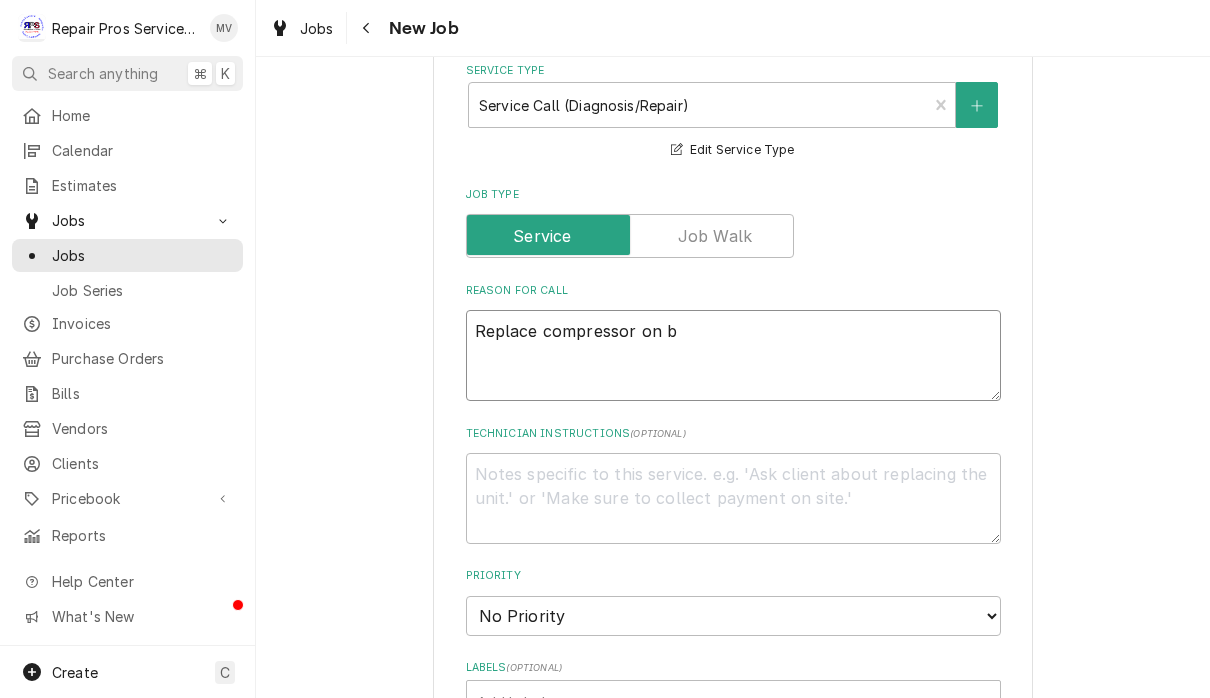 type on "x" 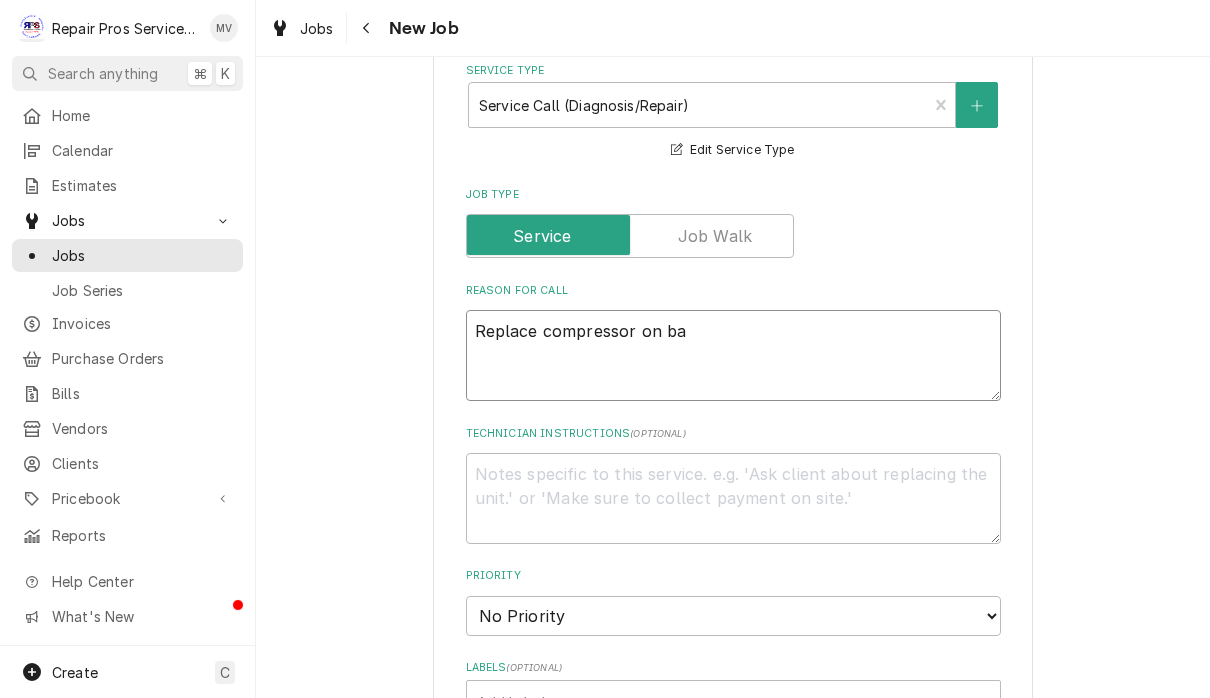 type on "x" 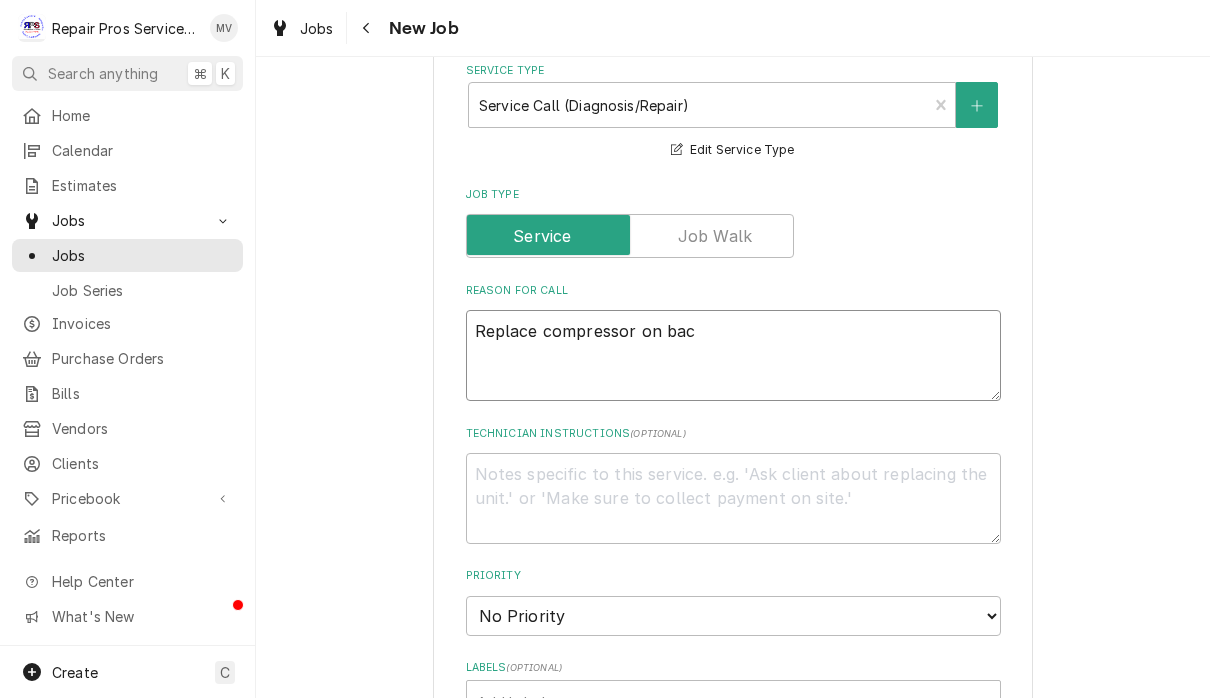 type on "x" 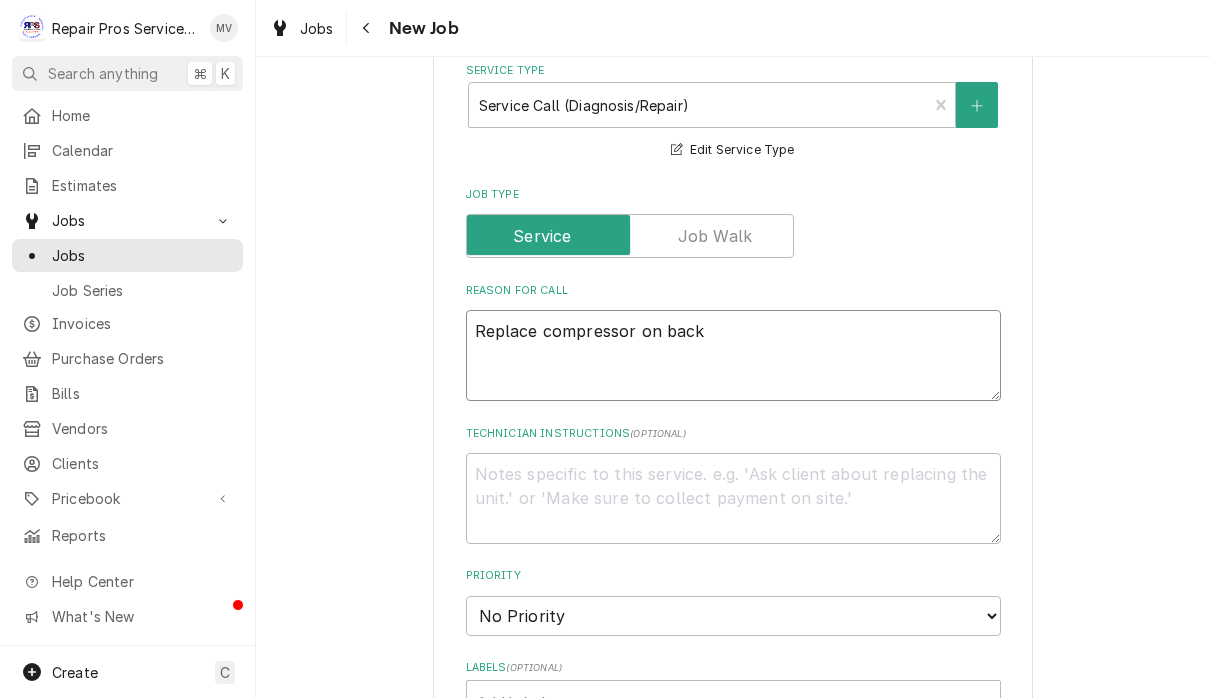 type on "x" 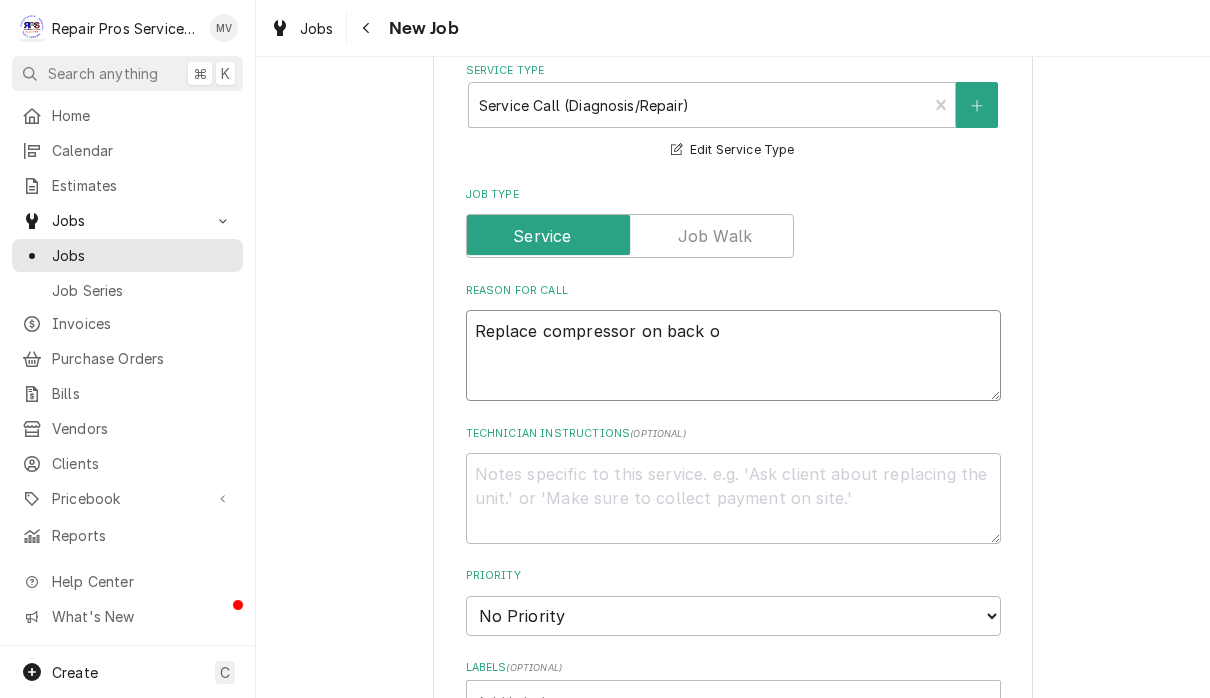 type on "x" 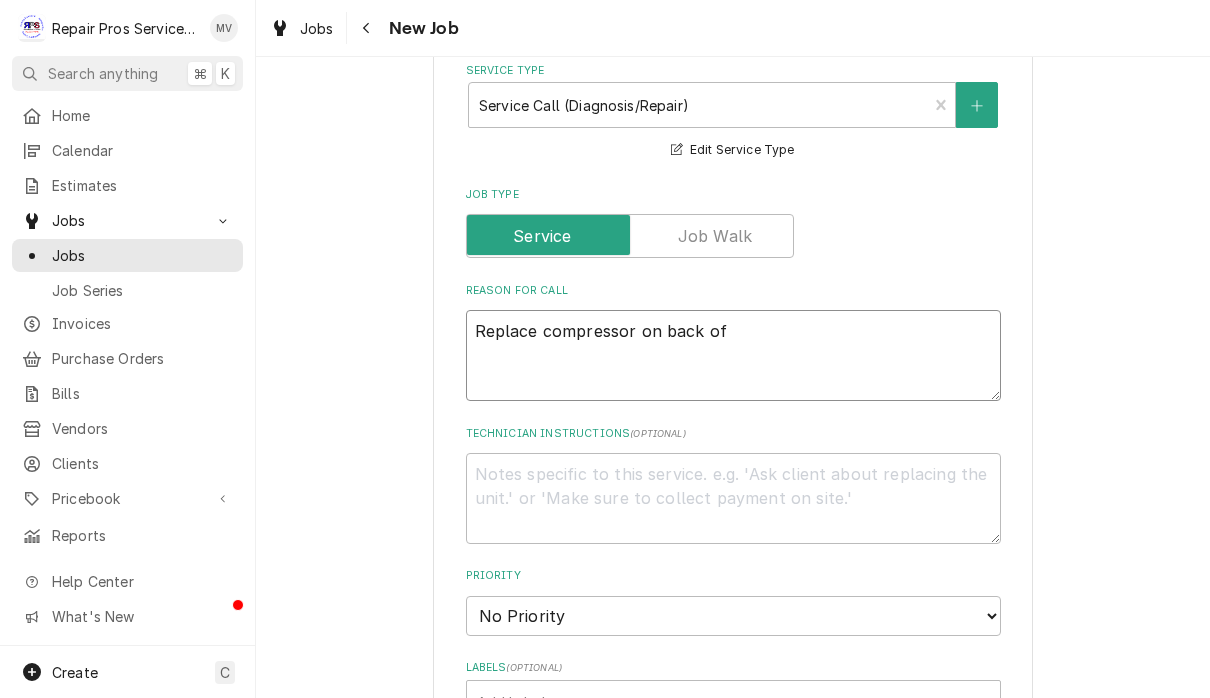 type on "x" 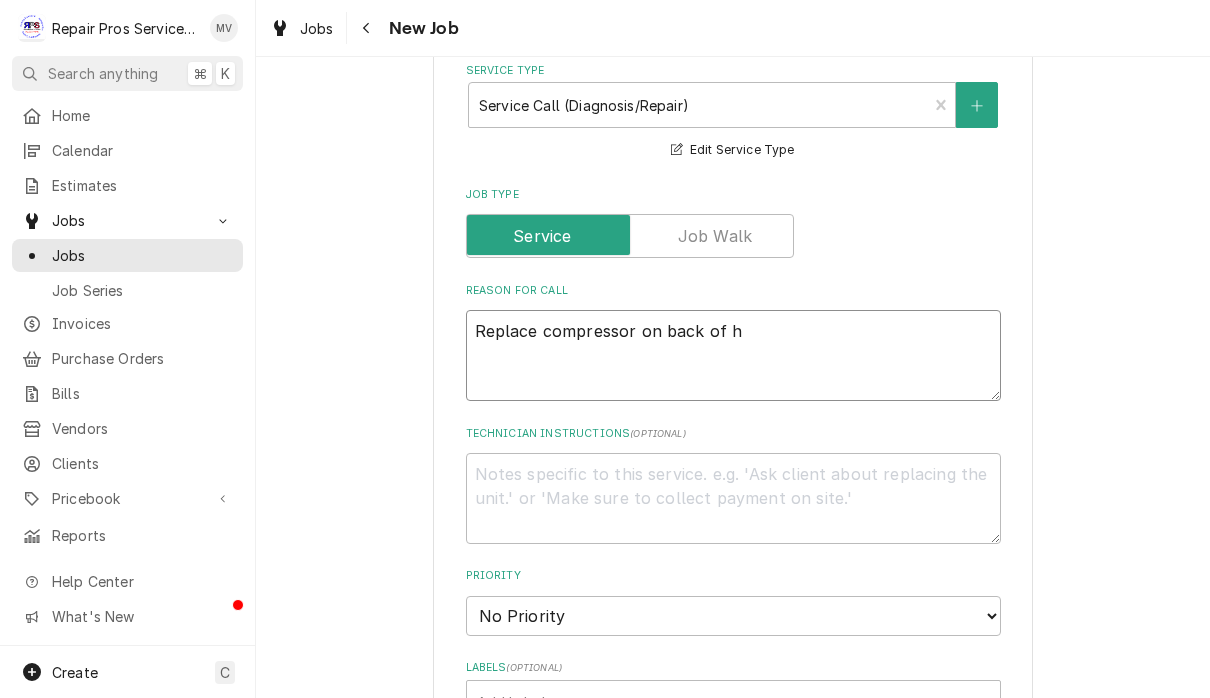 type on "x" 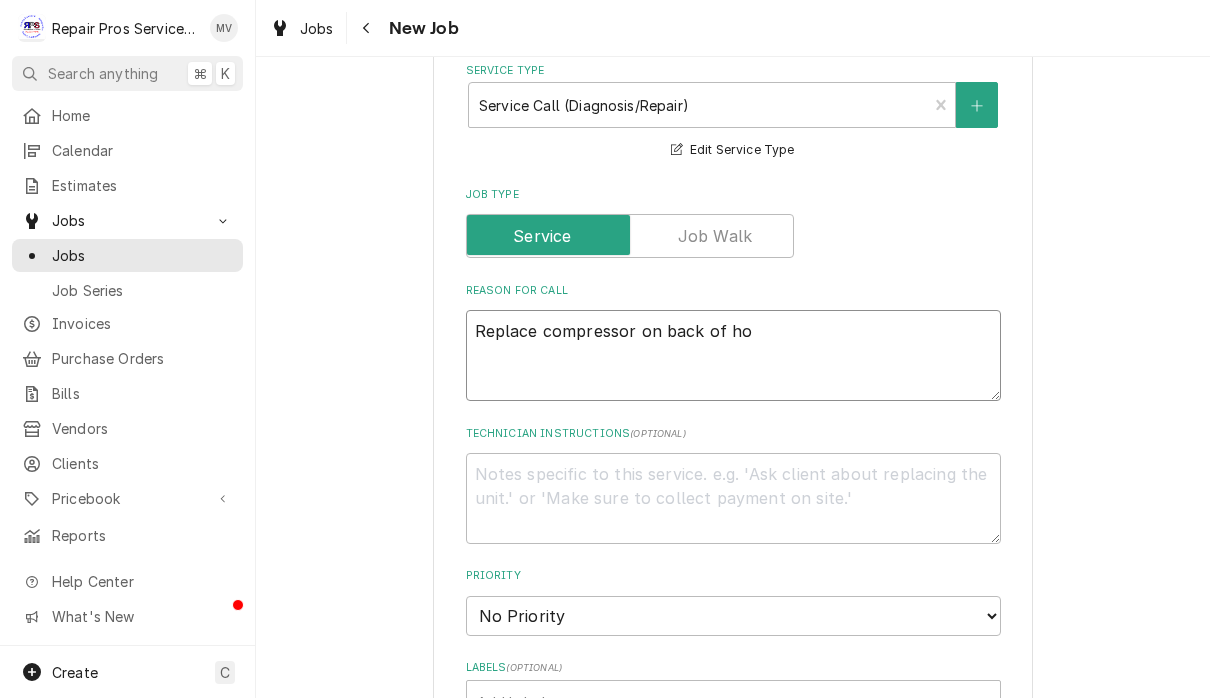 type on "x" 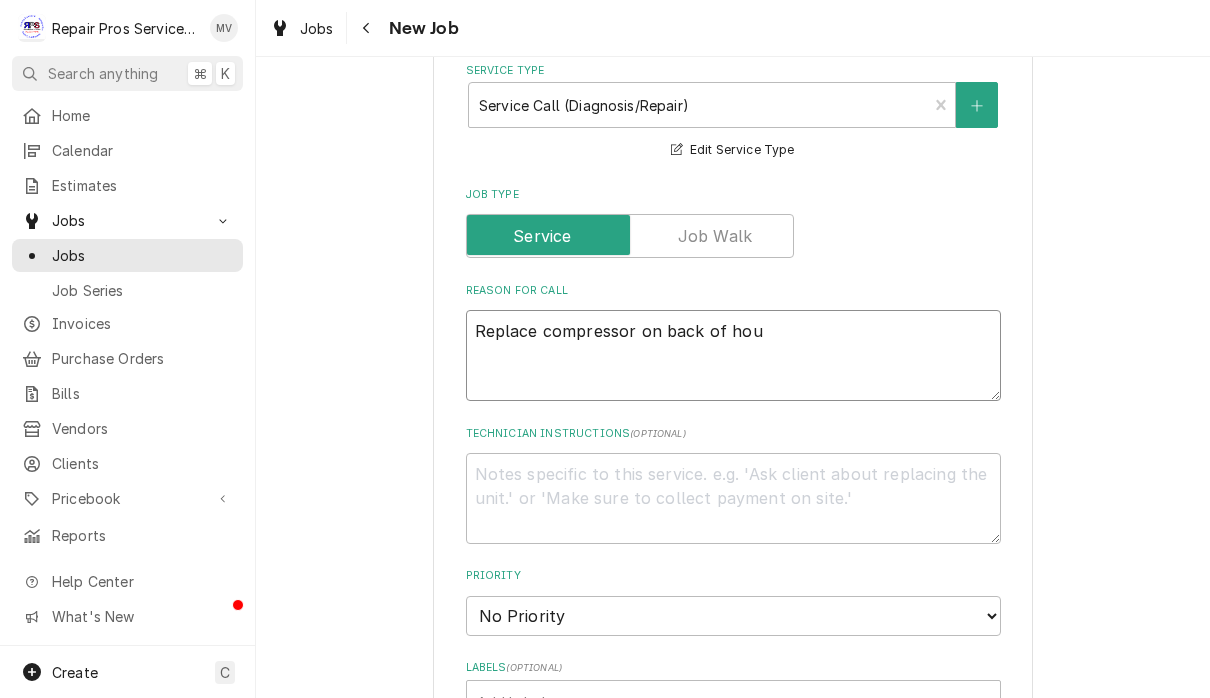 type on "x" 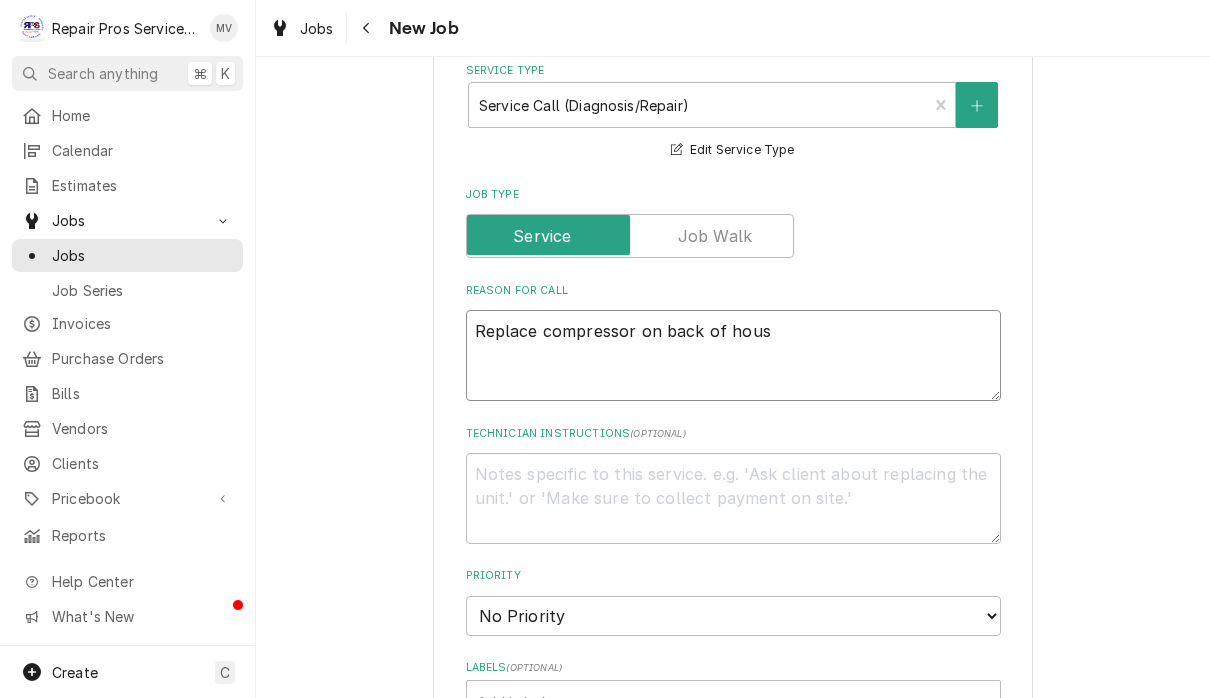 type on "x" 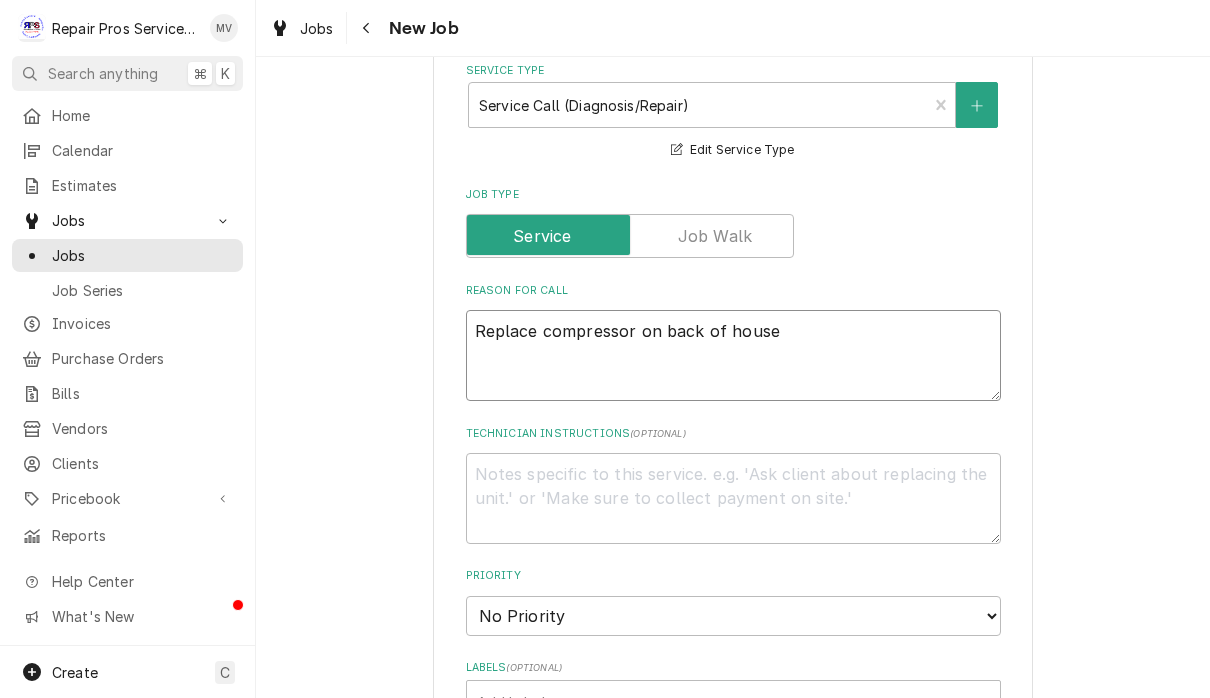 type on "x" 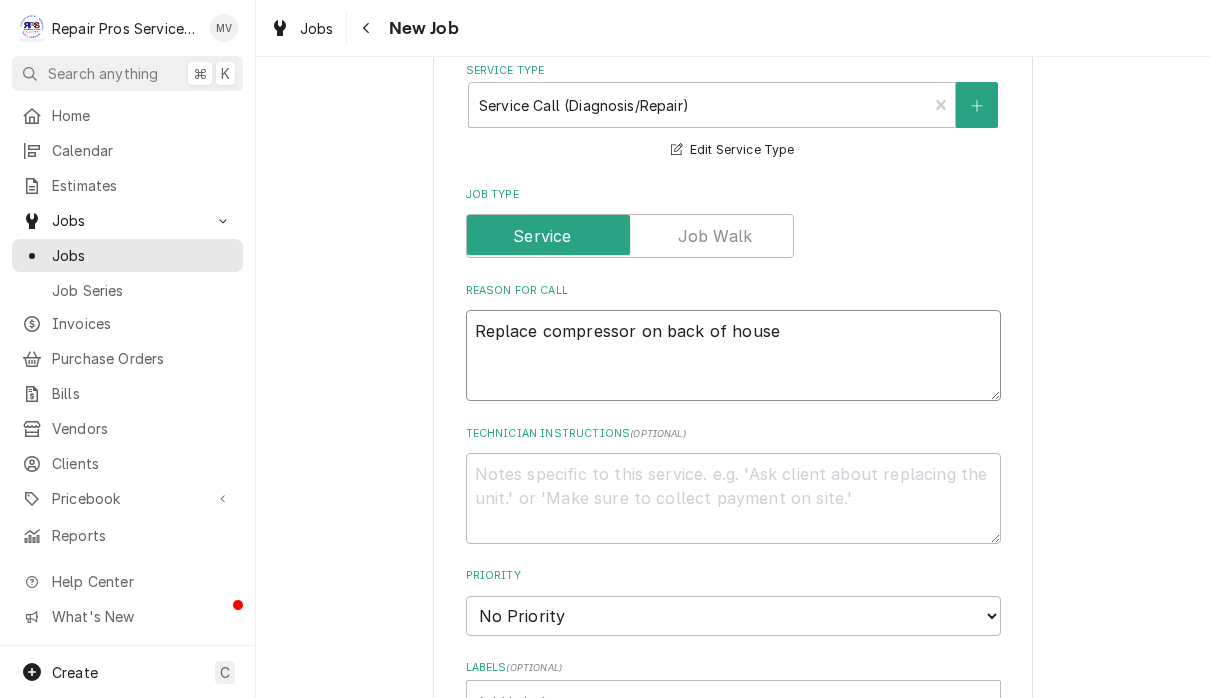 type on "x" 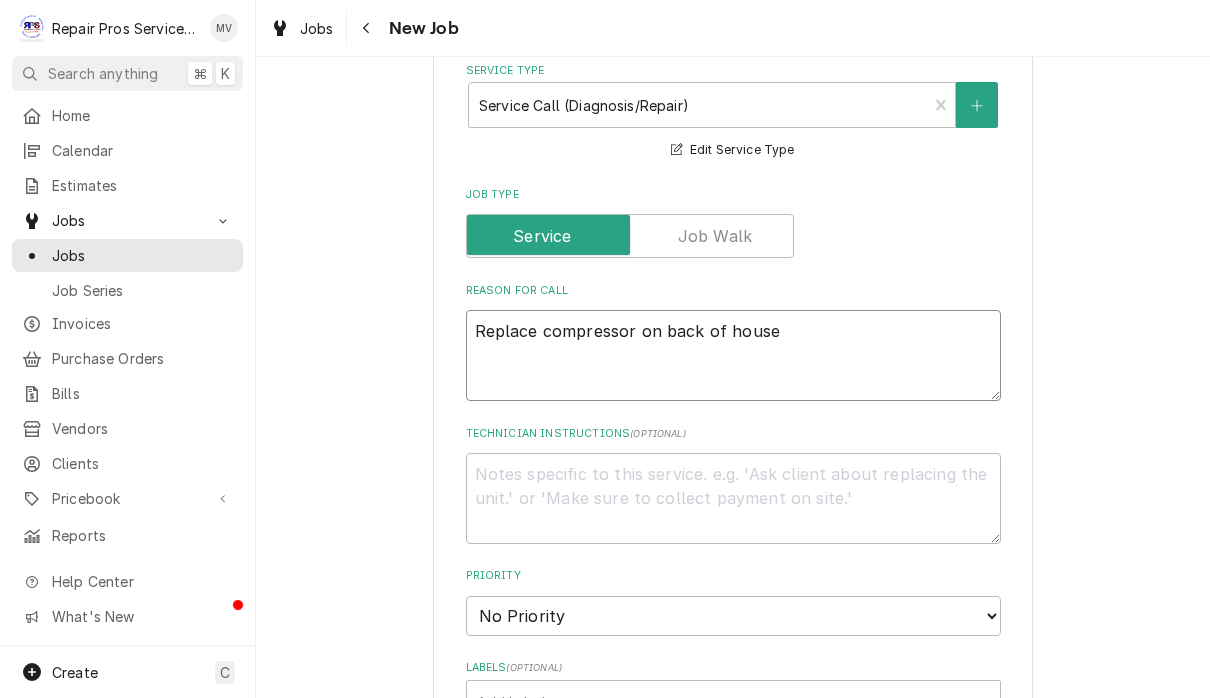 type on "Replace compressor on back of house H" 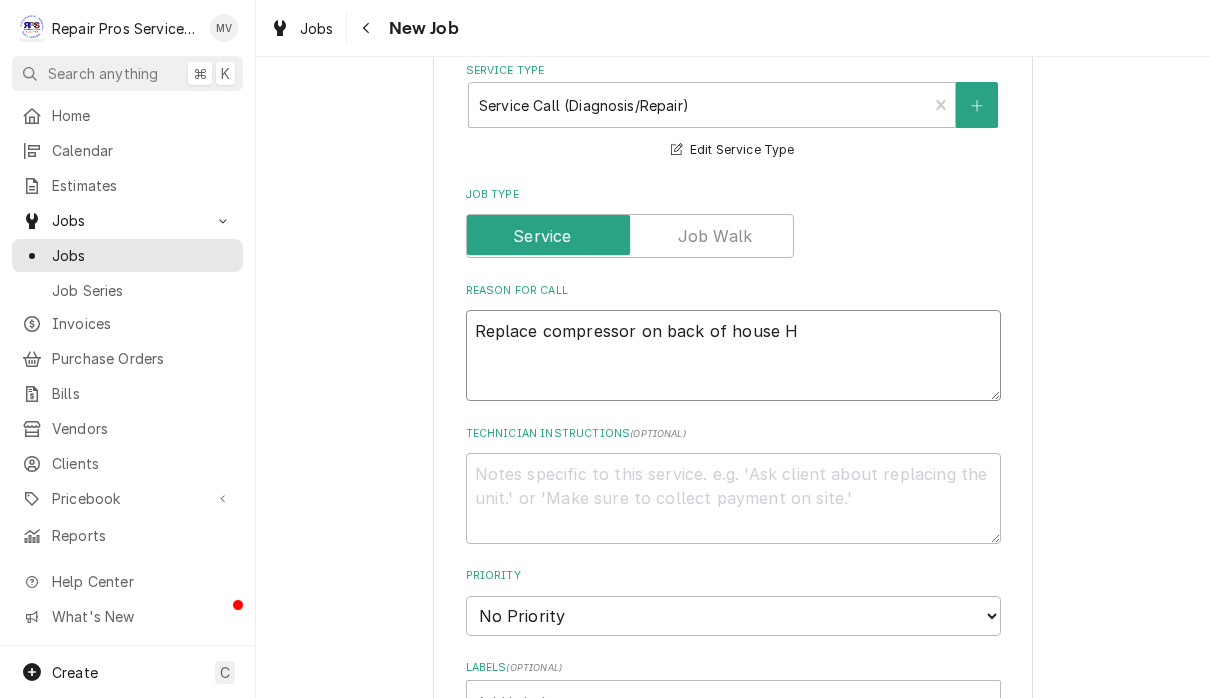 type on "x" 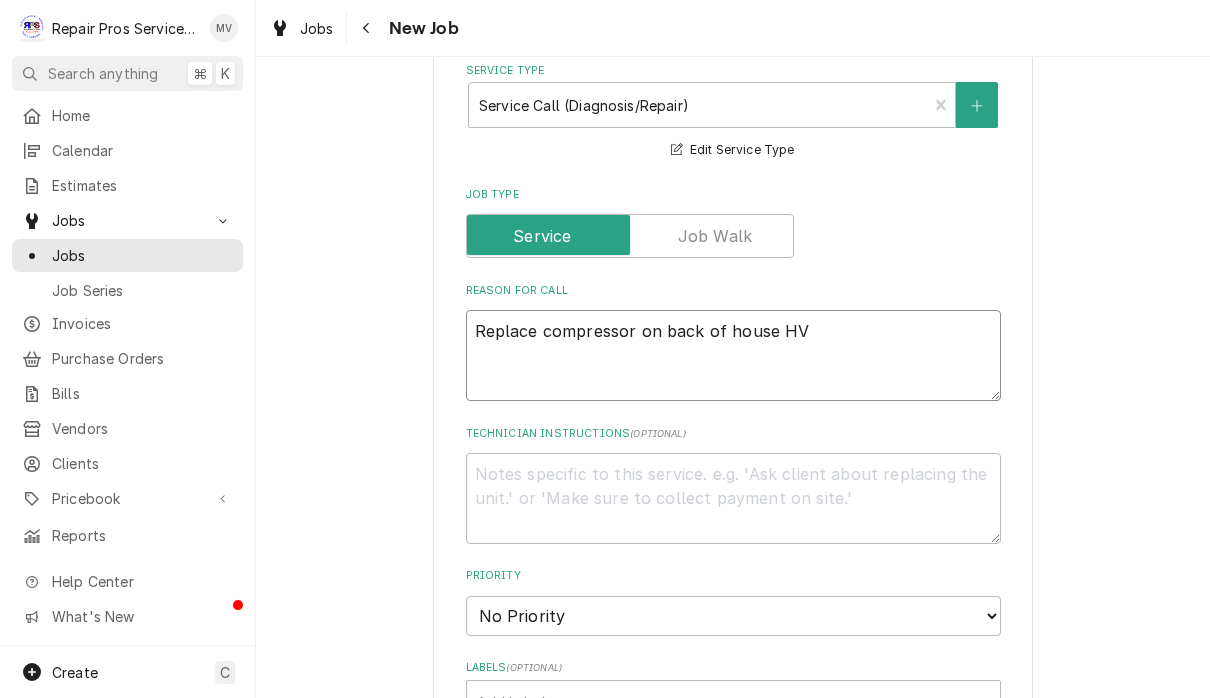 type on "x" 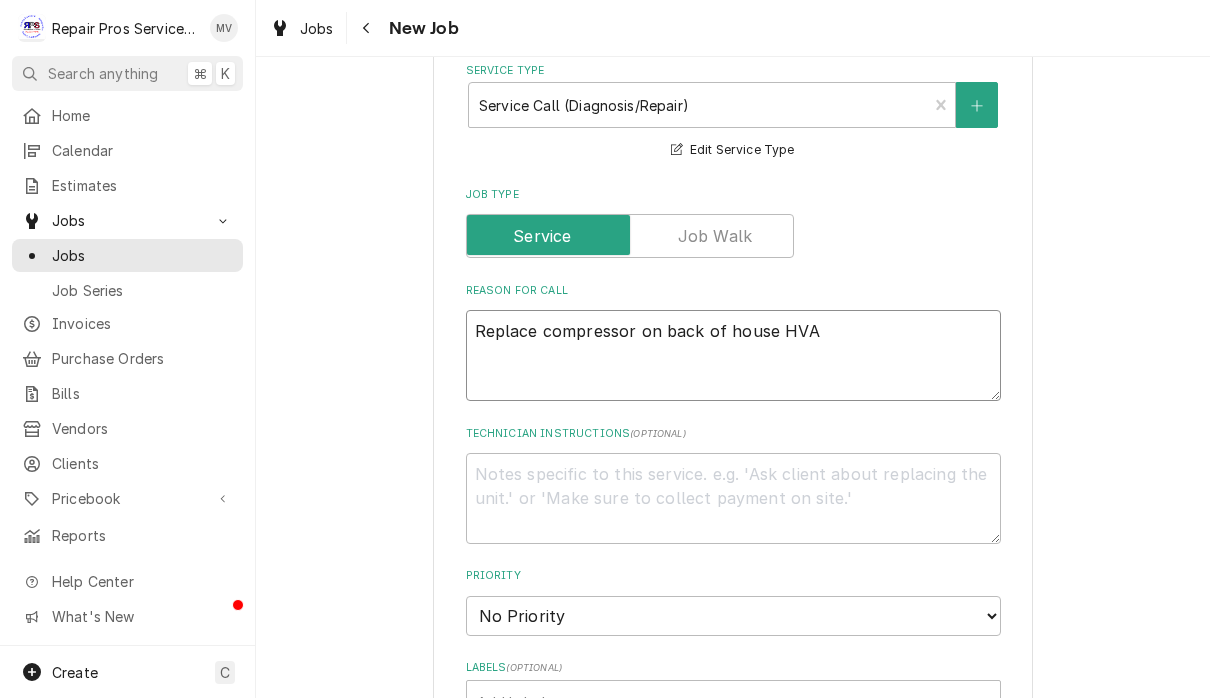 type on "x" 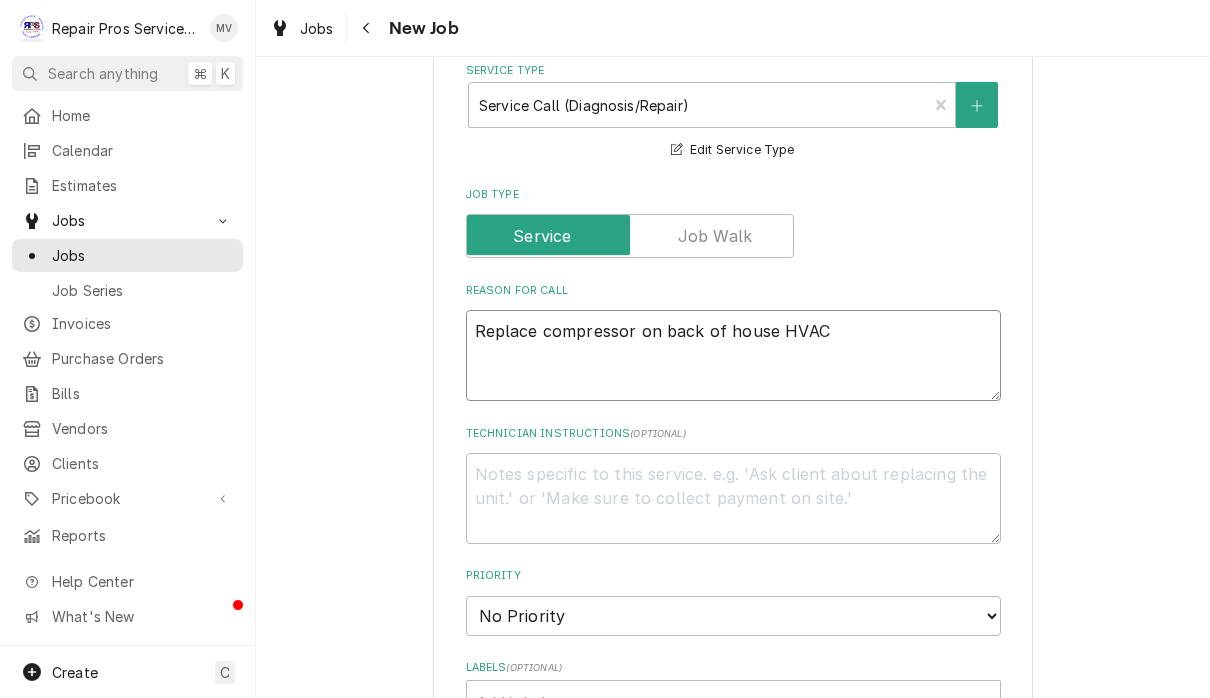 type on "x" 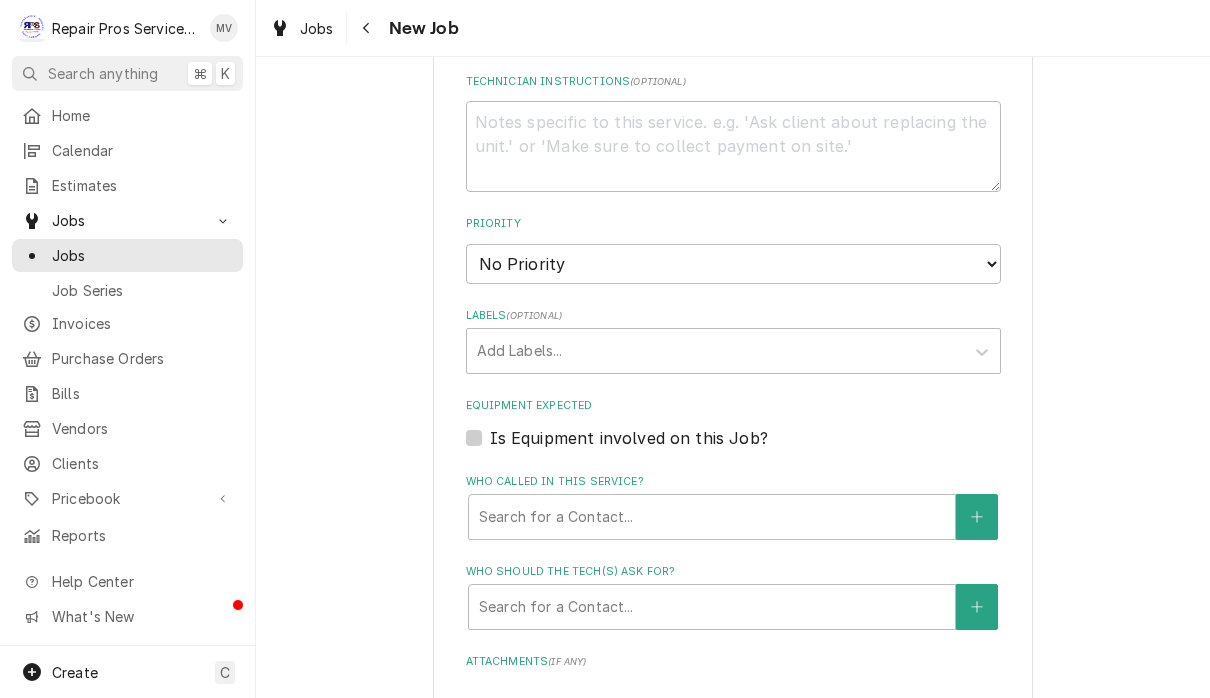 scroll, scrollTop: 1008, scrollLeft: 0, axis: vertical 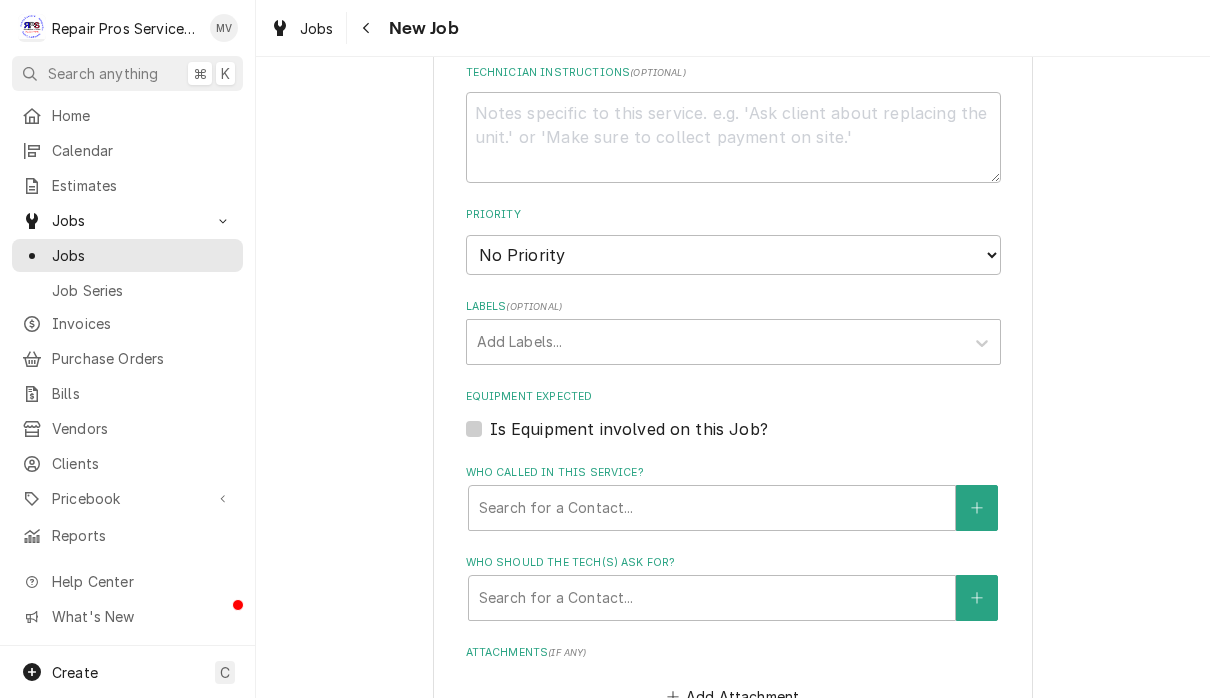 type on "Replace compressor on back of house HVAC" 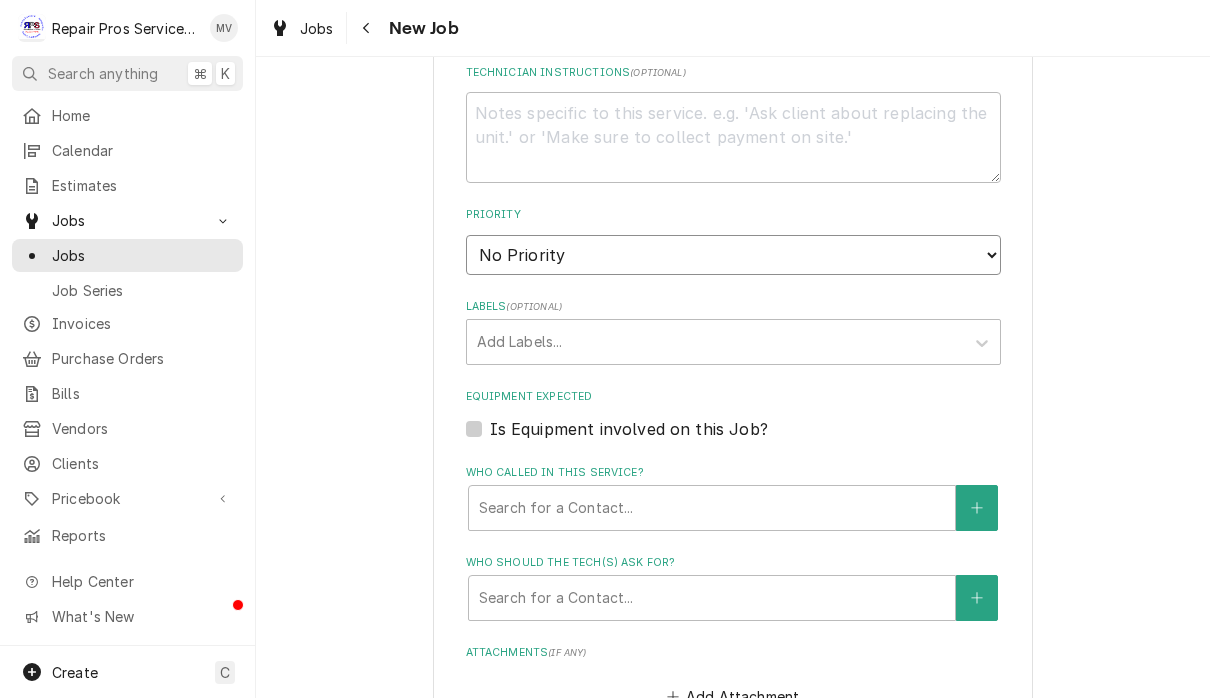 click on "No Priority Urgent High Medium Low" at bounding box center [733, 255] 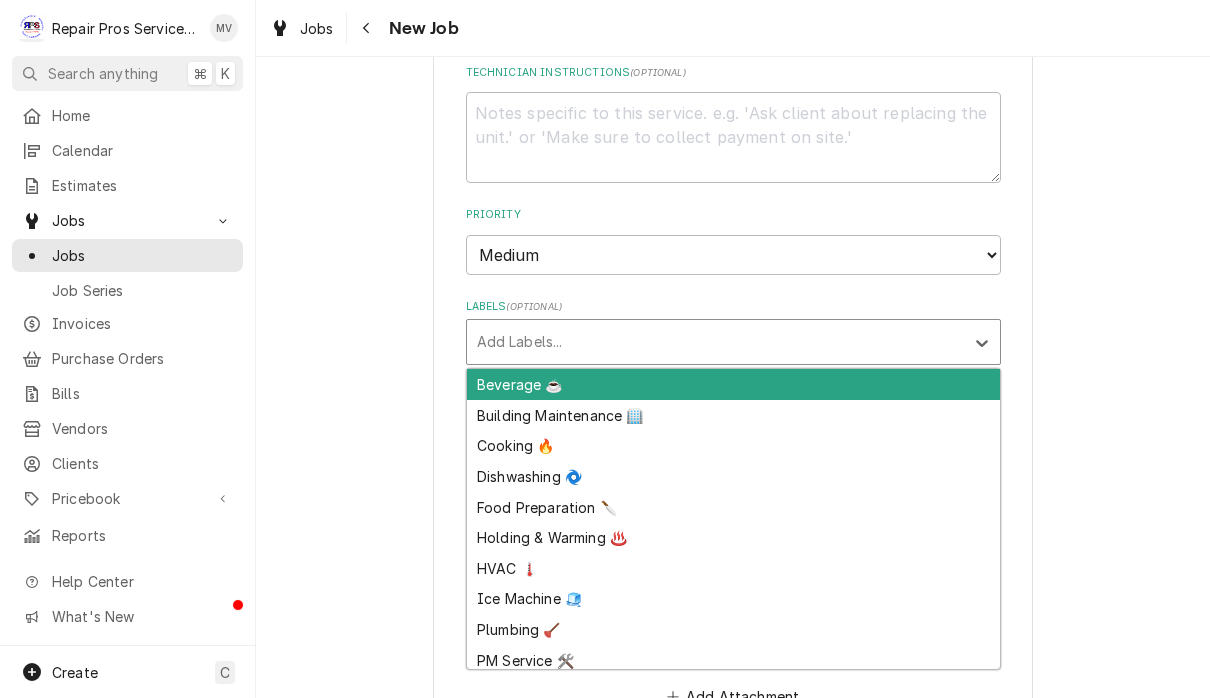 click on "HVAC 🌡️" at bounding box center (733, 568) 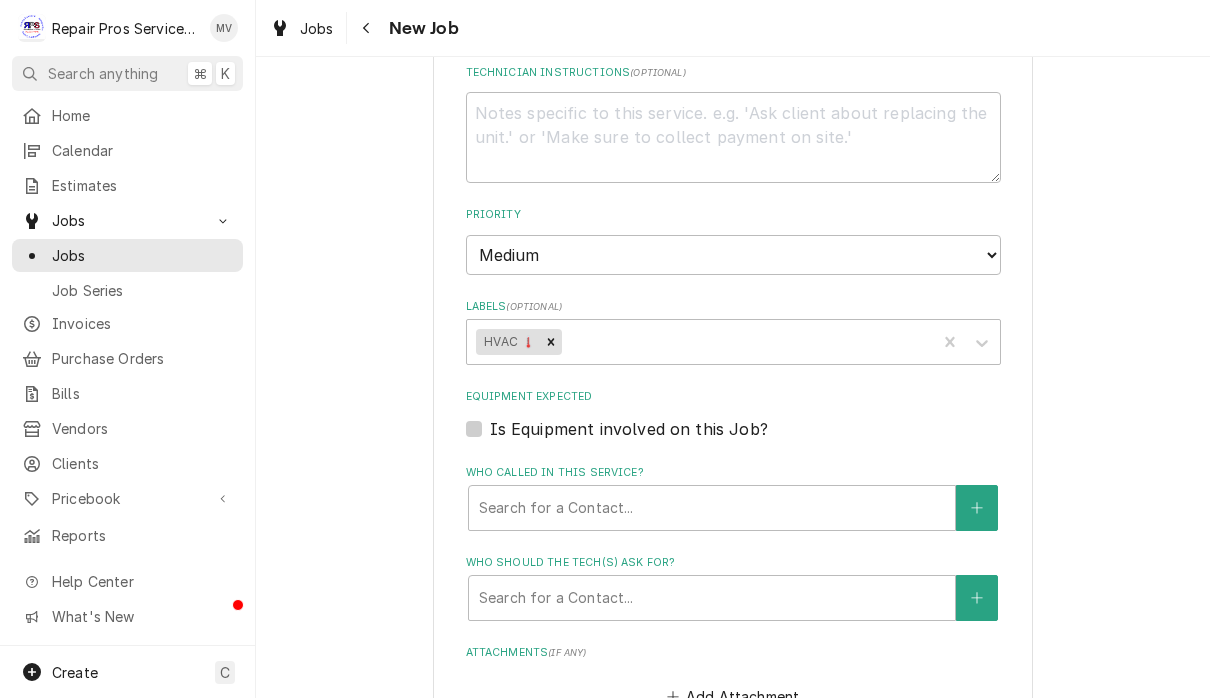 type on "x" 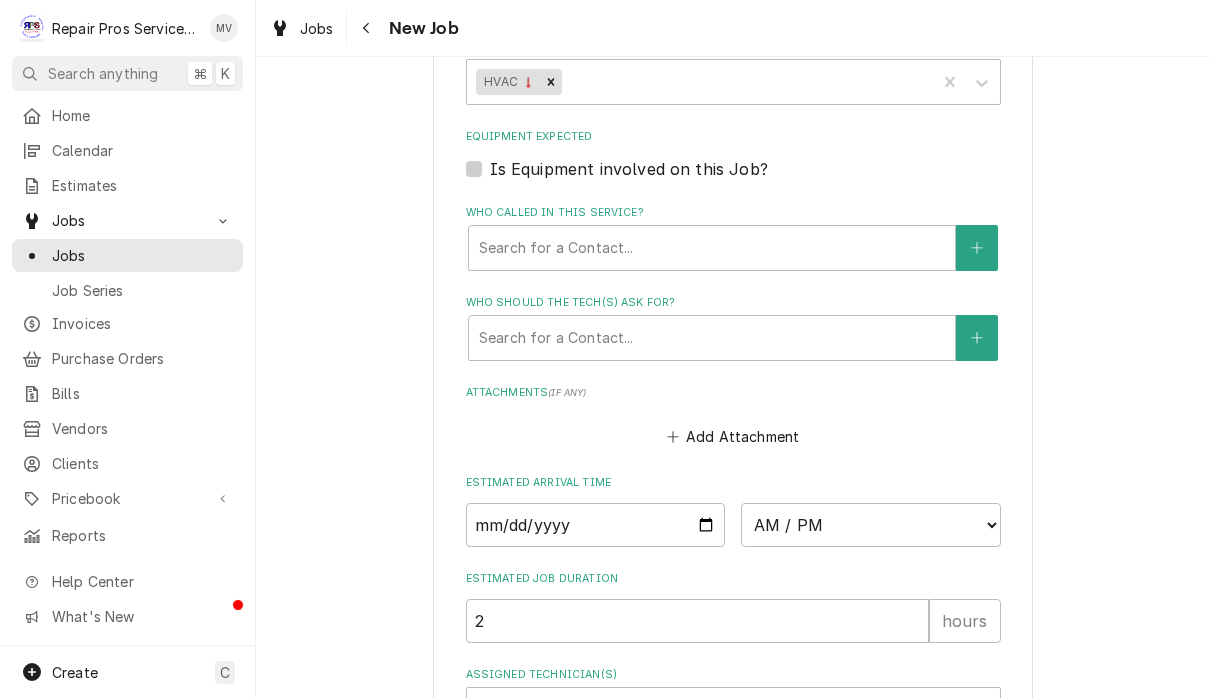 scroll, scrollTop: 1321, scrollLeft: 0, axis: vertical 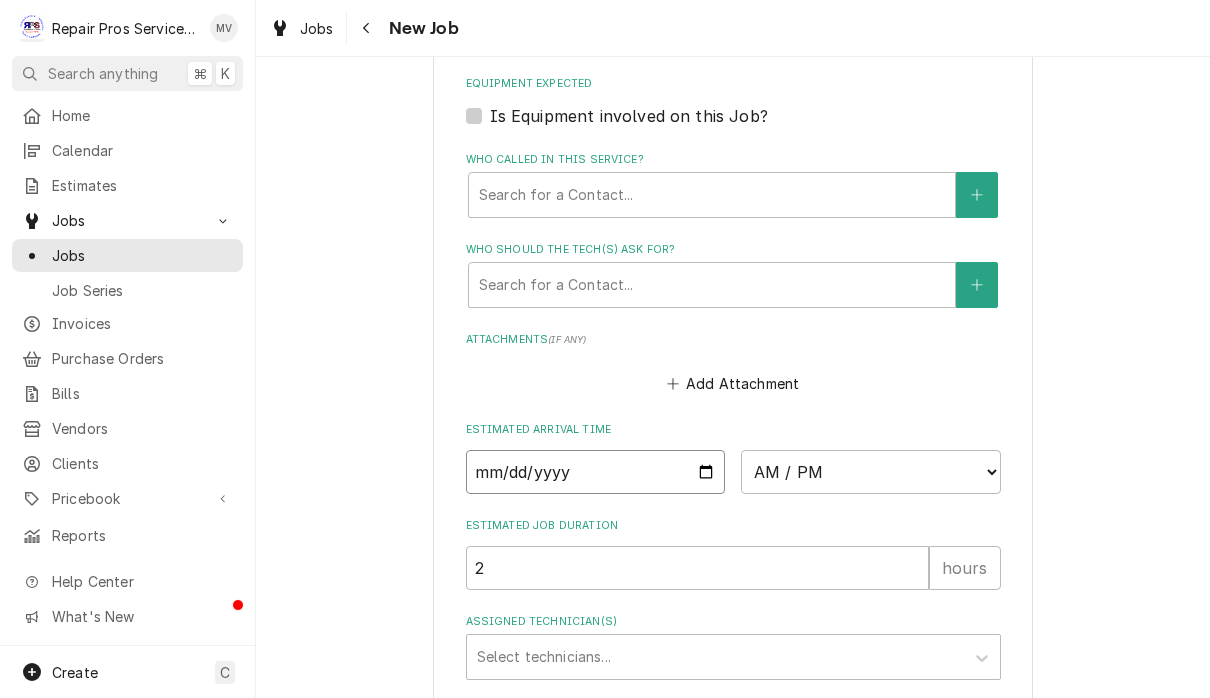 click at bounding box center (596, 472) 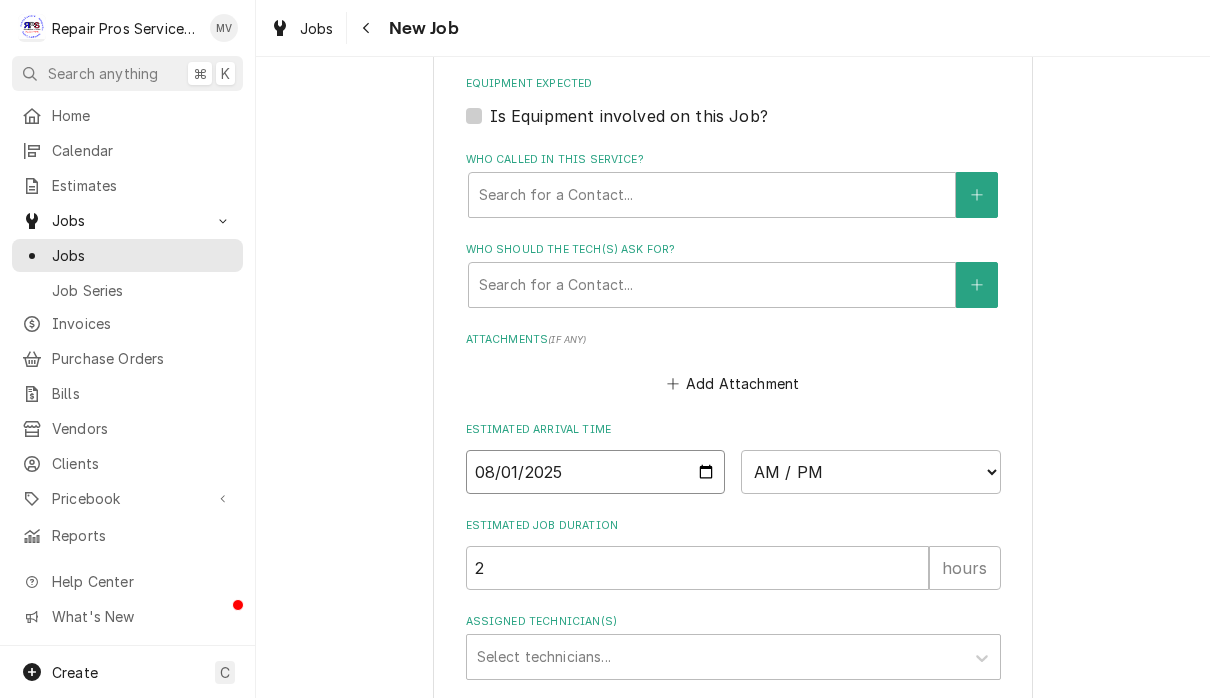 type on "x" 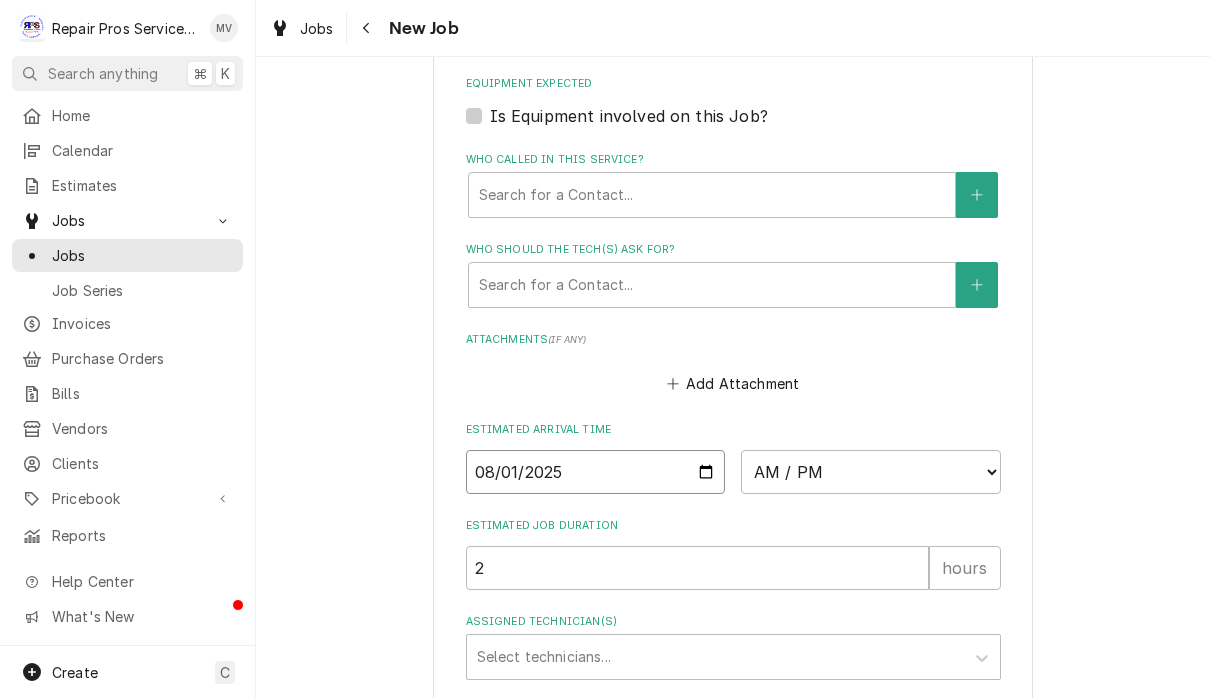 type on "2025-08-02" 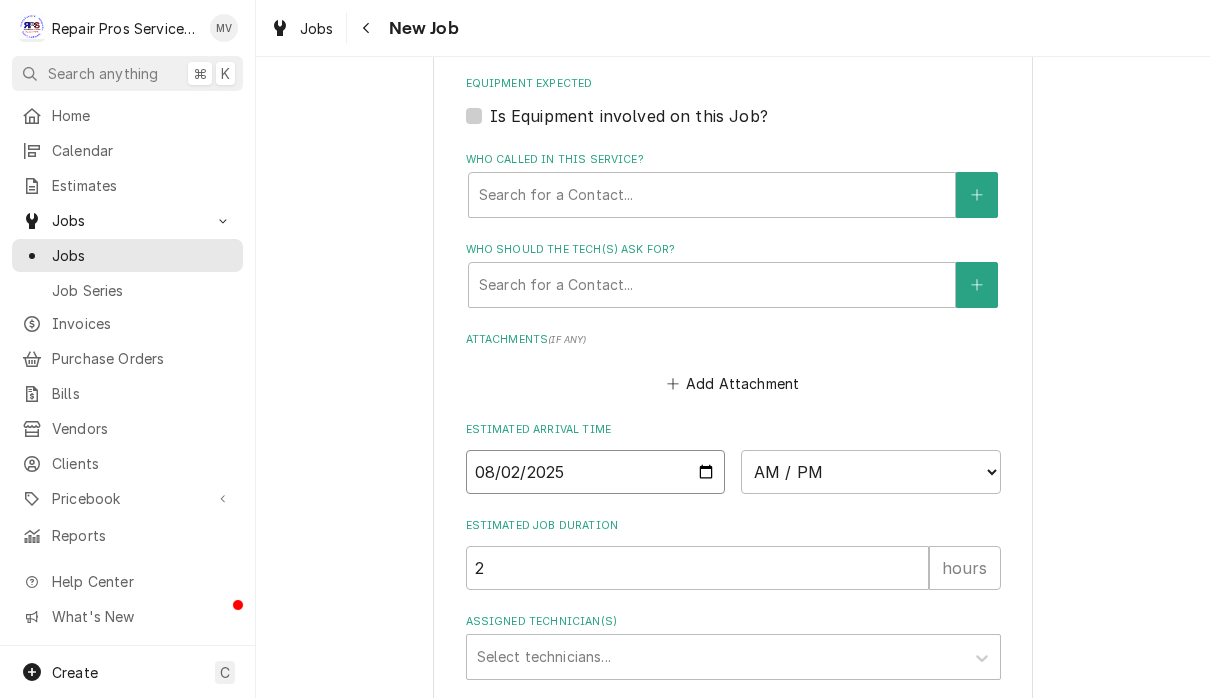 type on "x" 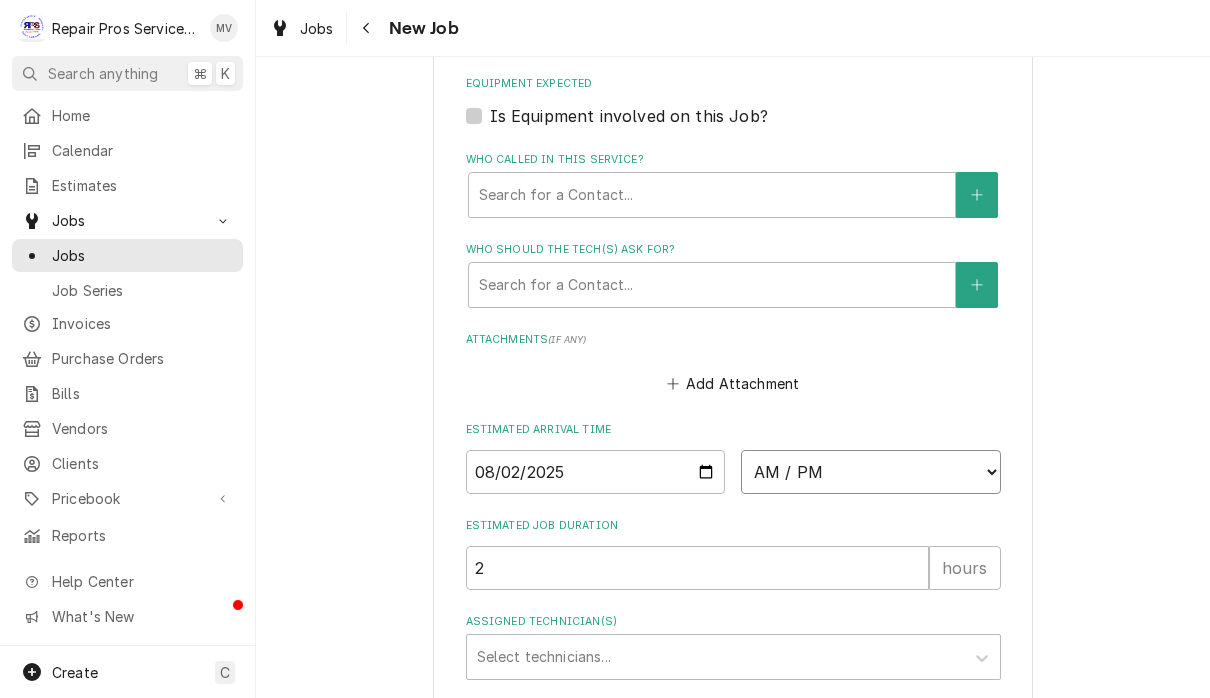 click on "AM / PM 6:00 AM 6:15 AM 6:30 AM 6:45 AM 7:00 AM 7:15 AM 7:30 AM 7:45 AM 8:00 AM 8:15 AM 8:30 AM 8:45 AM 9:00 AM 9:15 AM 9:30 AM 9:45 AM 10:00 AM 10:15 AM 10:30 AM 10:45 AM 11:00 AM 11:15 AM 11:30 AM 11:45 AM 12:00 PM 12:15 PM 12:30 PM 12:45 PM 1:00 PM 1:15 PM 1:30 PM 1:45 PM 2:00 PM 2:15 PM 2:30 PM 2:45 PM 3:00 PM 3:15 PM 3:30 PM 3:45 PM 4:00 PM 4:15 PM 4:30 PM 4:45 PM 5:00 PM 5:15 PM 5:30 PM 5:45 PM 6:00 PM 6:15 PM 6:30 PM 6:45 PM 7:00 PM 7:15 PM 7:30 PM 7:45 PM 8:00 PM 8:15 PM 8:30 PM 8:45 PM 9:00 PM 9:15 PM 9:30 PM 9:45 PM 10:00 PM 10:15 PM 10:30 PM 10:45 PM 11:00 PM 11:15 PM 11:30 PM 11:45 PM 12:00 AM 12:15 AM 12:30 AM 12:45 AM 1:00 AM 1:15 AM 1:30 AM 1:45 AM 2:00 AM 2:15 AM 2:30 AM 2:45 AM 3:00 AM 3:15 AM 3:30 AM 3:45 AM 4:00 AM 4:15 AM 4:30 AM 4:45 AM 5:00 AM 5:15 AM 5:30 AM 5:45 AM" at bounding box center (871, 472) 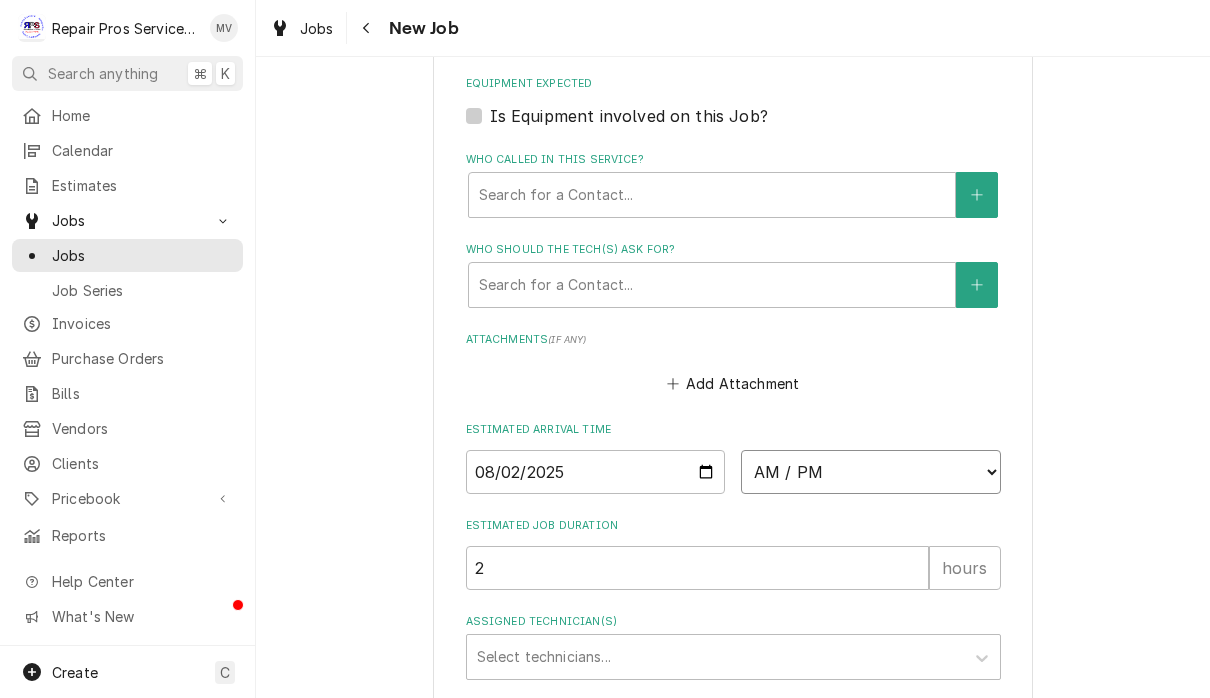 select on "09:30:00" 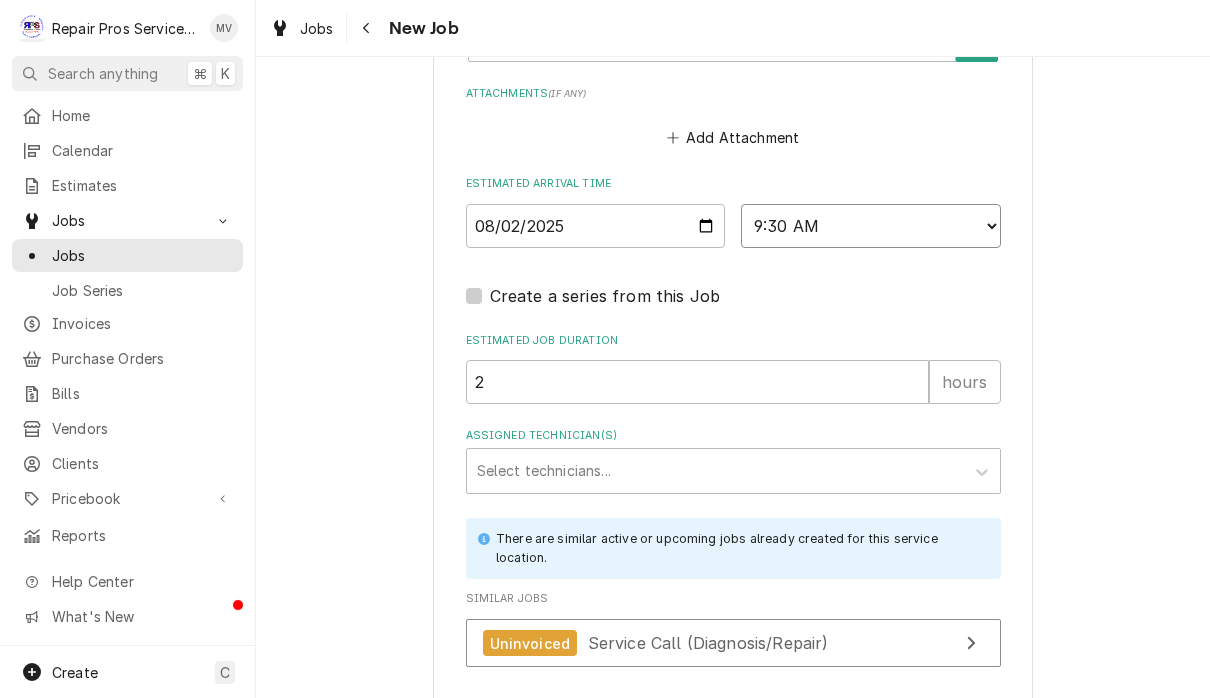scroll, scrollTop: 1568, scrollLeft: 0, axis: vertical 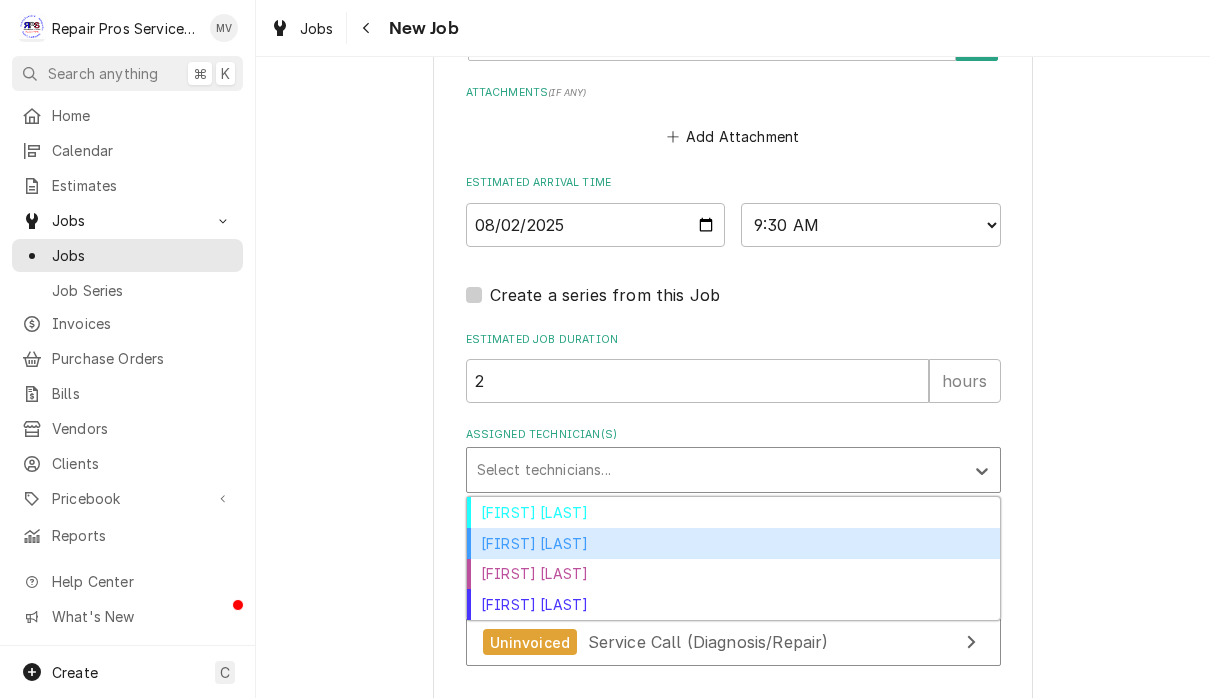 click on "Caleb Kvale" at bounding box center [733, 543] 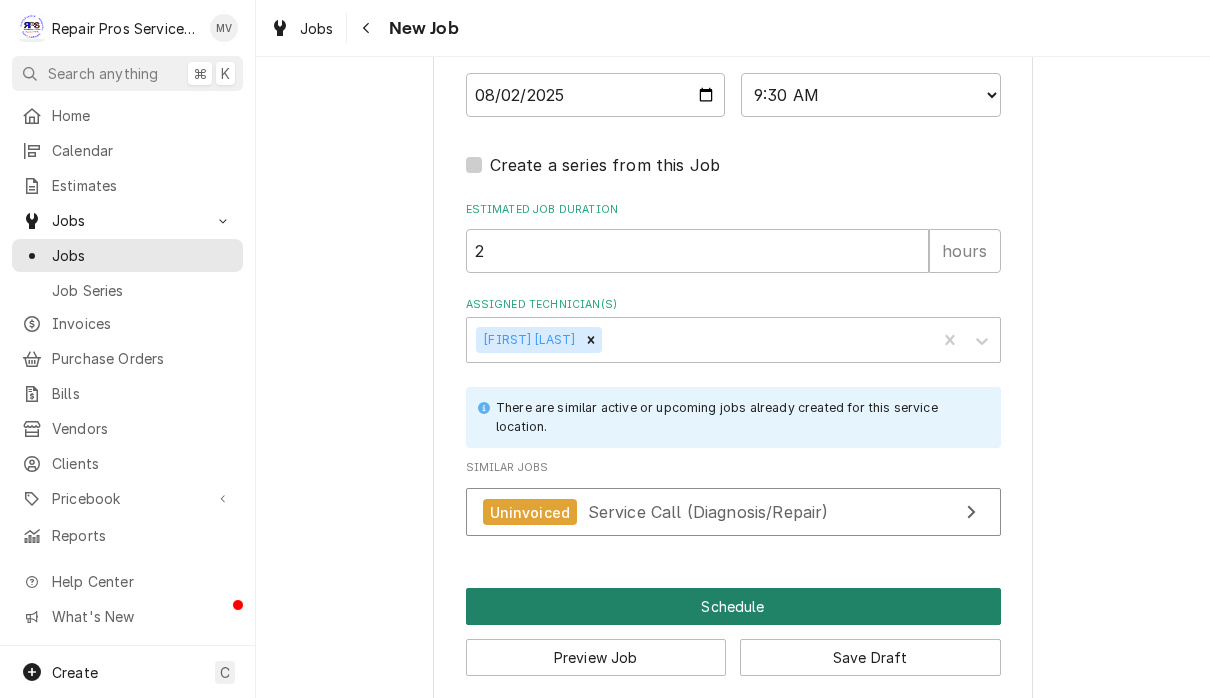 click on "Schedule" at bounding box center (733, 606) 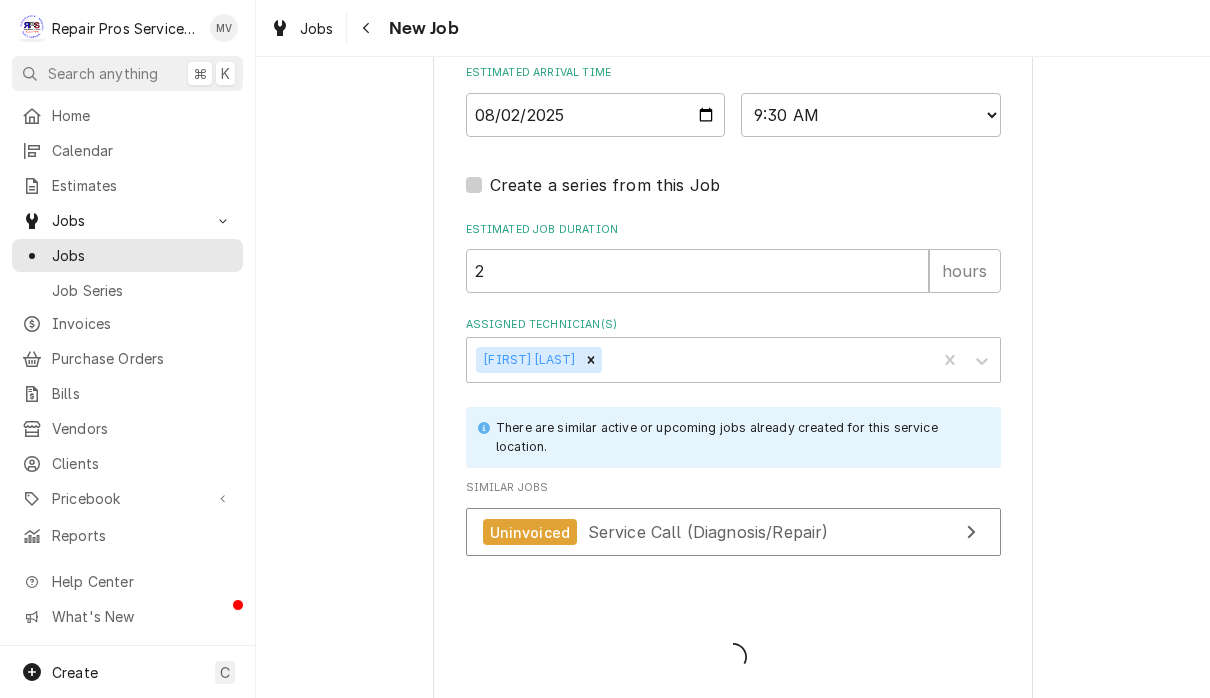 type on "x" 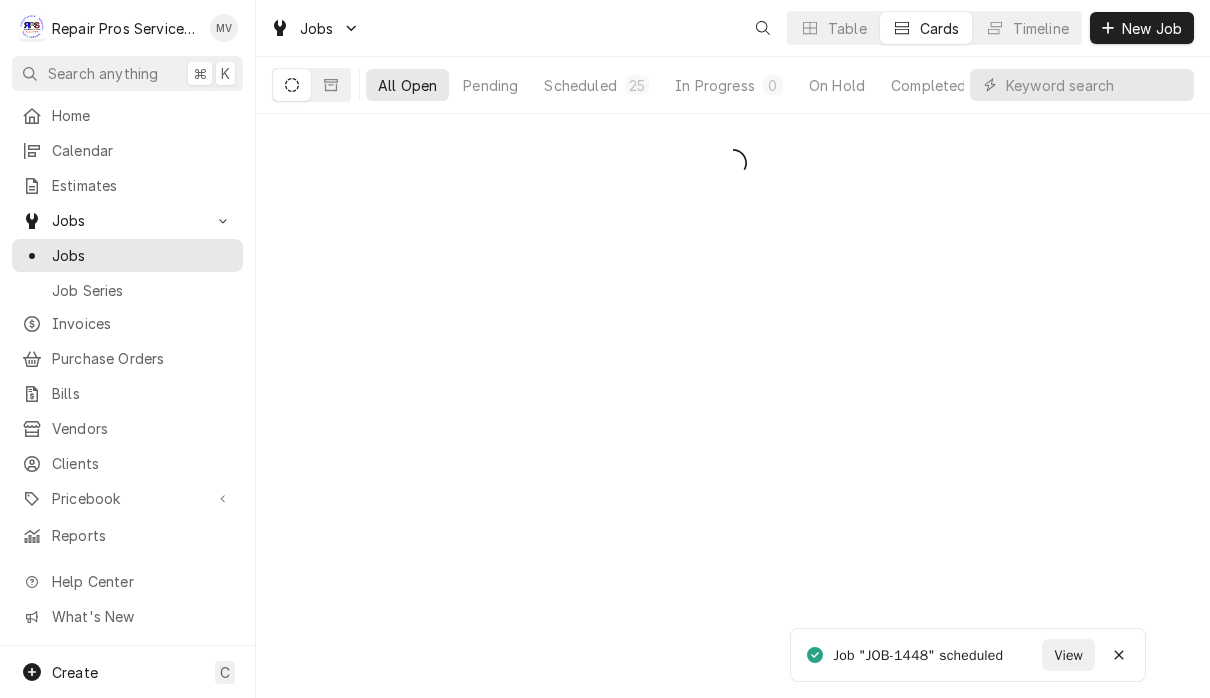 scroll, scrollTop: 0, scrollLeft: 0, axis: both 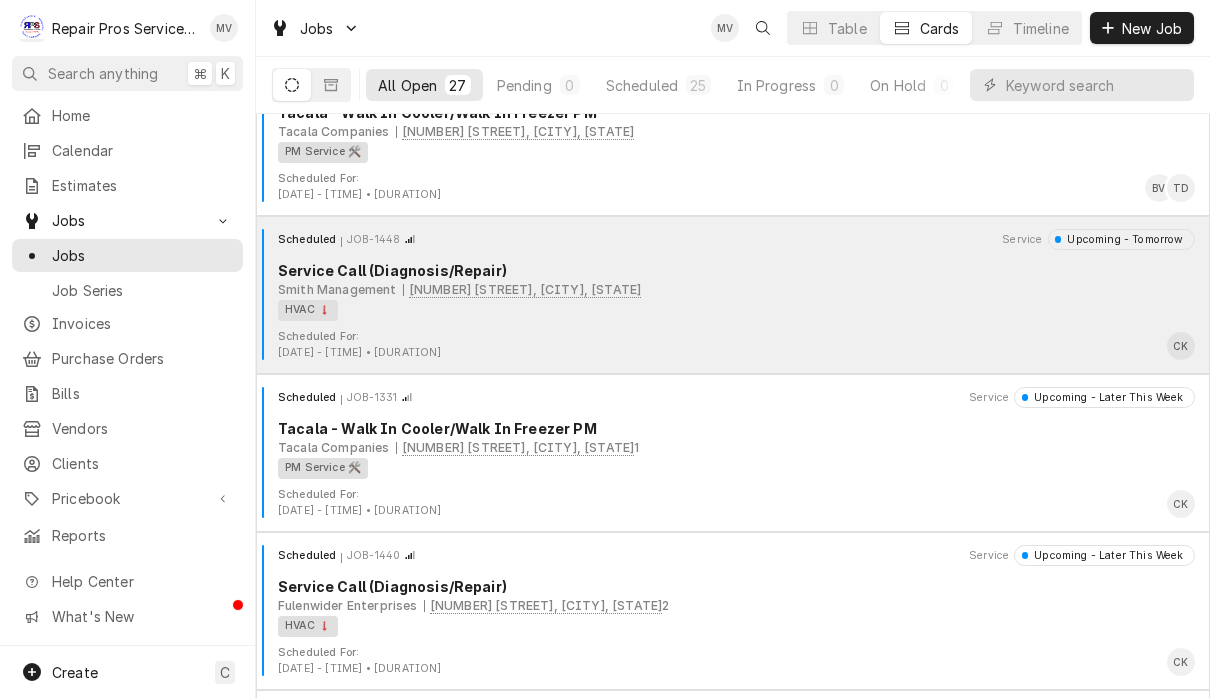 click on "HVAC 🌡️" at bounding box center (729, 310) 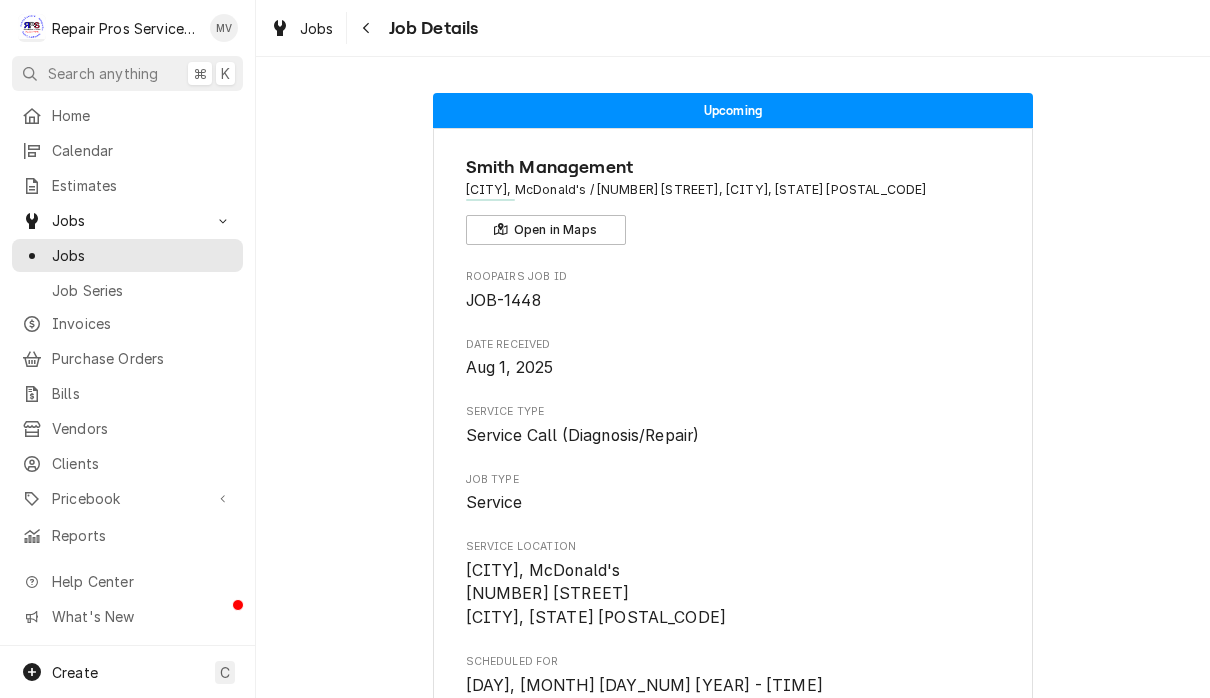 scroll, scrollTop: 0, scrollLeft: 0, axis: both 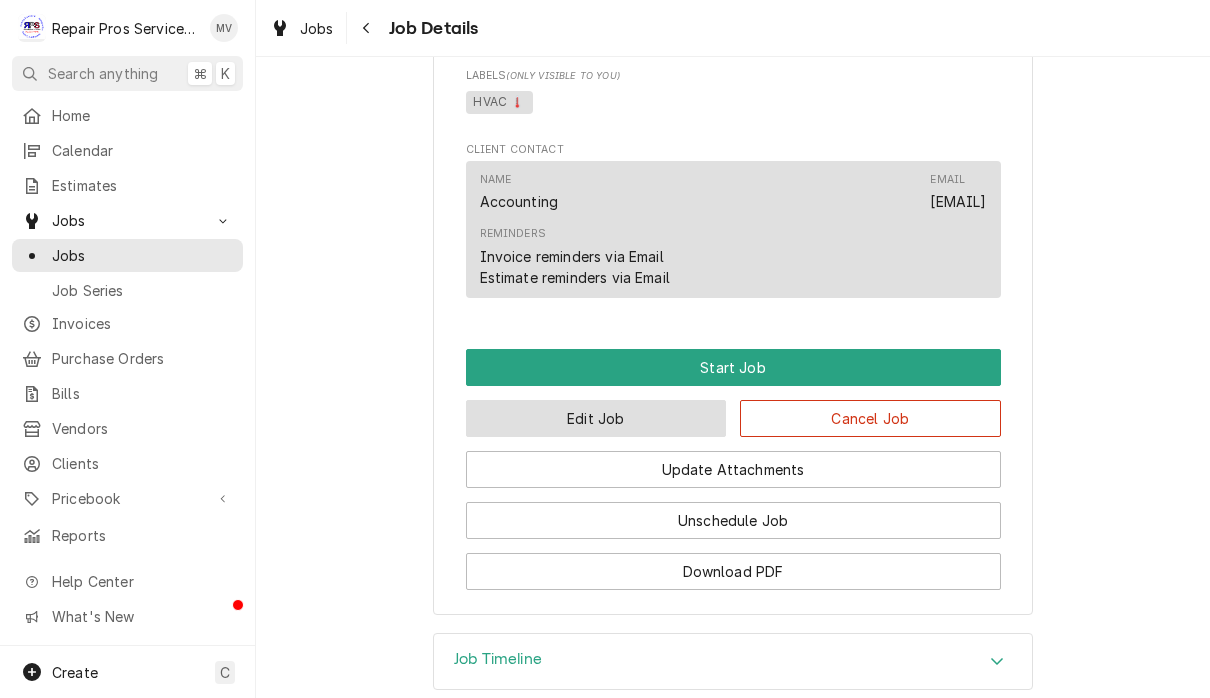 click on "Edit Job" at bounding box center (596, 418) 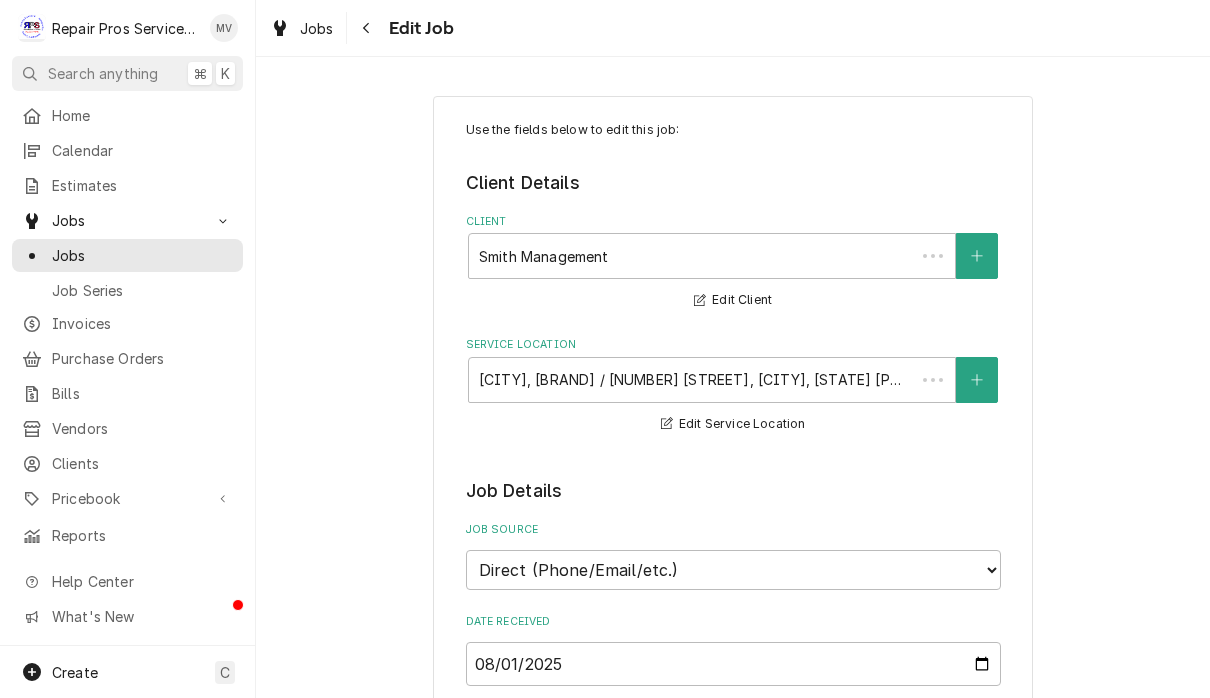 scroll, scrollTop: 0, scrollLeft: 0, axis: both 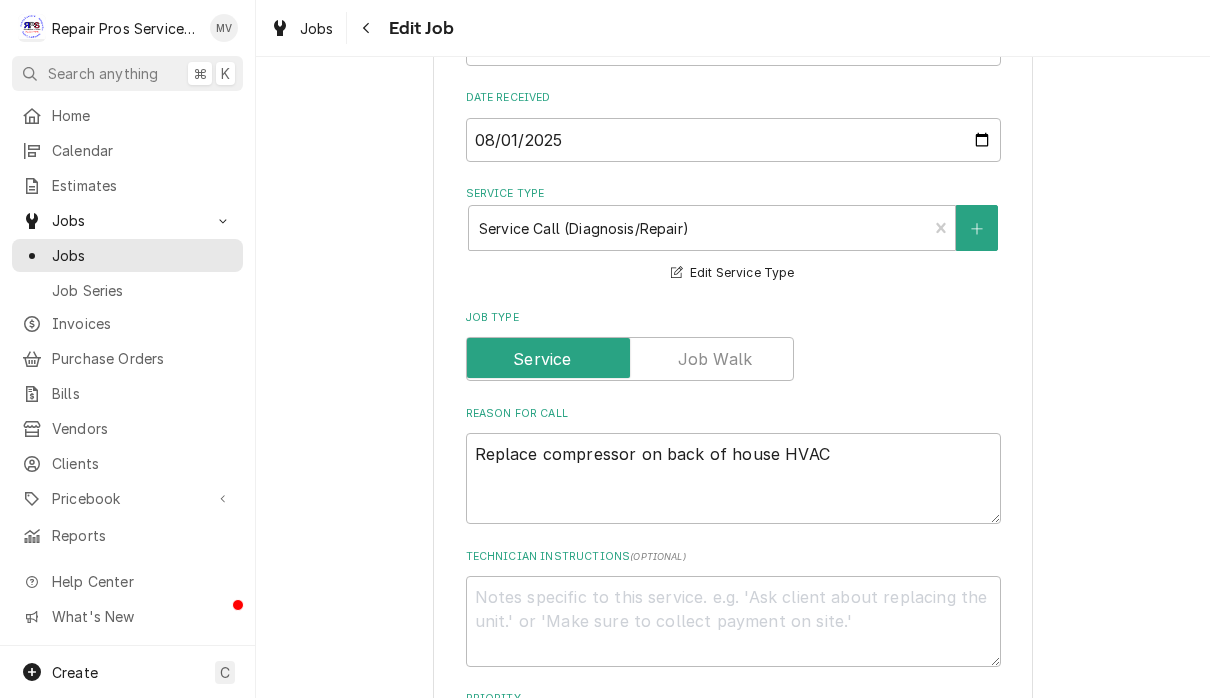 type on "x" 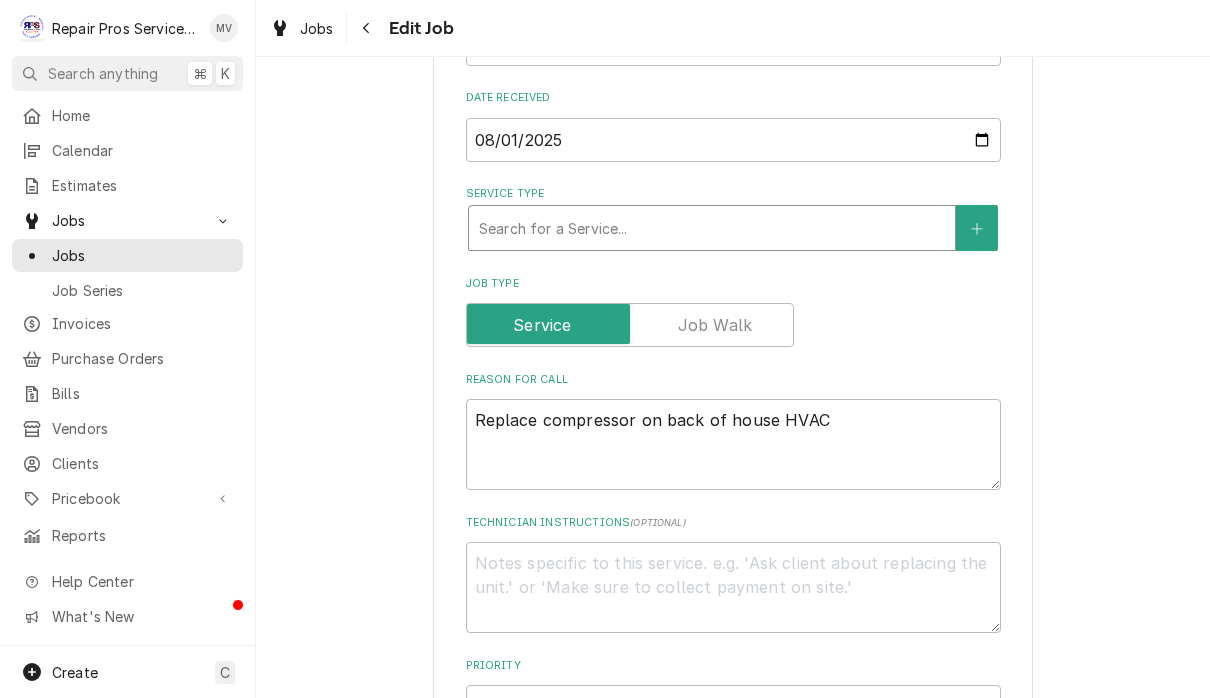 type on "D" 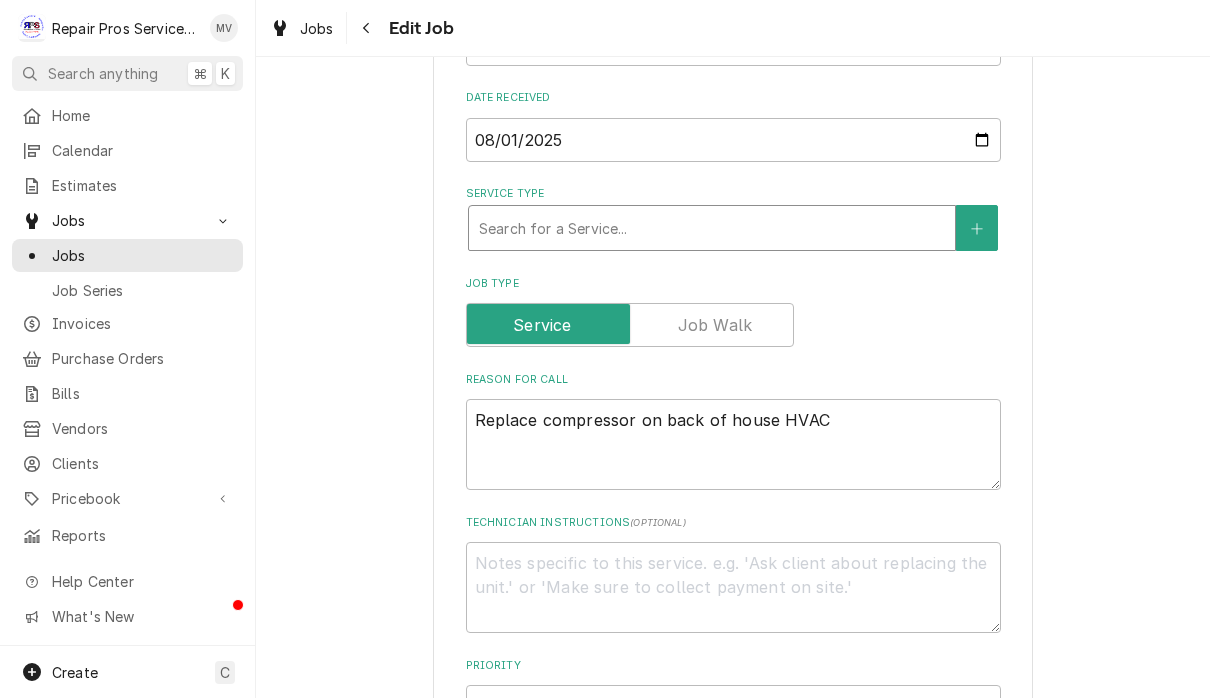 type on "x" 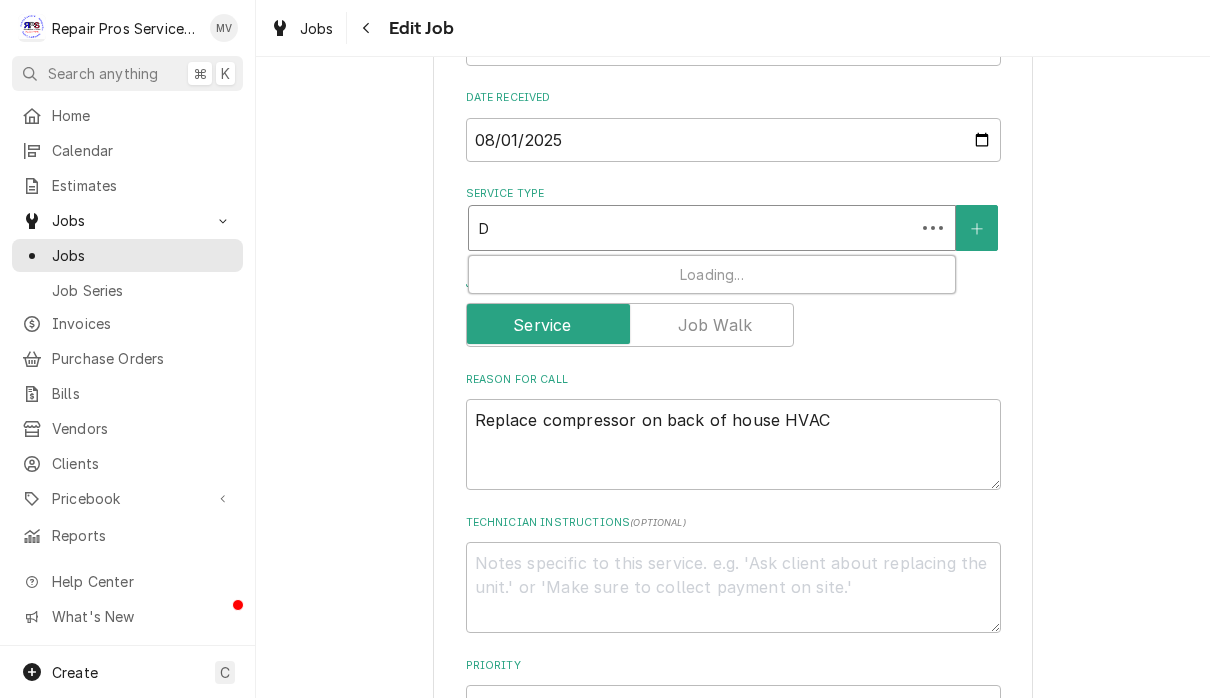 type on "DI" 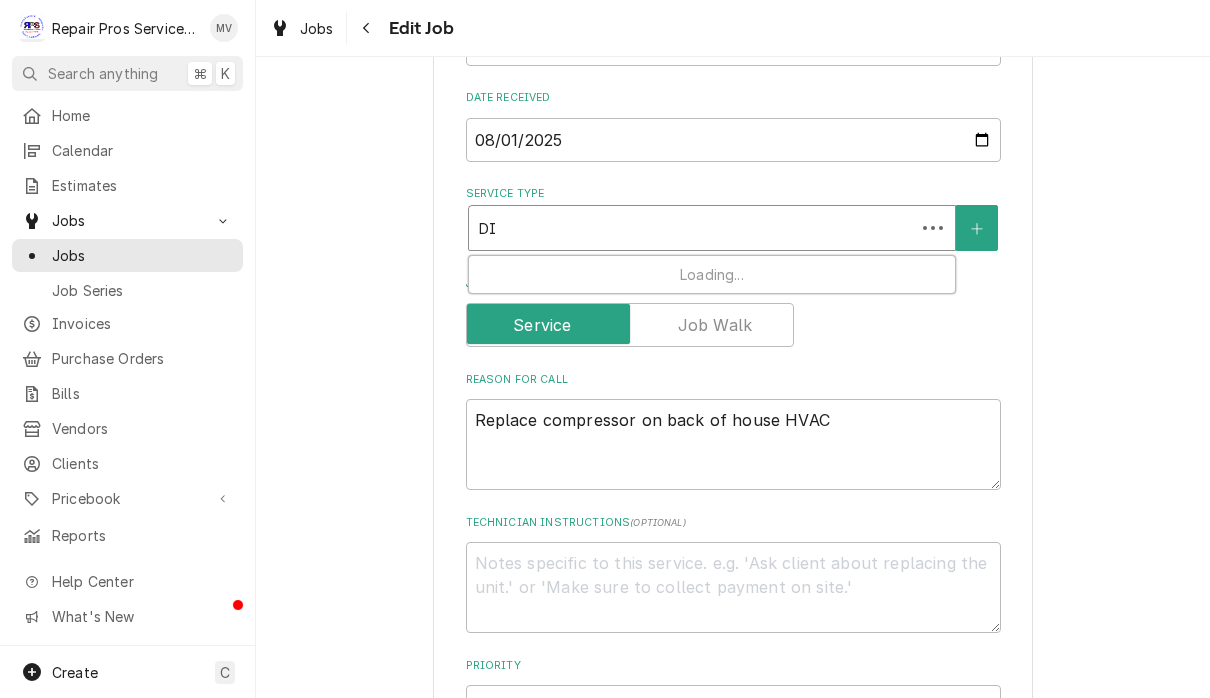 type on "DIA" 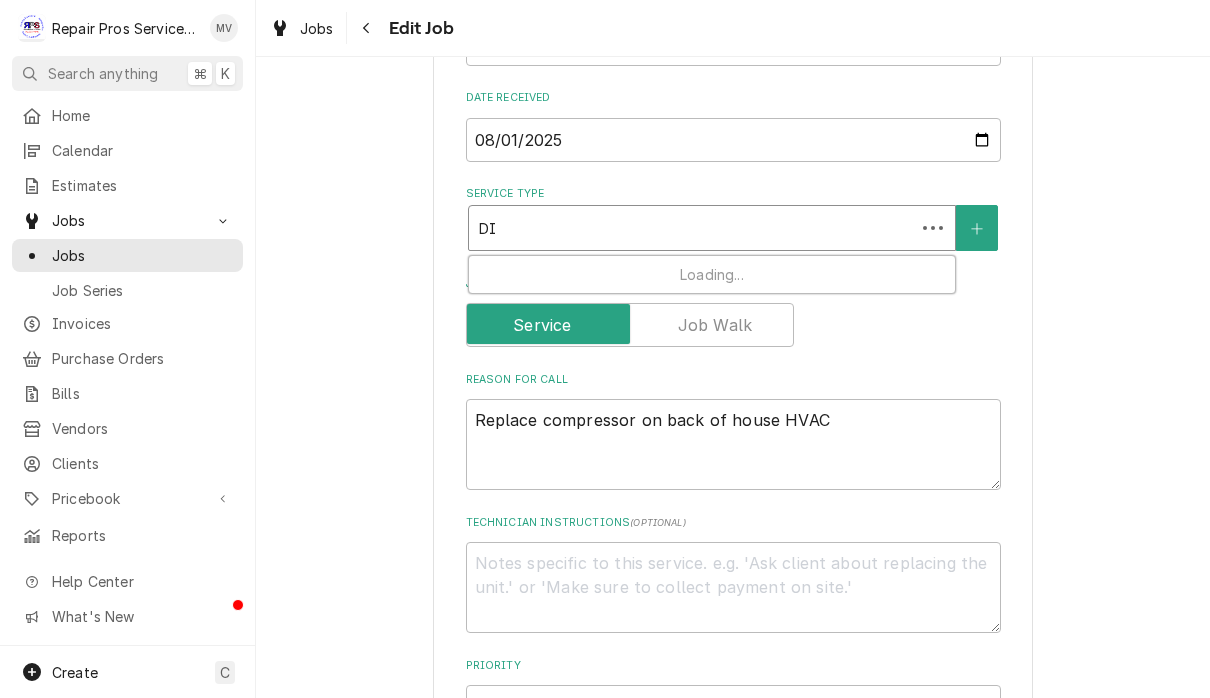 type on "x" 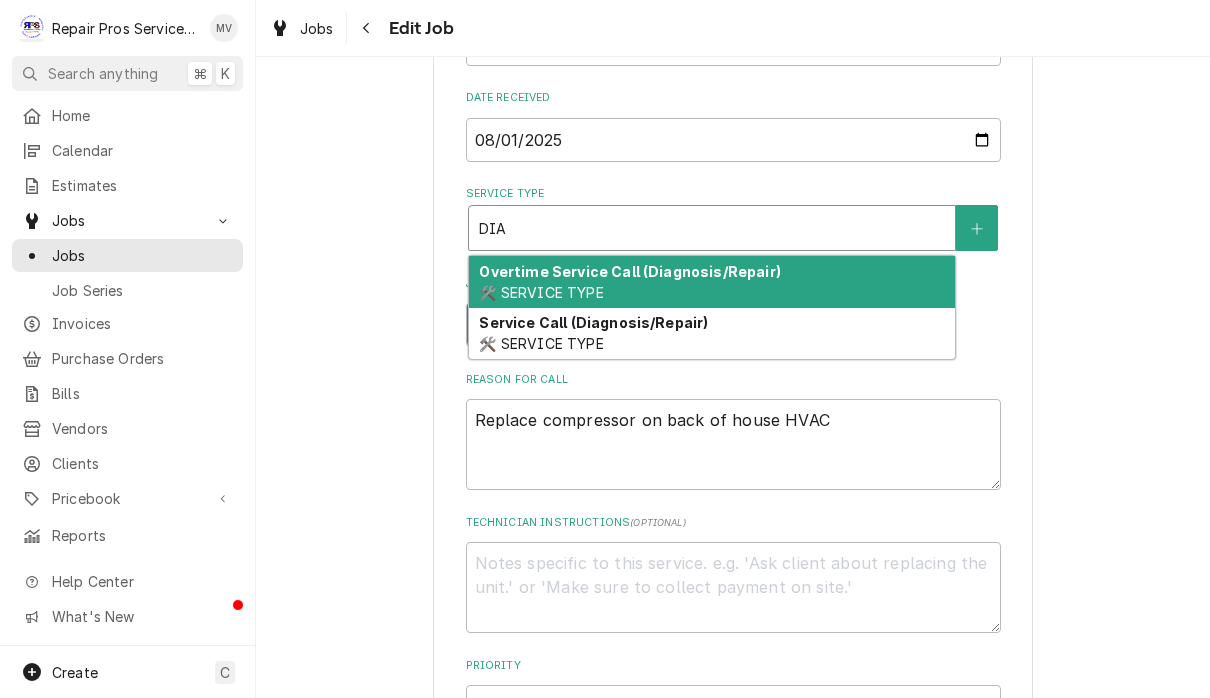 click on "Overtime Service Call (Diagnosis/Repair)" at bounding box center (629, 271) 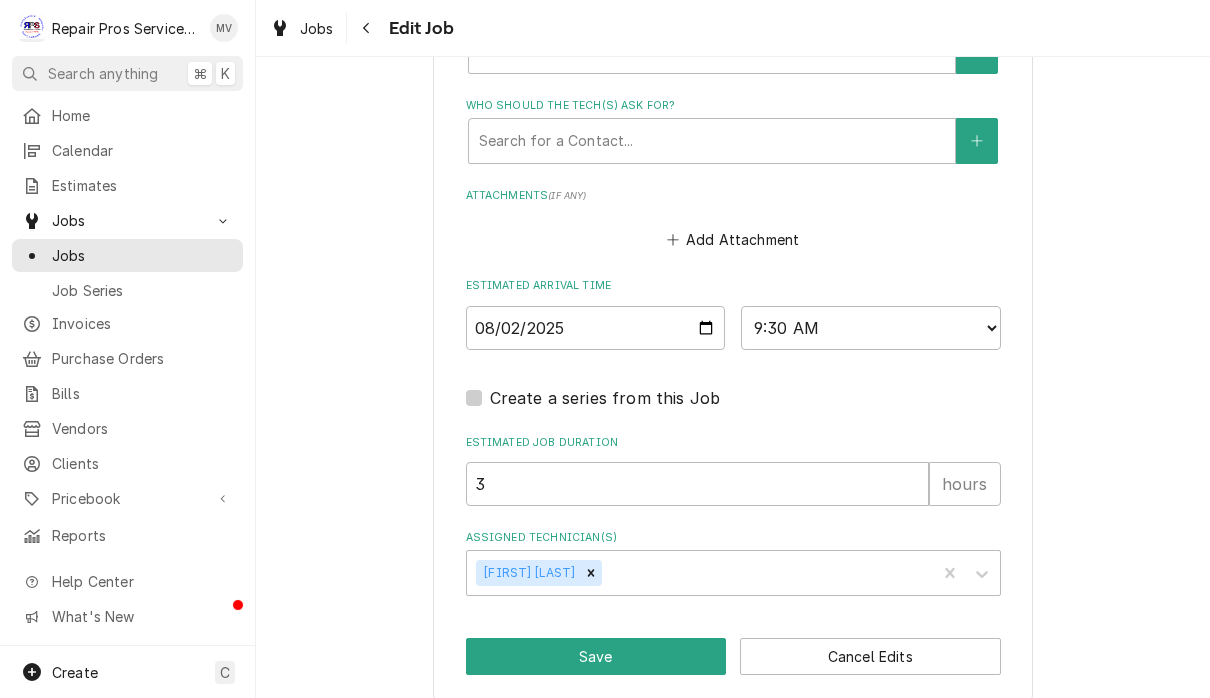 scroll, scrollTop: 1462, scrollLeft: 0, axis: vertical 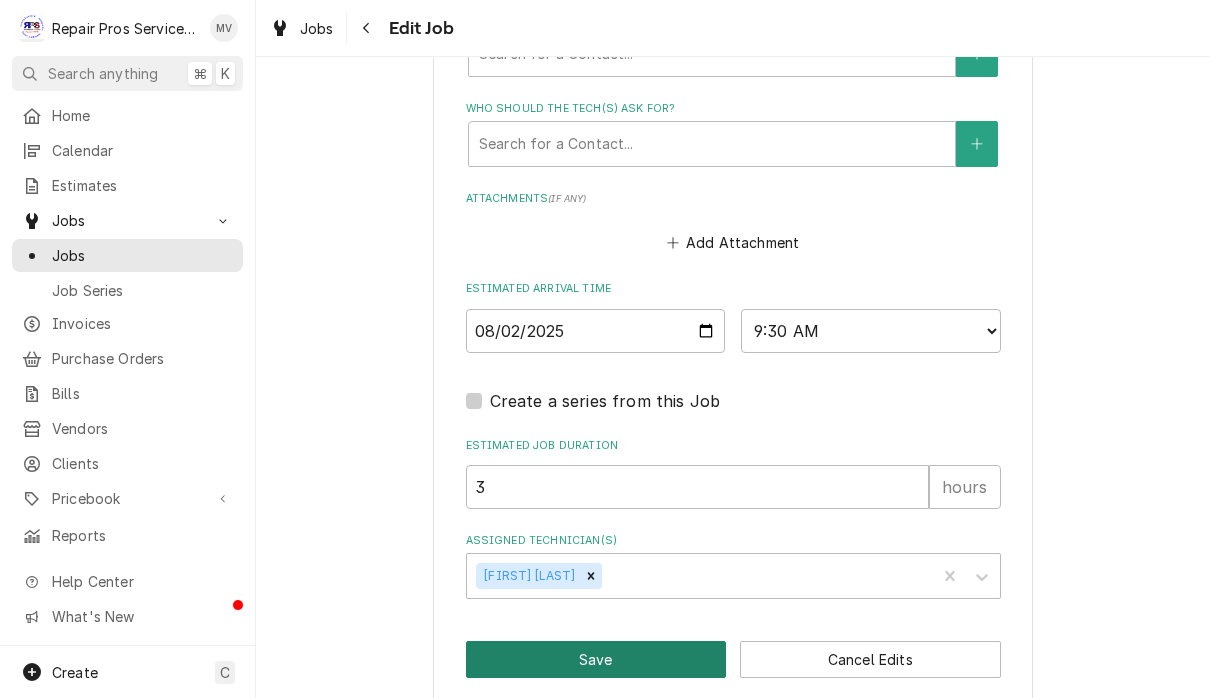 click on "Save" at bounding box center [596, 659] 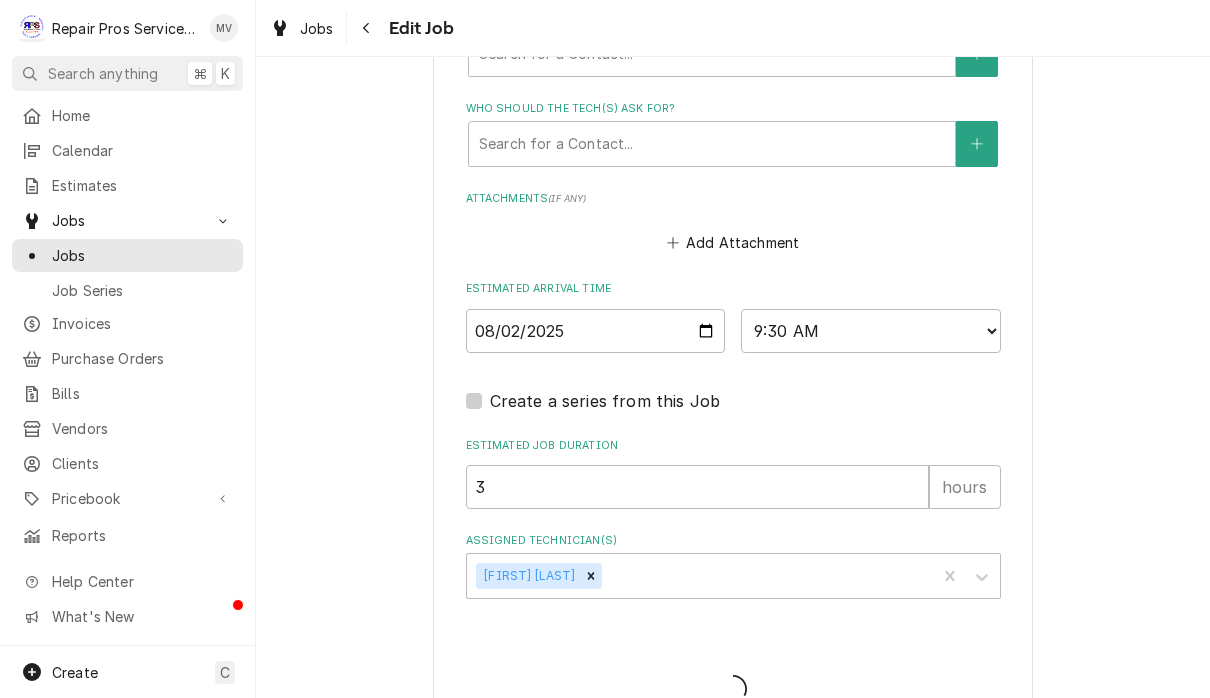 type on "x" 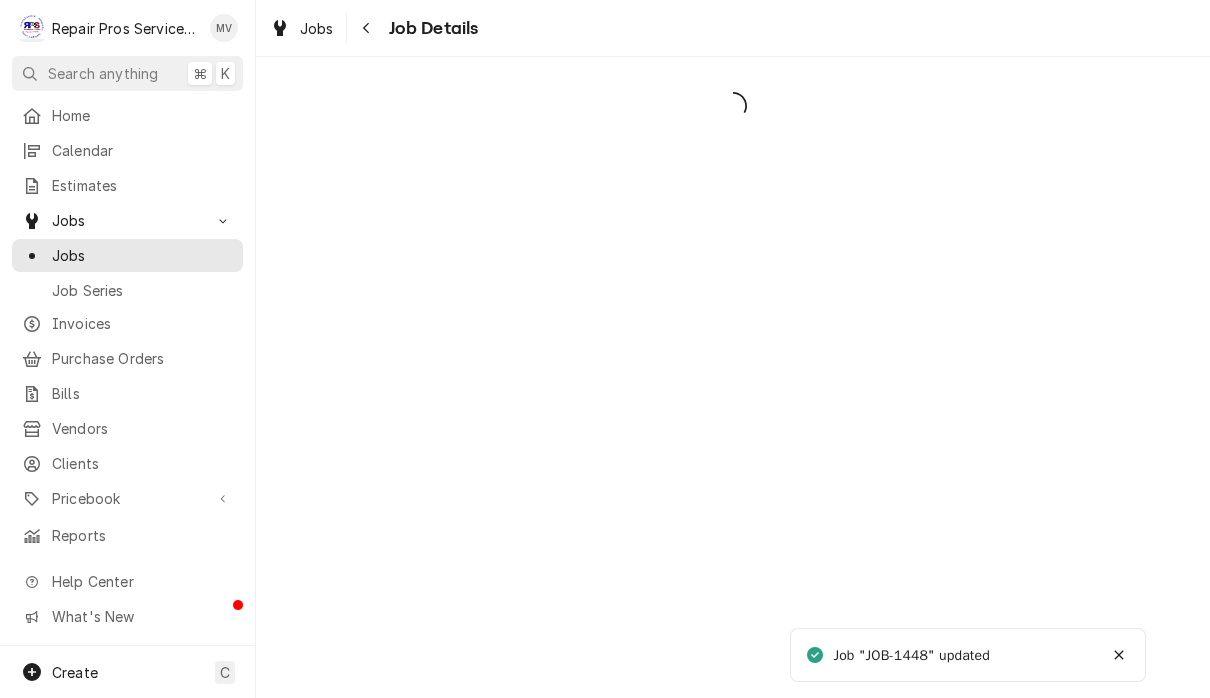 scroll, scrollTop: 0, scrollLeft: 0, axis: both 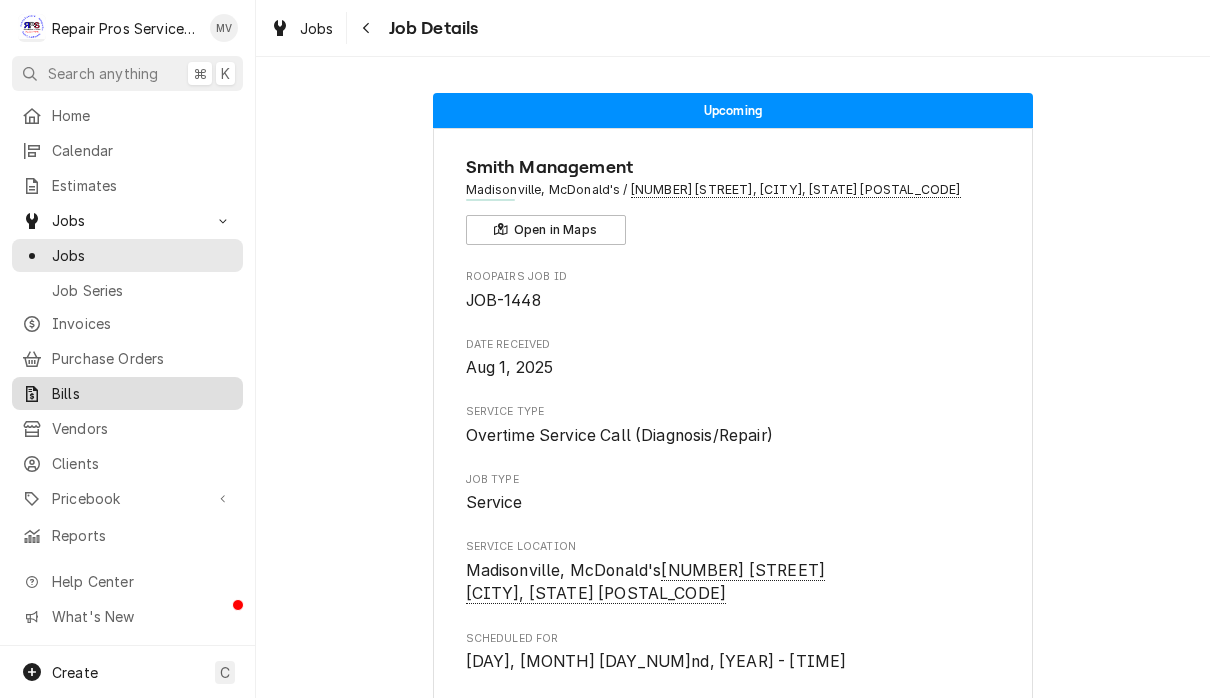 click on "Bills" at bounding box center [127, 393] 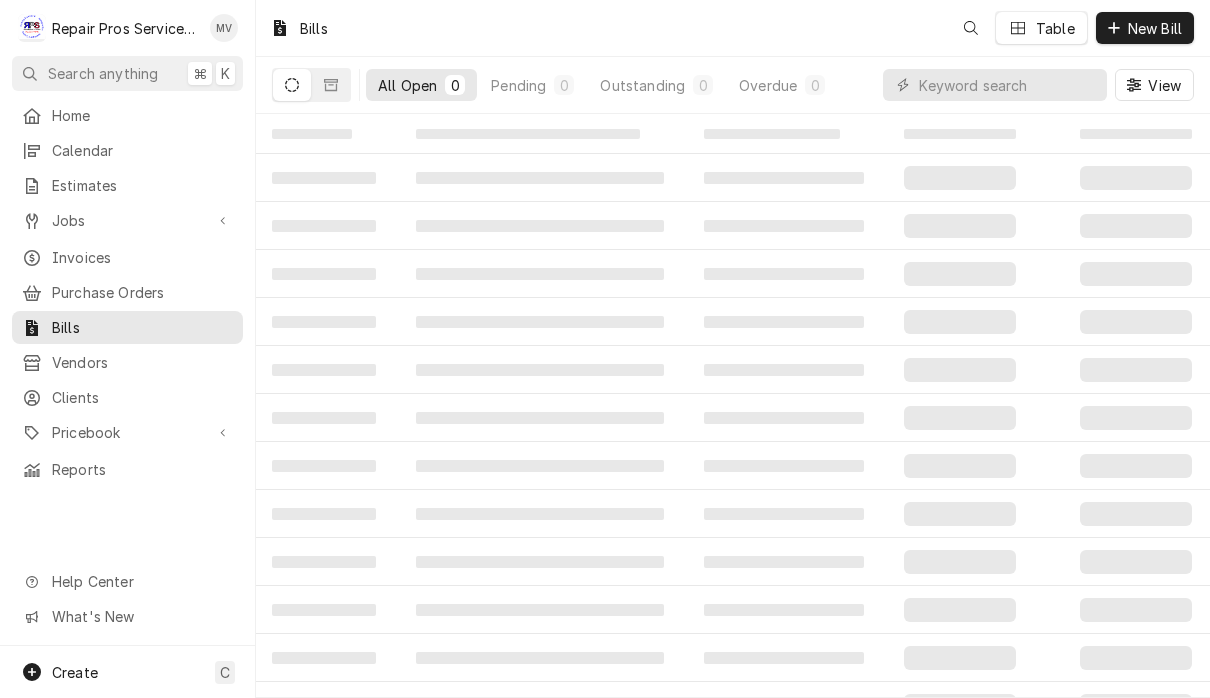 scroll, scrollTop: 0, scrollLeft: 0, axis: both 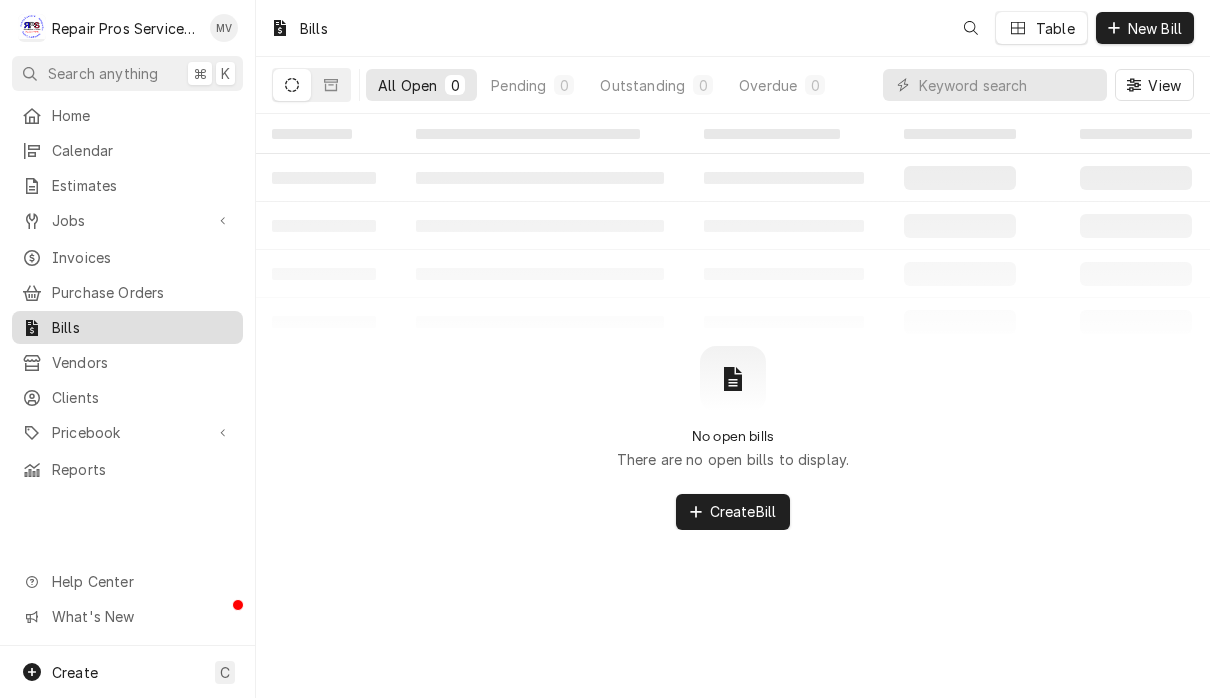 click on "Bills" at bounding box center [127, 327] 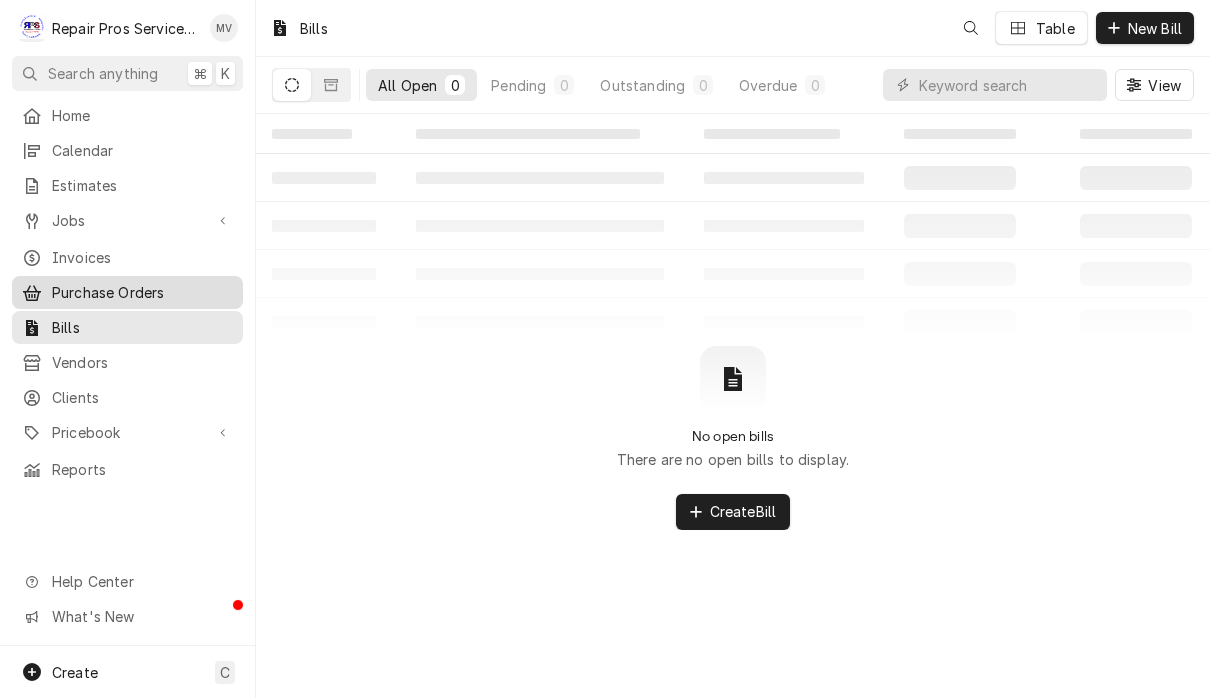 click on "Purchase Orders" at bounding box center [142, 292] 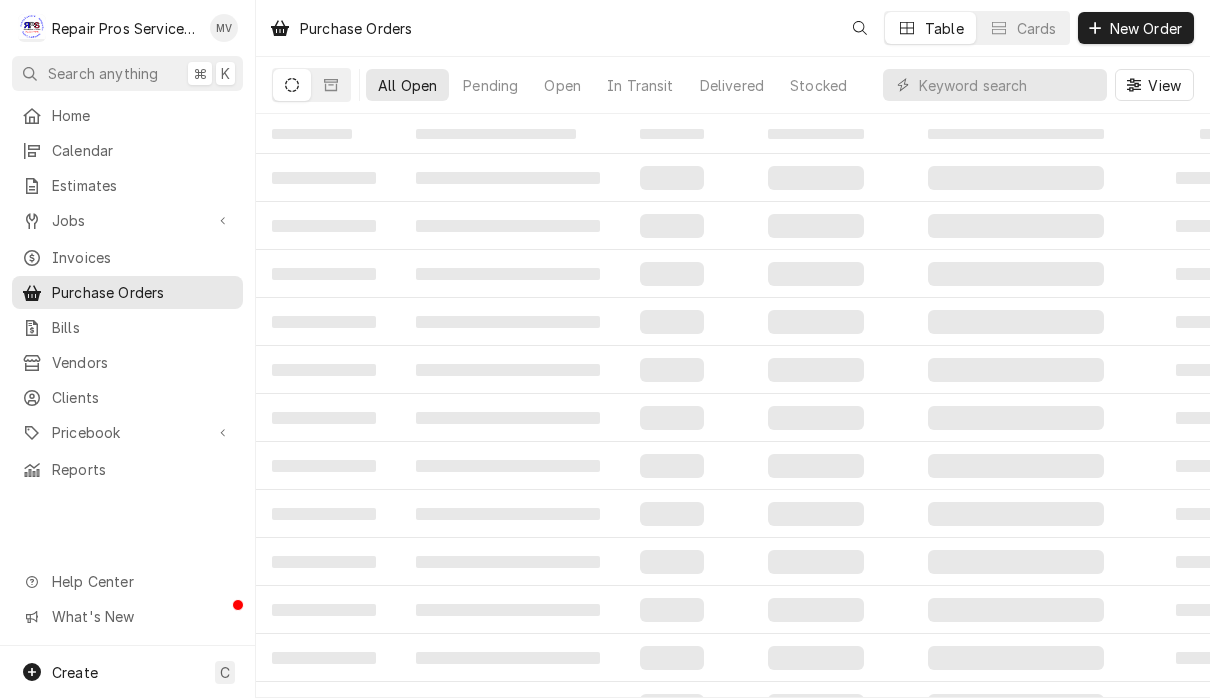 scroll, scrollTop: 0, scrollLeft: 0, axis: both 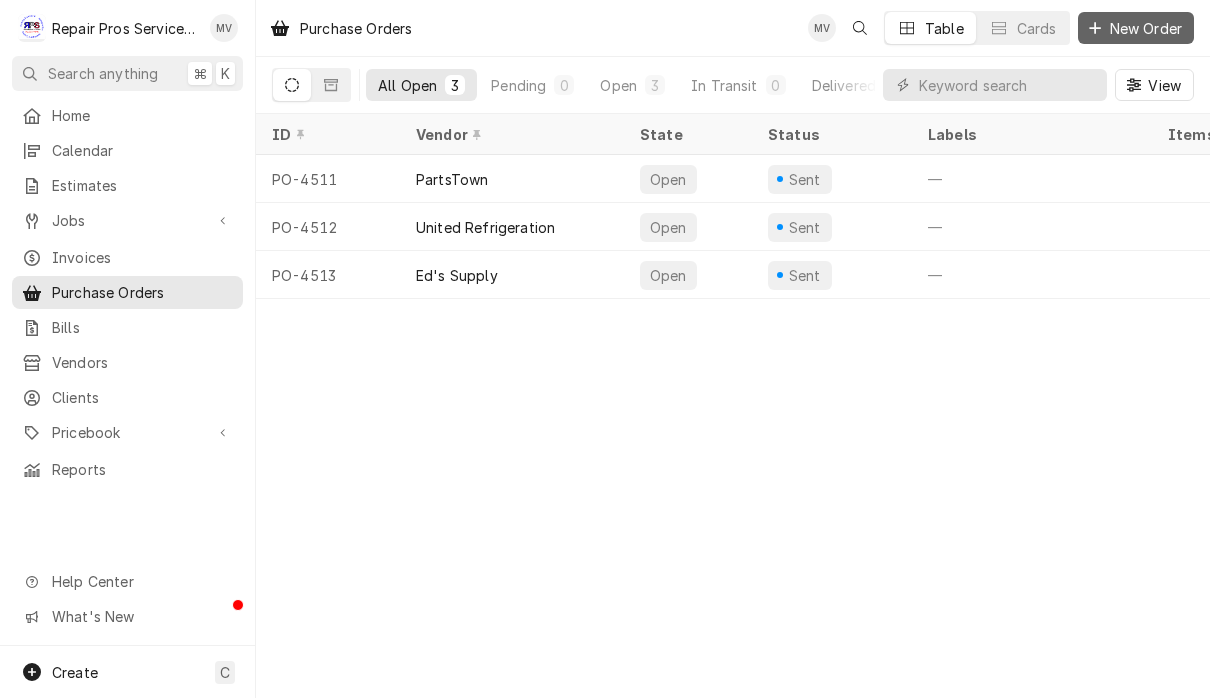 click on "New Order" at bounding box center (1146, 28) 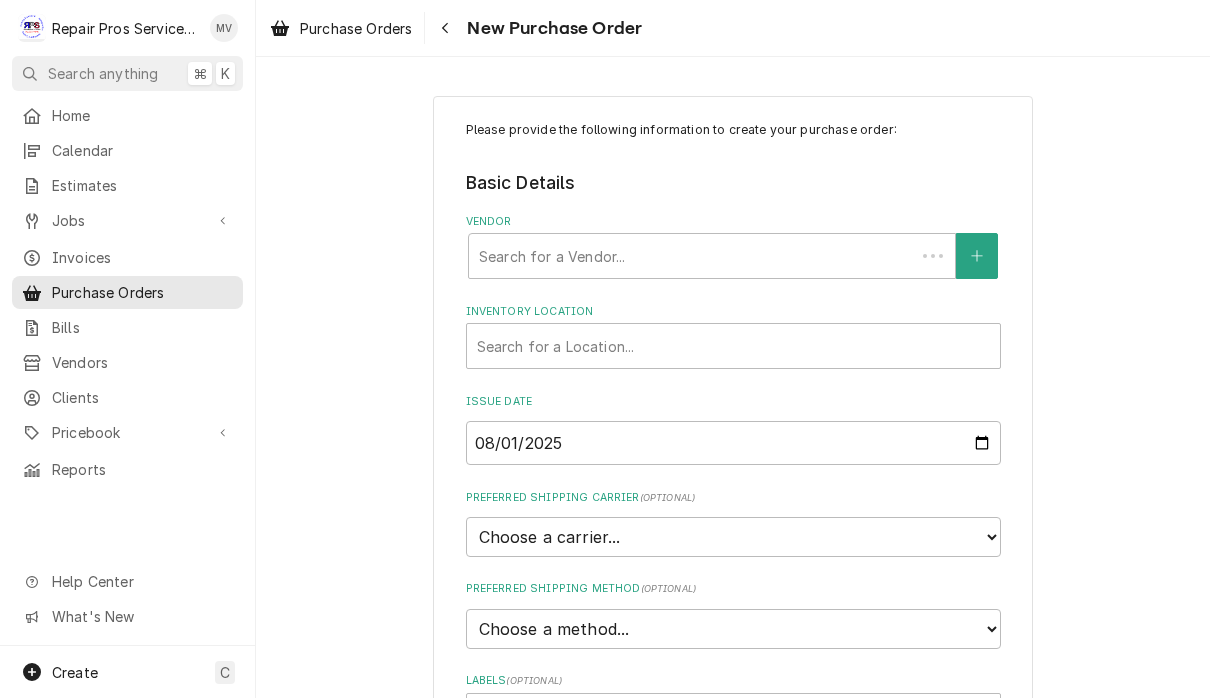 scroll, scrollTop: 0, scrollLeft: 0, axis: both 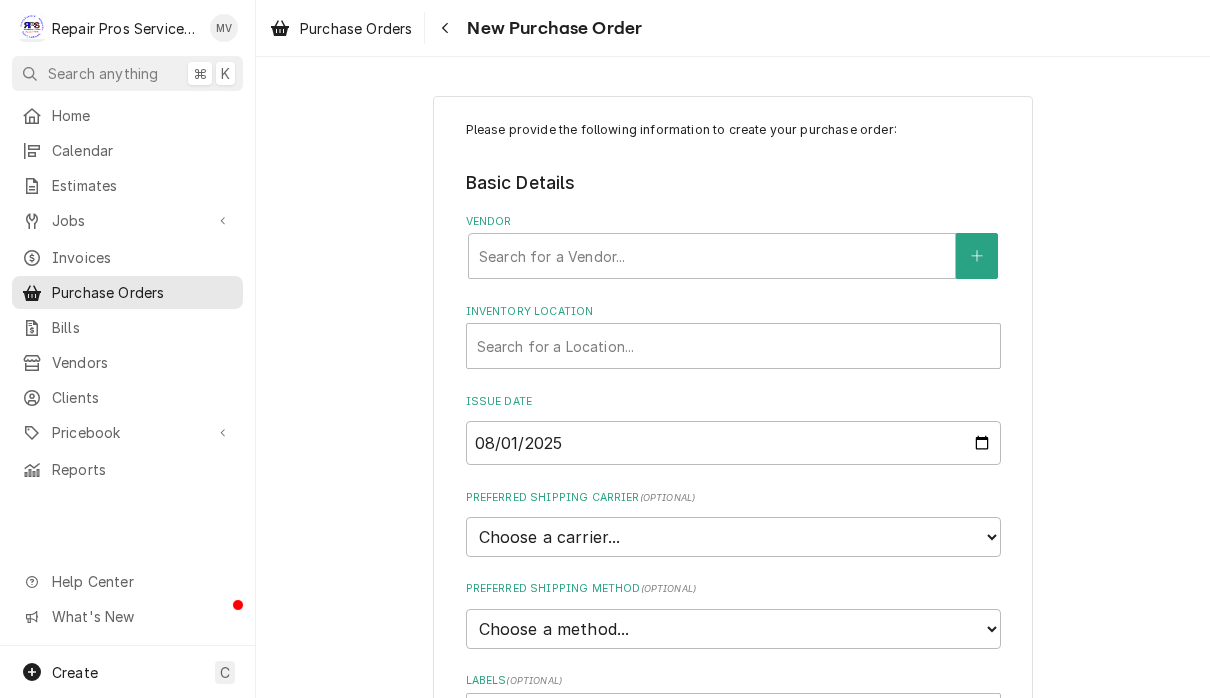 click on "Home Calendar Estimates Jobs Jobs Job Series Invoices Purchase Orders Bills Vendors Clients Pricebook Services Parts & Materials Miscellaneous Discounts Reports Help Center What's New" at bounding box center [127, 372] 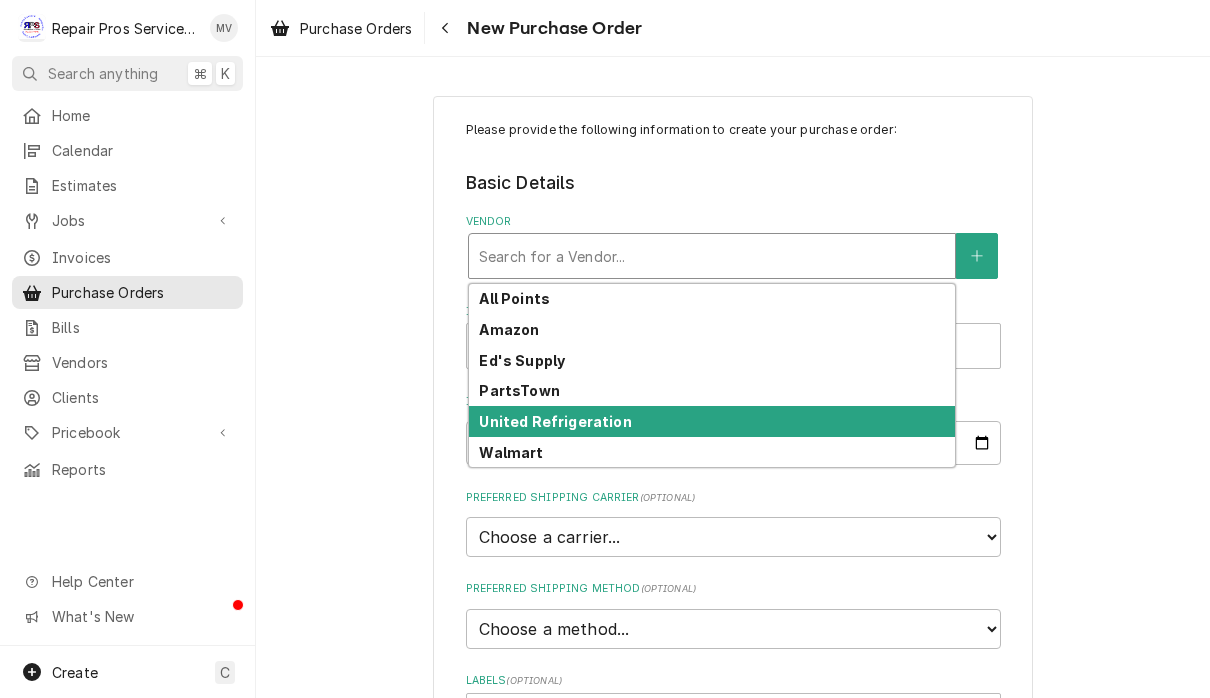 click on "United Refrigeration" at bounding box center (555, 421) 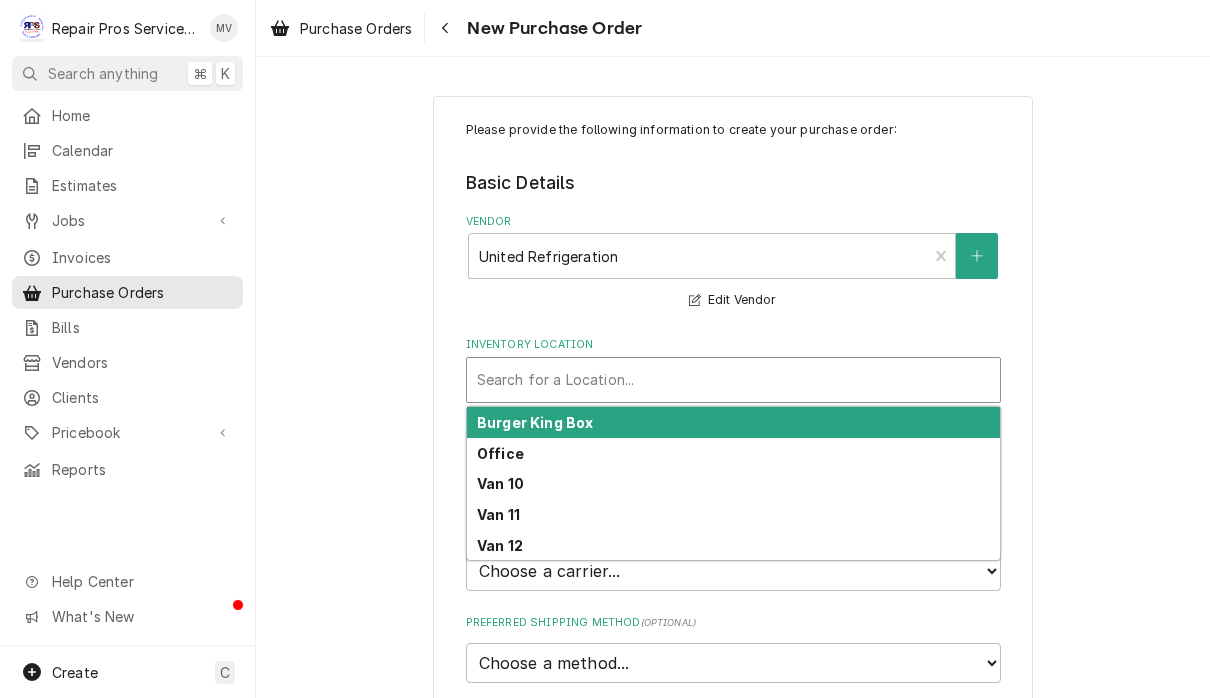 click on "Office" at bounding box center [500, 453] 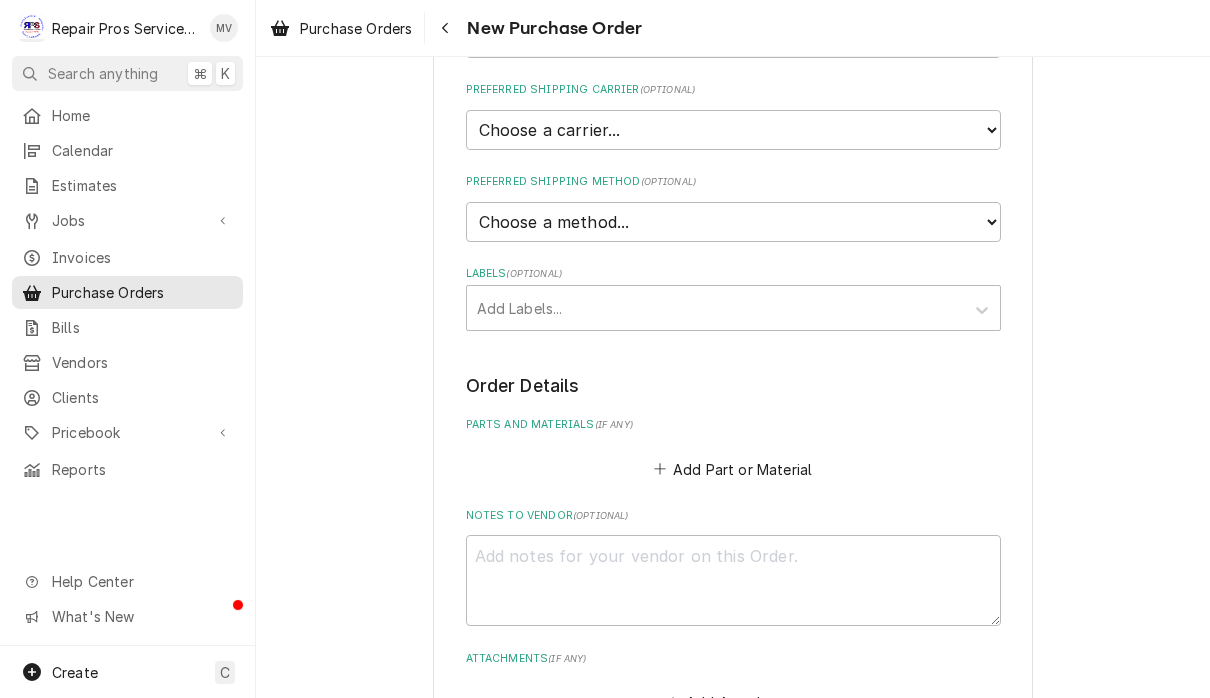 scroll, scrollTop: 565, scrollLeft: 0, axis: vertical 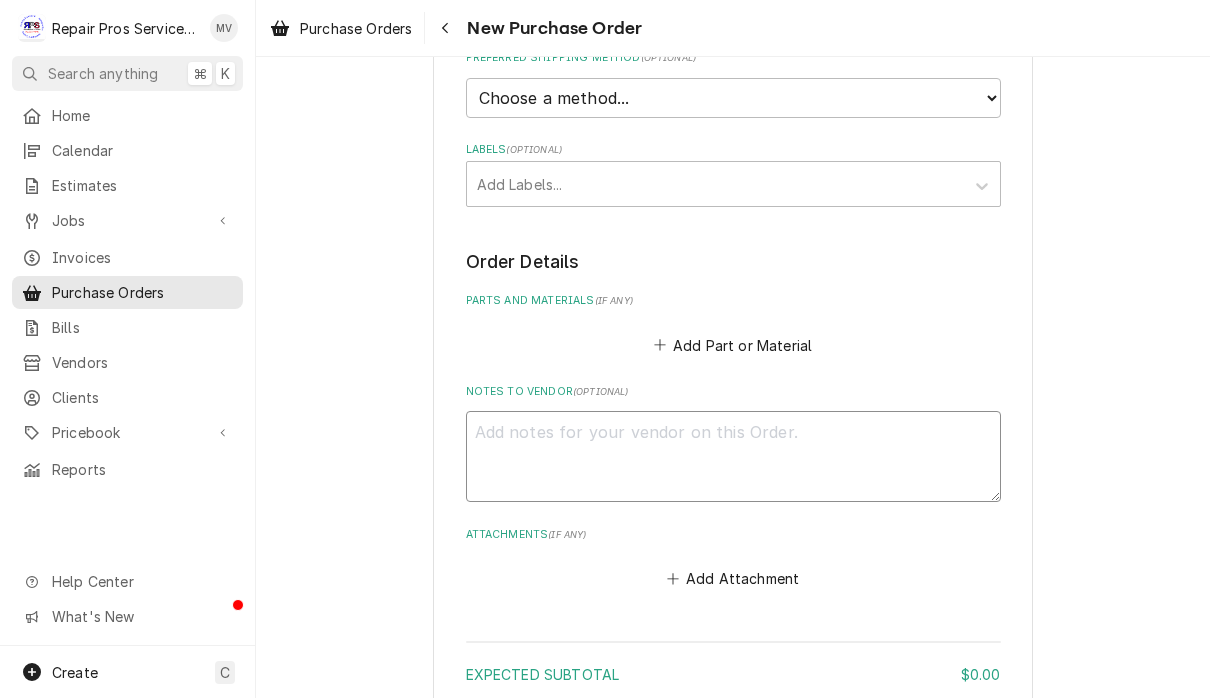 click on "Notes to Vendor  ( optional )" at bounding box center [733, 456] 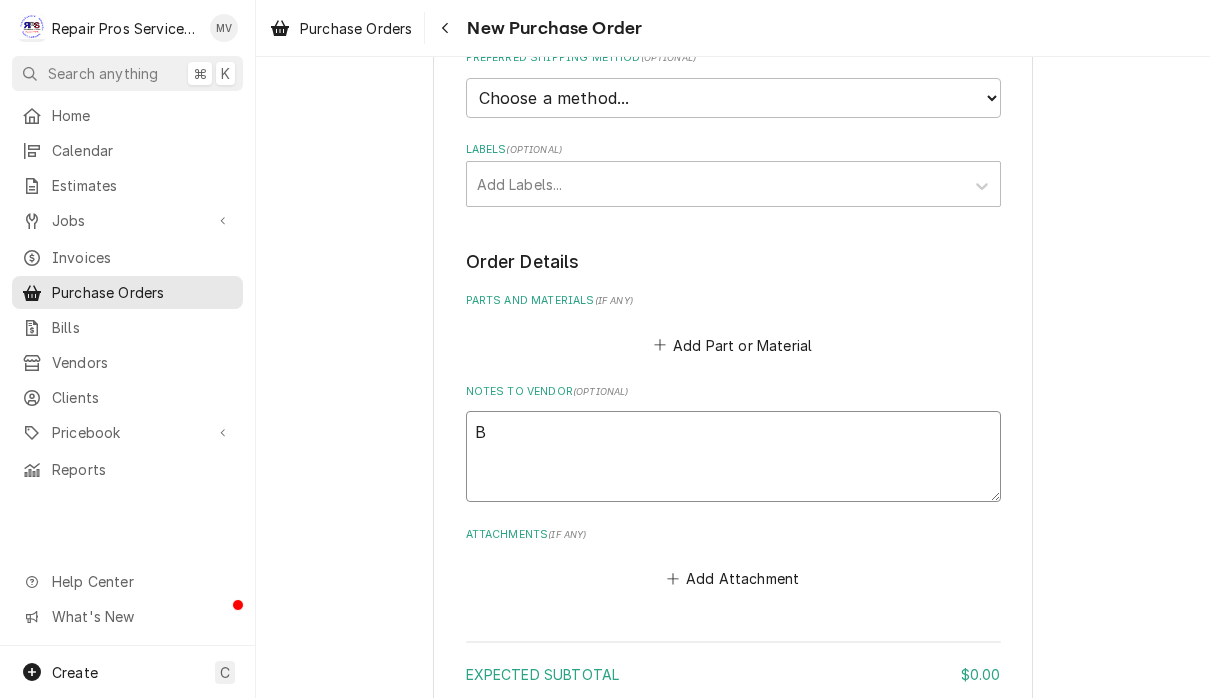 type on "x" 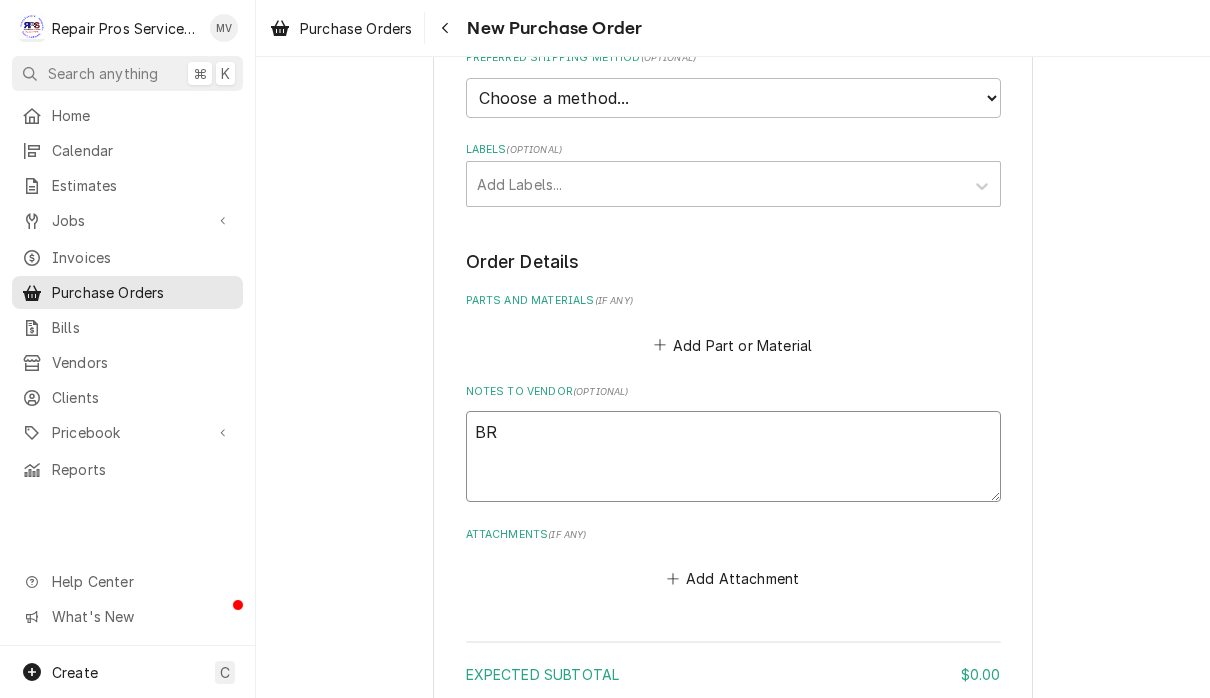 type on "x" 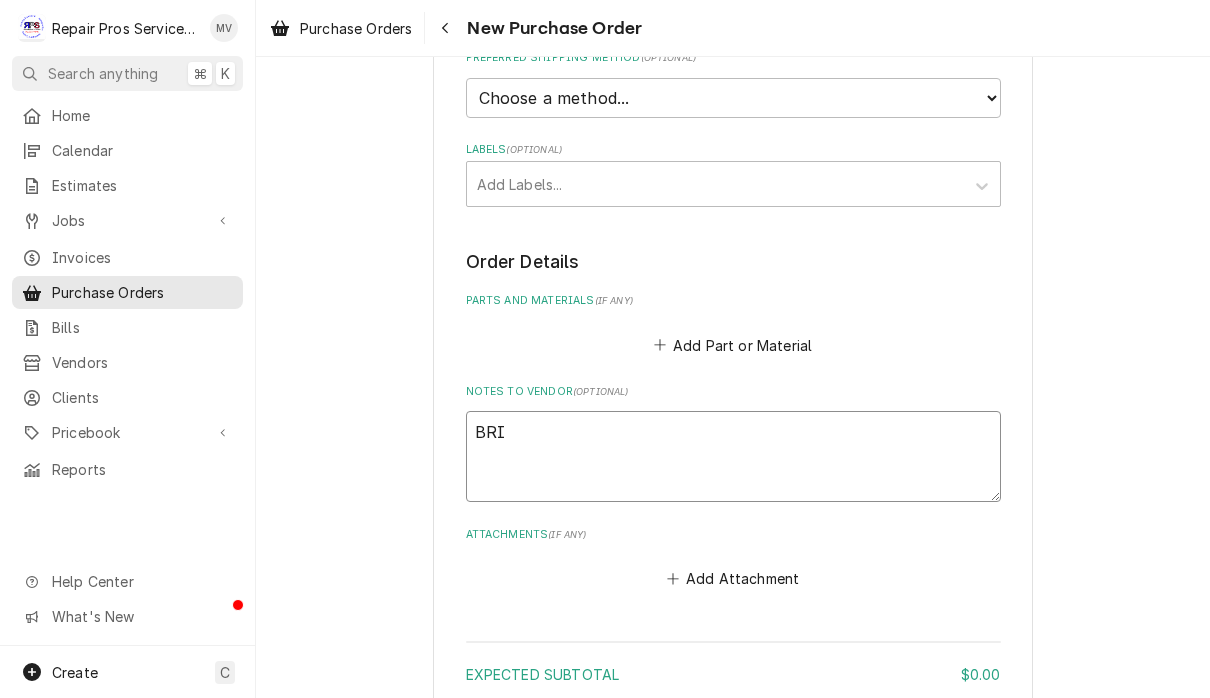type on "BRIA" 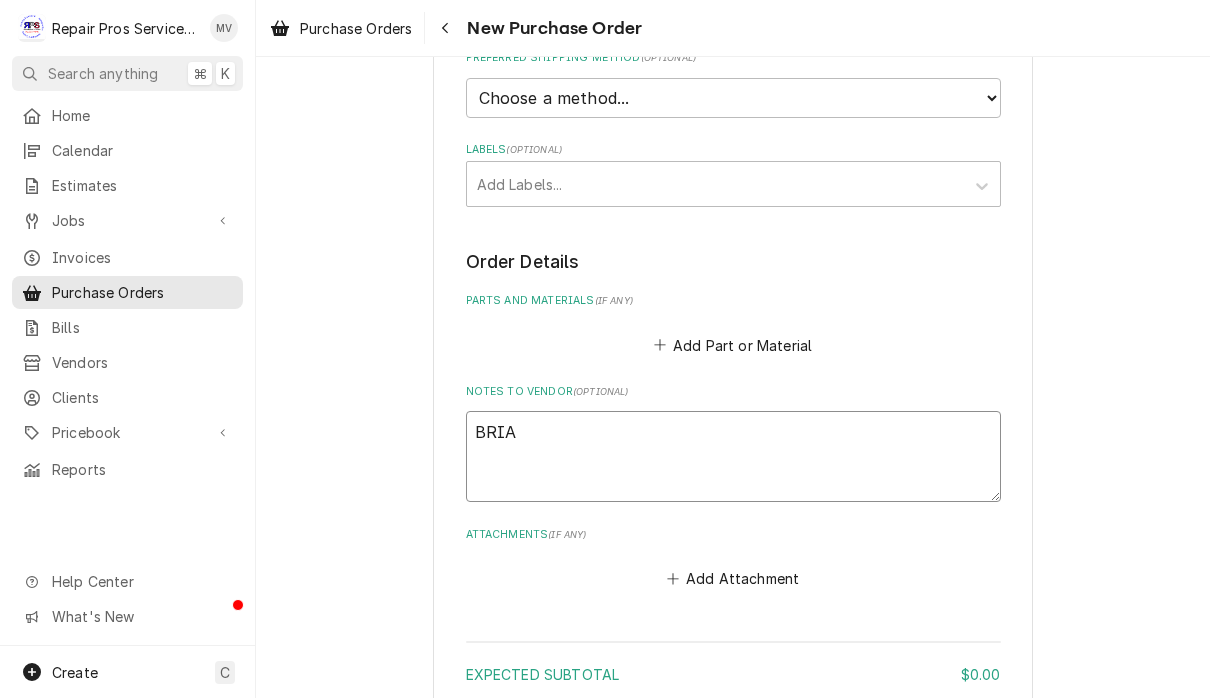 type on "x" 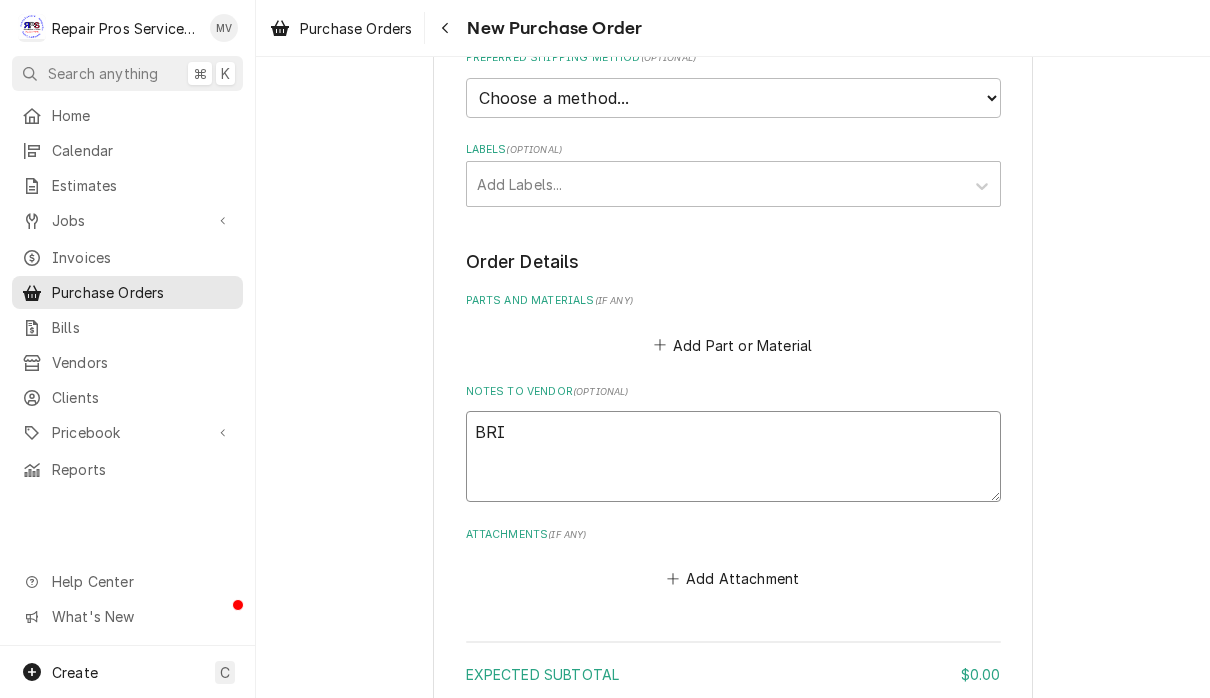 type on "x" 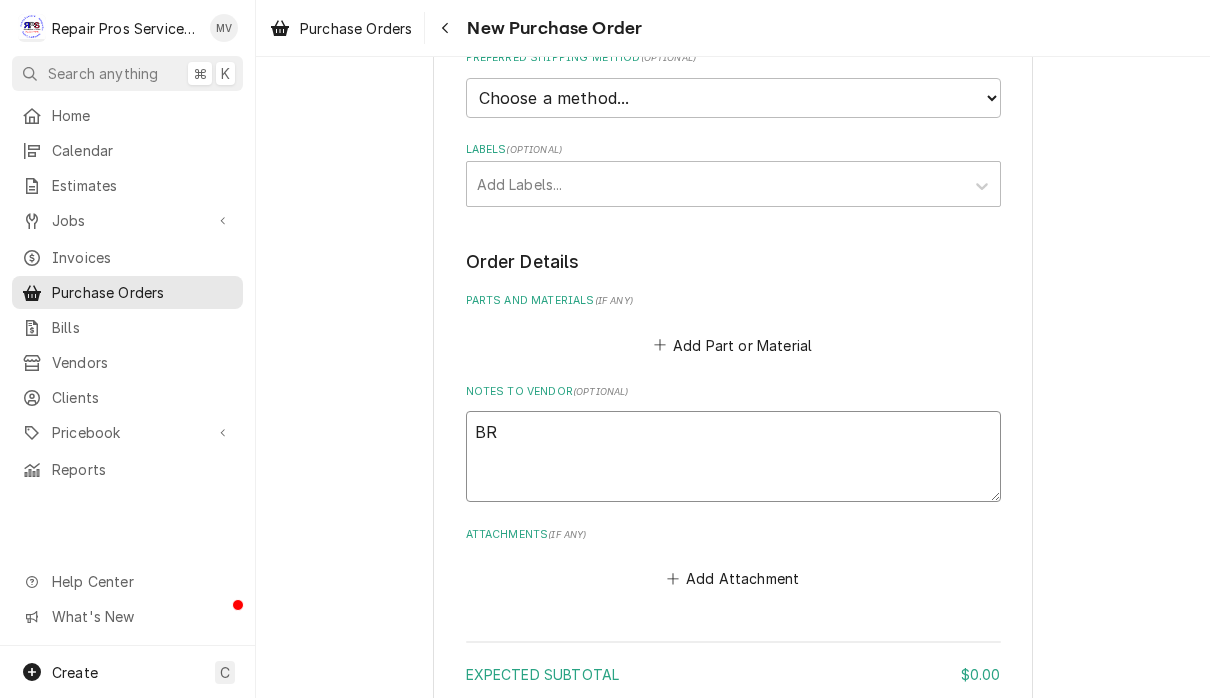 type on "x" 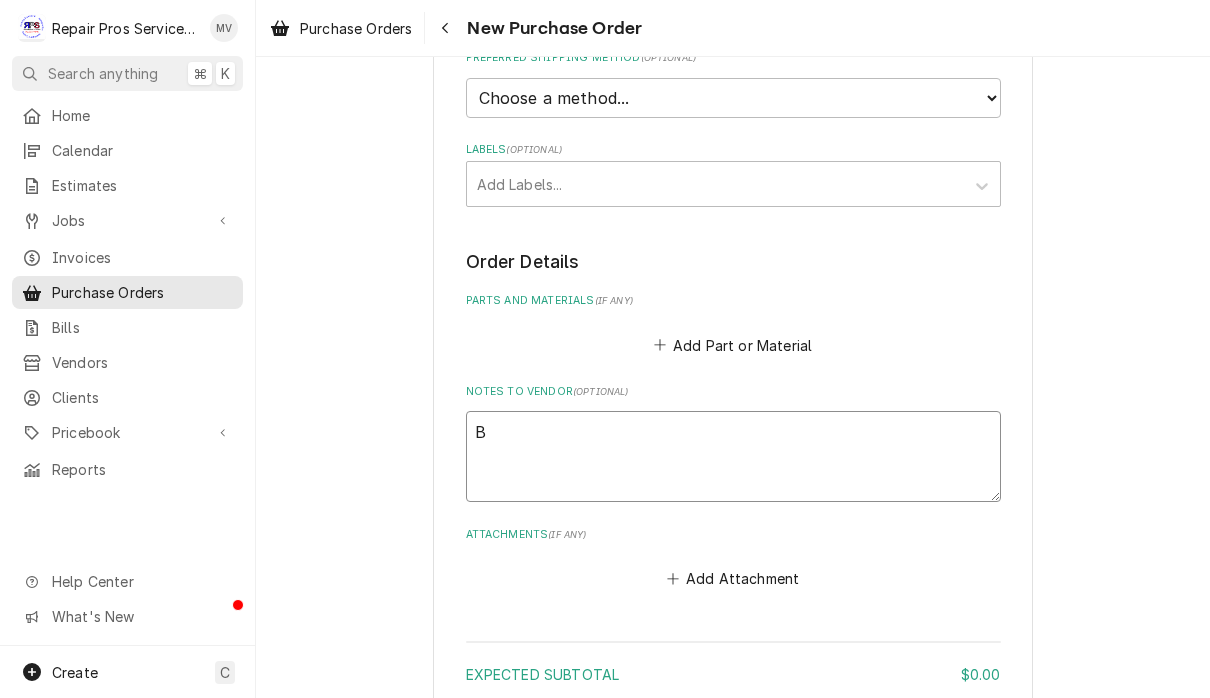 type on "x" 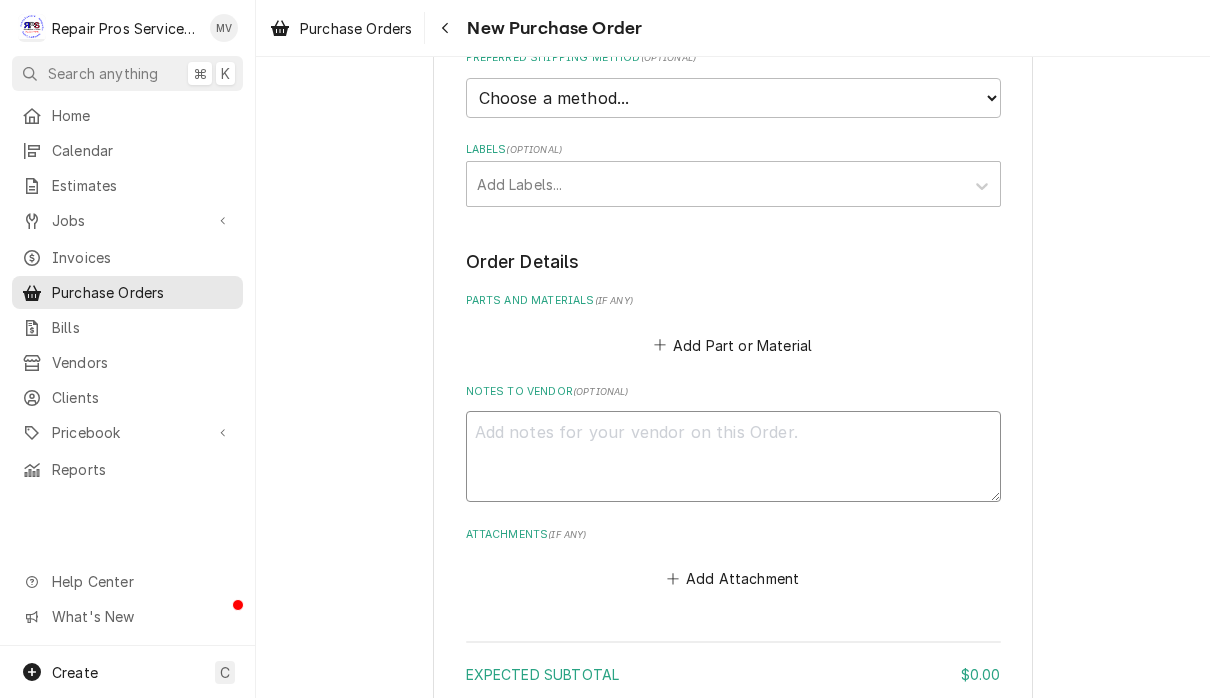 type on "x" 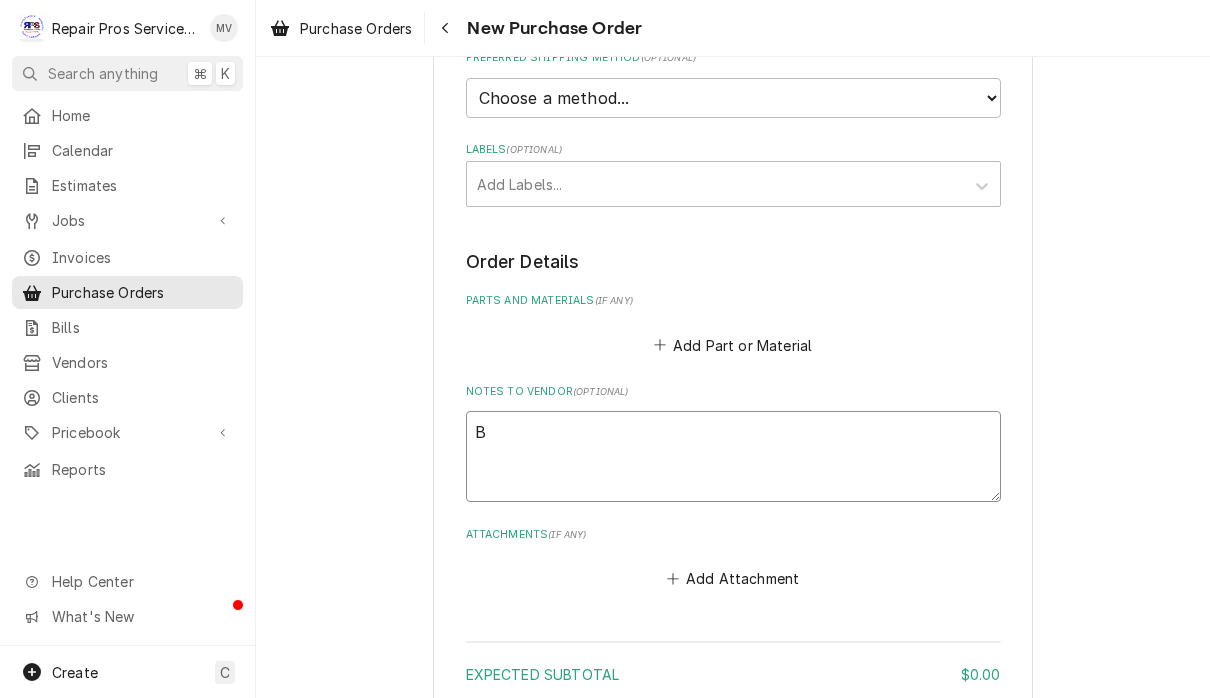 type on "x" 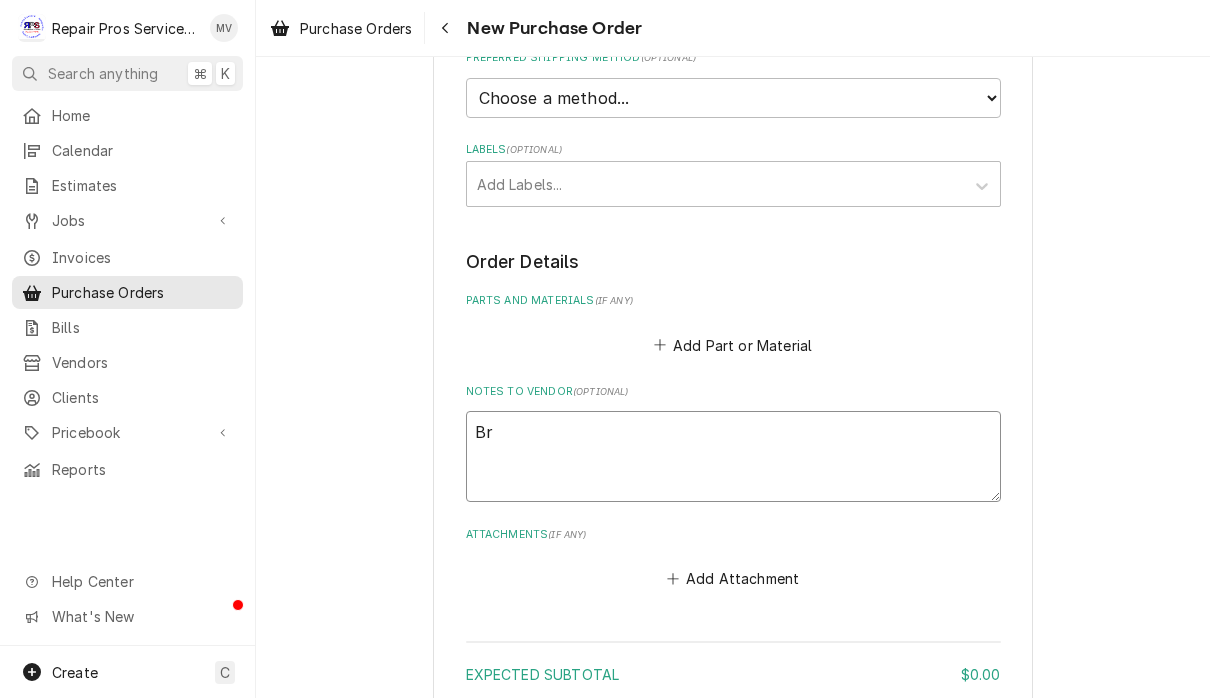 type on "x" 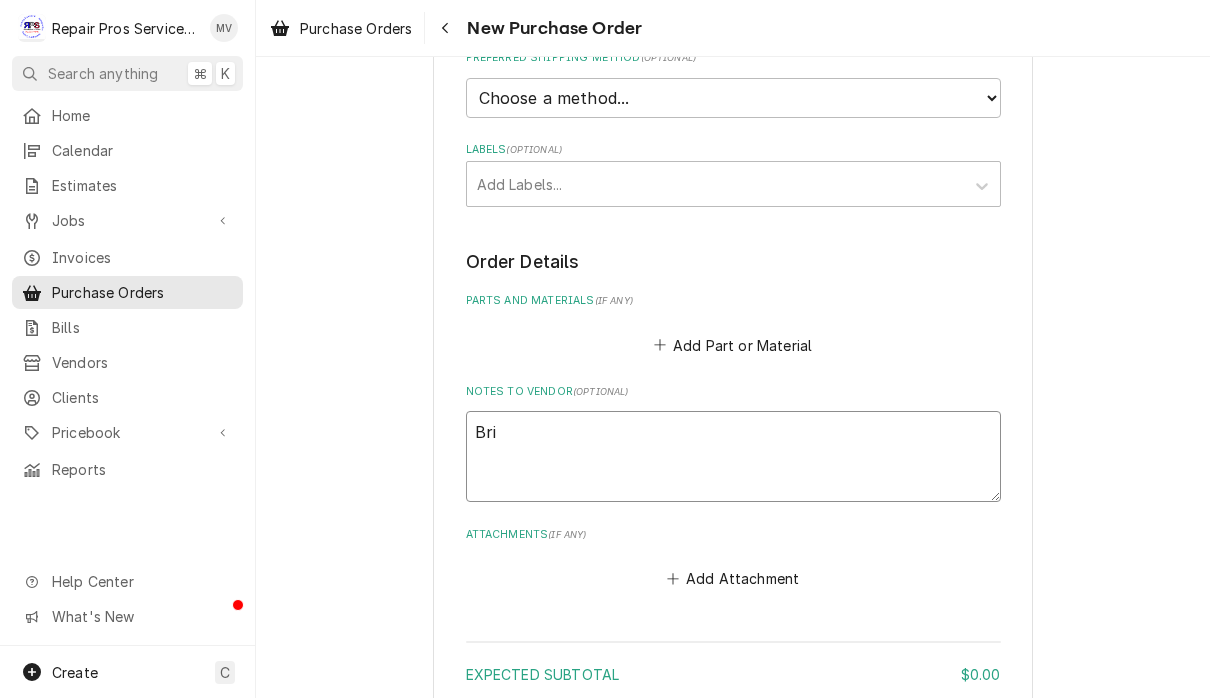 type on "x" 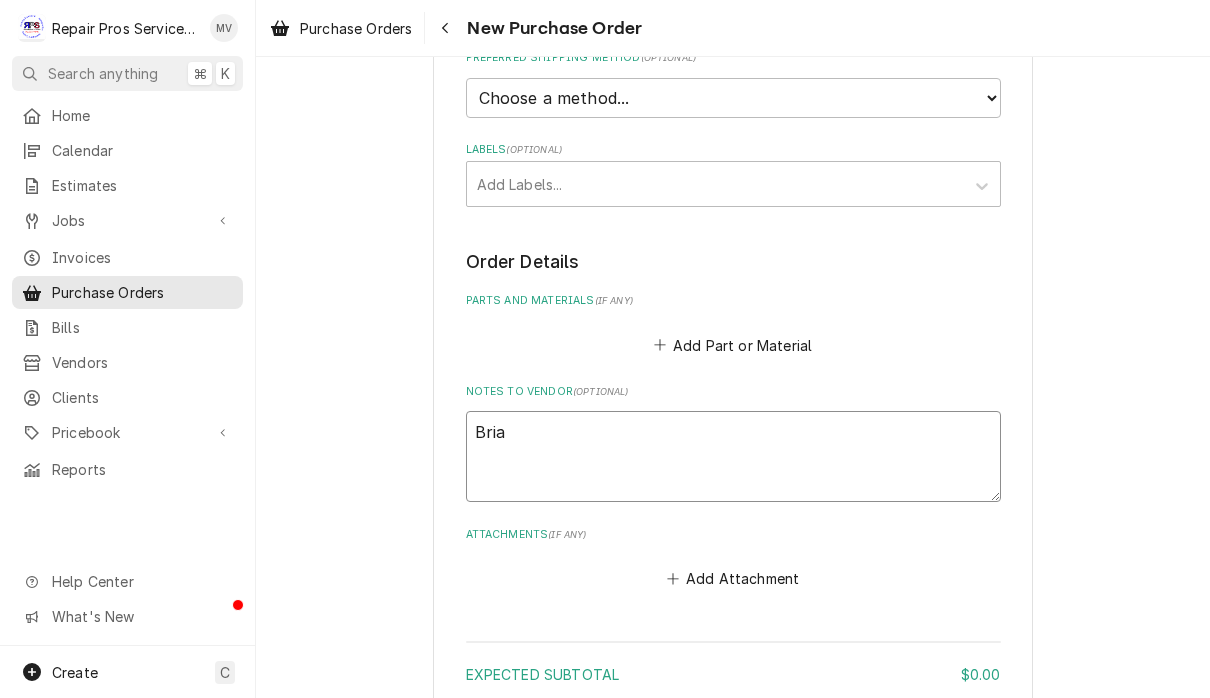 type on "x" 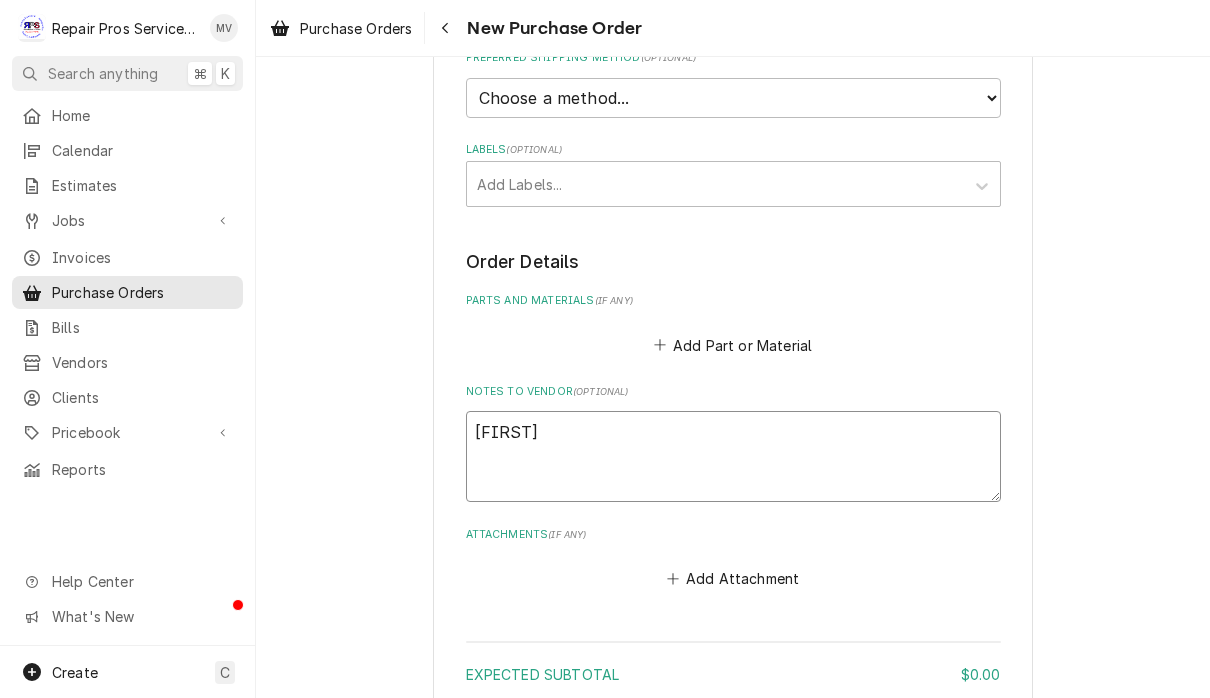 type on "x" 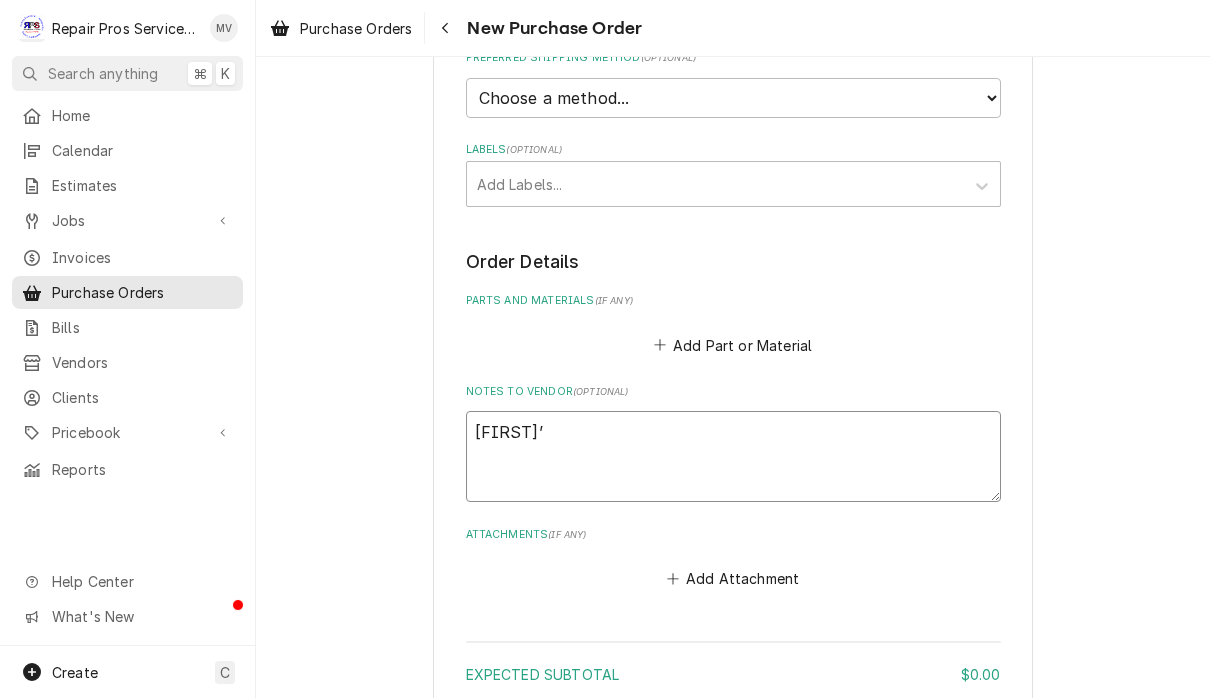 type on "x" 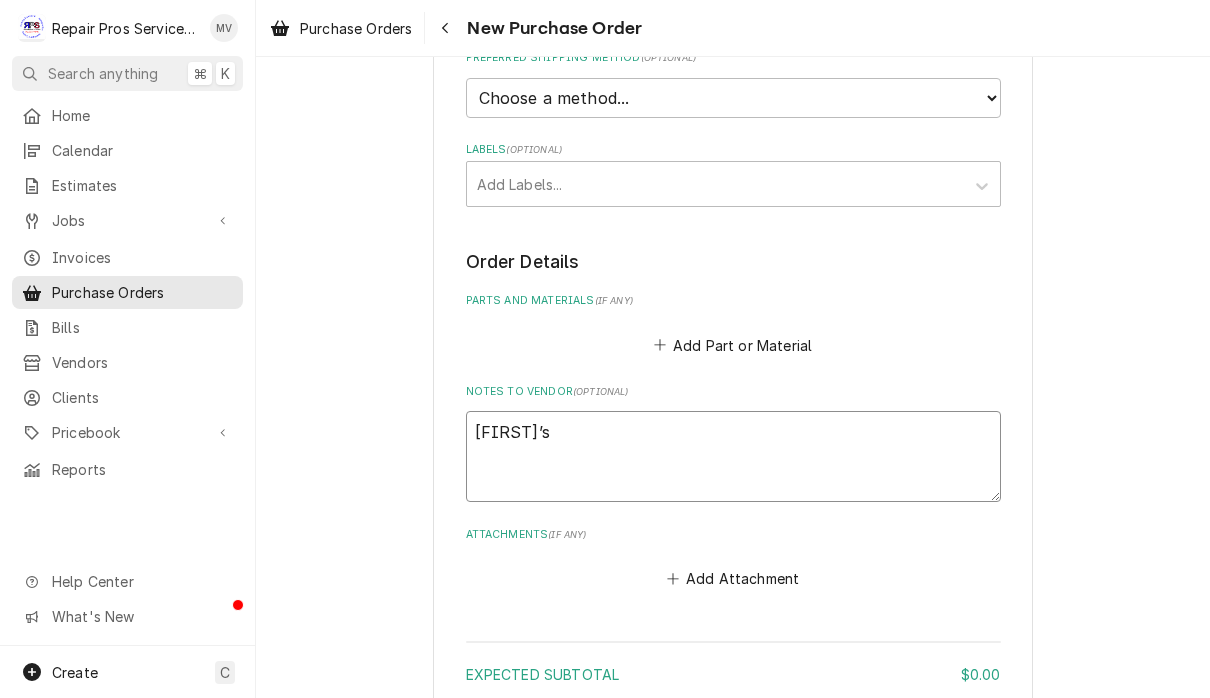 type on "x" 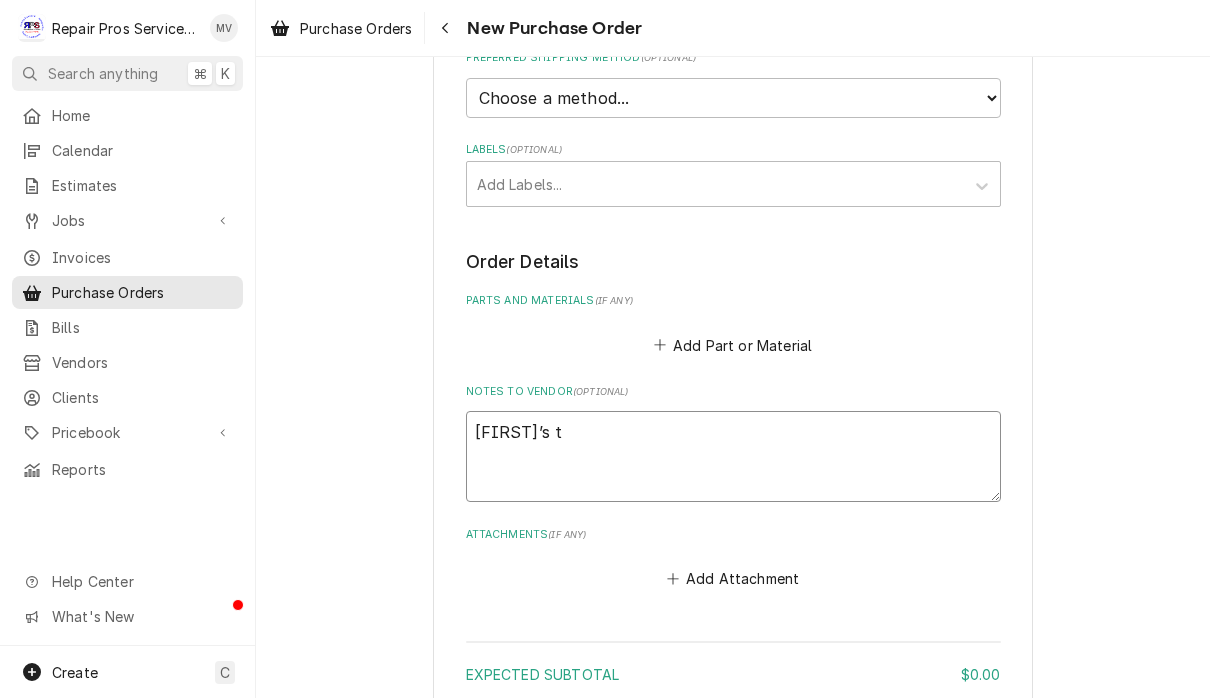 type on "x" 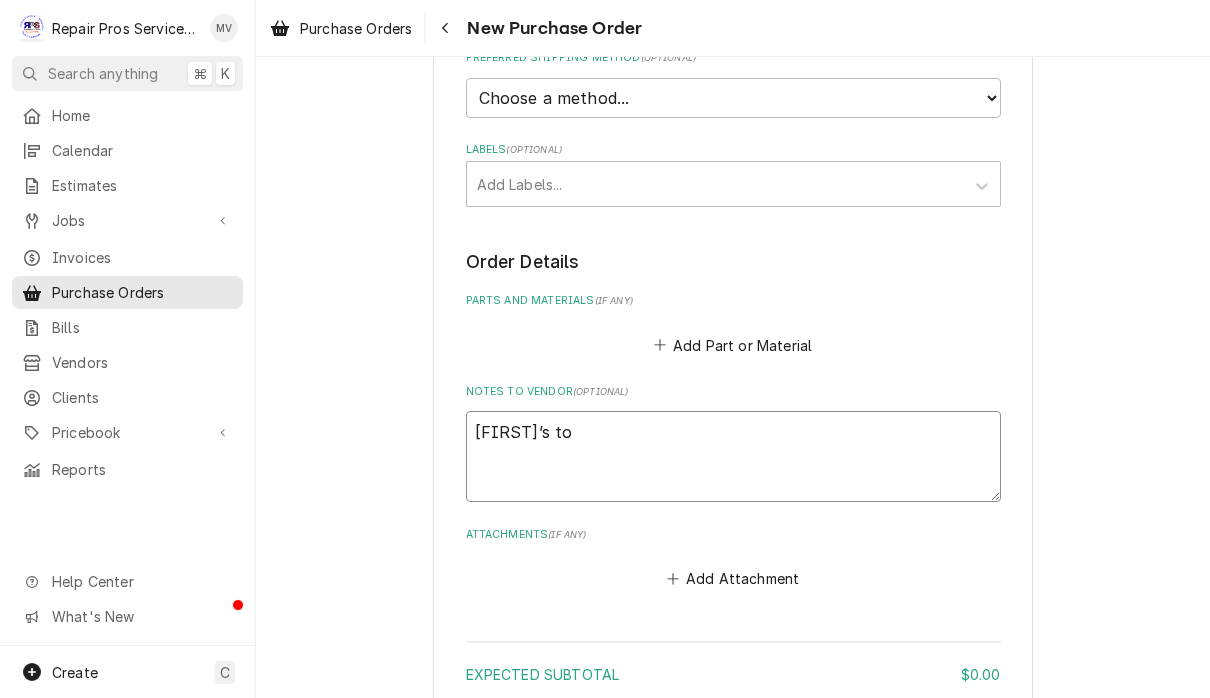 type on "x" 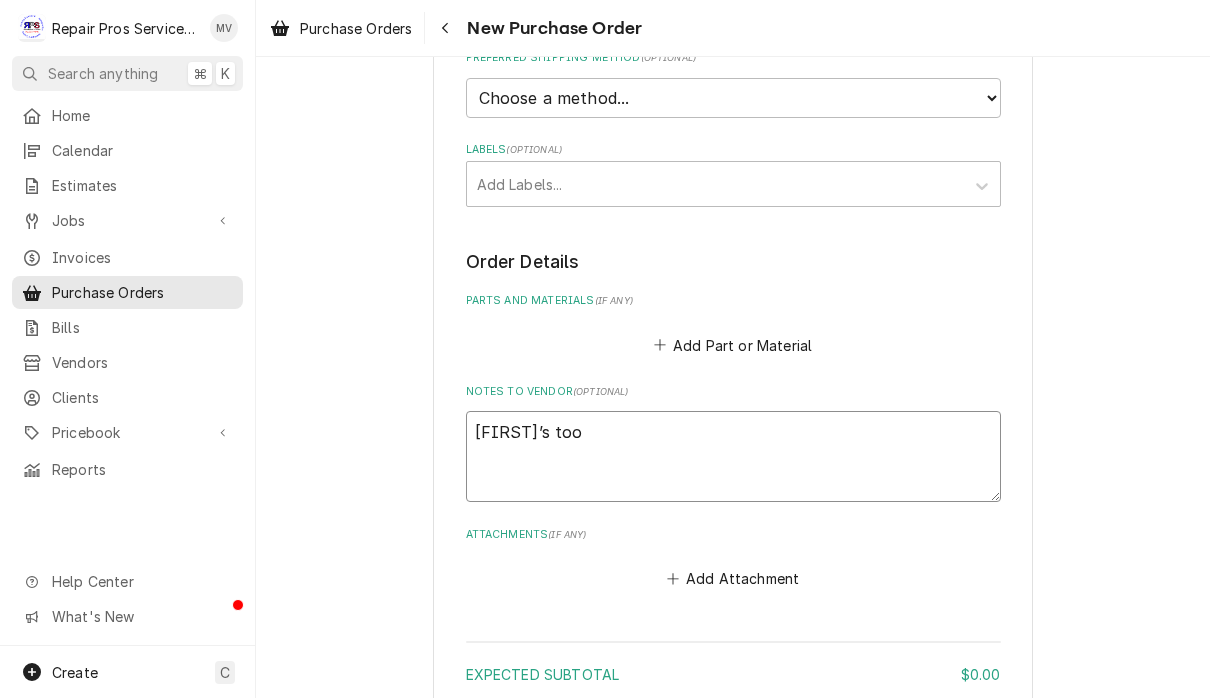 type on "x" 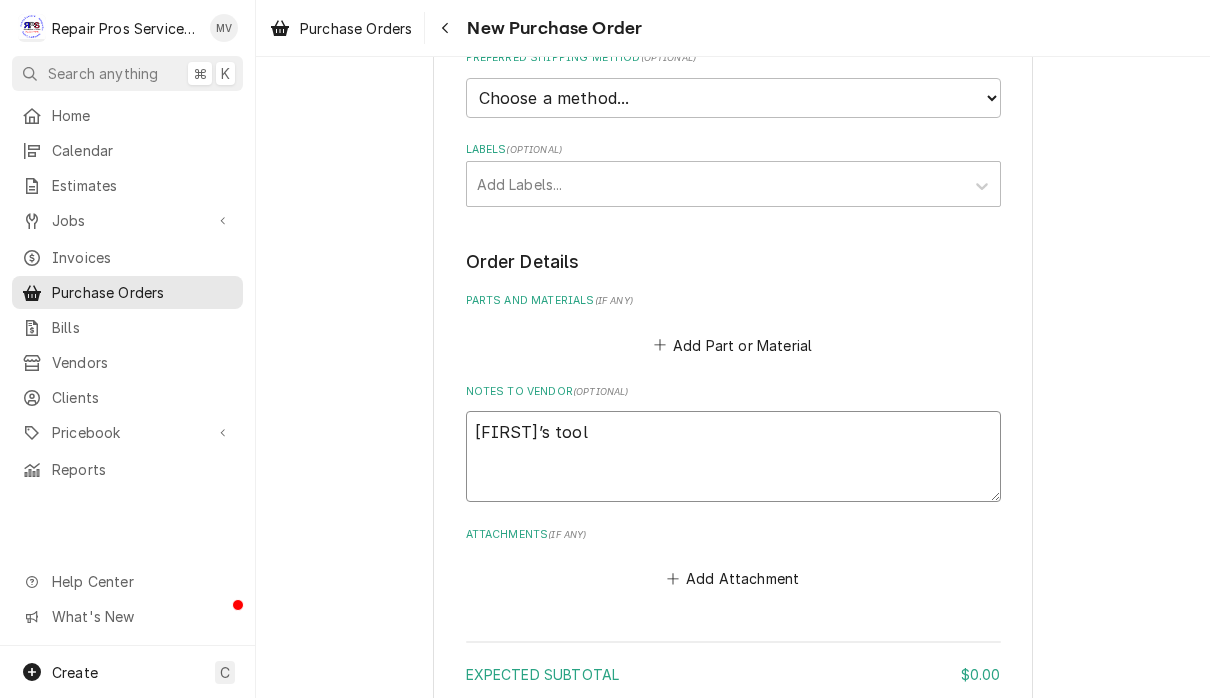 type on "x" 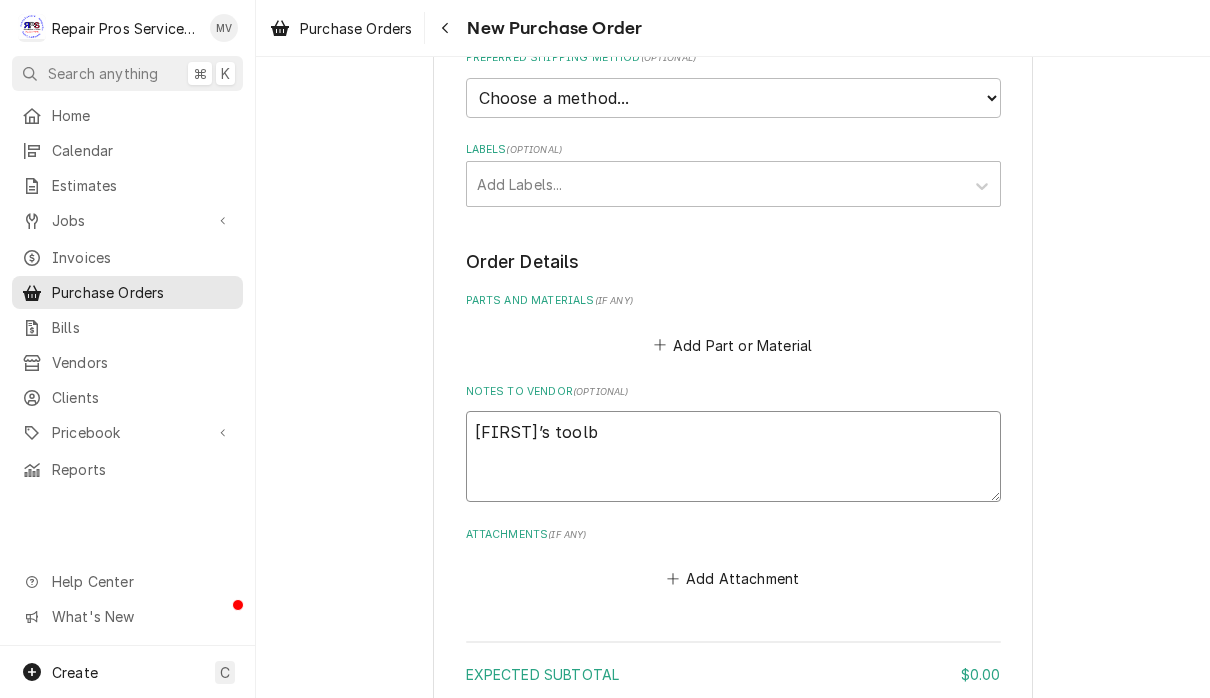 type on "x" 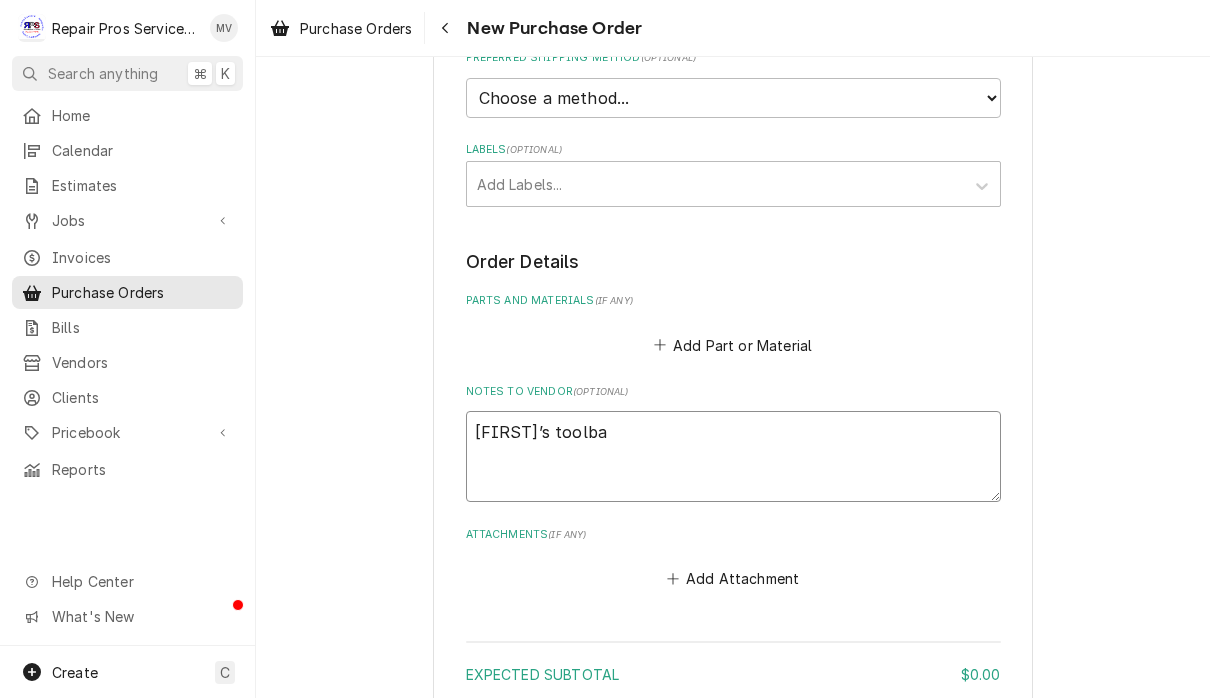 type on "x" 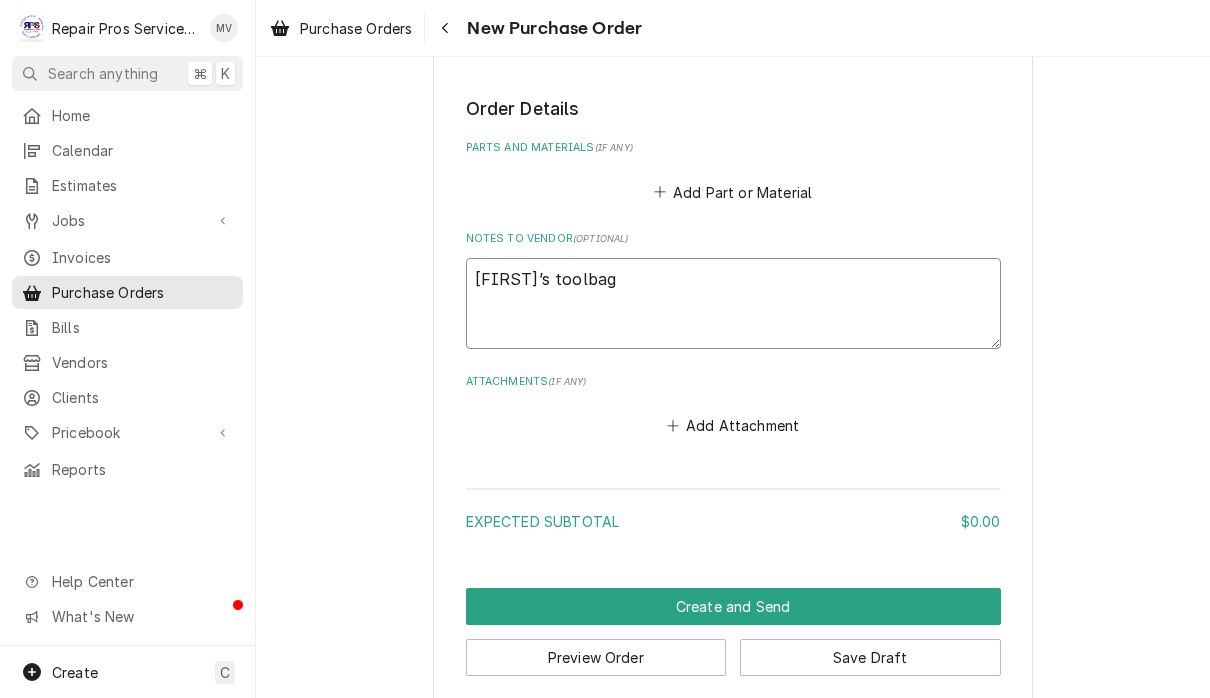 scroll, scrollTop: 717, scrollLeft: 0, axis: vertical 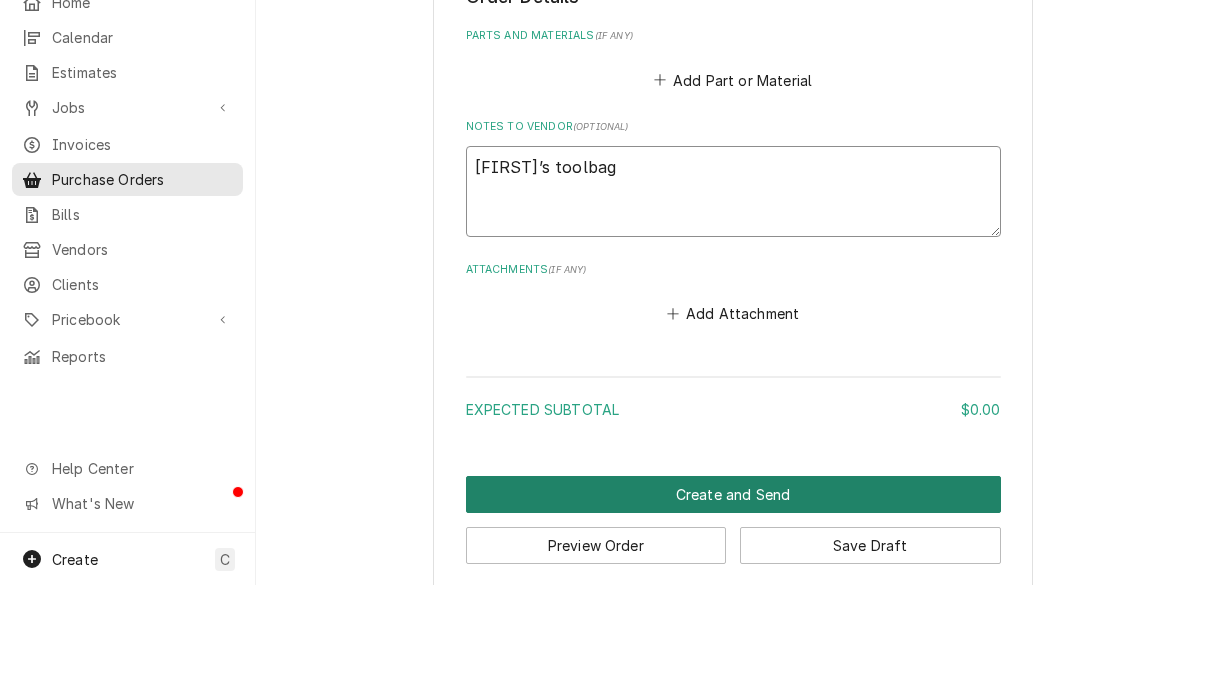 type on "Brian’s toolbag" 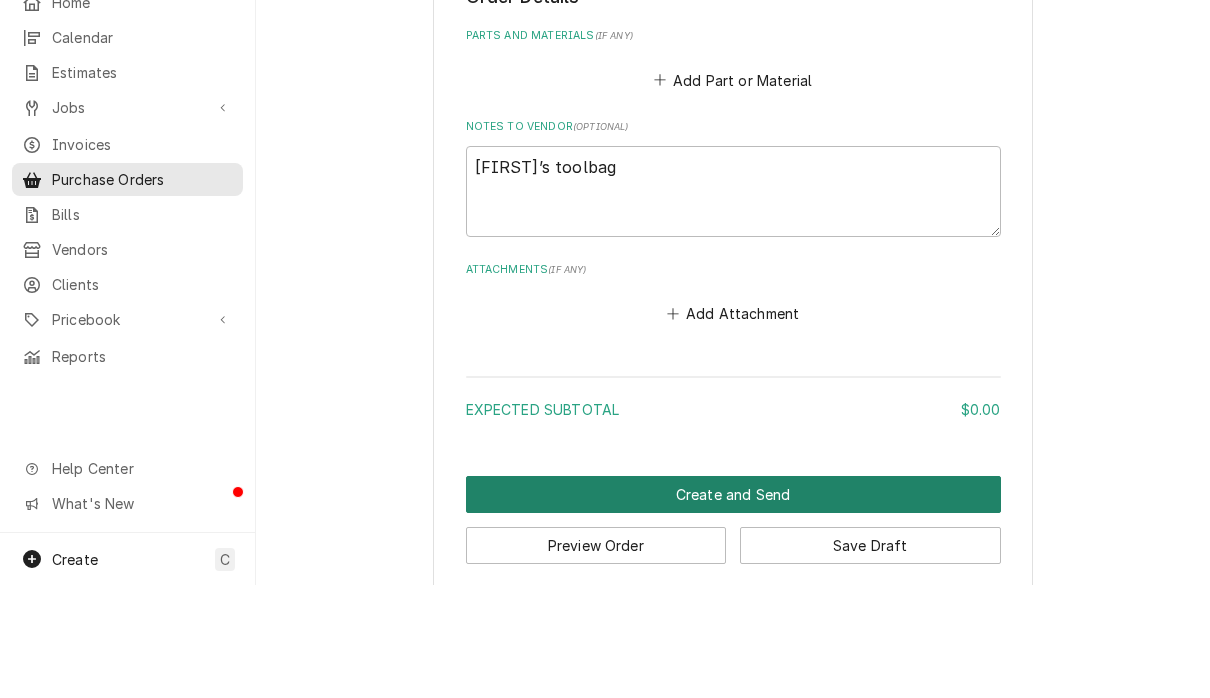 click on "Create and Send" at bounding box center (733, 607) 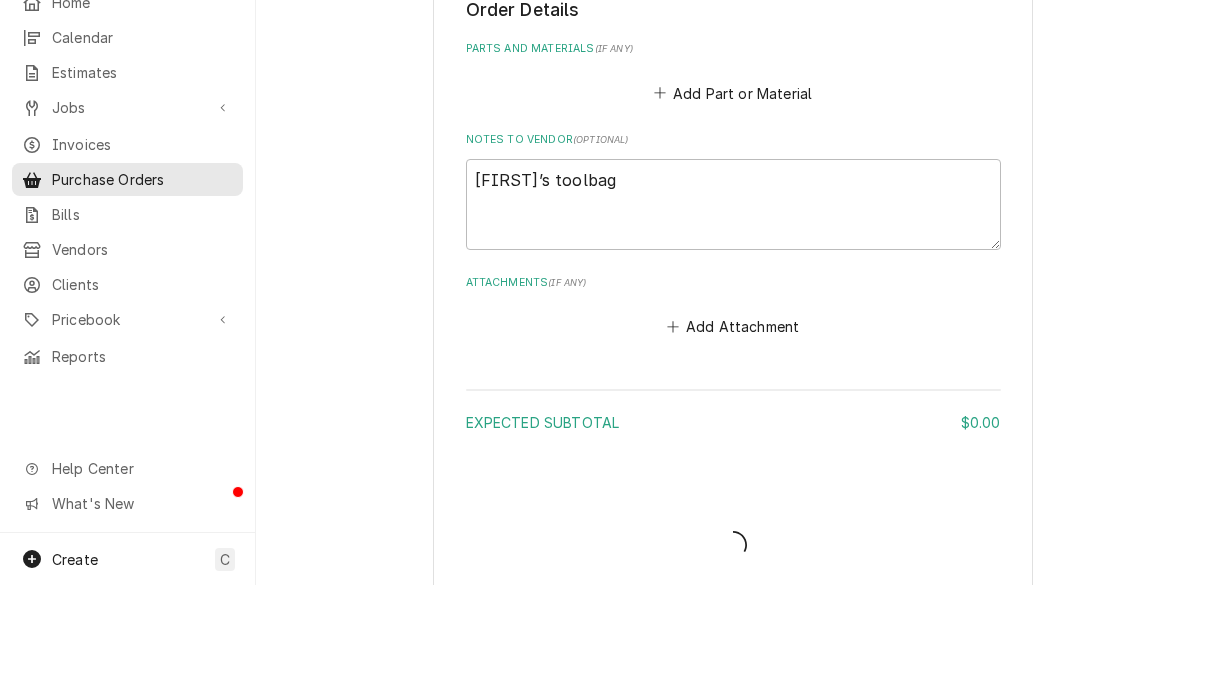 type on "x" 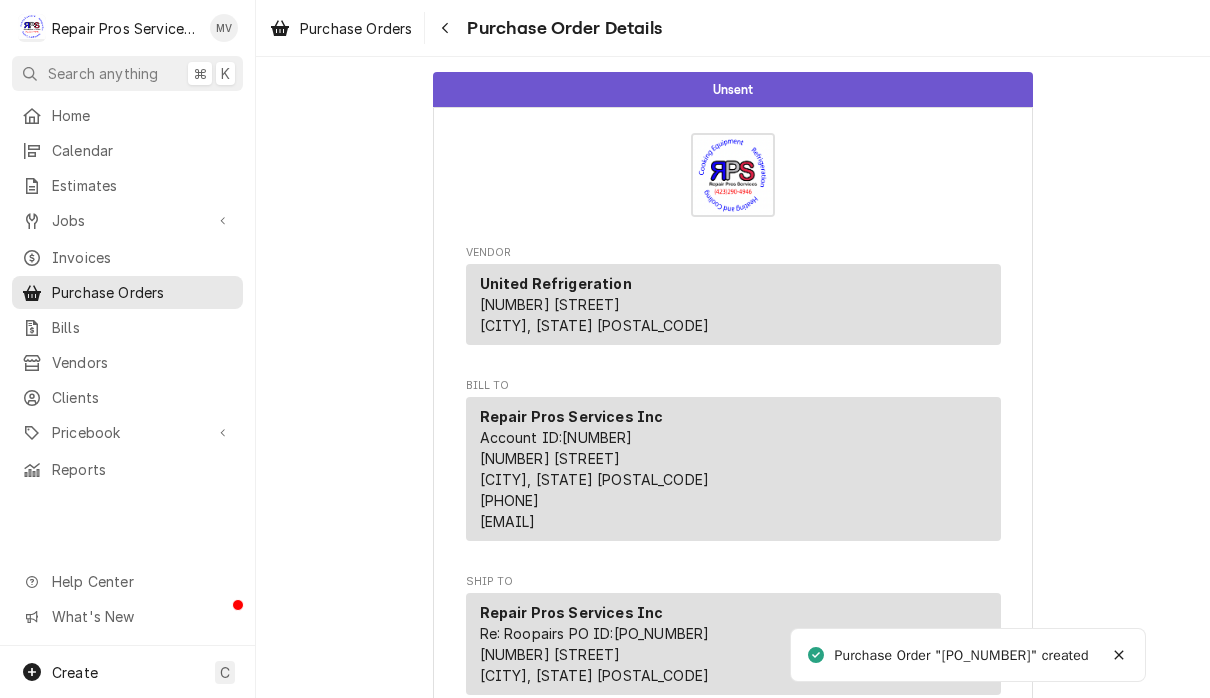 scroll, scrollTop: 0, scrollLeft: 0, axis: both 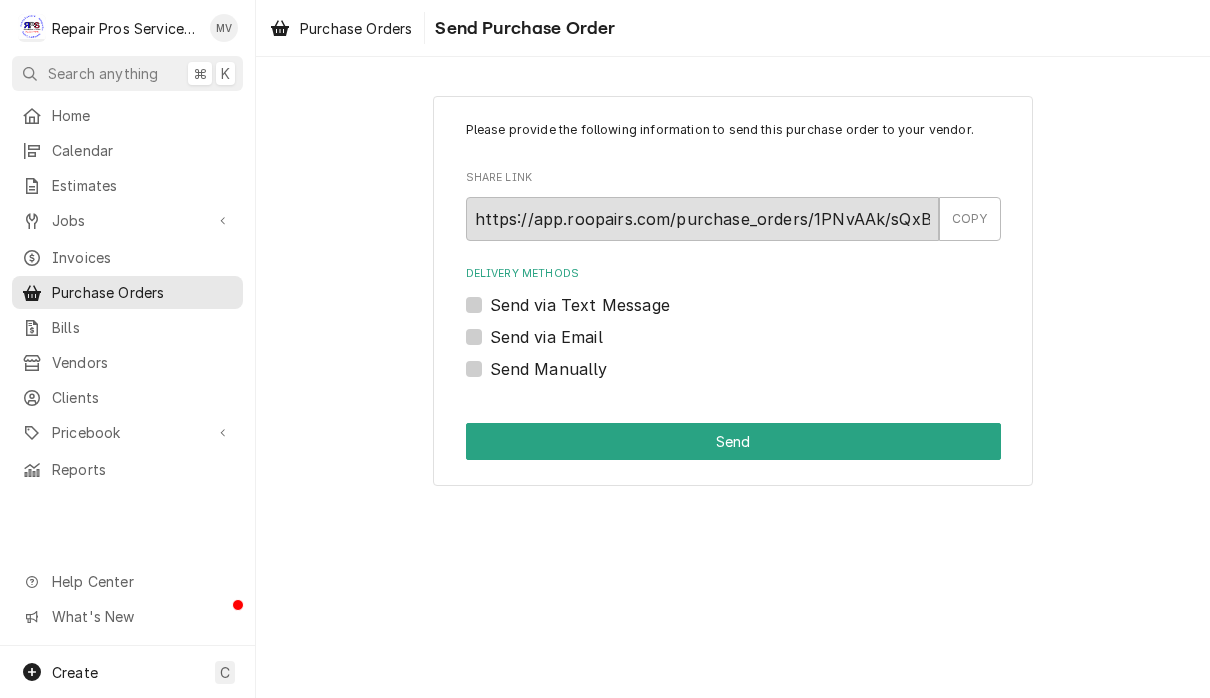 click on "Send Manually" at bounding box center (549, 369) 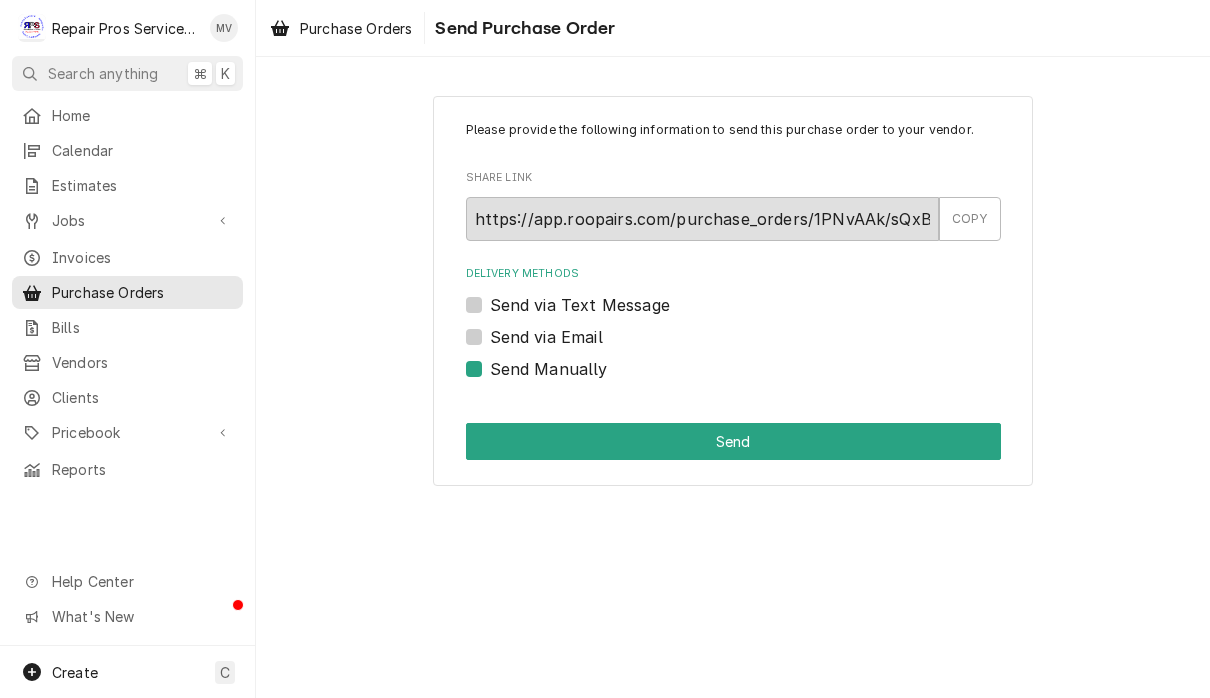 checkbox on "true" 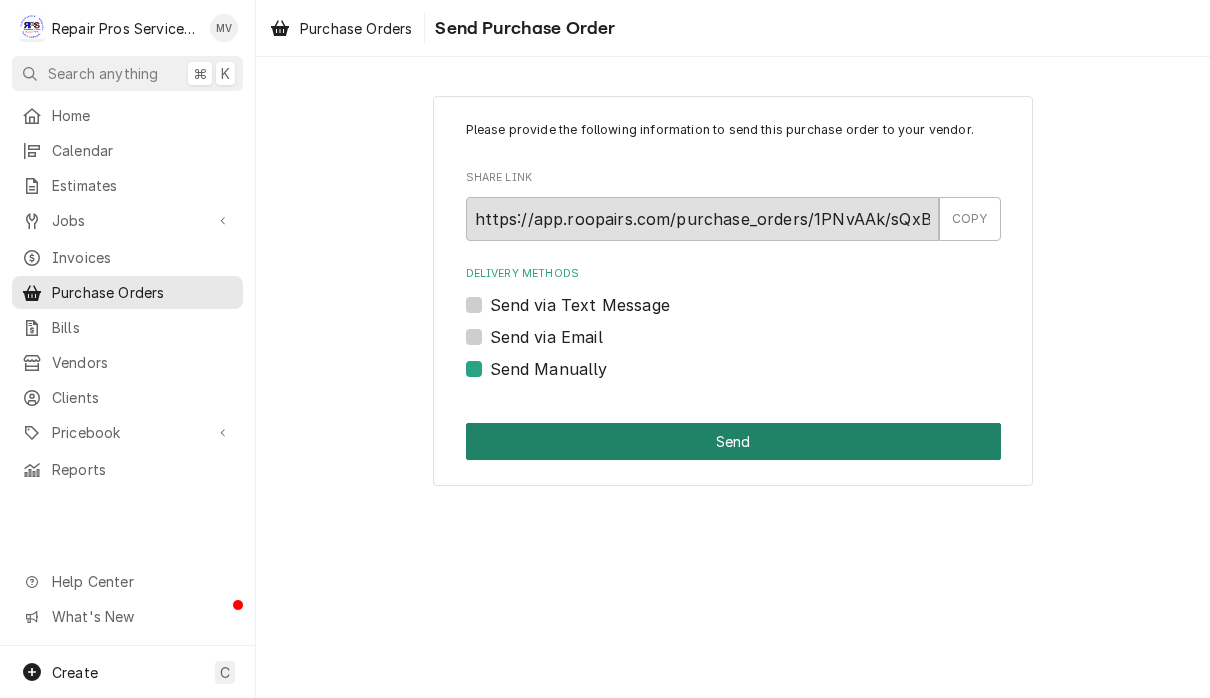 click on "Send" at bounding box center (733, 441) 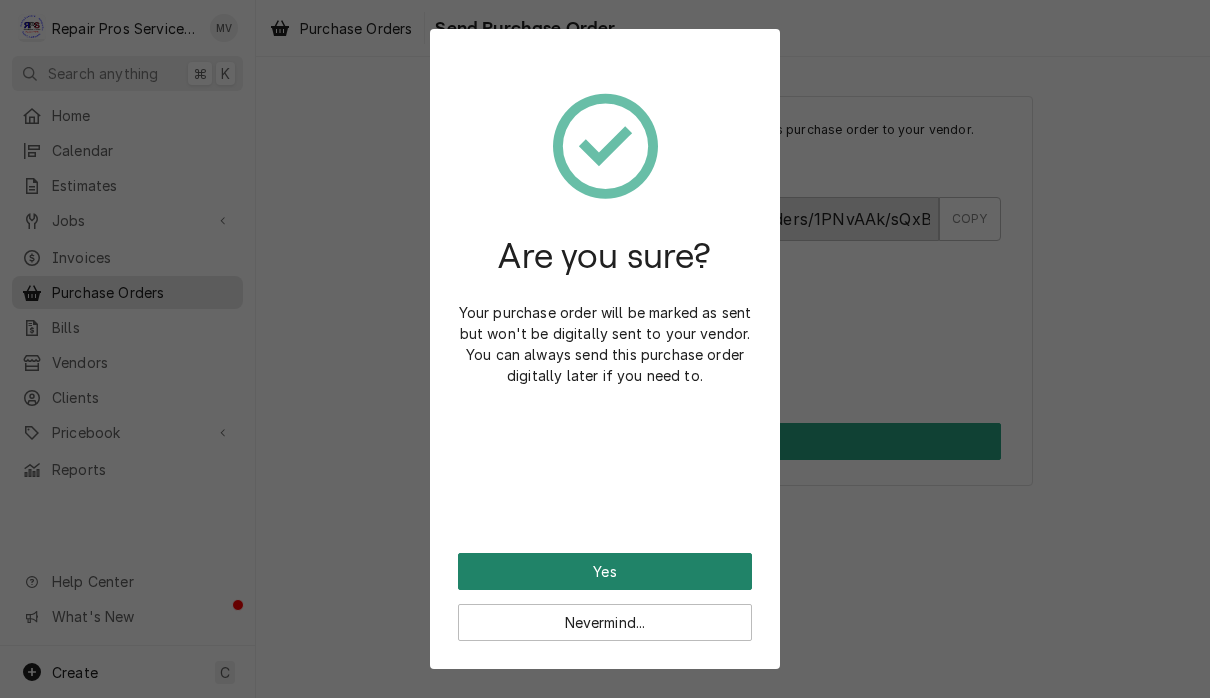 click on "Yes" at bounding box center [605, 571] 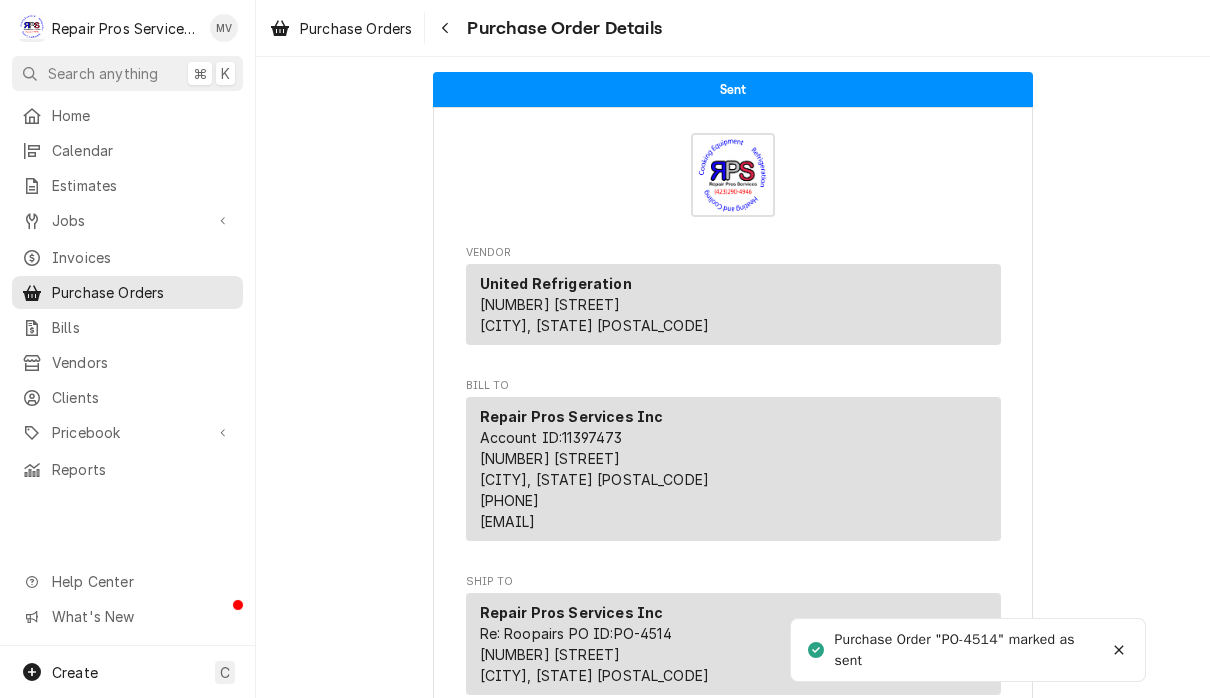 scroll, scrollTop: 0, scrollLeft: 0, axis: both 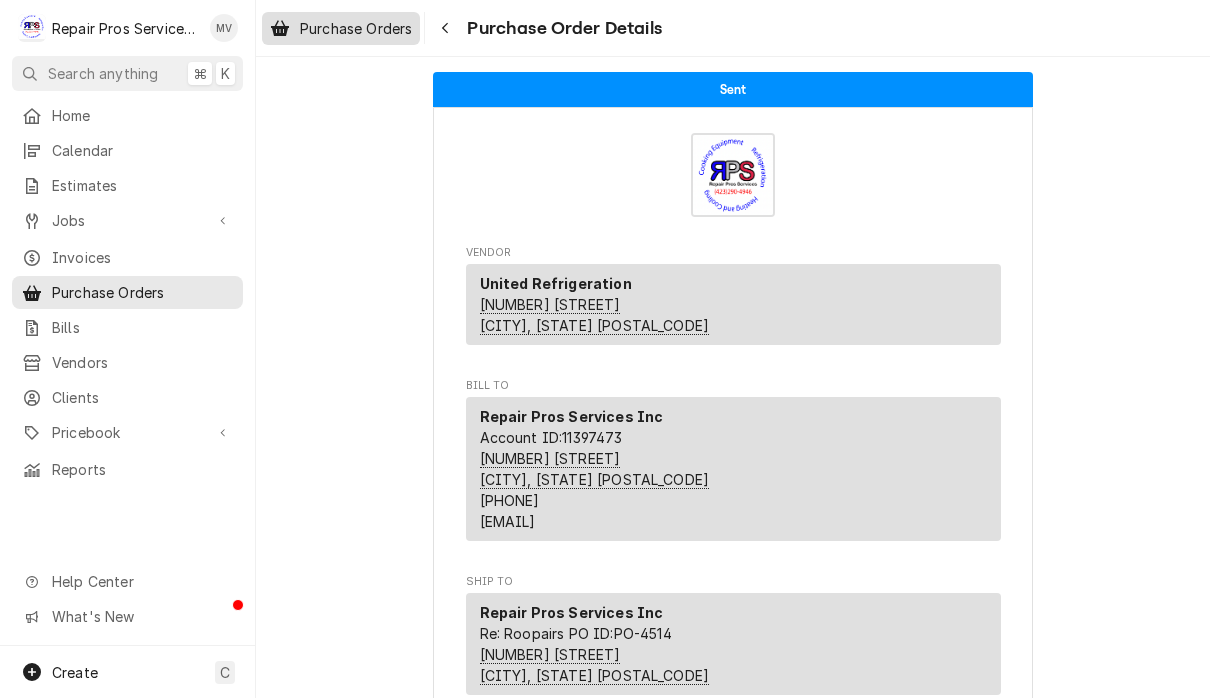 click on "Purchase Orders" at bounding box center (341, 28) 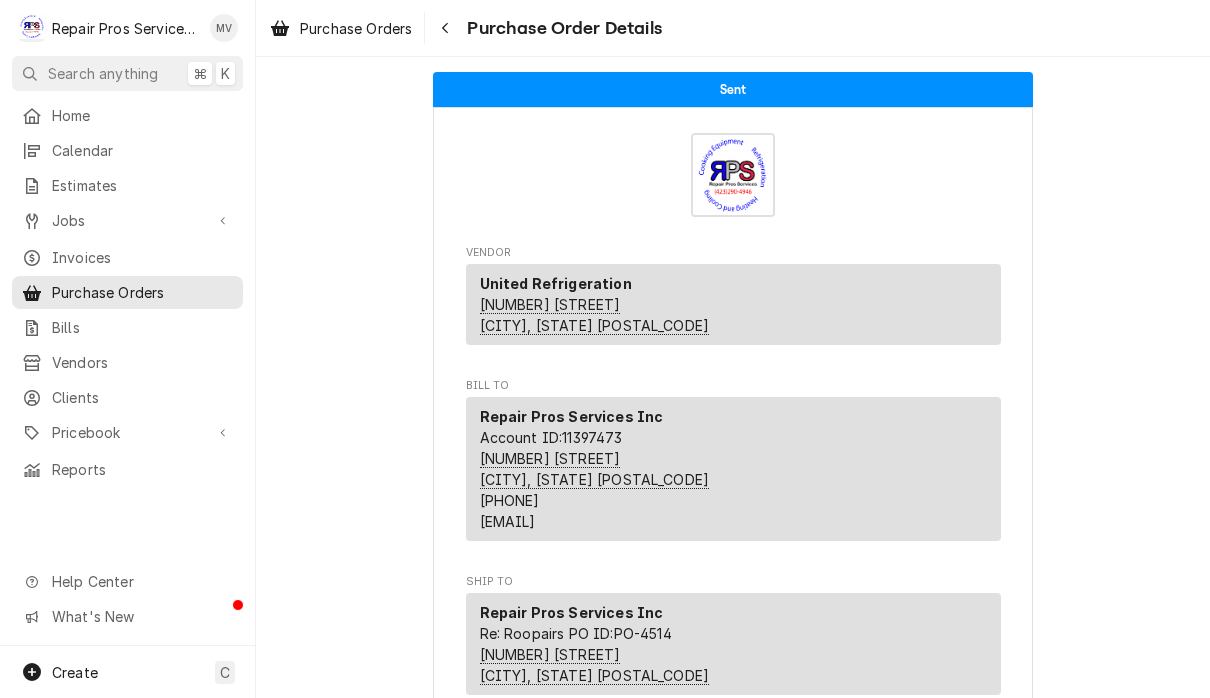 click on "Purchase Orders   Purchase Order Details" at bounding box center [733, 28] 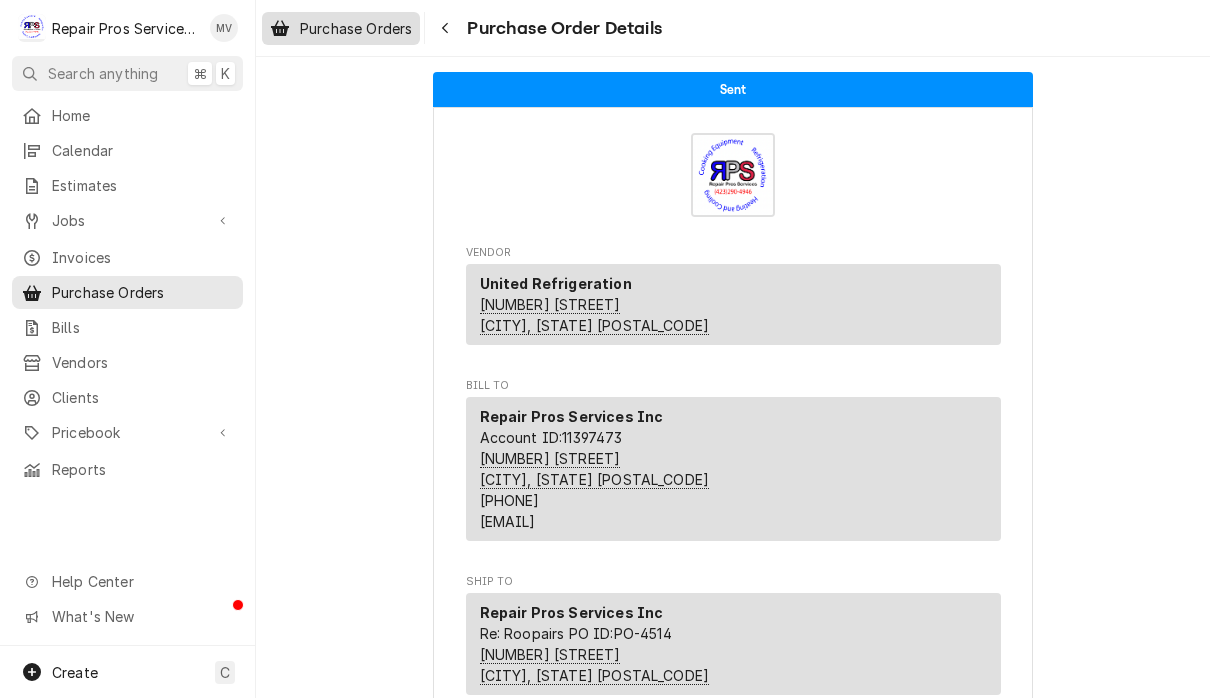 click on "Purchase Orders" at bounding box center (341, 28) 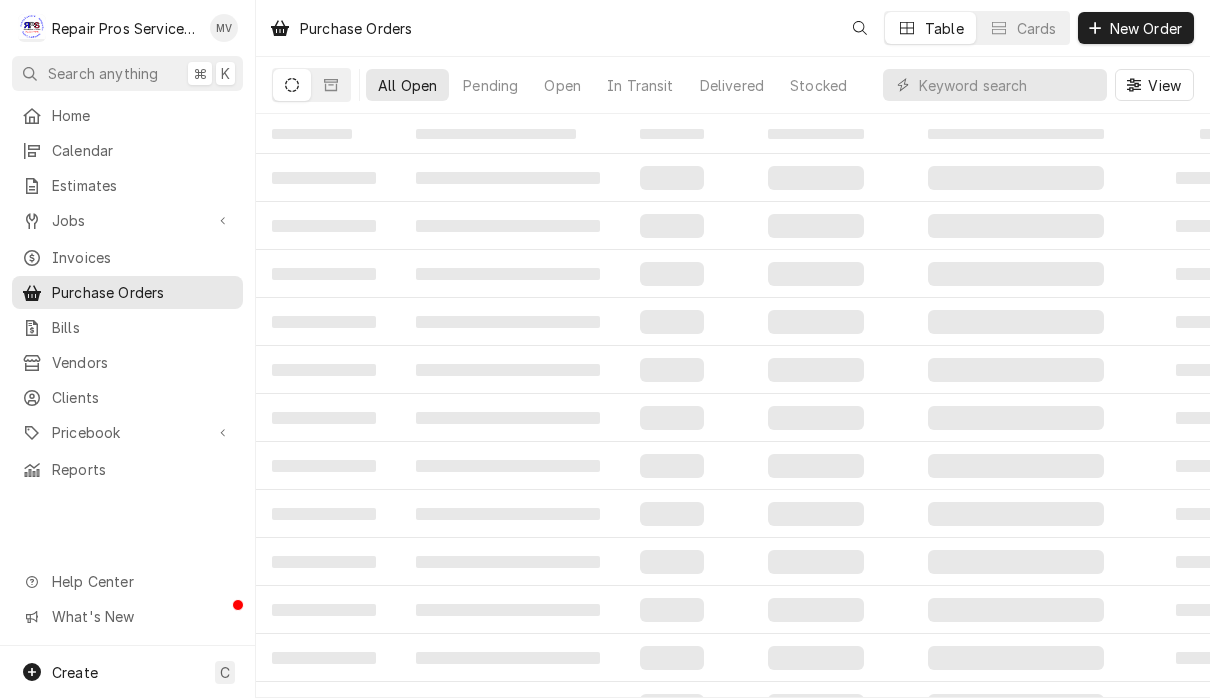 scroll, scrollTop: 0, scrollLeft: 0, axis: both 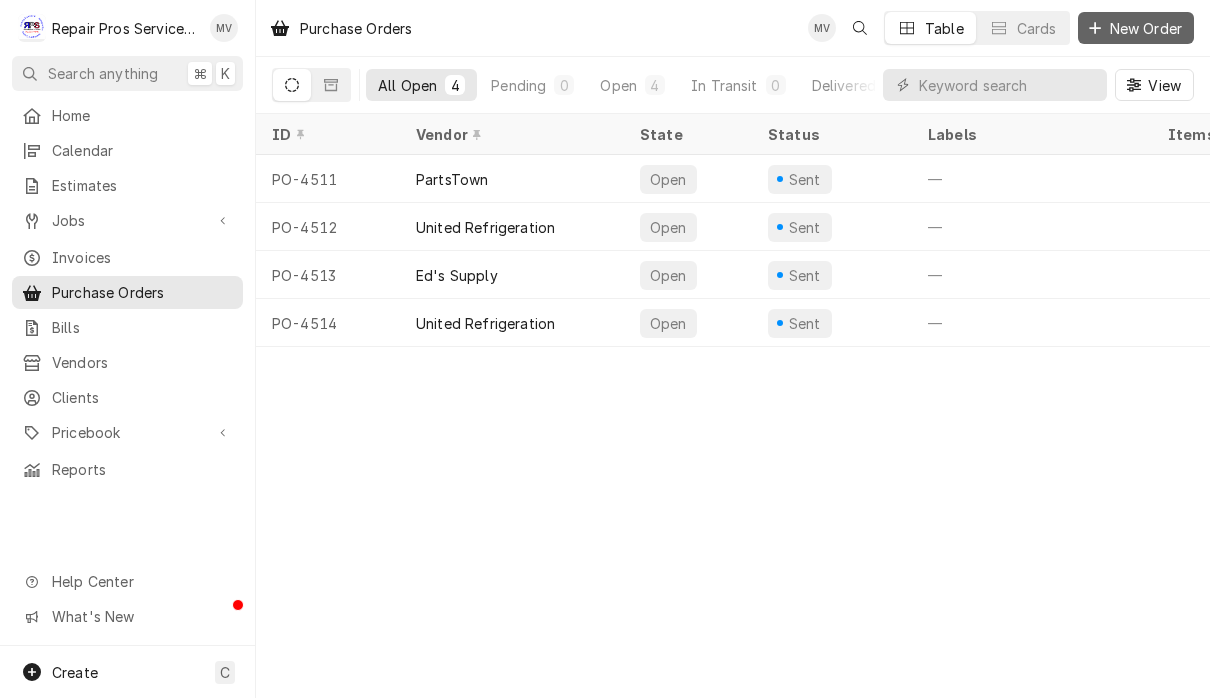 click on "New Order" at bounding box center [1146, 28] 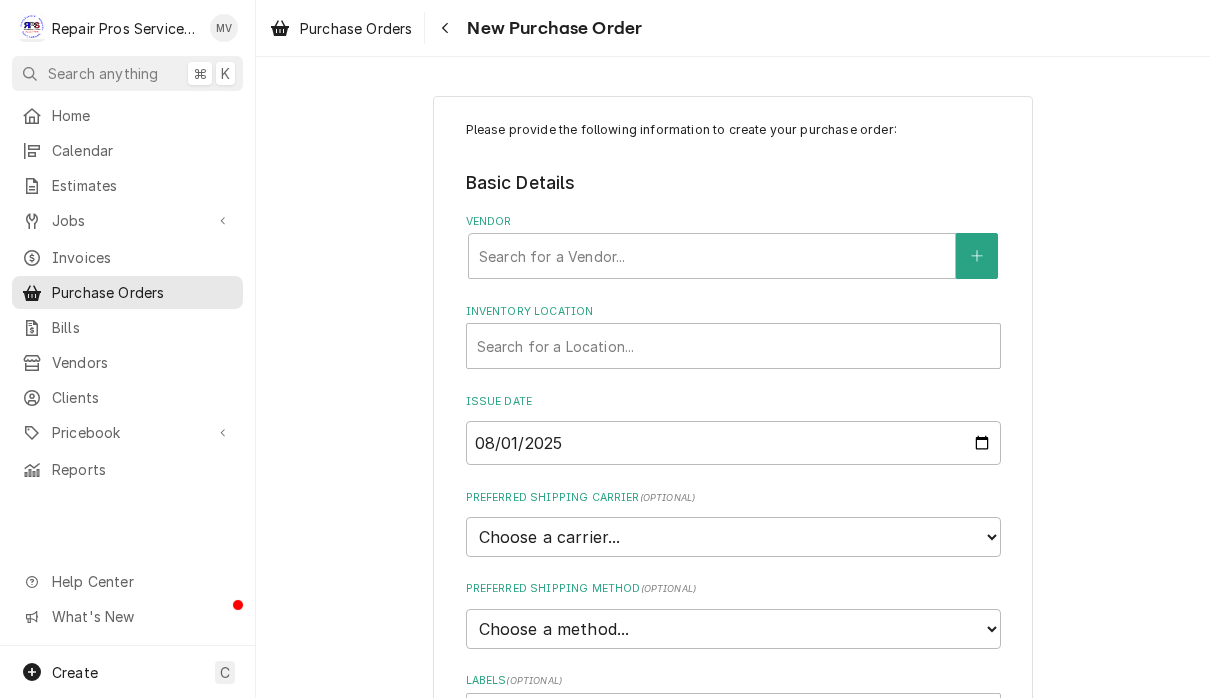 scroll, scrollTop: 0, scrollLeft: 0, axis: both 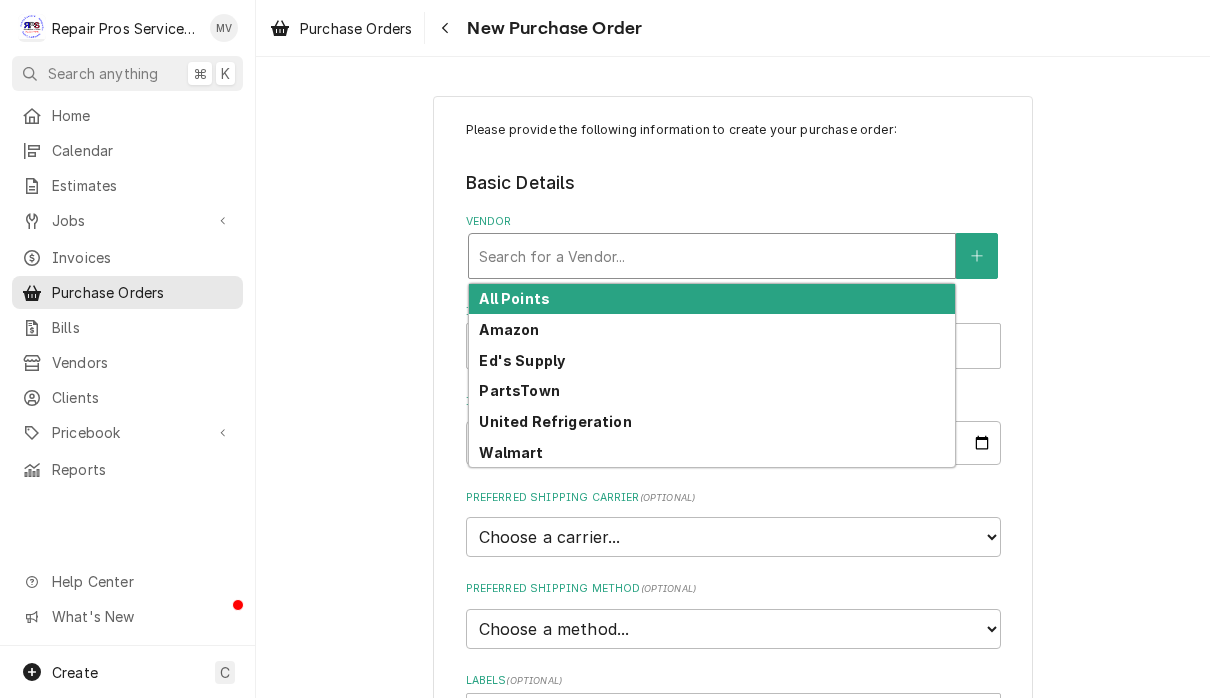 click on "All Points" at bounding box center [712, 299] 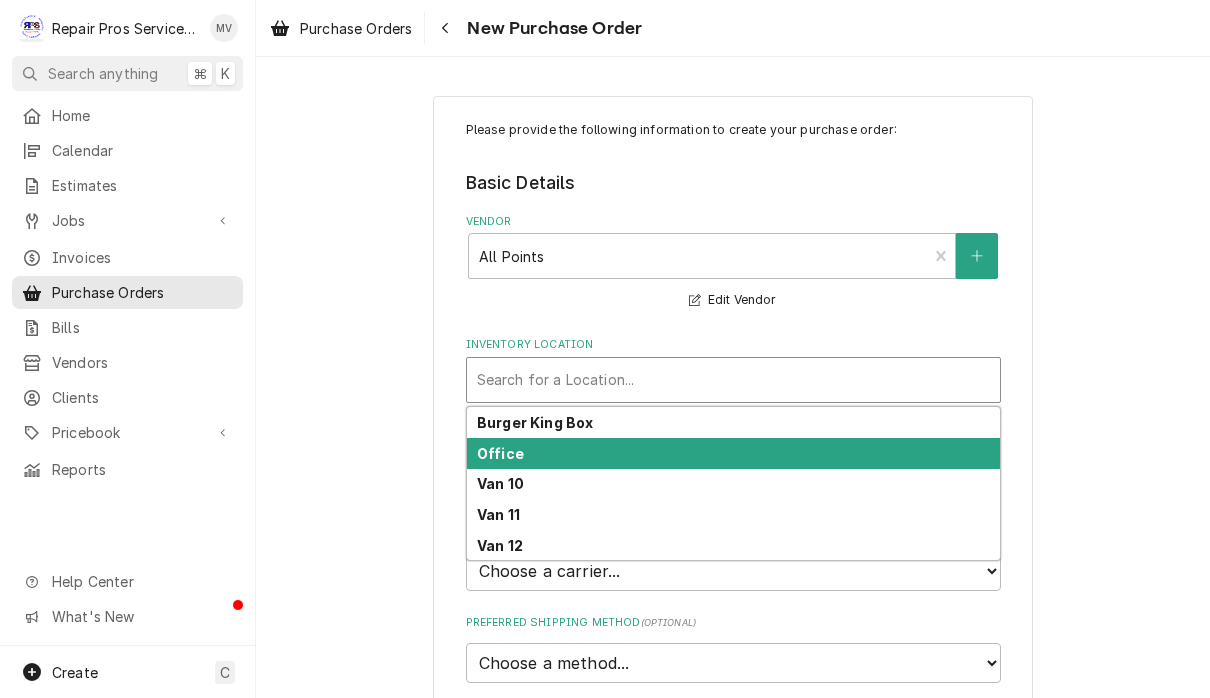 click on "Office" at bounding box center (500, 453) 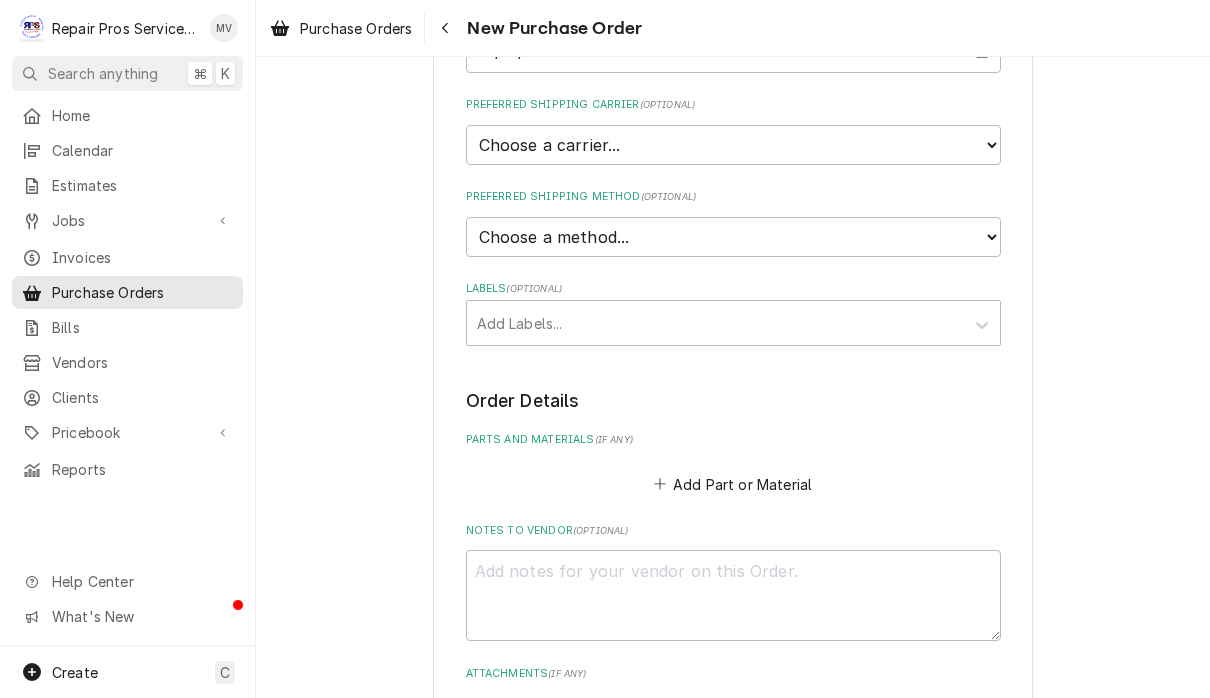scroll, scrollTop: 422, scrollLeft: 0, axis: vertical 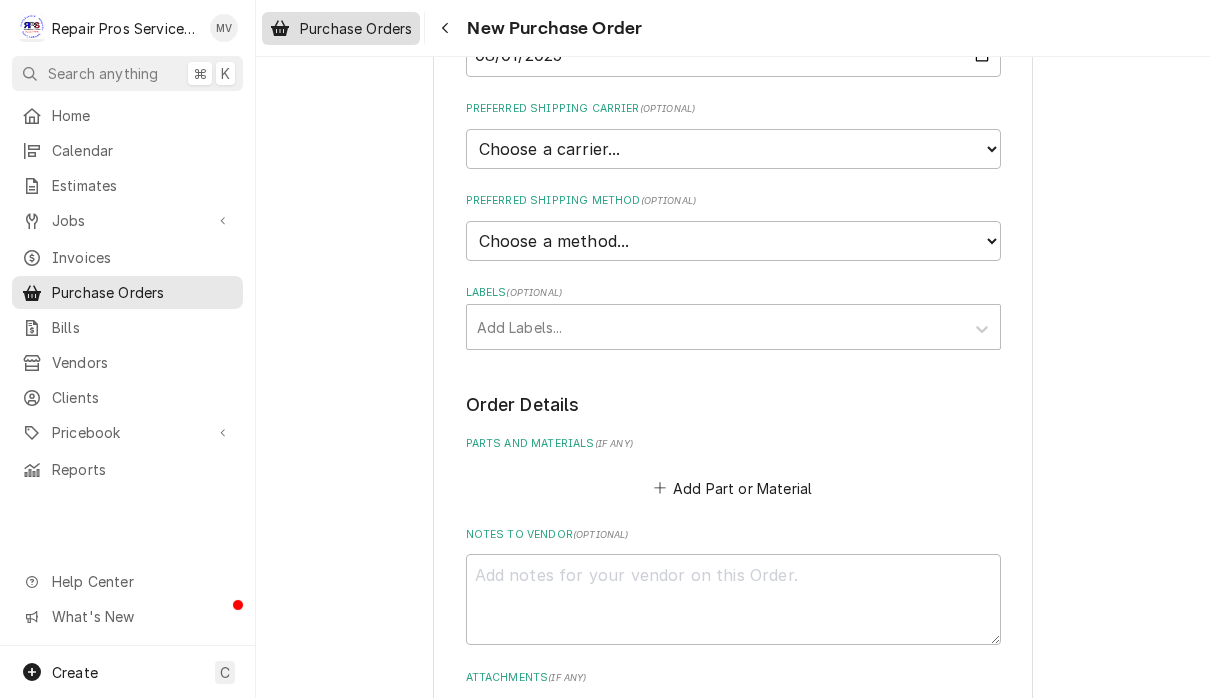 click on "Purchase Orders" at bounding box center [356, 28] 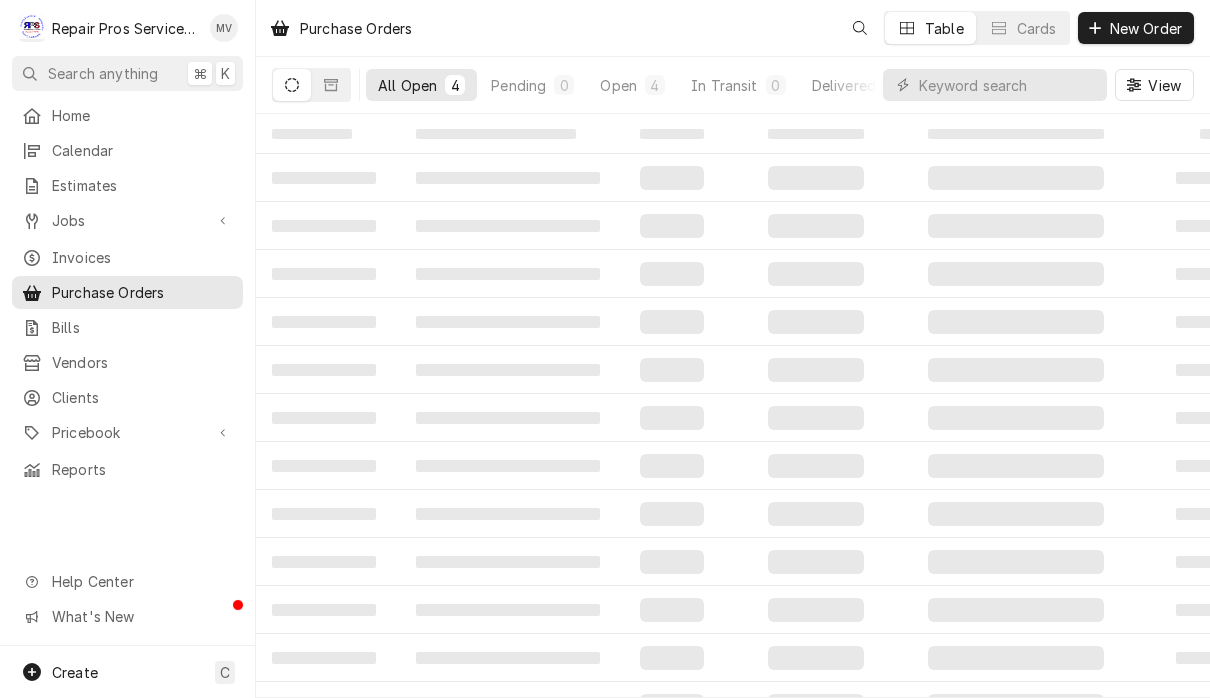 scroll, scrollTop: 0, scrollLeft: 0, axis: both 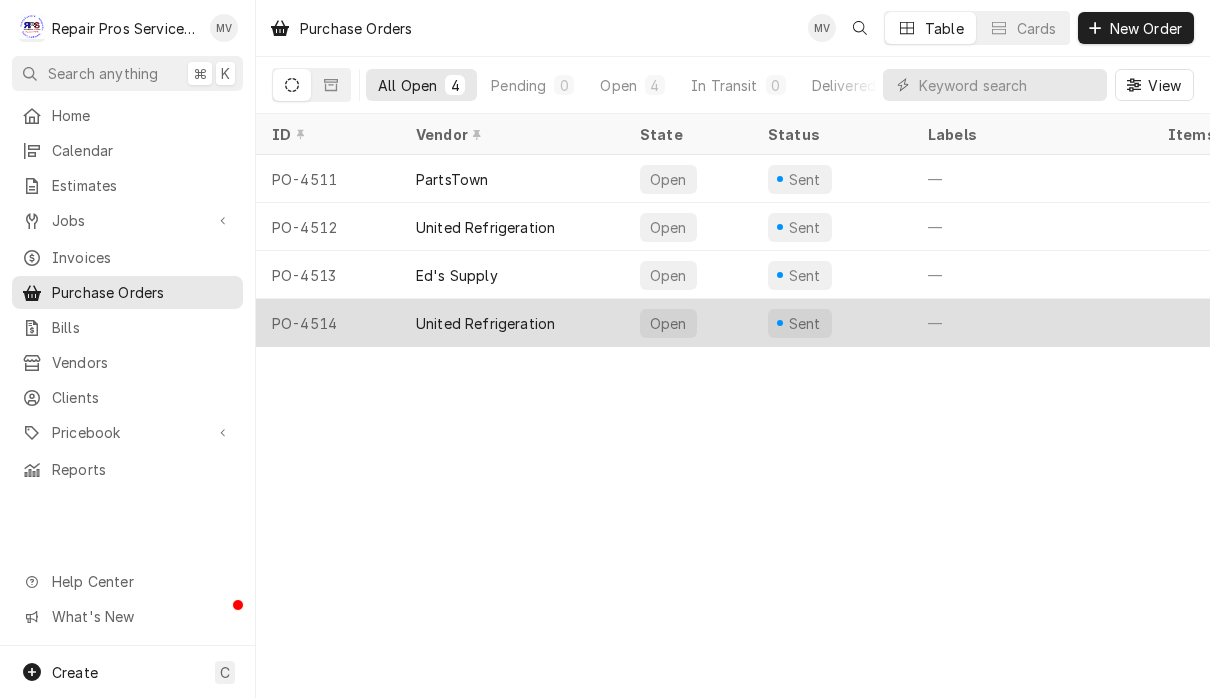 click on "United Refrigeration" at bounding box center [485, 323] 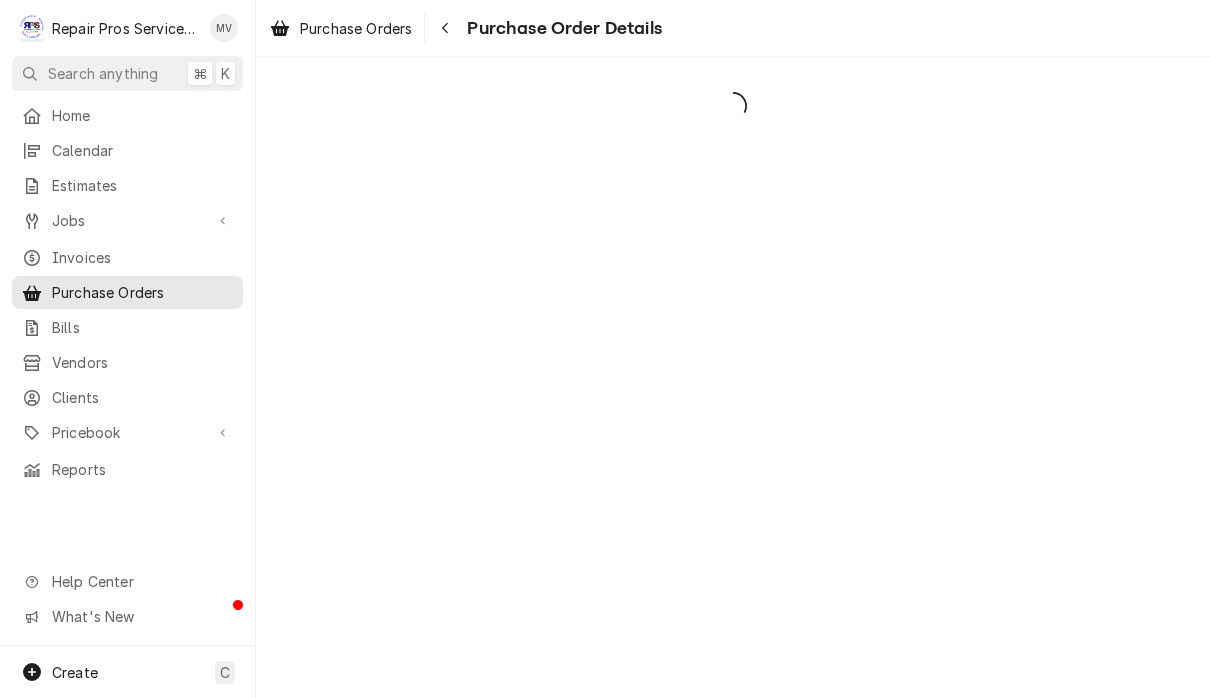 scroll, scrollTop: 0, scrollLeft: 0, axis: both 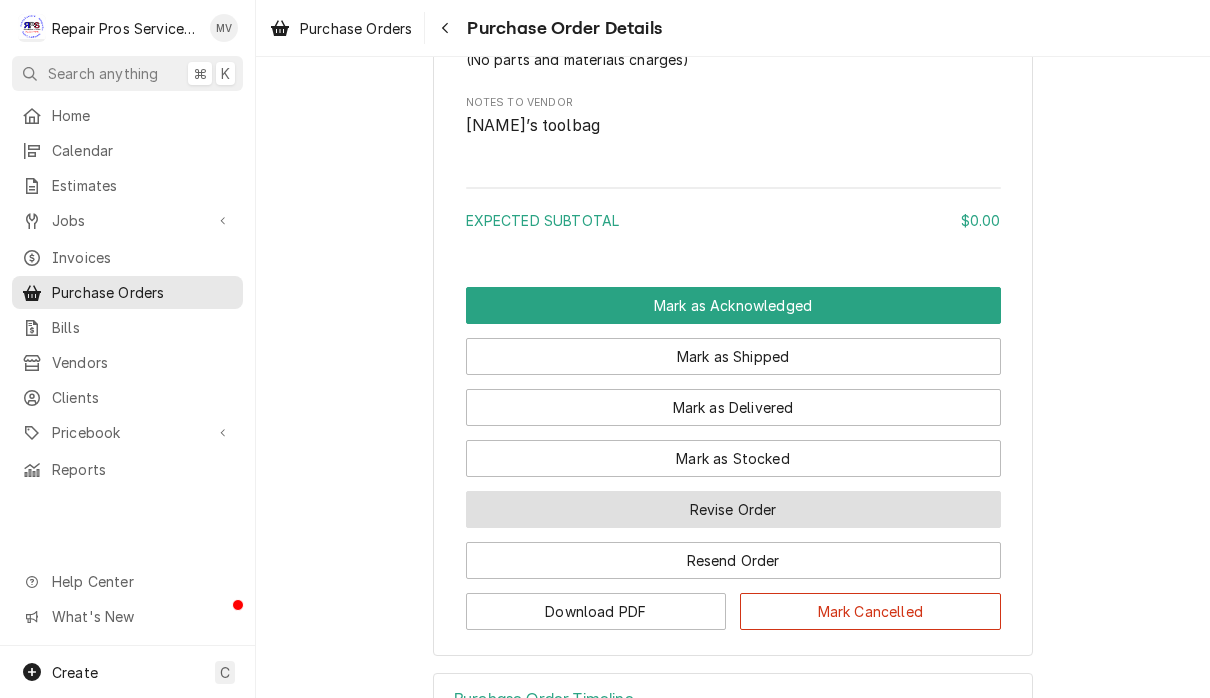 click on "Revise Order" at bounding box center [733, 509] 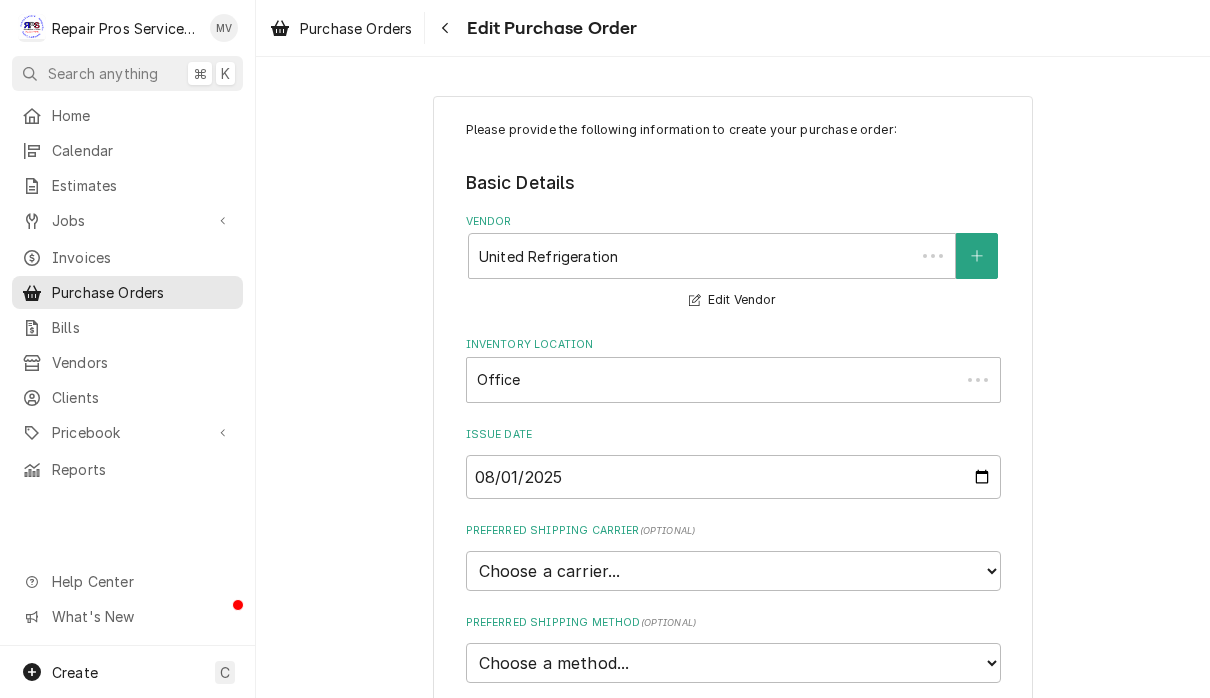 scroll, scrollTop: 0, scrollLeft: 0, axis: both 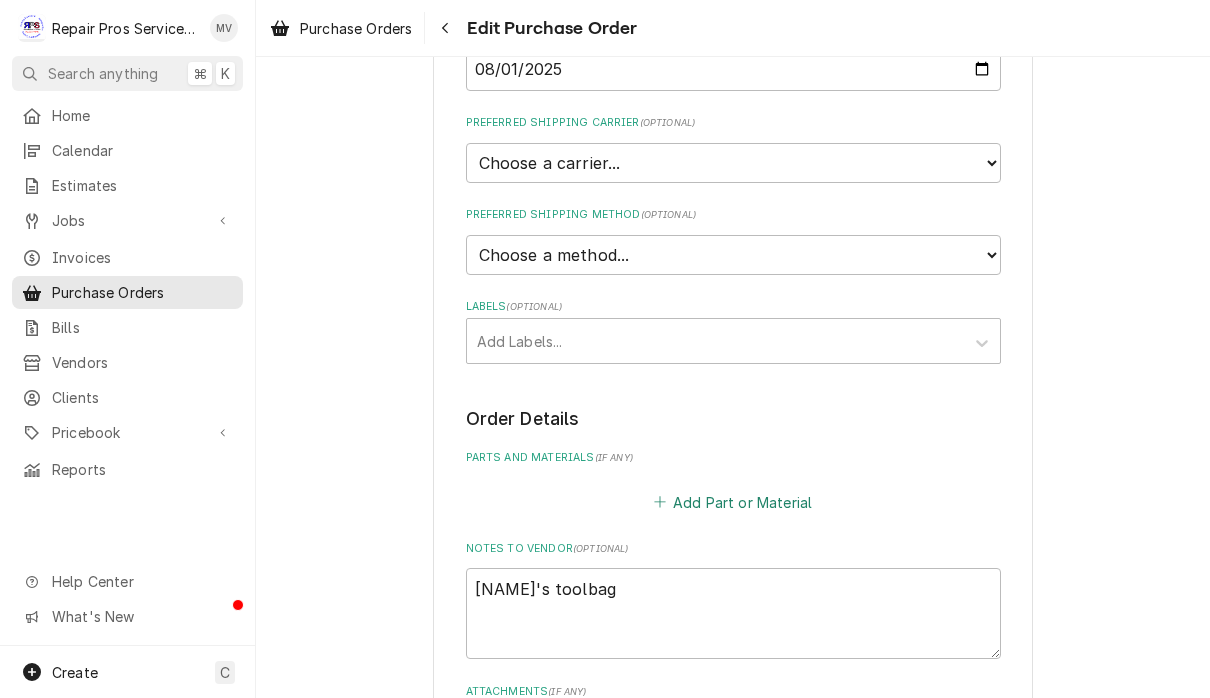 click 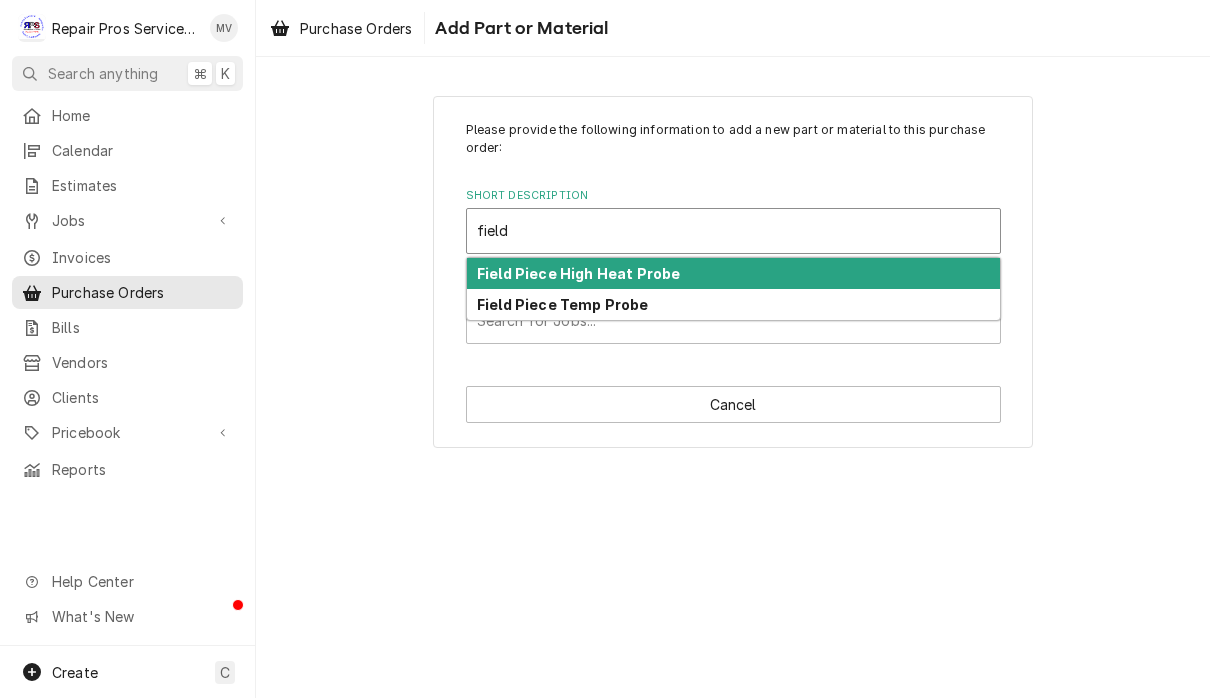 type on "field" 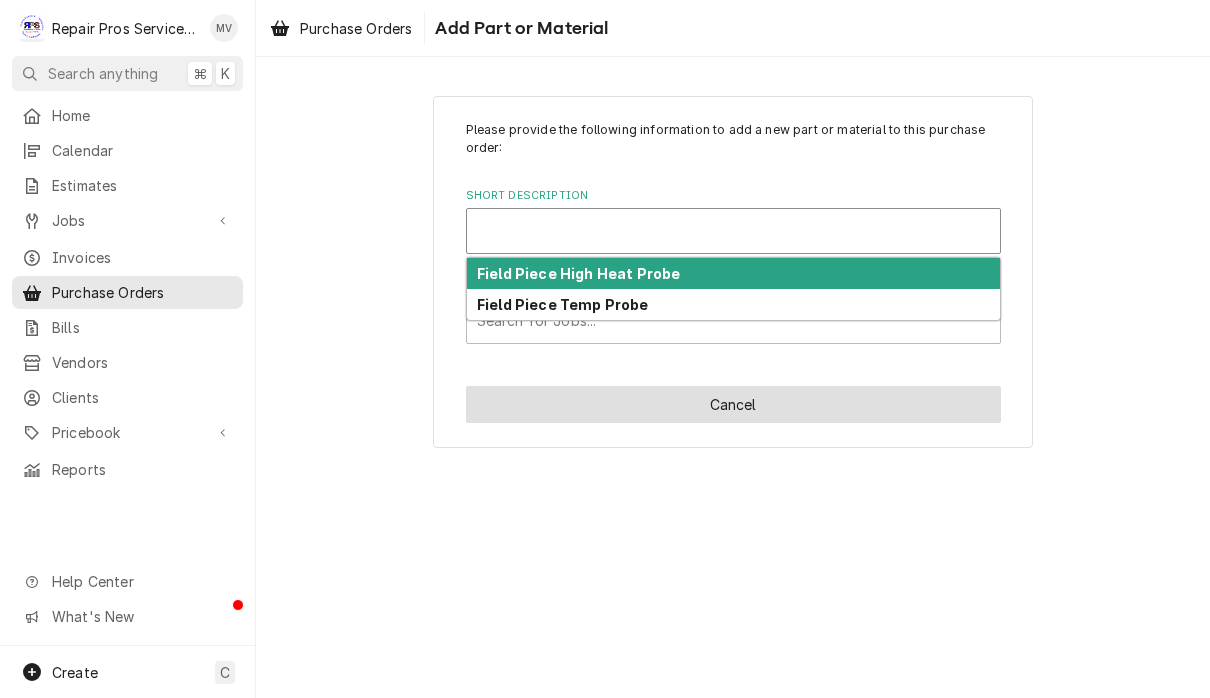 click on "Cancel" at bounding box center [733, 404] 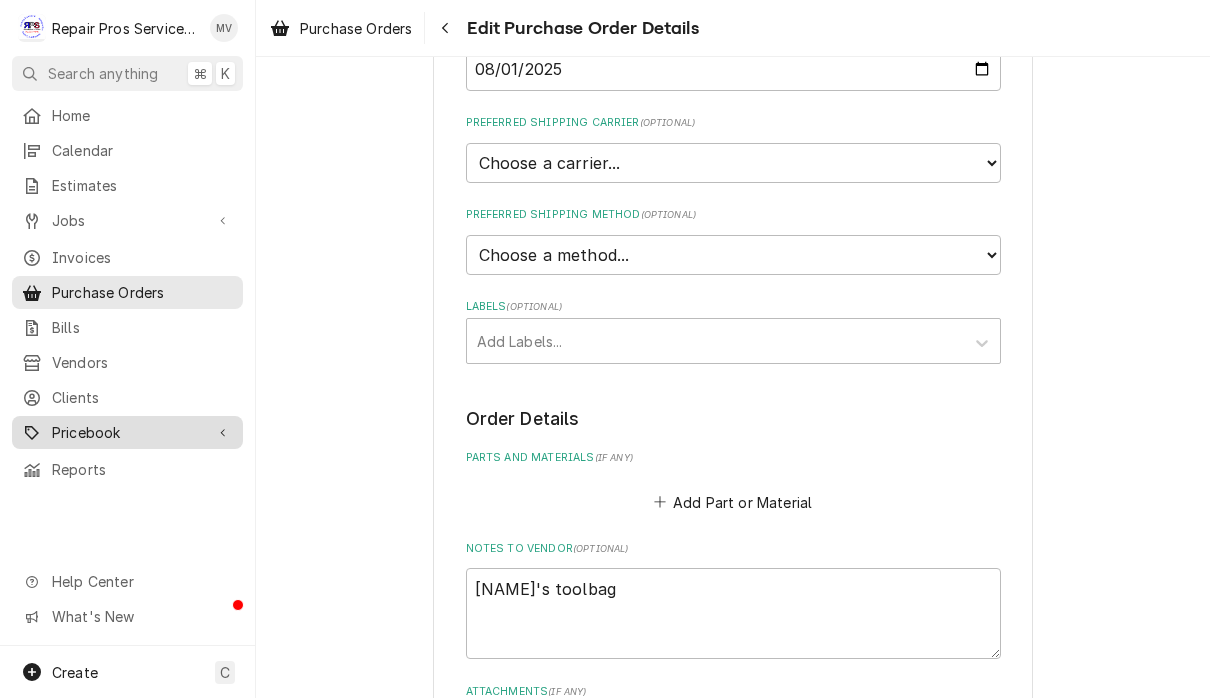 click on "Pricebook" at bounding box center [127, 432] 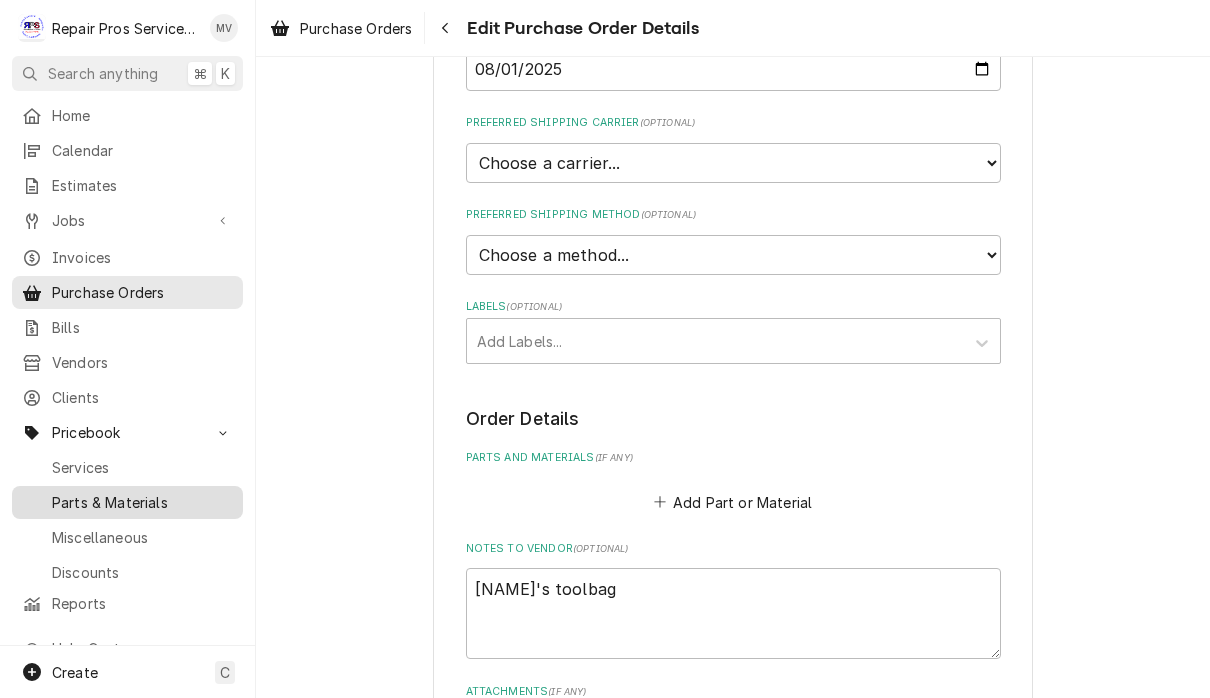 click on "Parts & Materials" at bounding box center (142, 502) 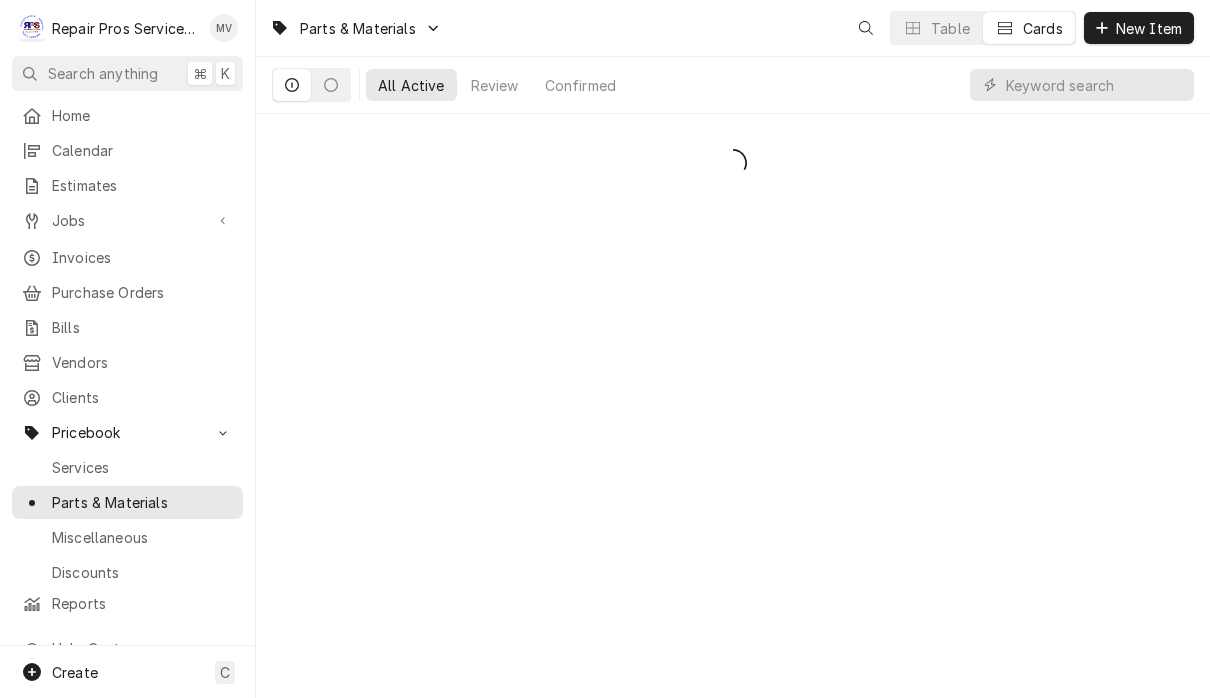 scroll, scrollTop: 0, scrollLeft: 0, axis: both 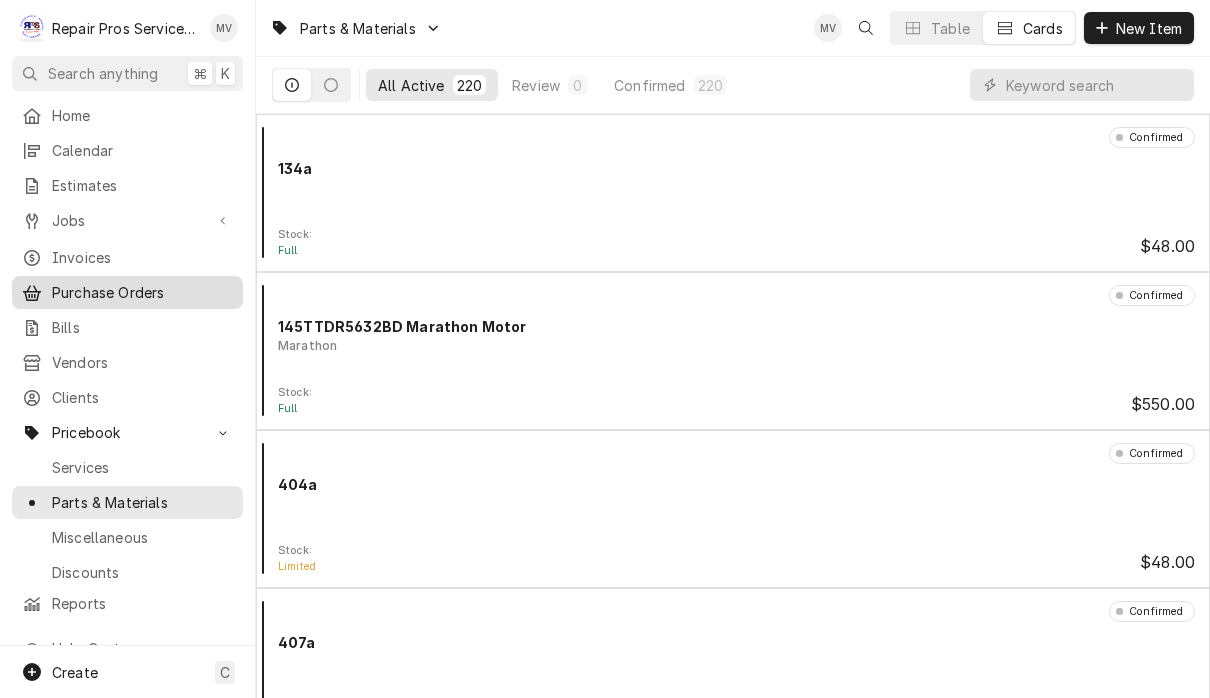 click on "Purchase Orders" at bounding box center (142, 292) 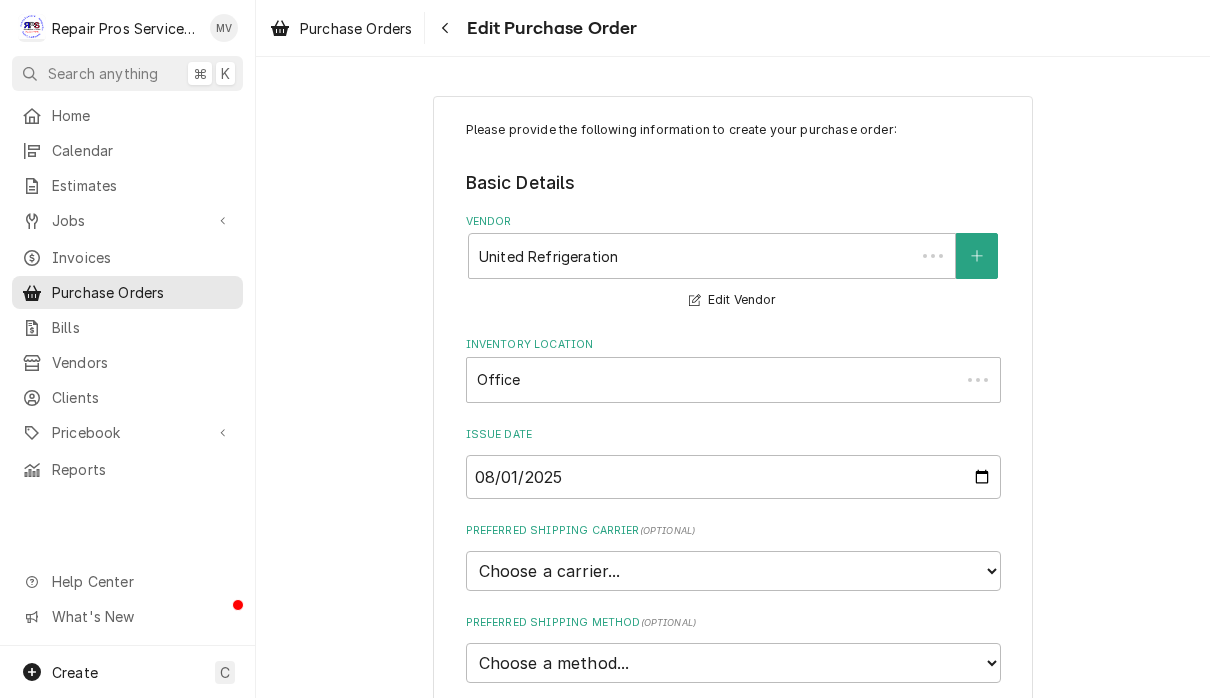 scroll, scrollTop: 0, scrollLeft: 0, axis: both 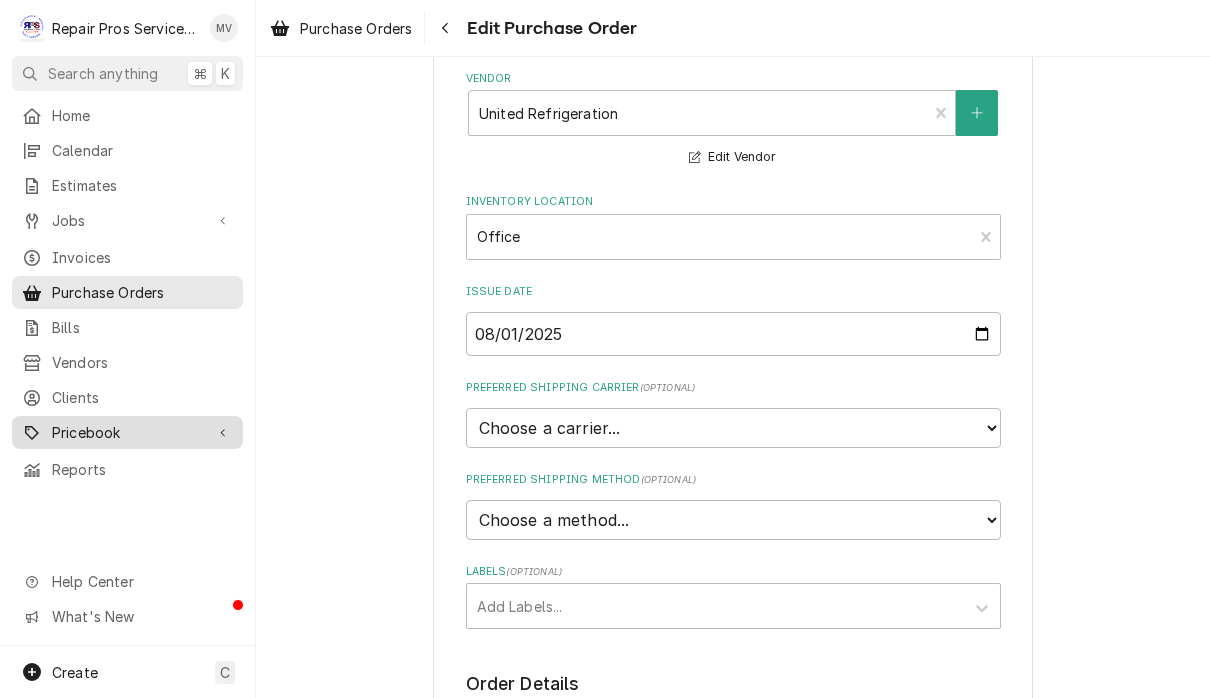 click on "Pricebook" at bounding box center (127, 432) 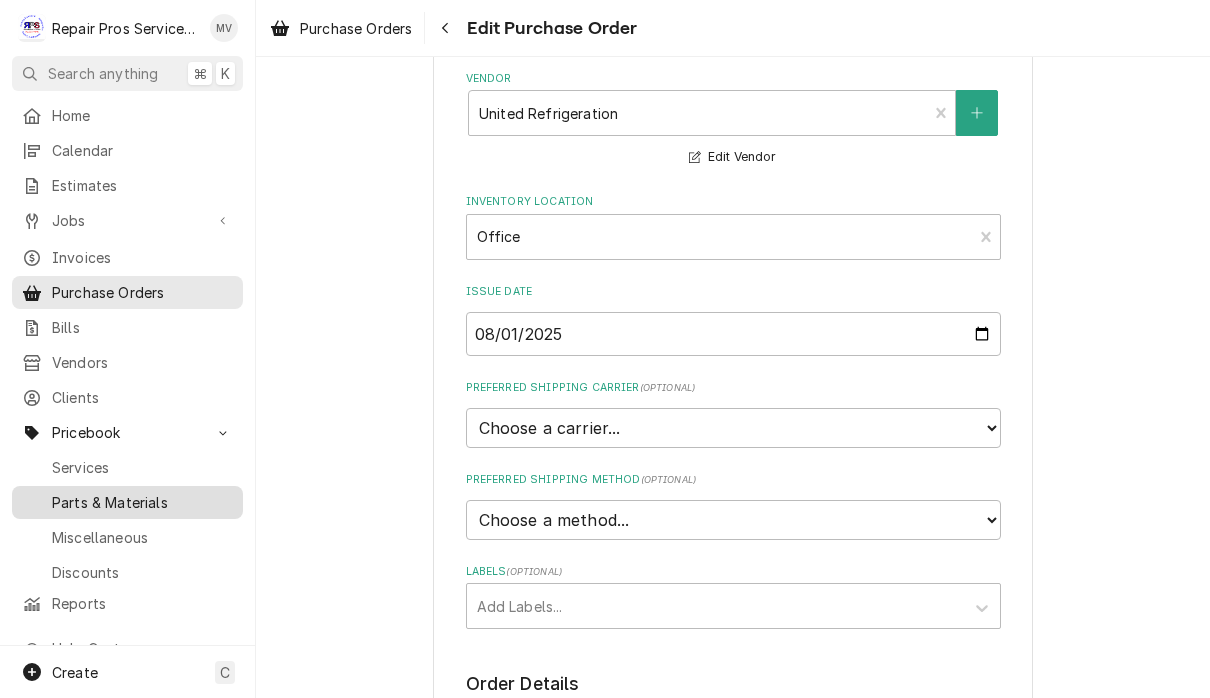 click on "Parts & Materials" at bounding box center [142, 502] 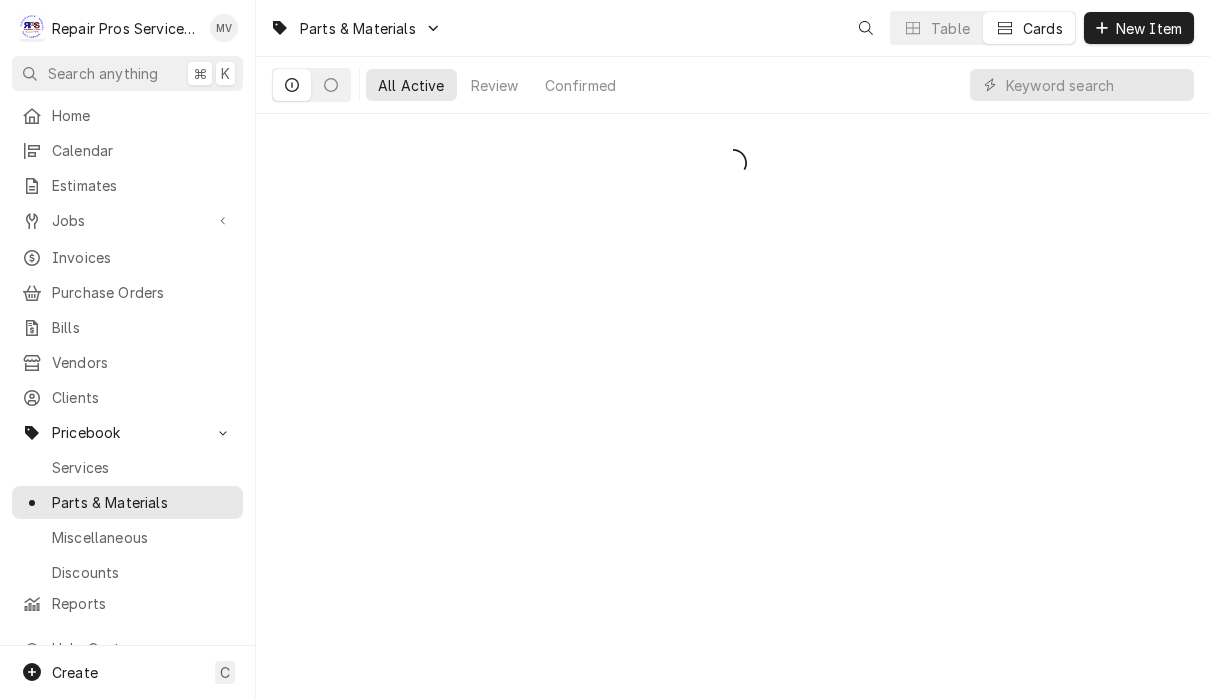 scroll, scrollTop: 0, scrollLeft: 0, axis: both 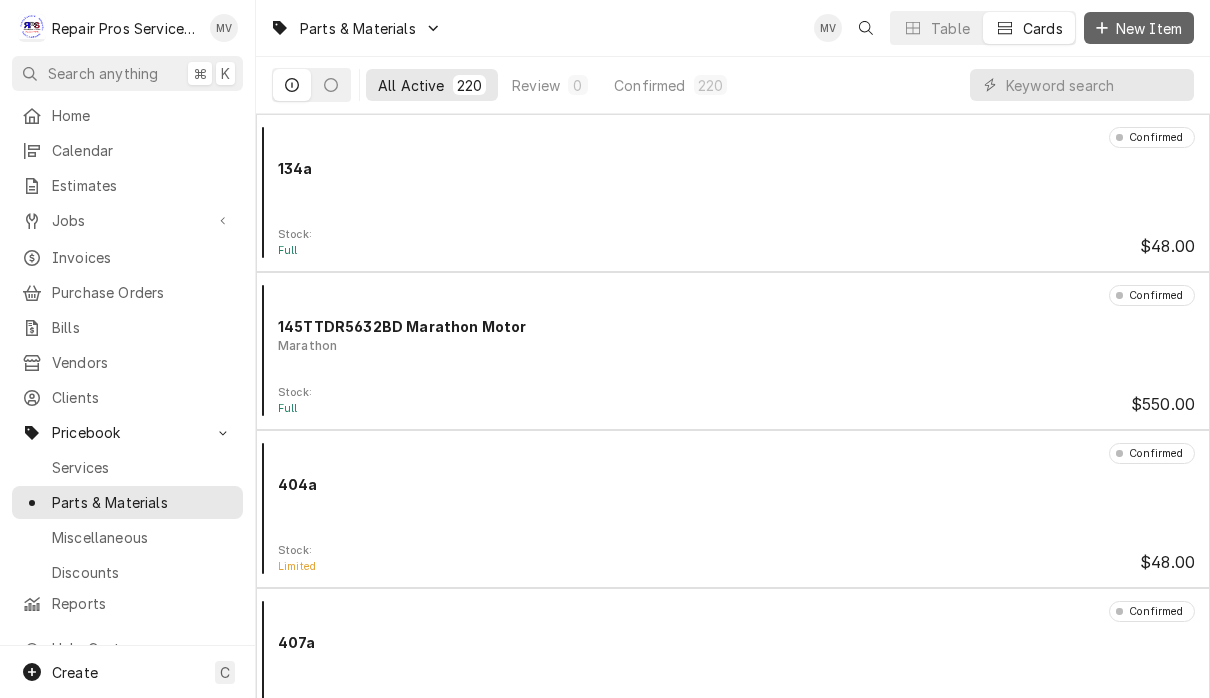 click on "New Item" at bounding box center (1149, 28) 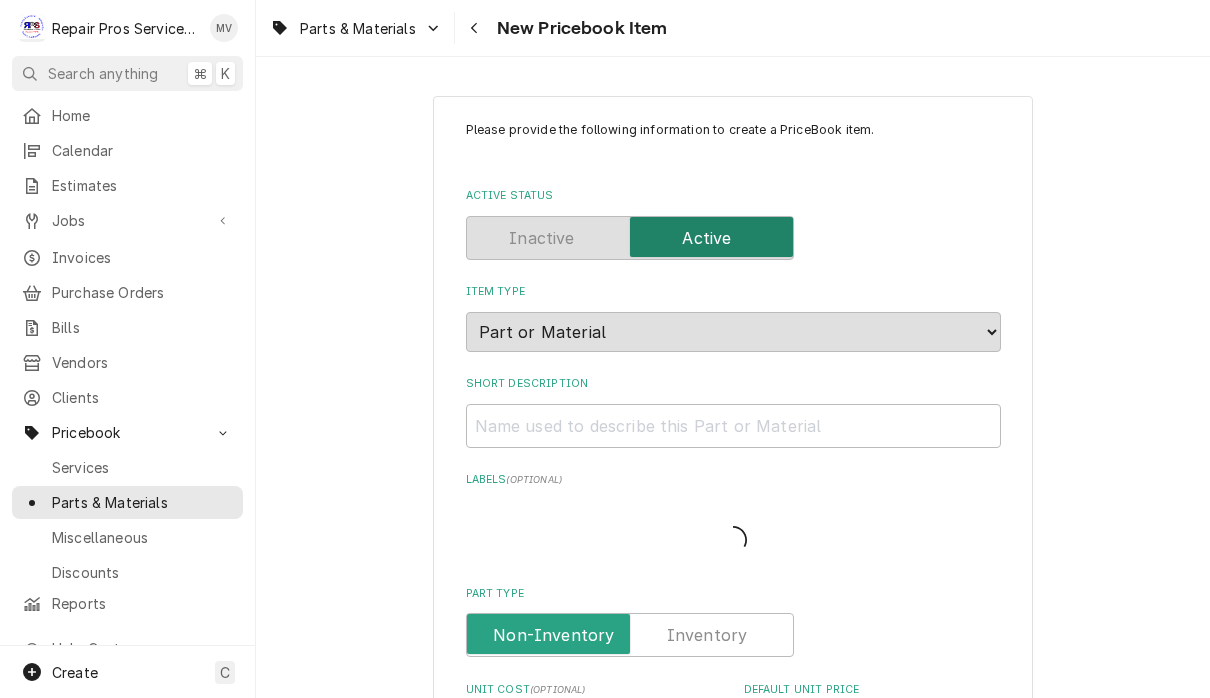 scroll, scrollTop: 0, scrollLeft: 0, axis: both 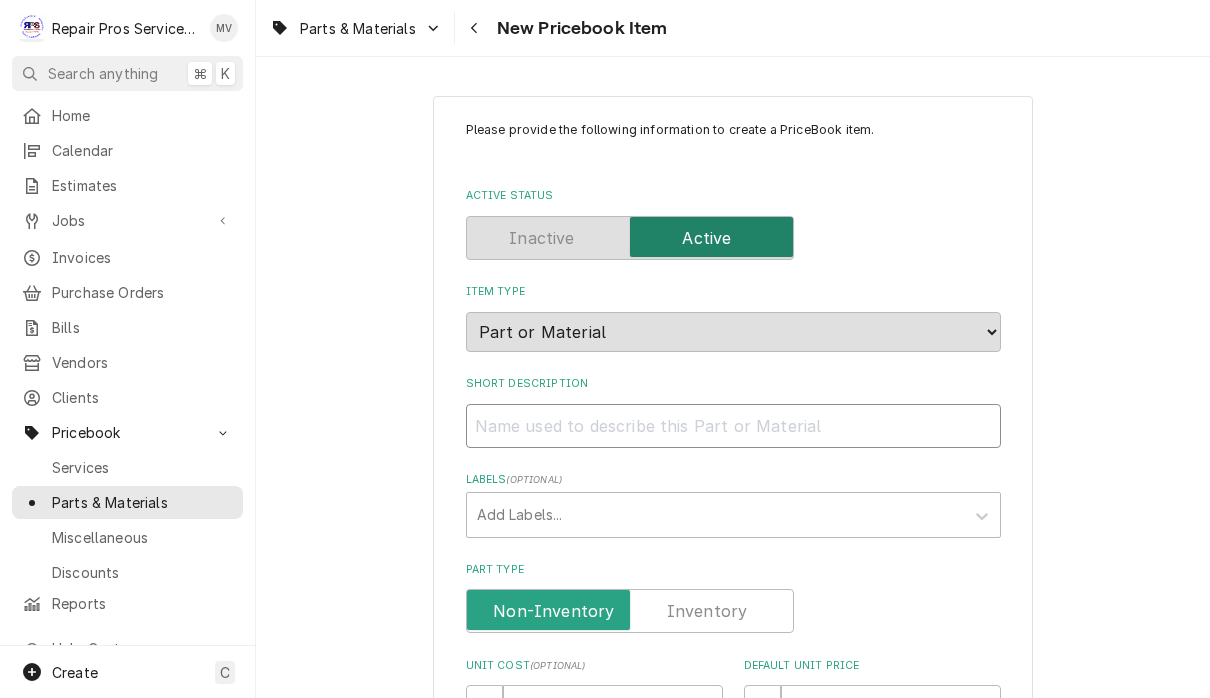 click on "Short Description" at bounding box center [733, 426] 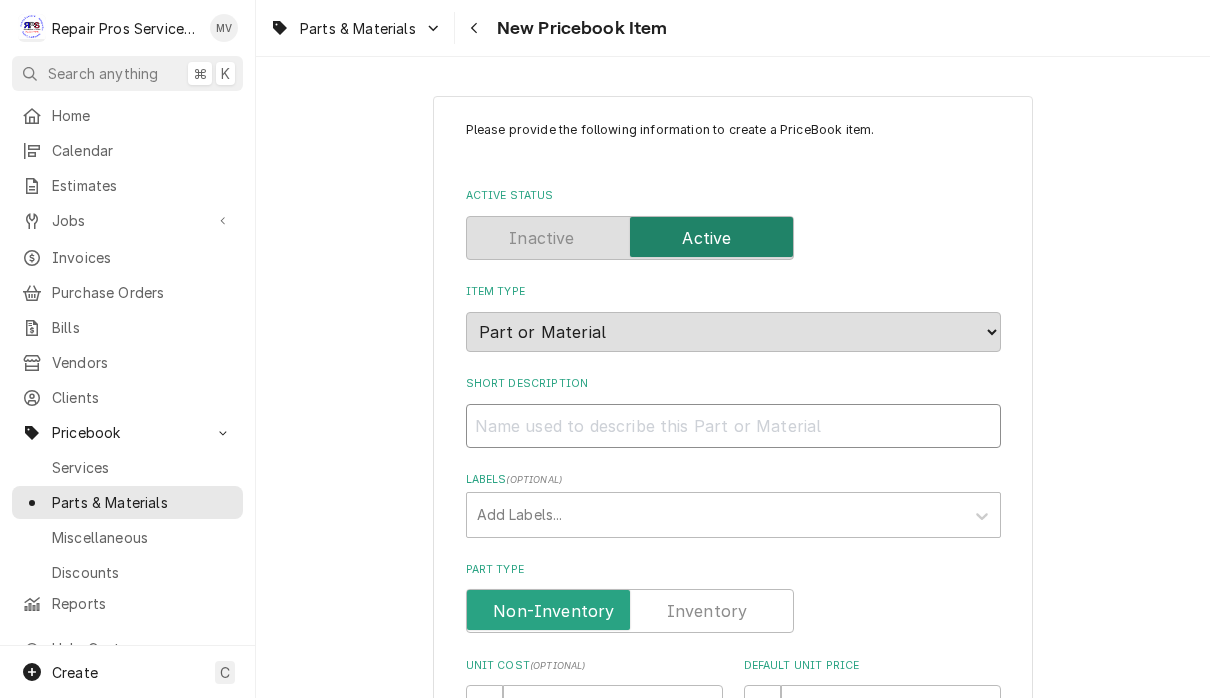 type on "x" 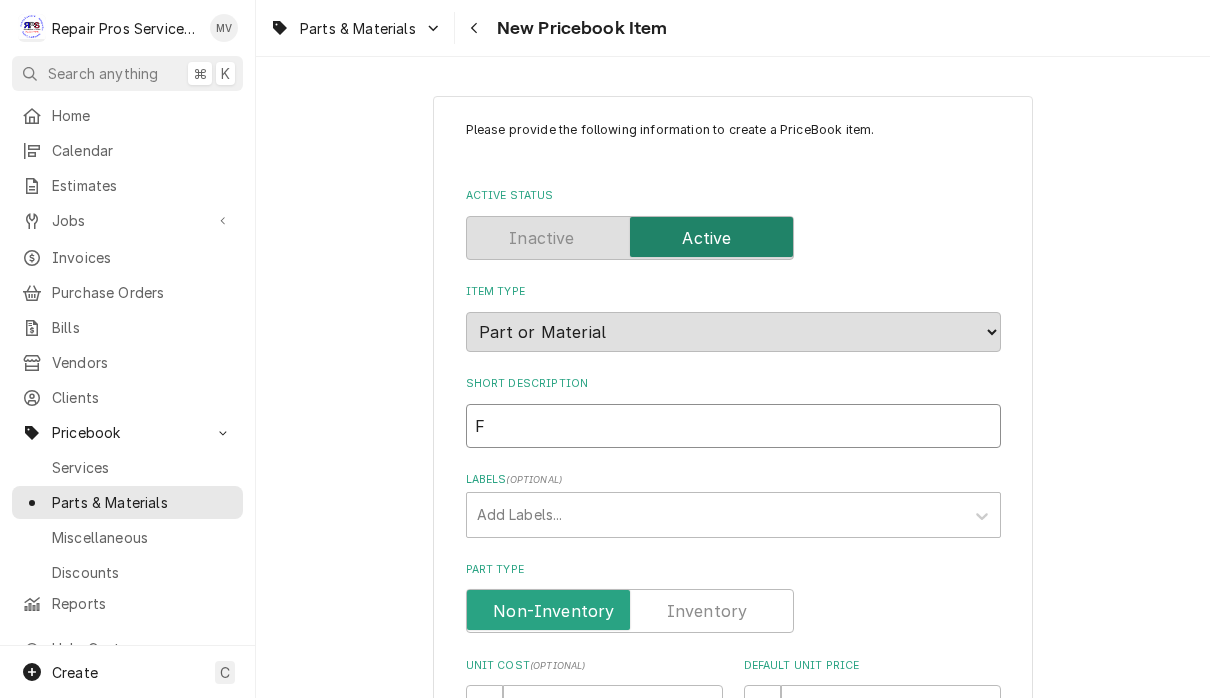 type on "Fi" 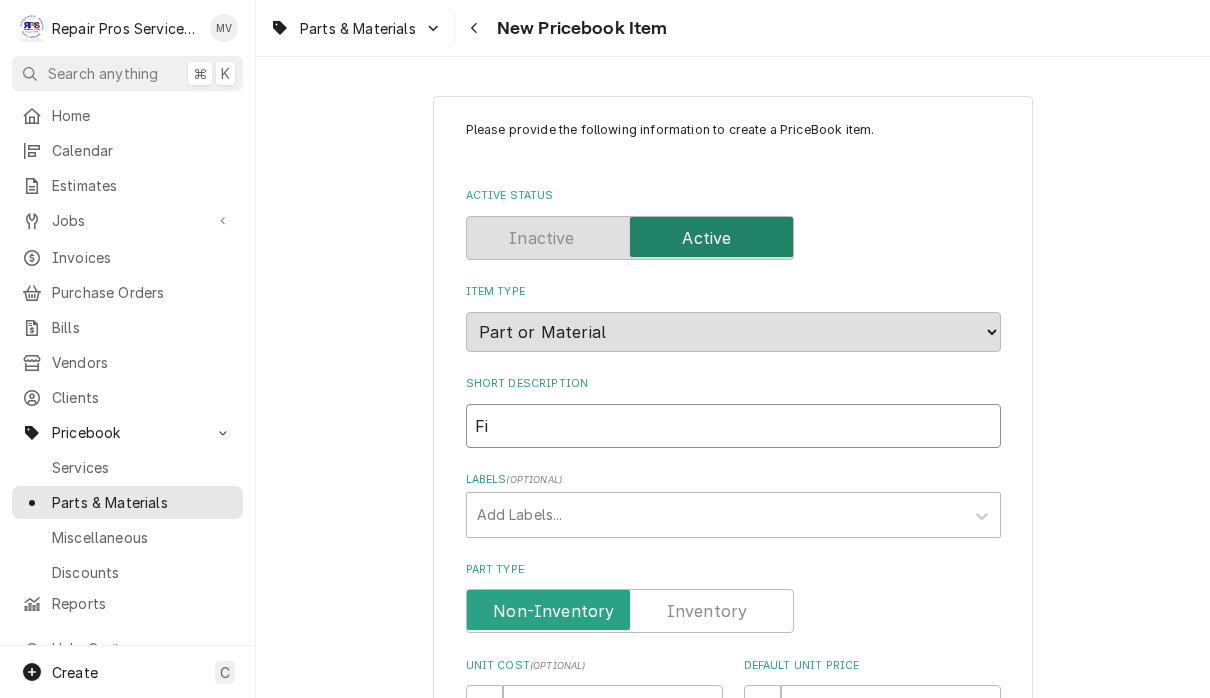 type on "Fie" 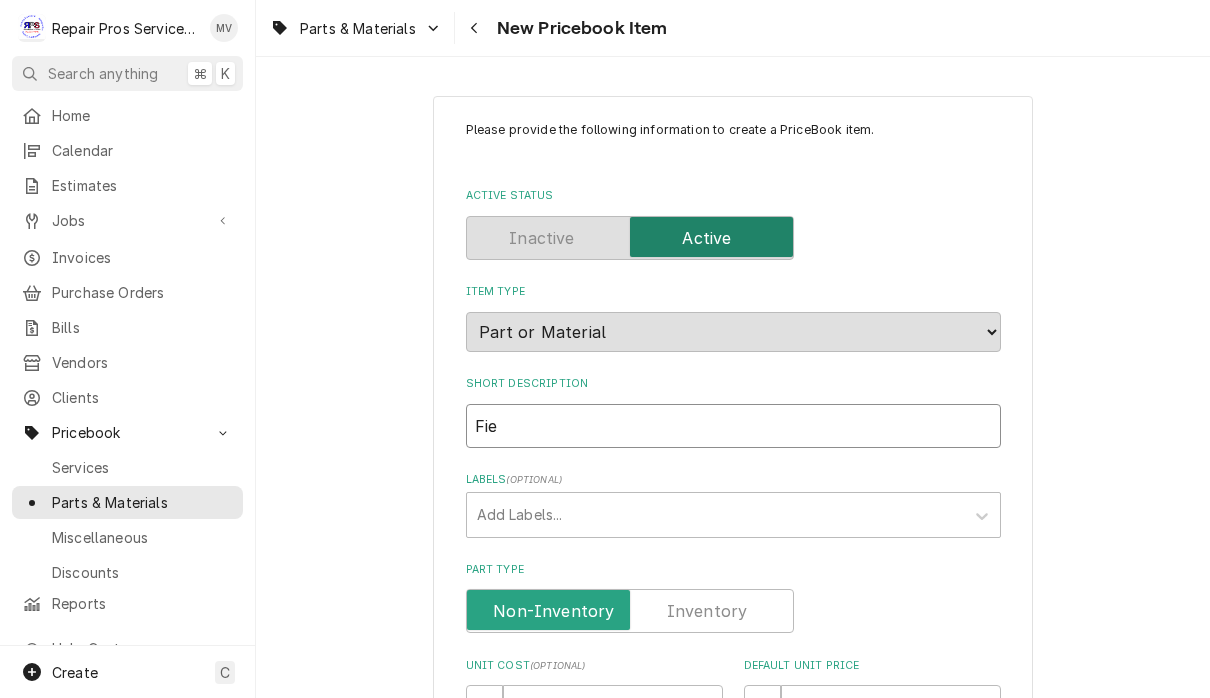 type on "Fiel" 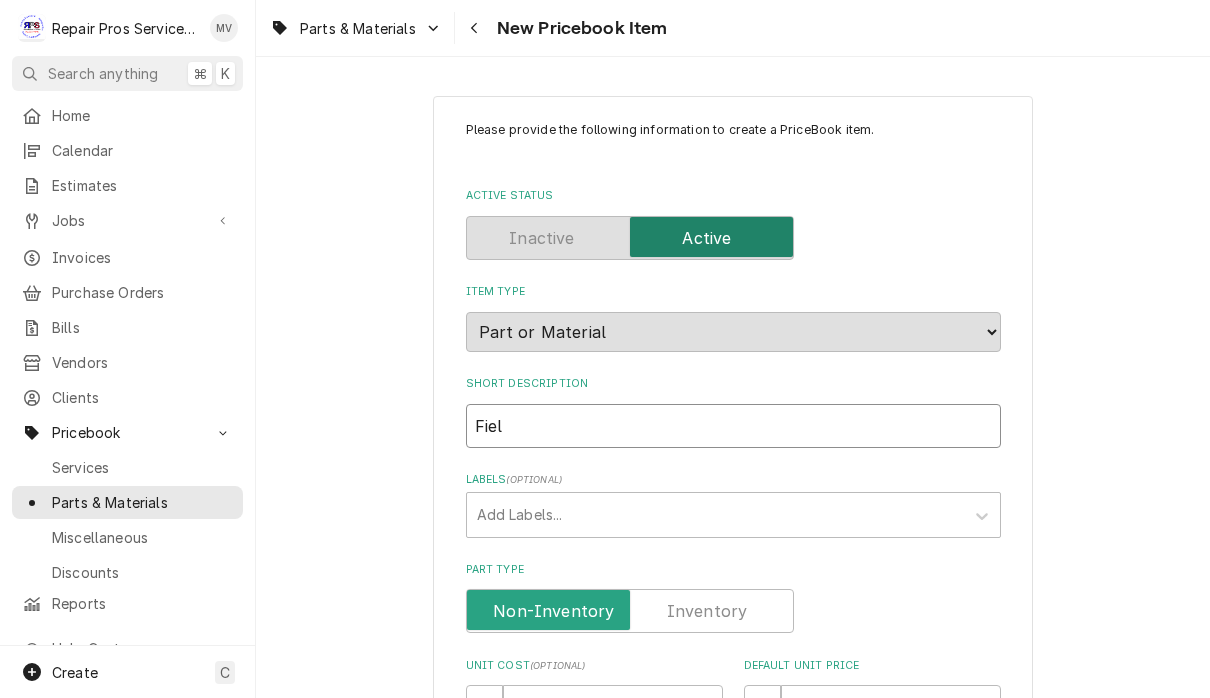 type on "Field" 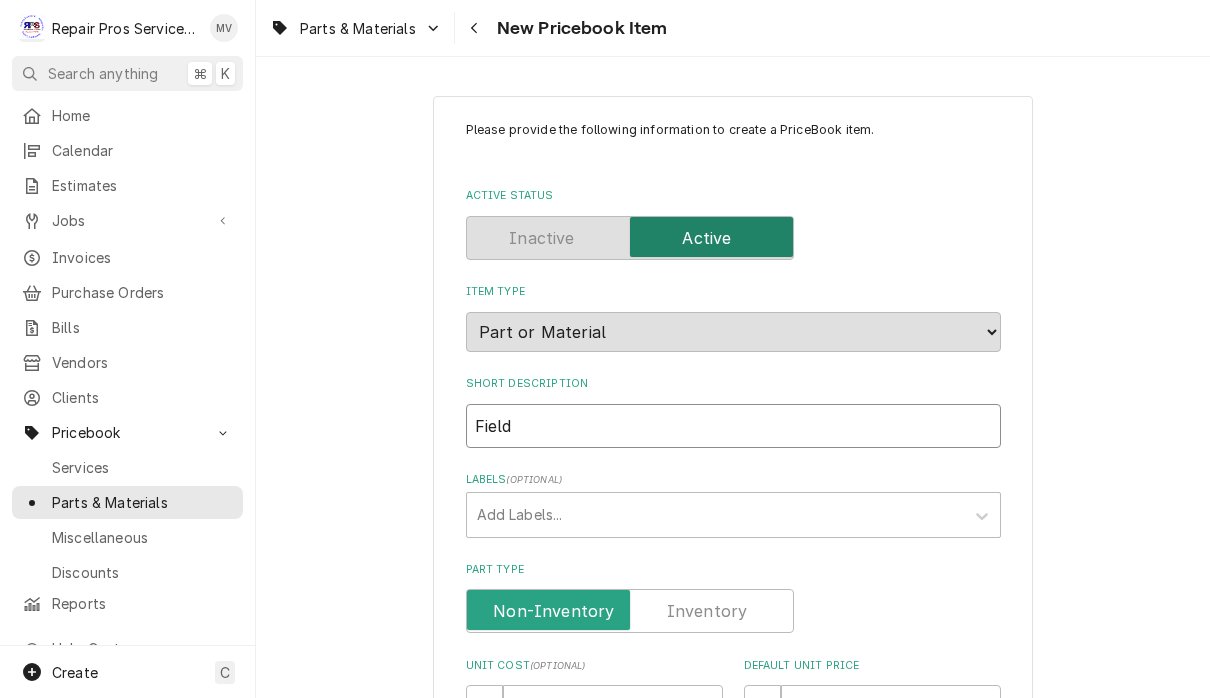 type on "x" 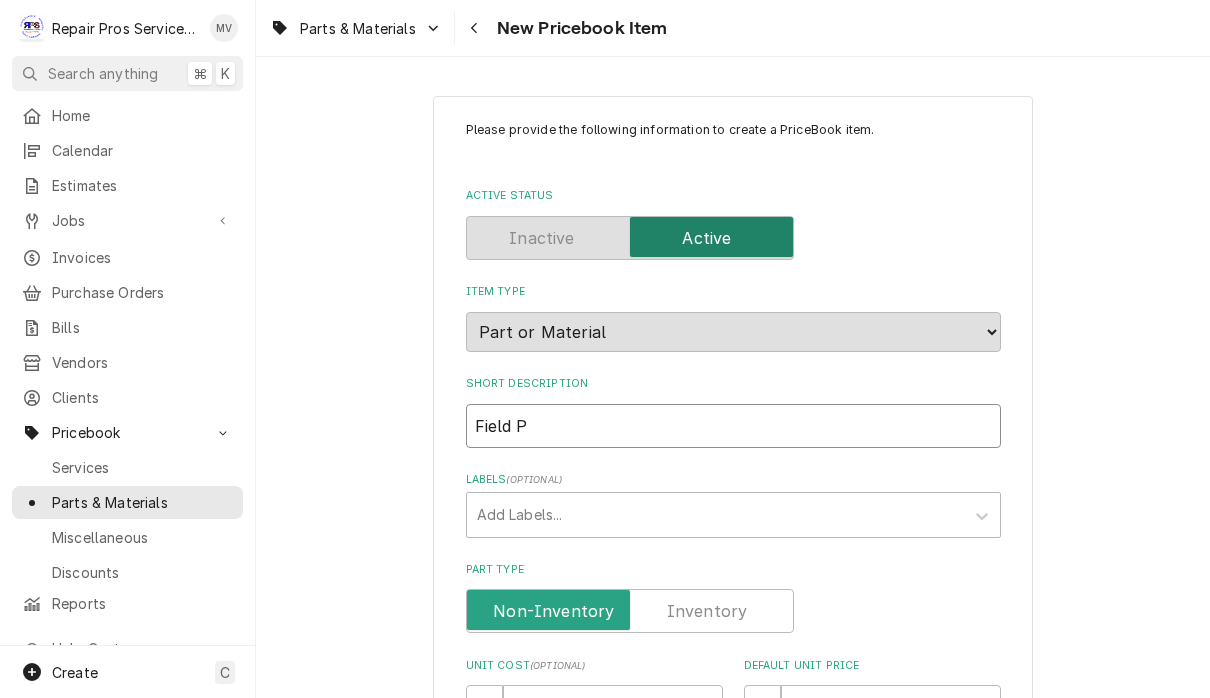 type on "Field Pi" 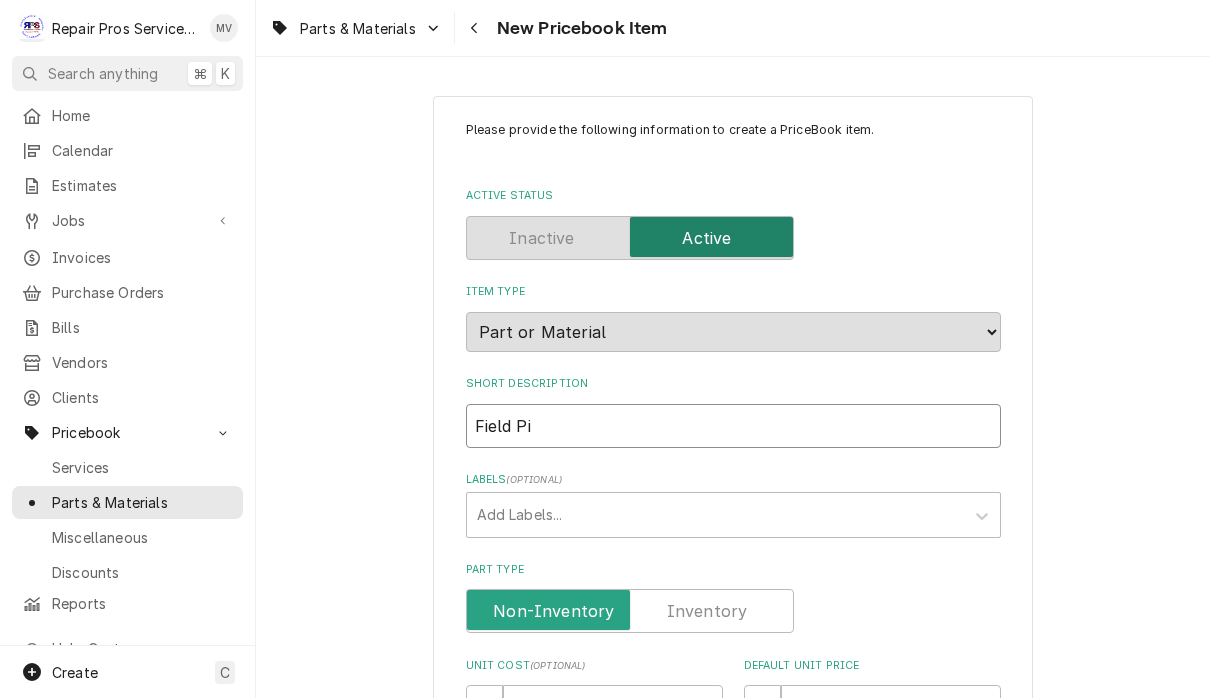 type on "Field Pie" 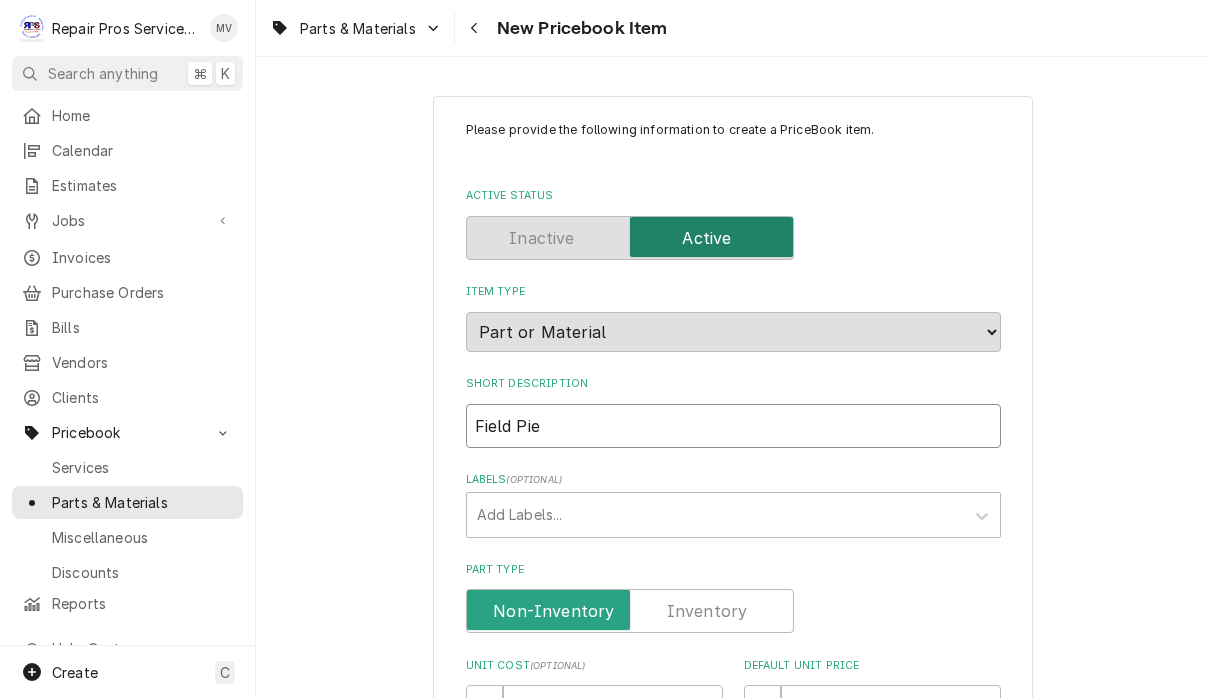 type on "x" 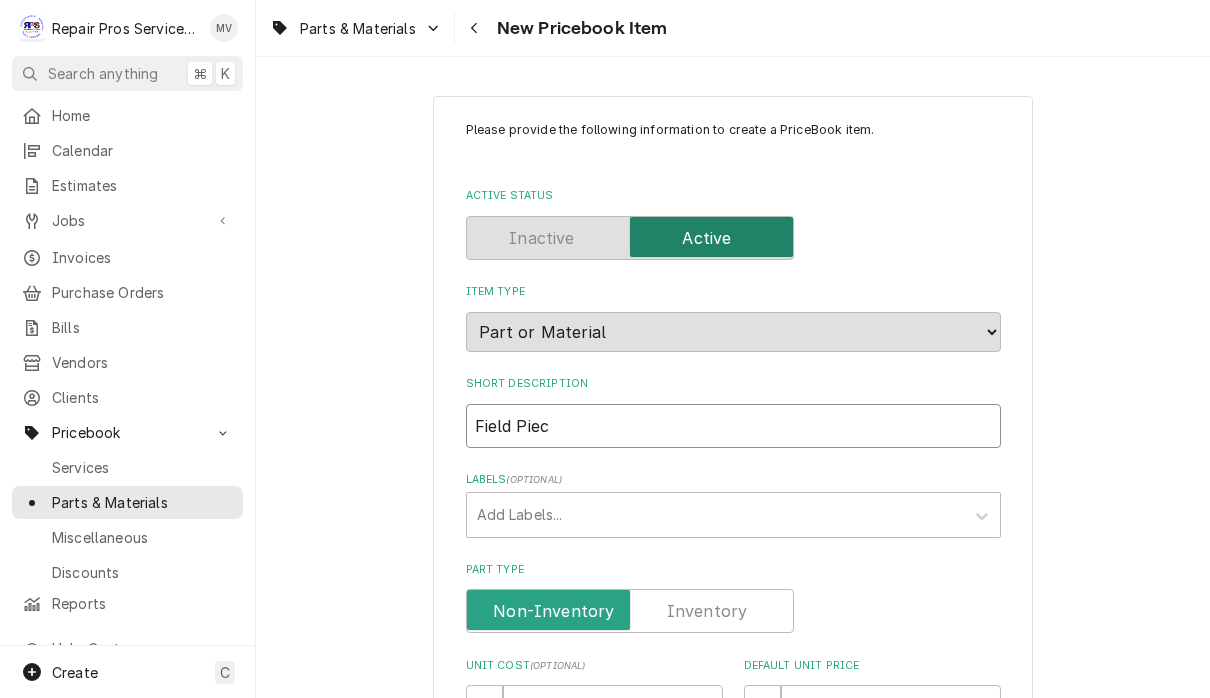 type on "Field Piece" 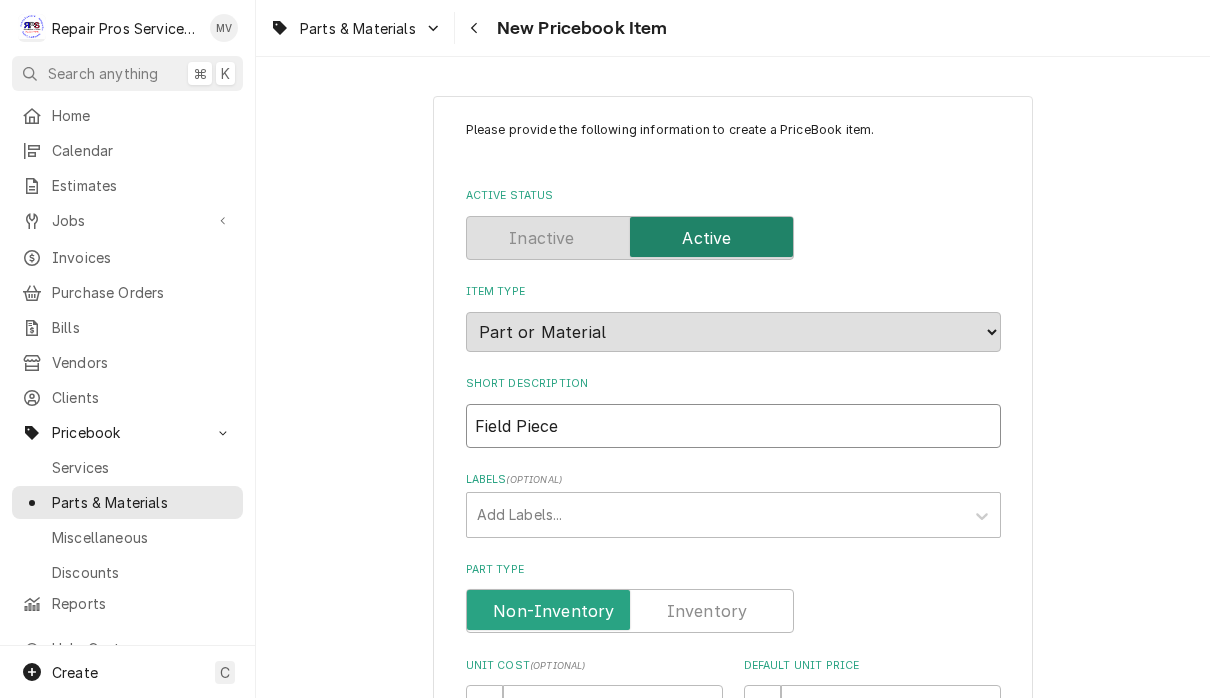 type on "Field Piece" 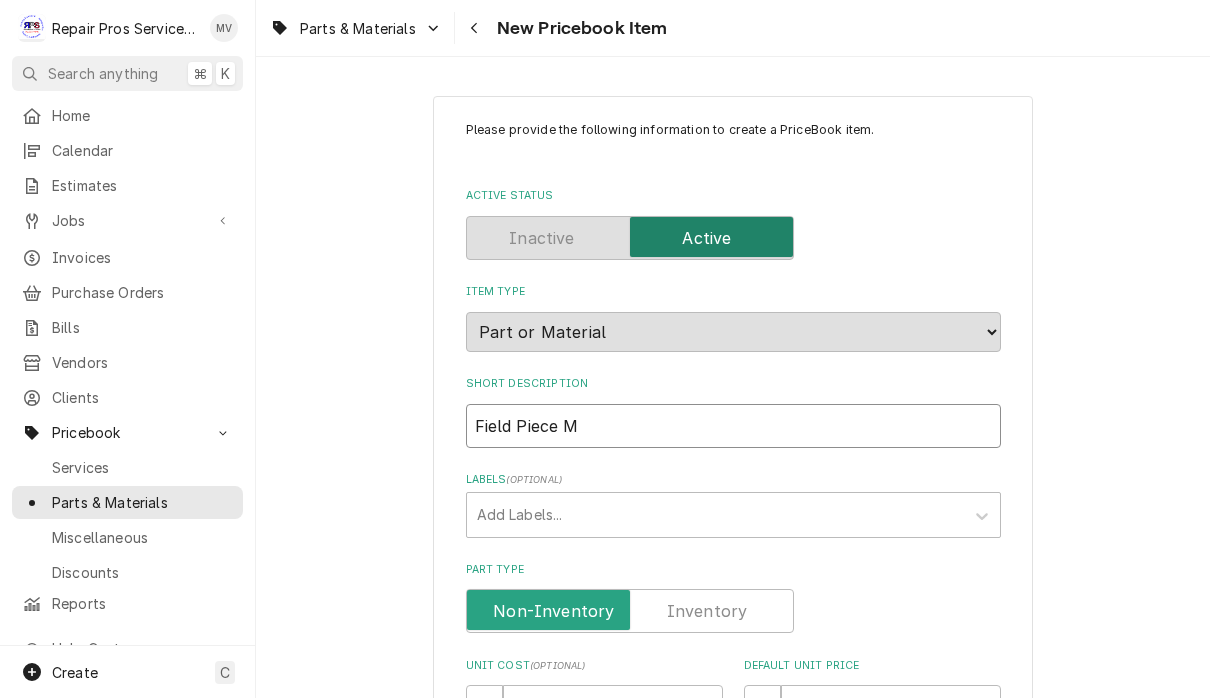 type on "Field Piece Mu" 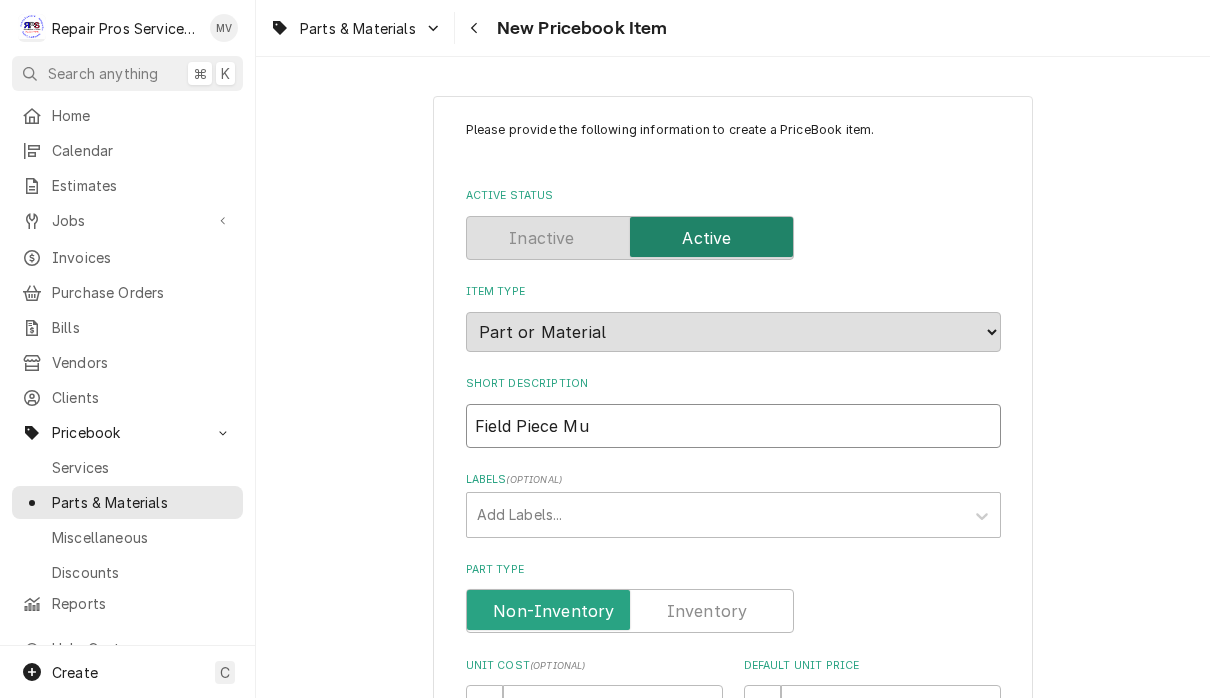 type on "Field Piece Mul" 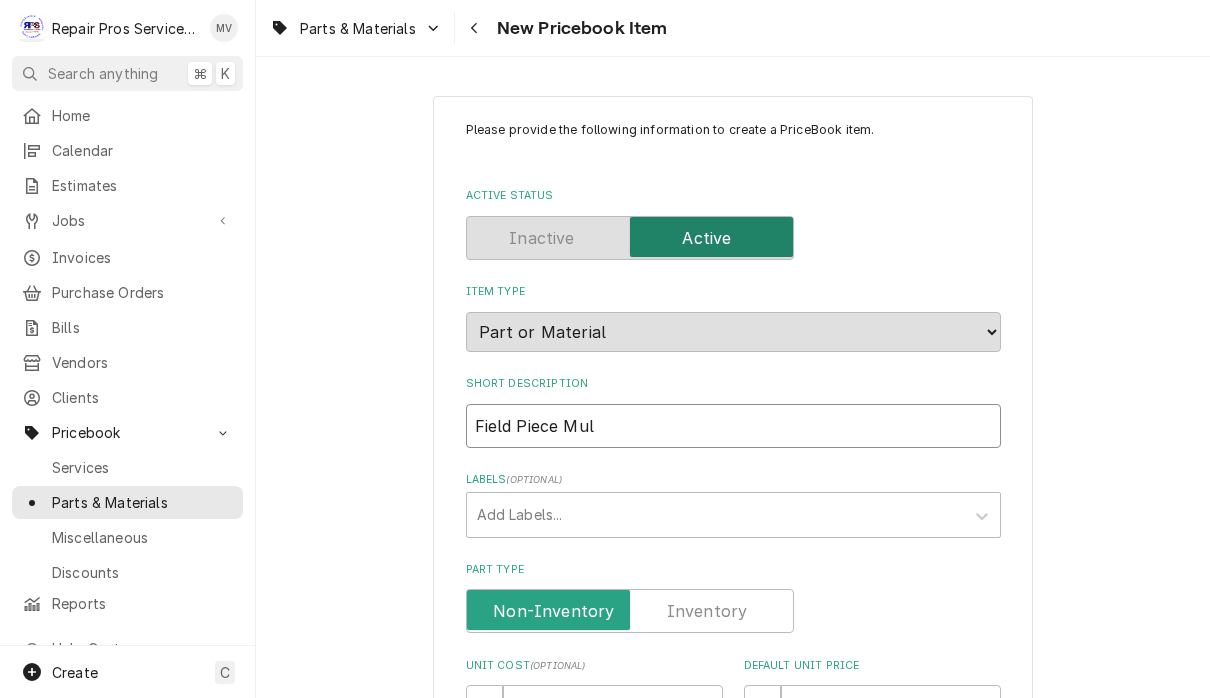 type on "Field Piece Mult" 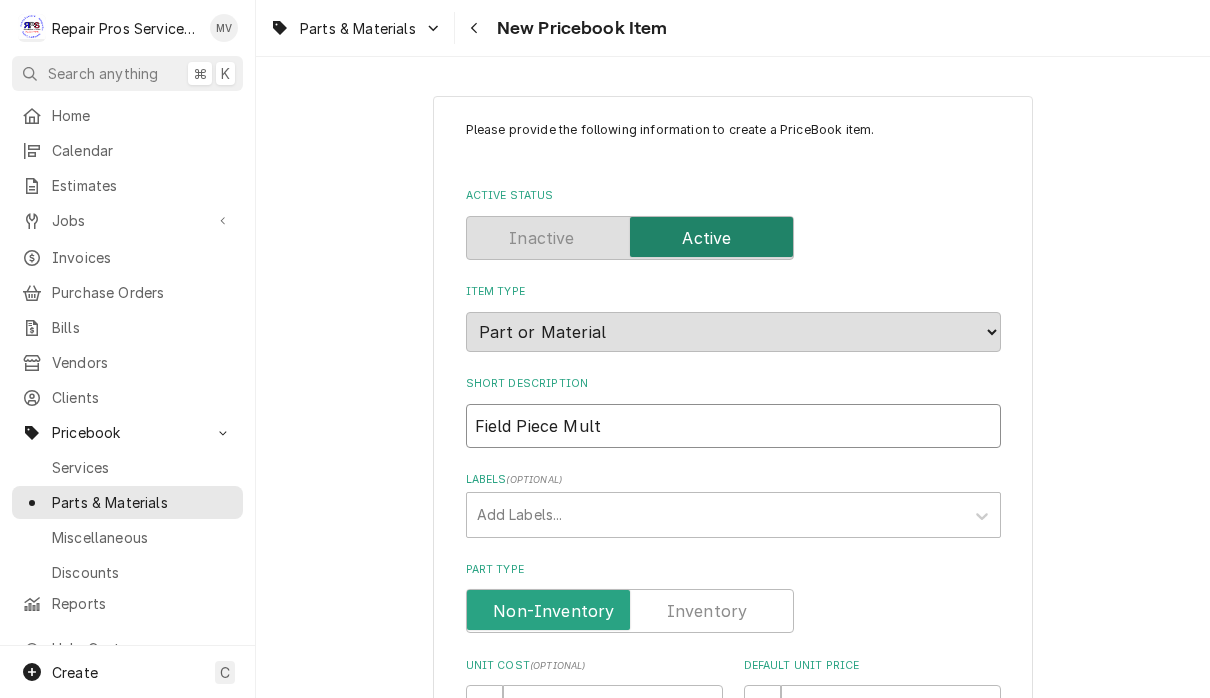type on "Field Piece Multi" 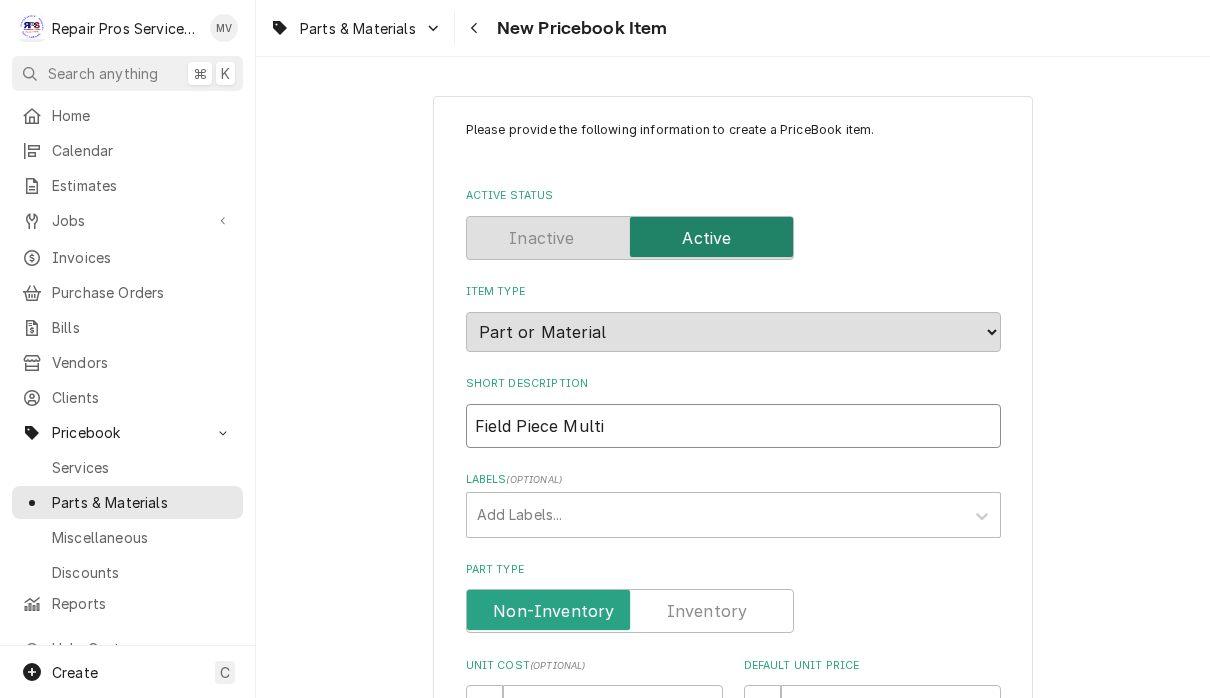 type on "Field Piece Multip" 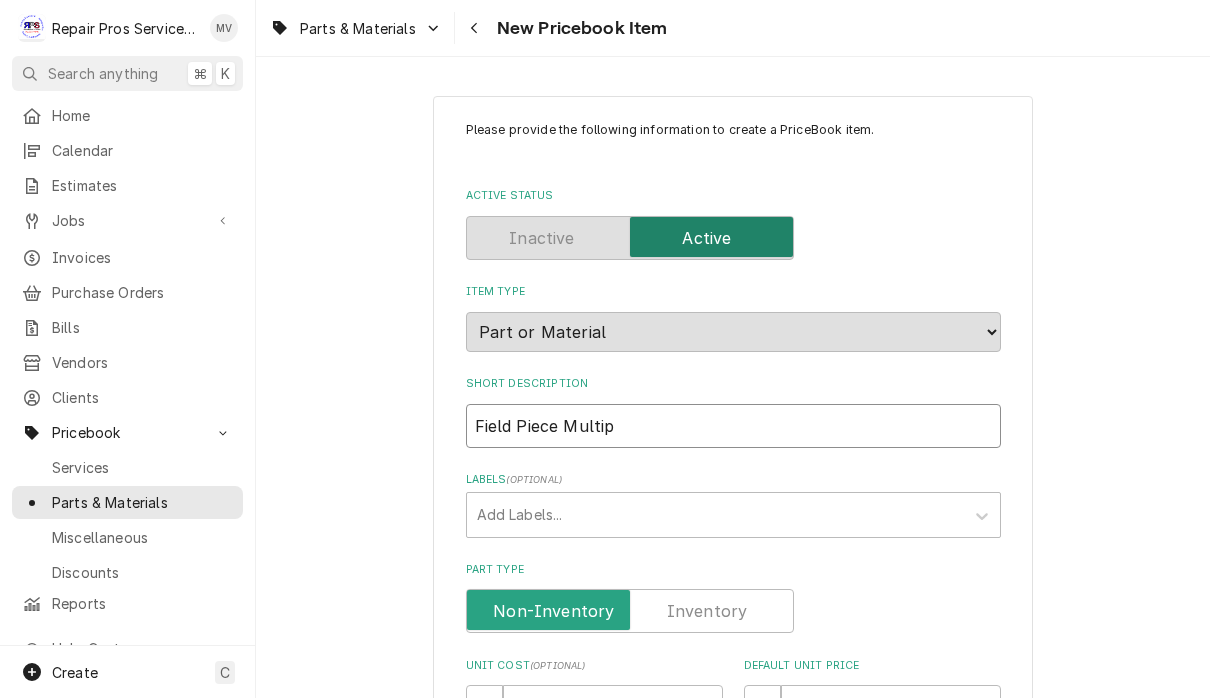 type on "Field Piece Multi" 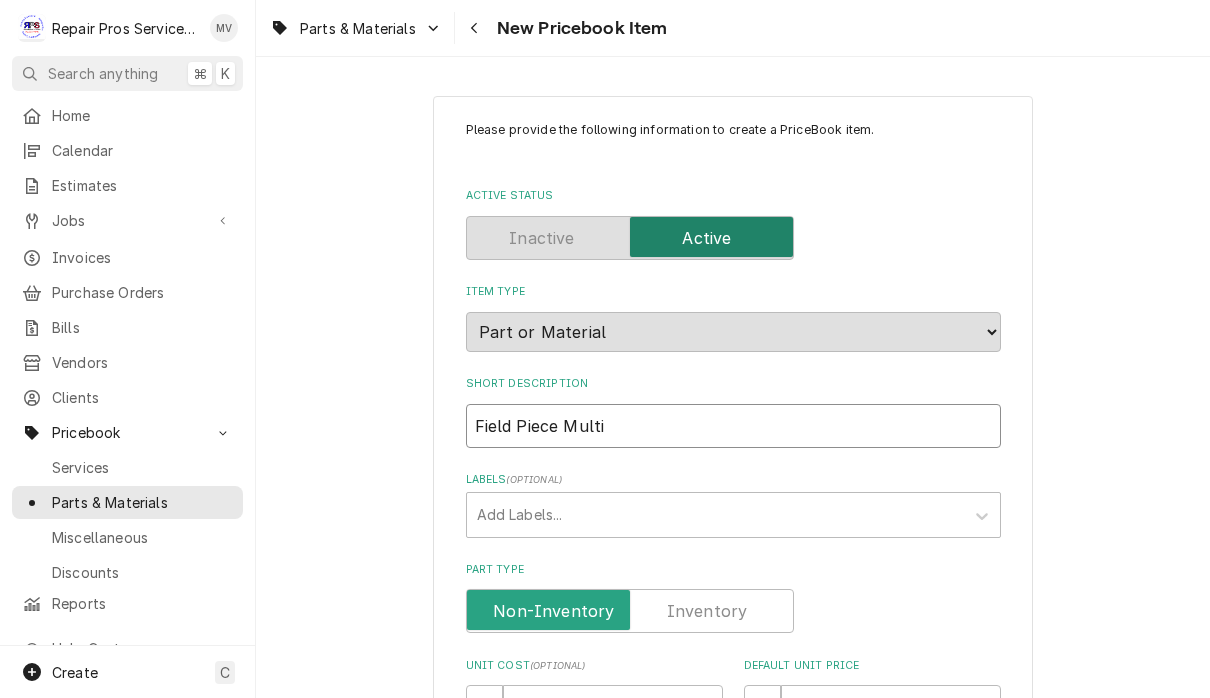 type on "Field Piece Multim" 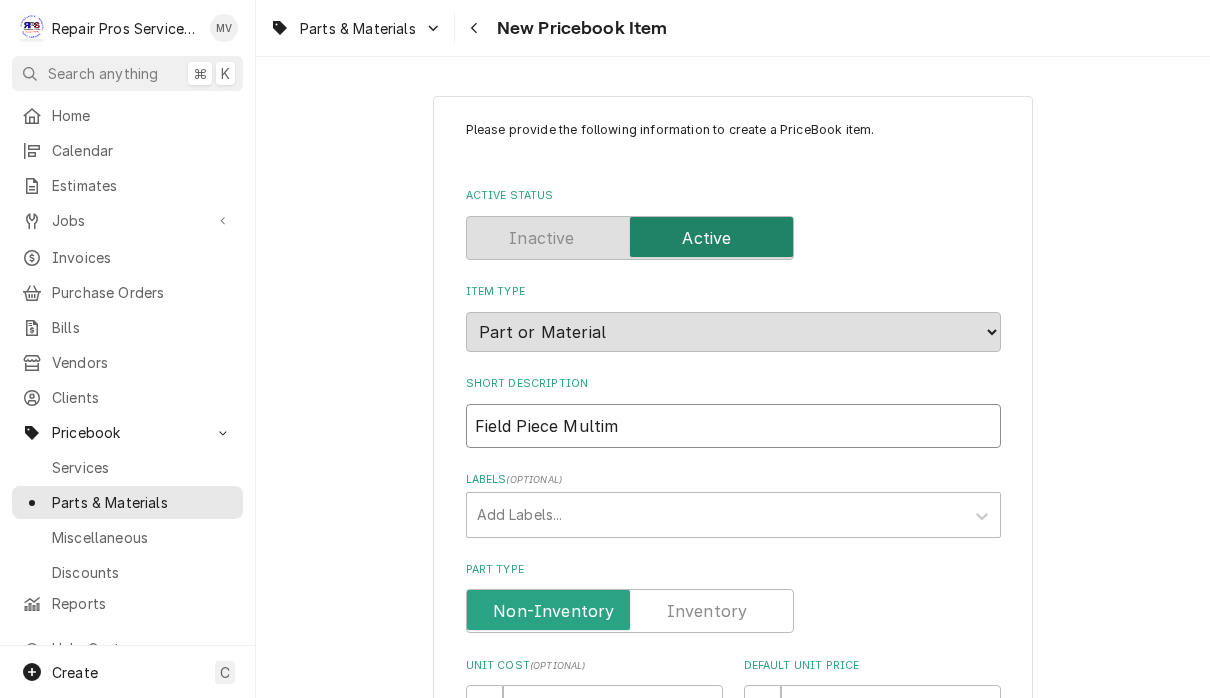 type on "Field Piece Multime" 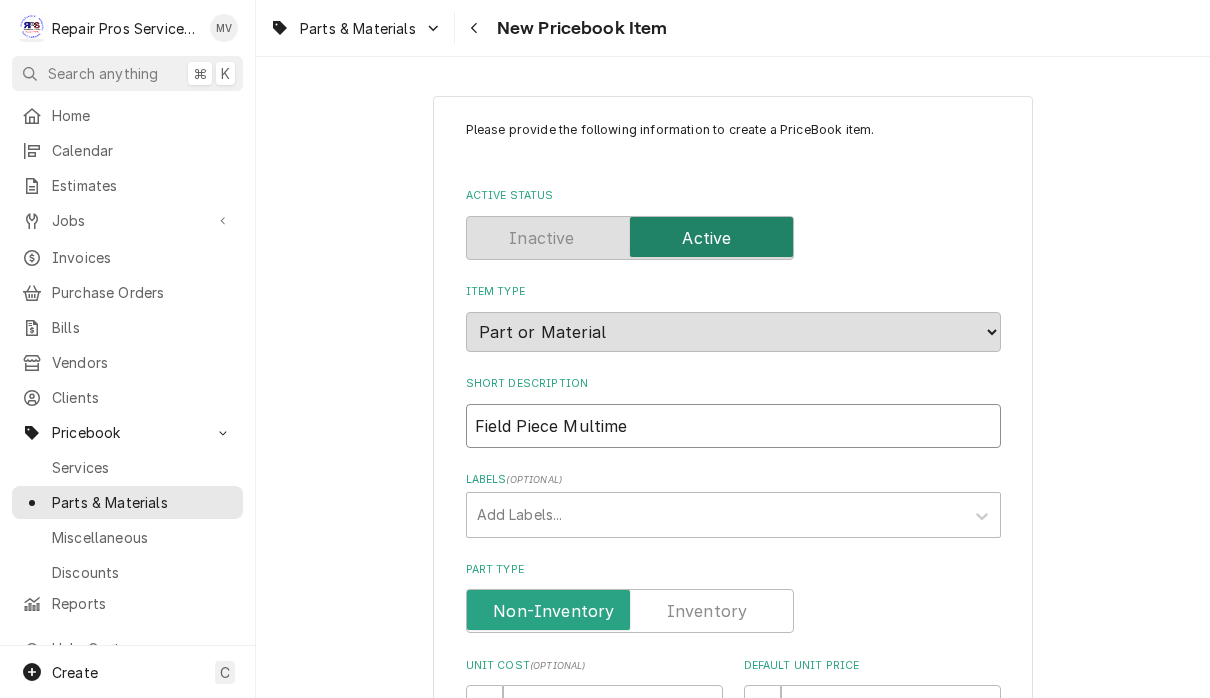 type on "Field Piece Multimet" 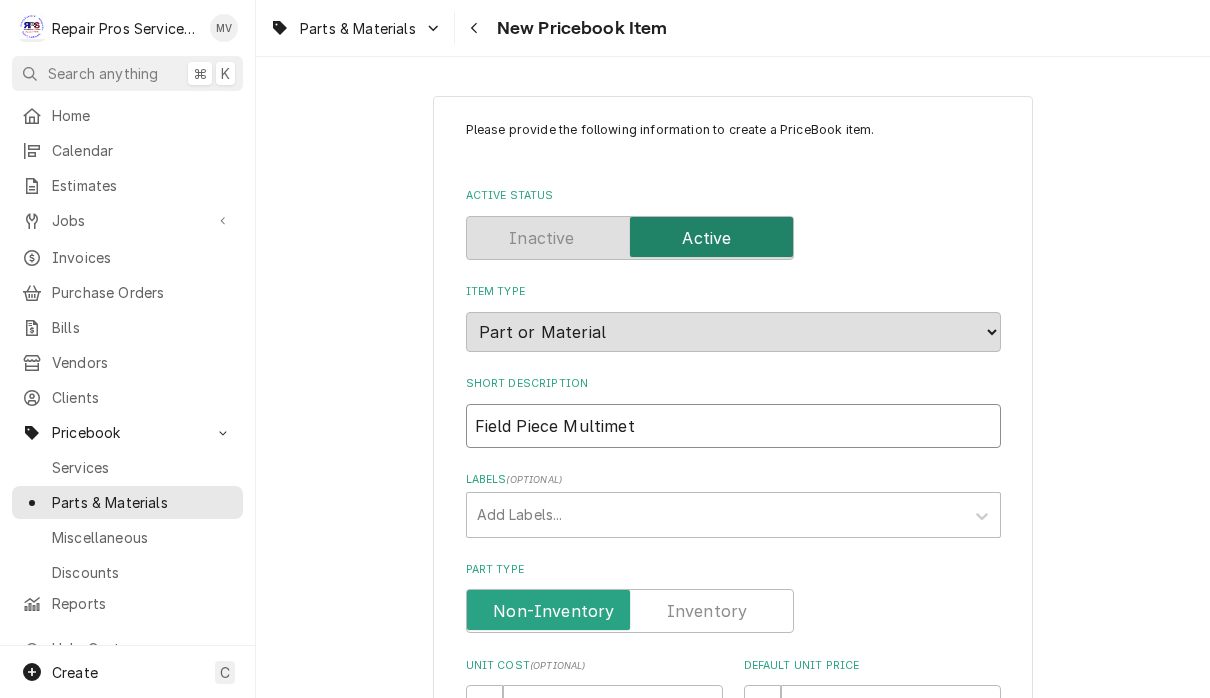 type on "Field Piece Multimete" 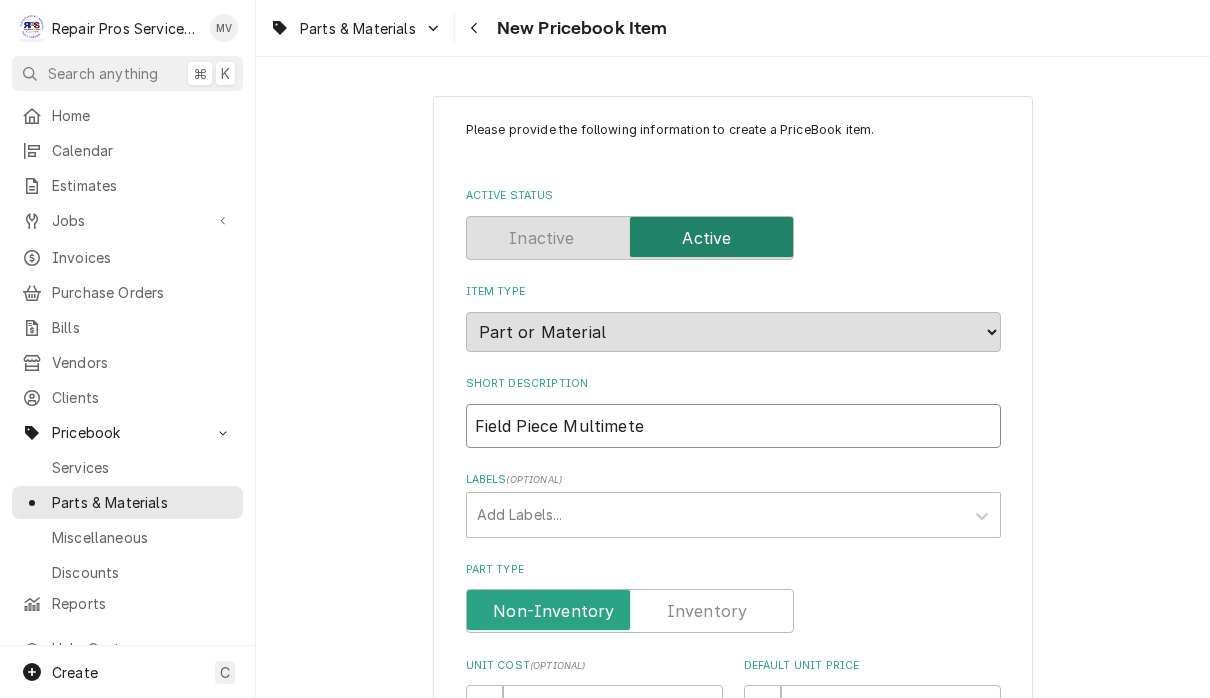 type on "Field Piece Multimeter" 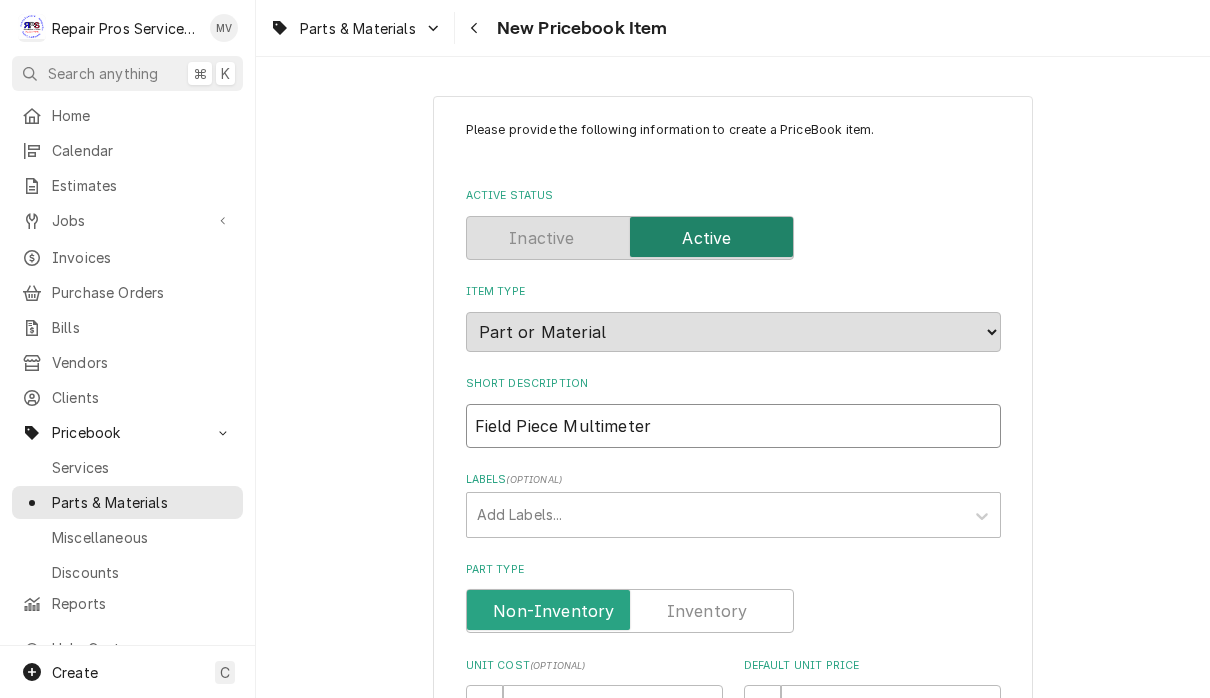 type on "Field Piece Multimeter" 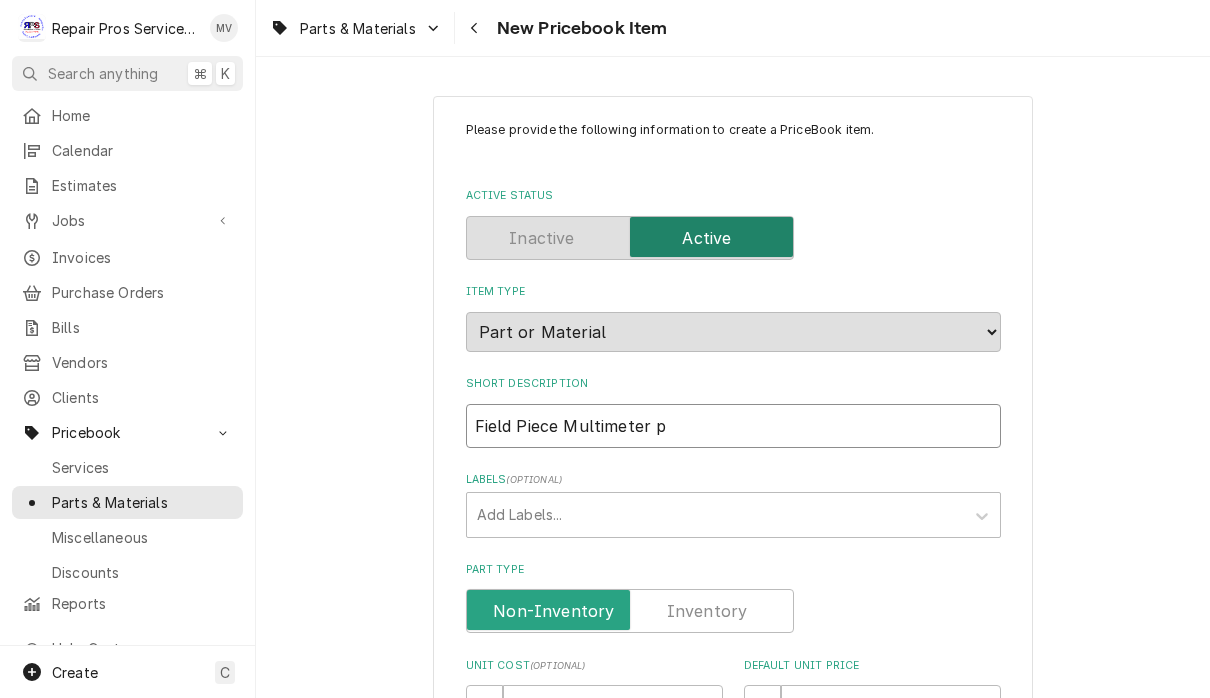 type on "Field Piece Multimeter pr" 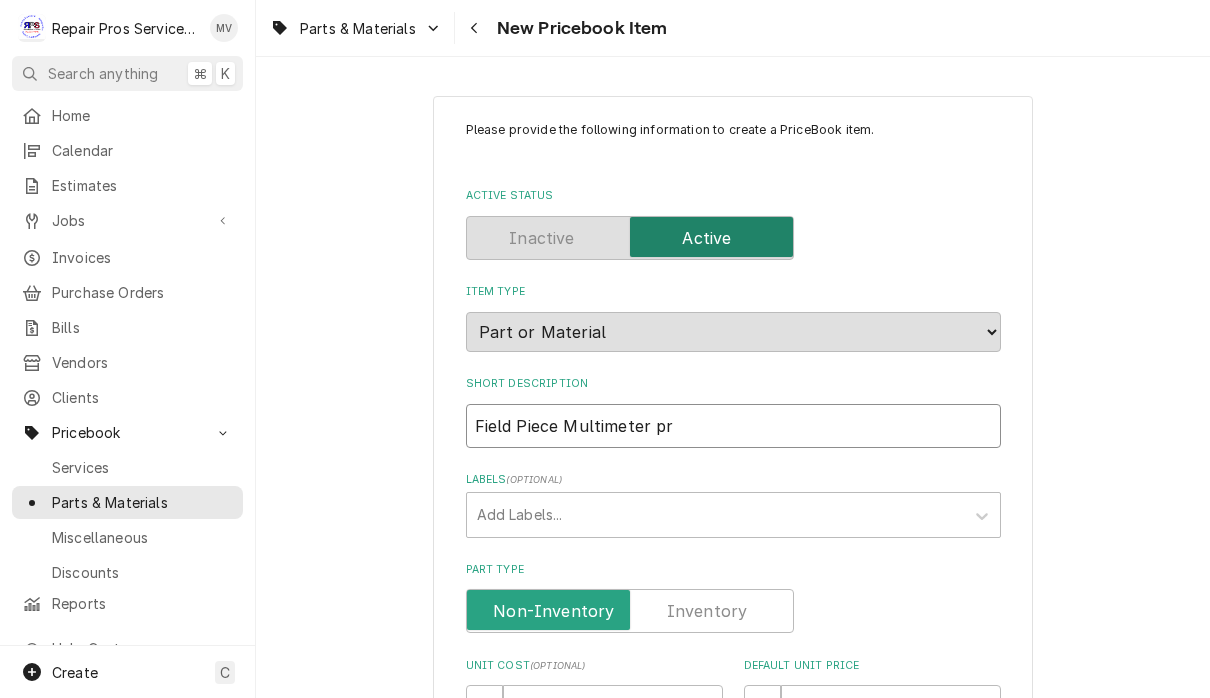 type on "Field Piece Multimeter pro" 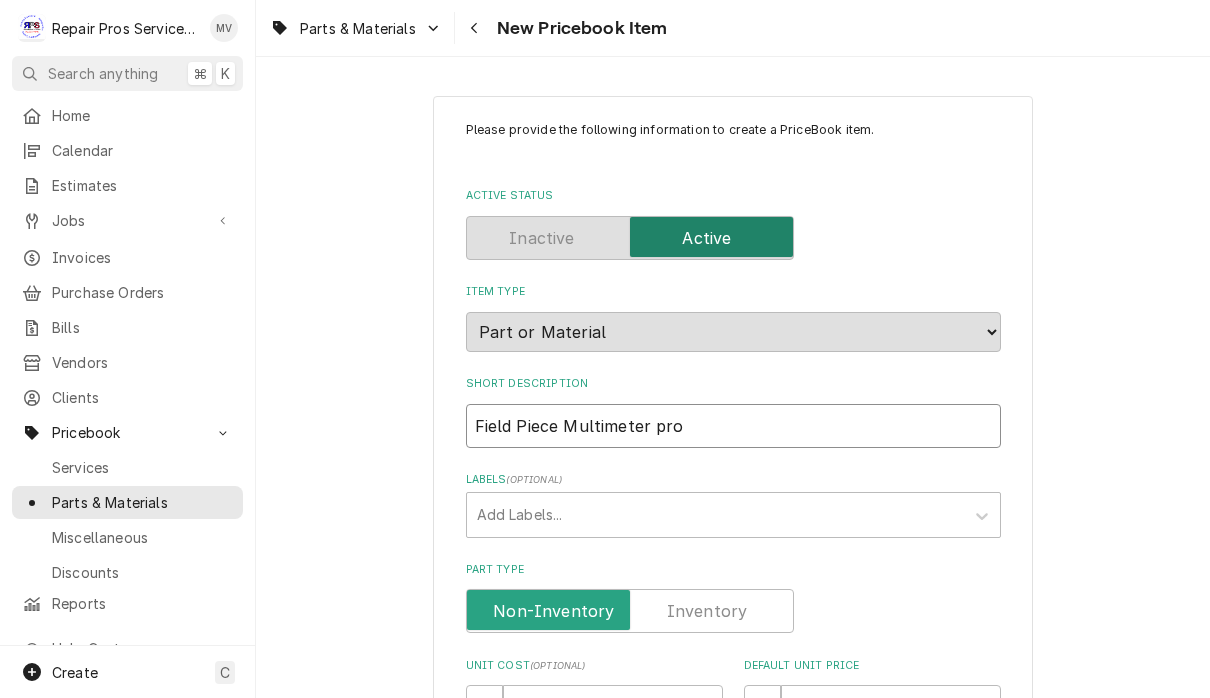 type on "Field Piece Multimeter pr" 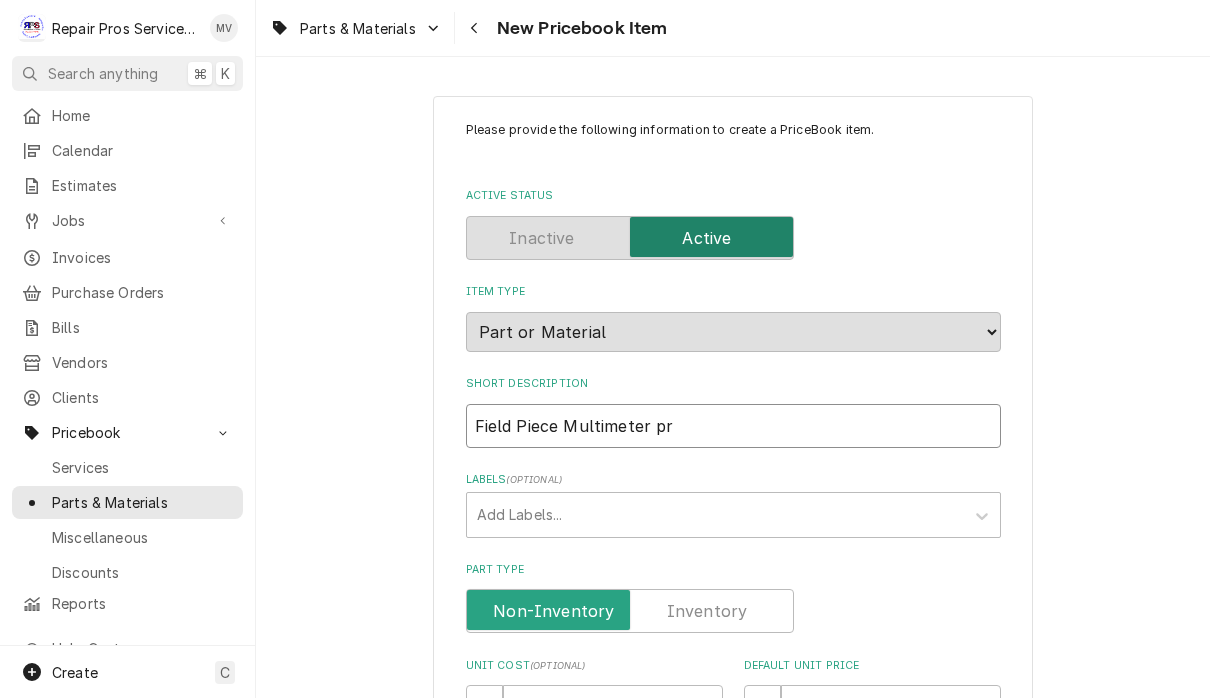 type on "Field Piece Multimeter p" 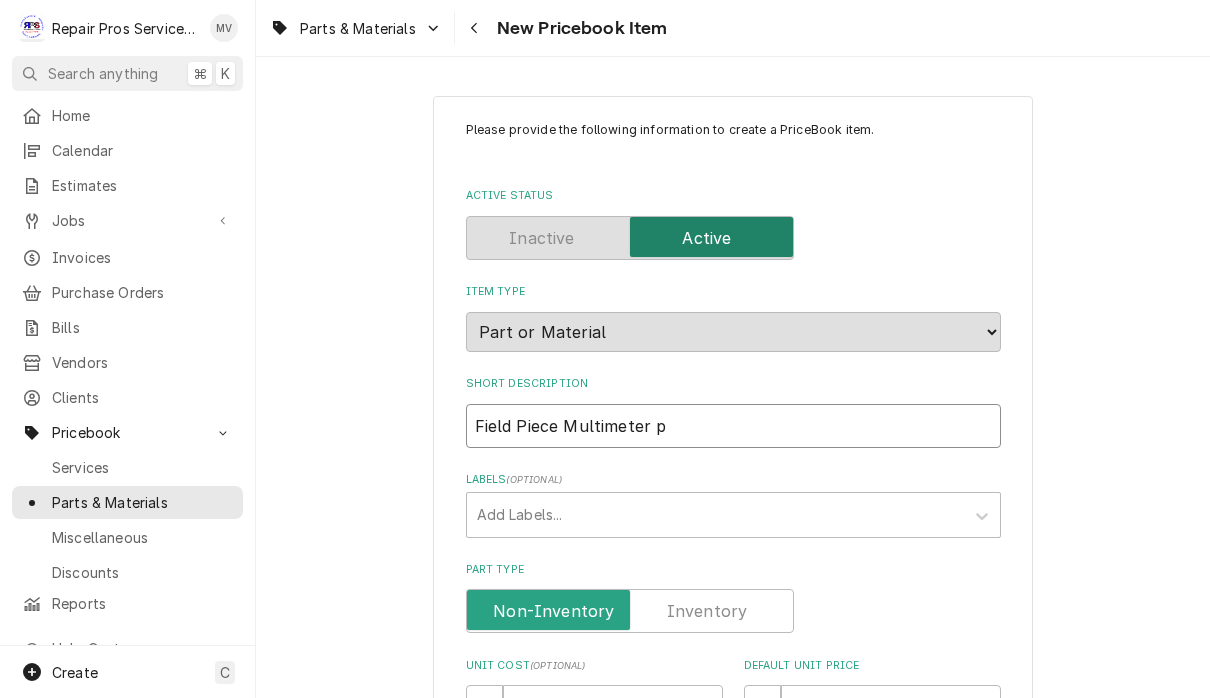 type on "Field Piece Multimeter" 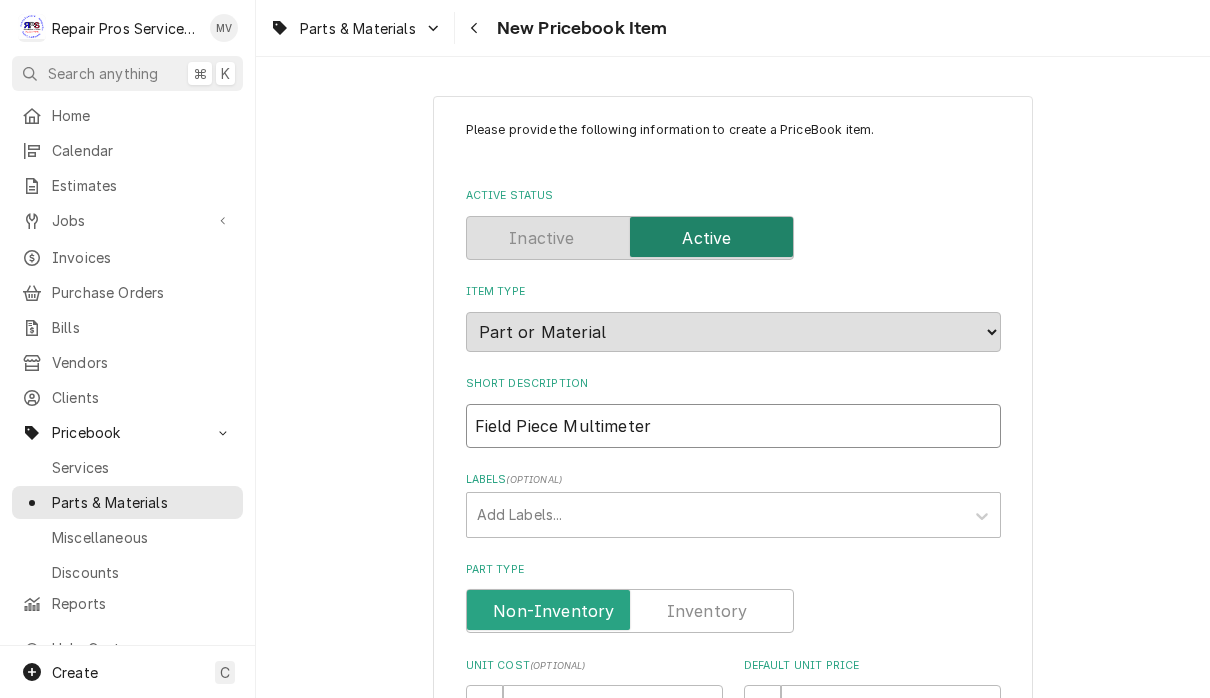 type on "Field Piece Multimeter P" 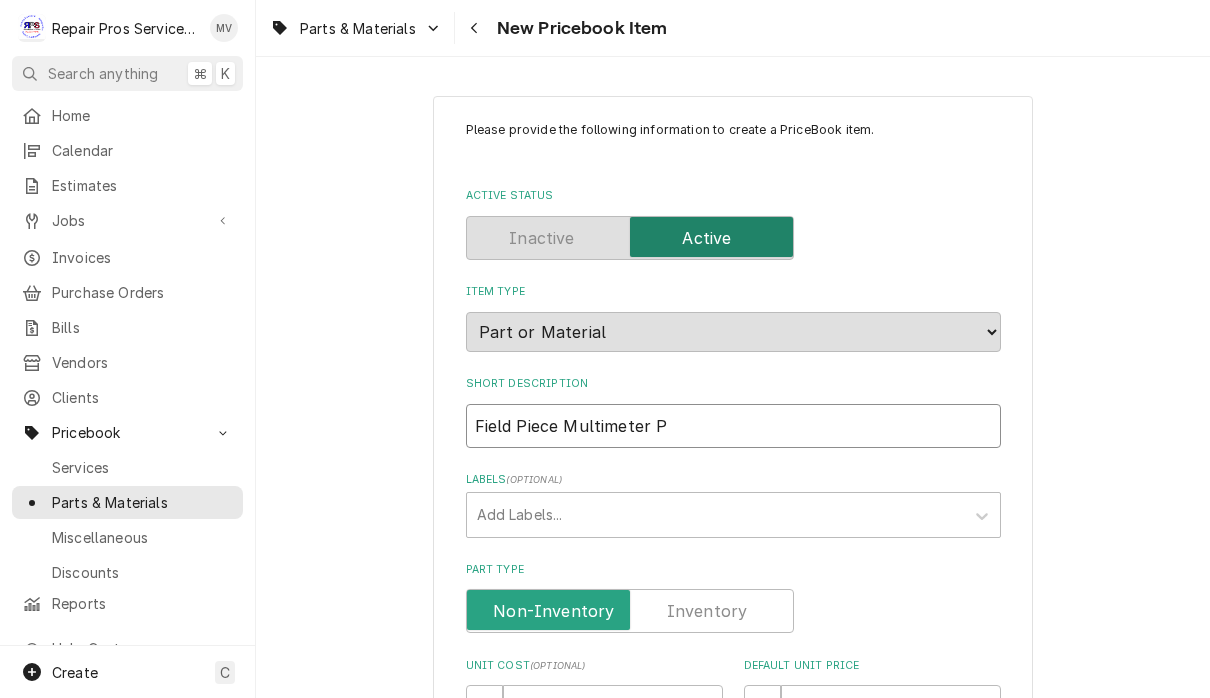 type on "Field Piece Multimeter Pr" 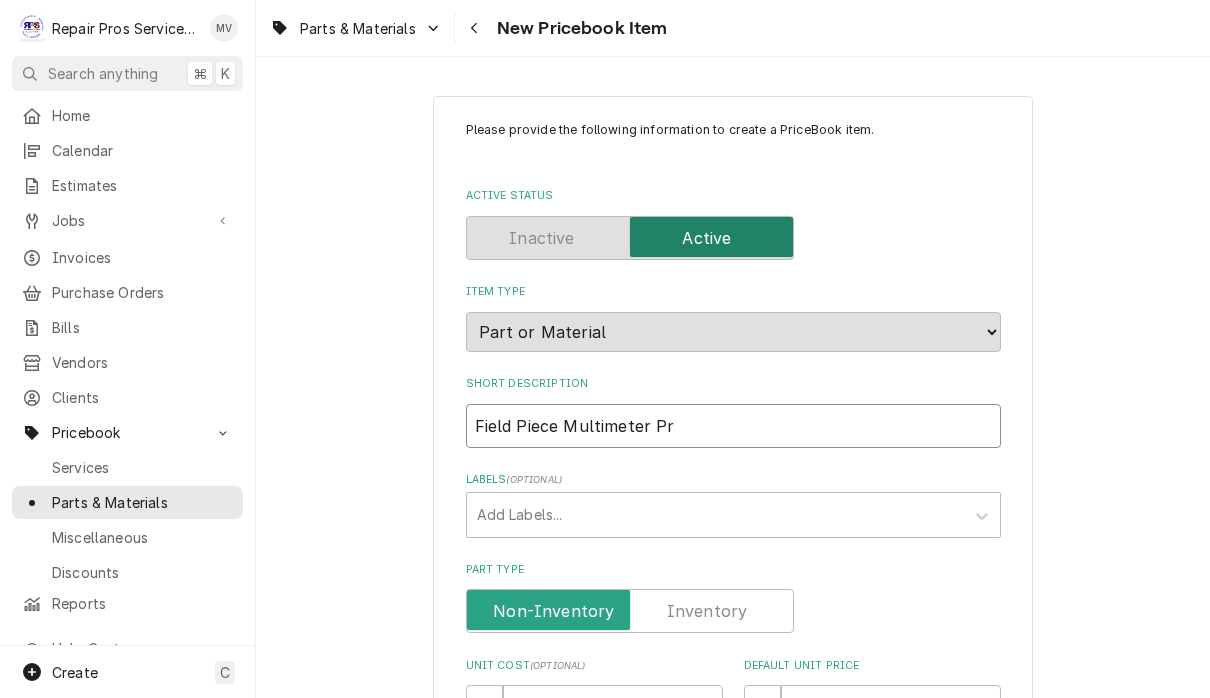 type on "Field Piece Multimeter Pro" 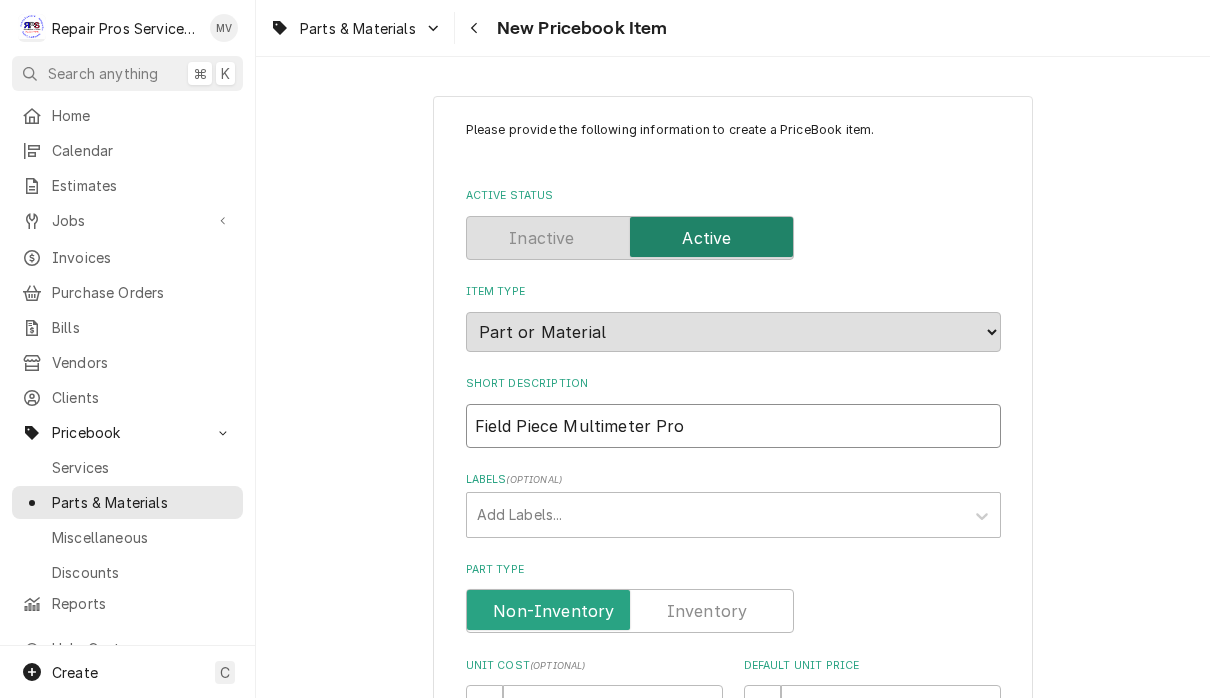 type on "Field Piece Multimeter Prob" 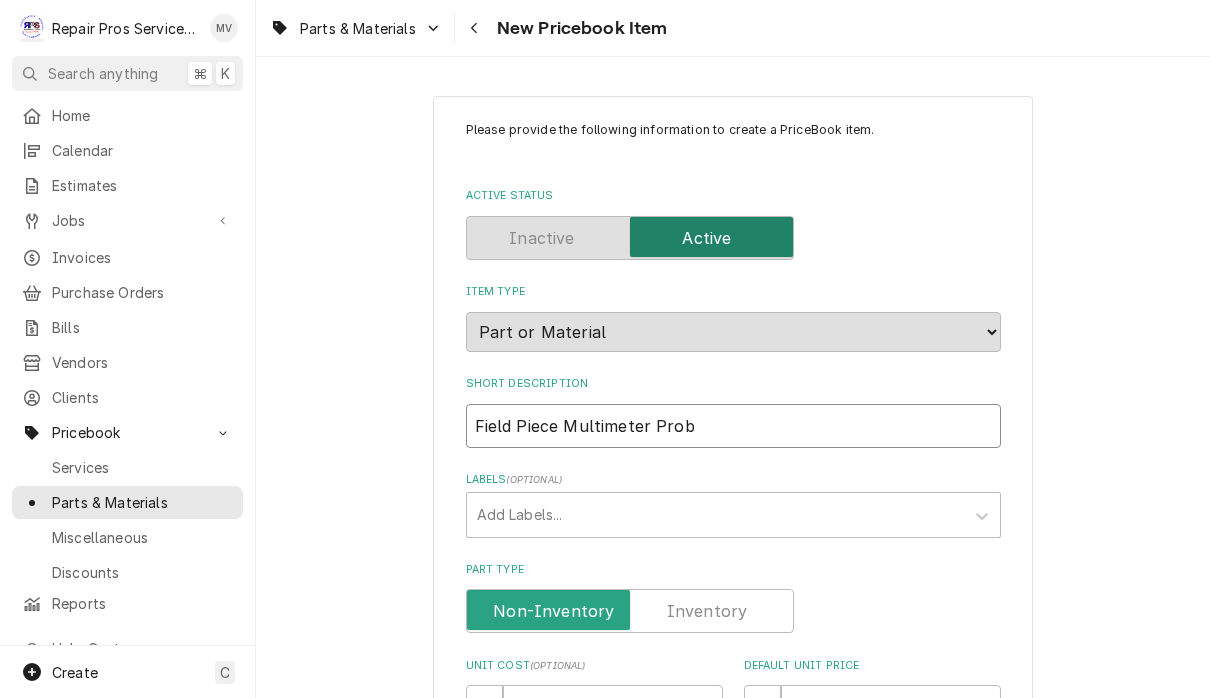 type on "Field Piece Multimeter Probe" 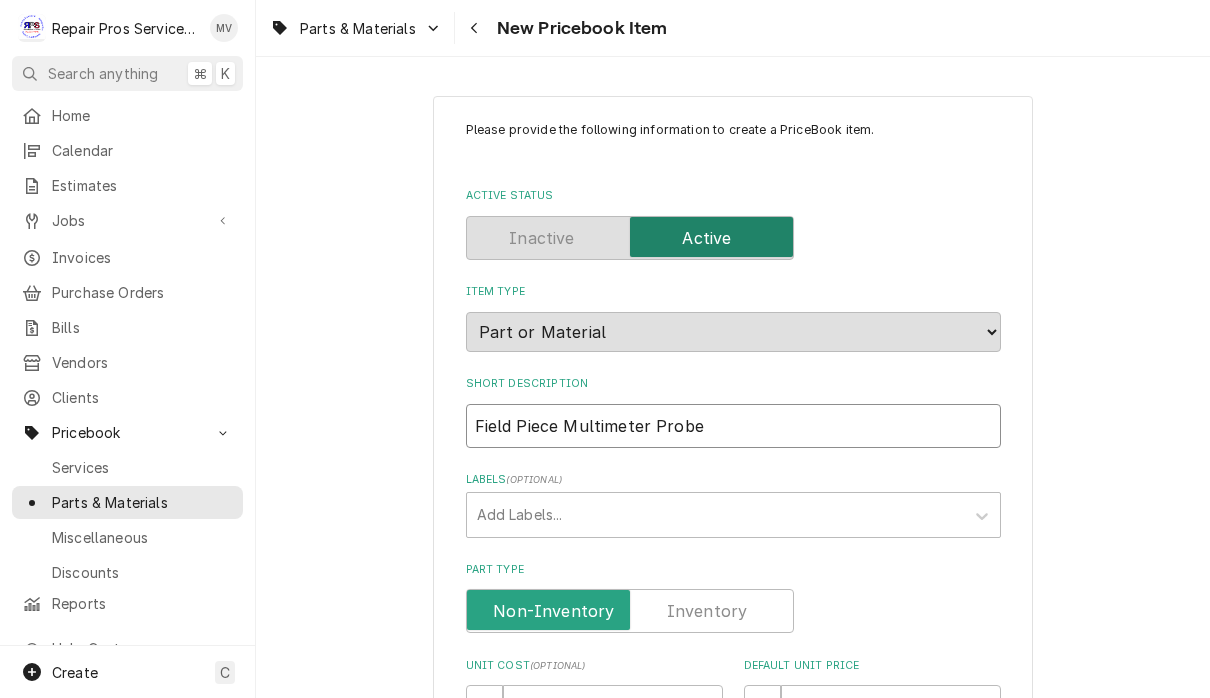 type on "Field Piece Multimeter Probes" 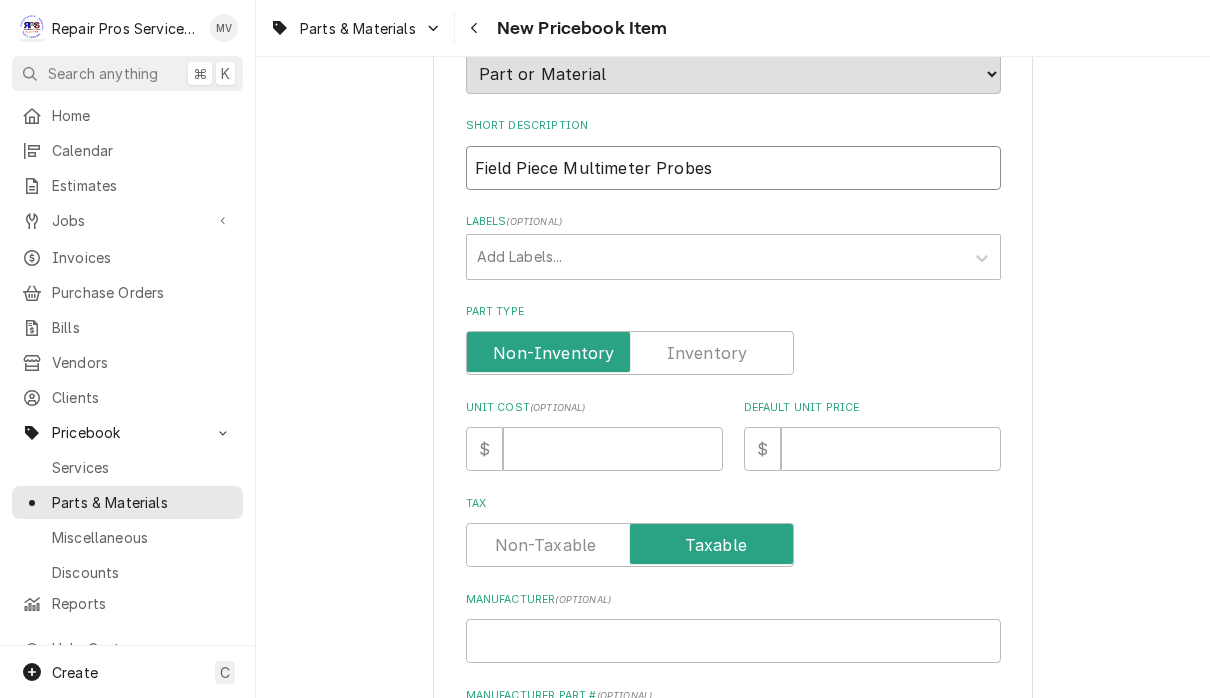 scroll, scrollTop: 270, scrollLeft: 0, axis: vertical 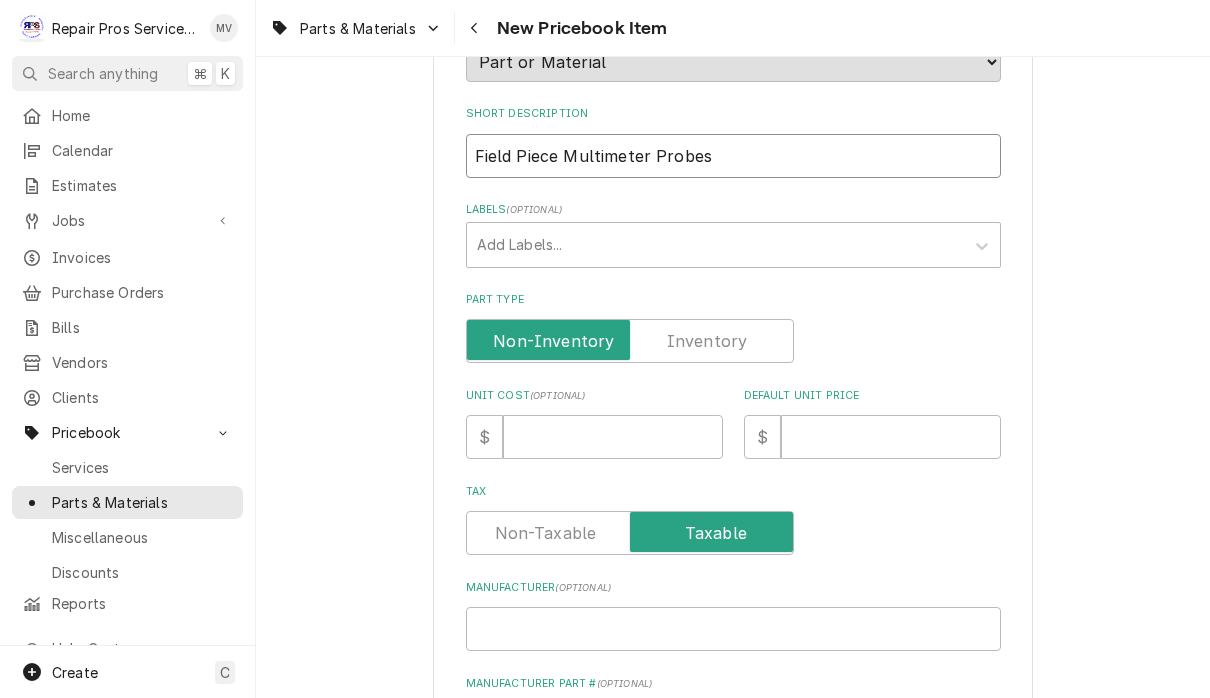 type on "Field Piece Multimeter Probes" 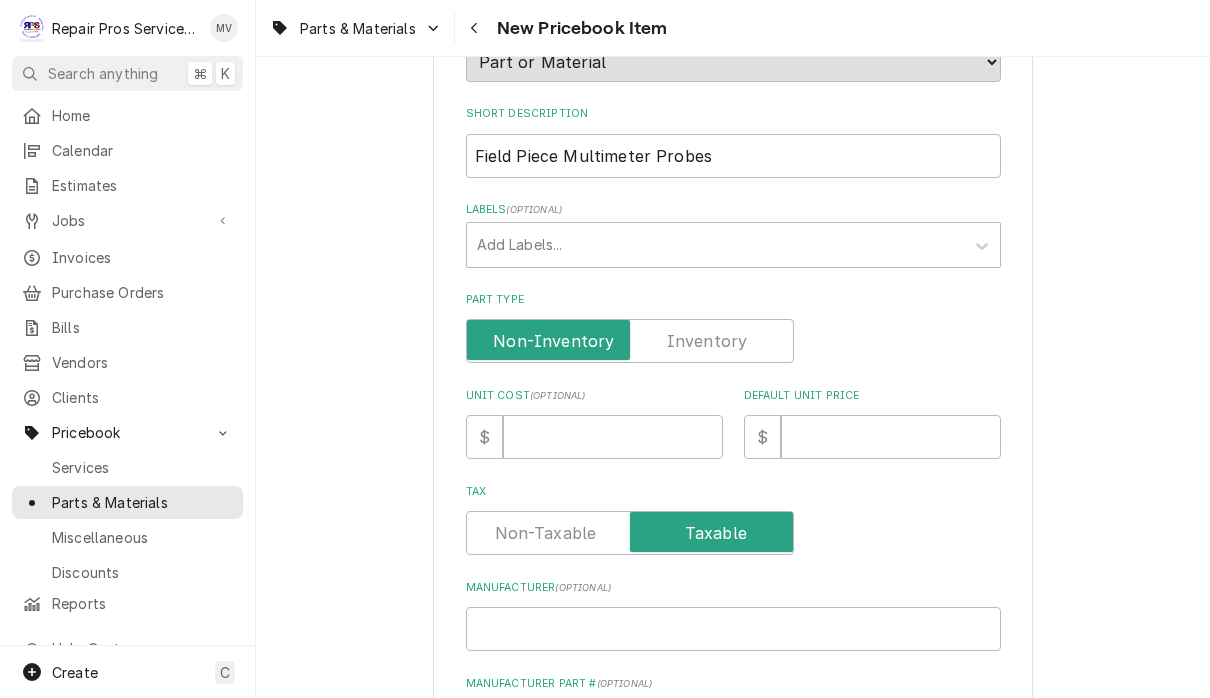 click at bounding box center [630, 341] 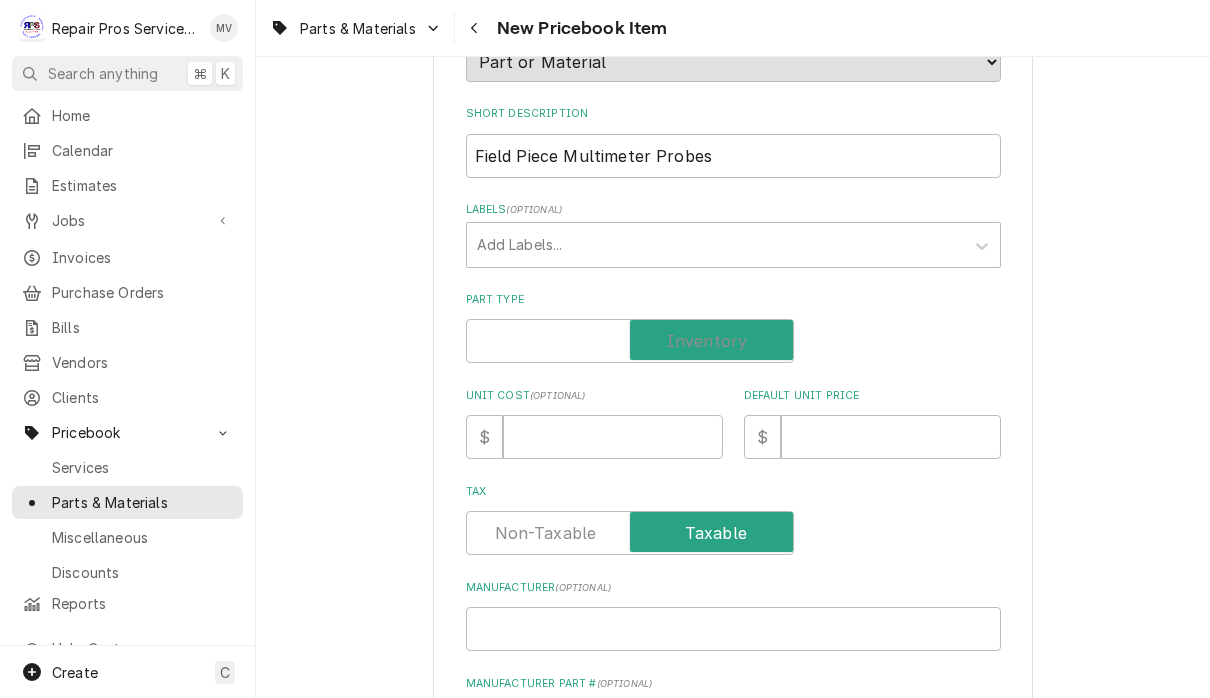 checkbox on "true" 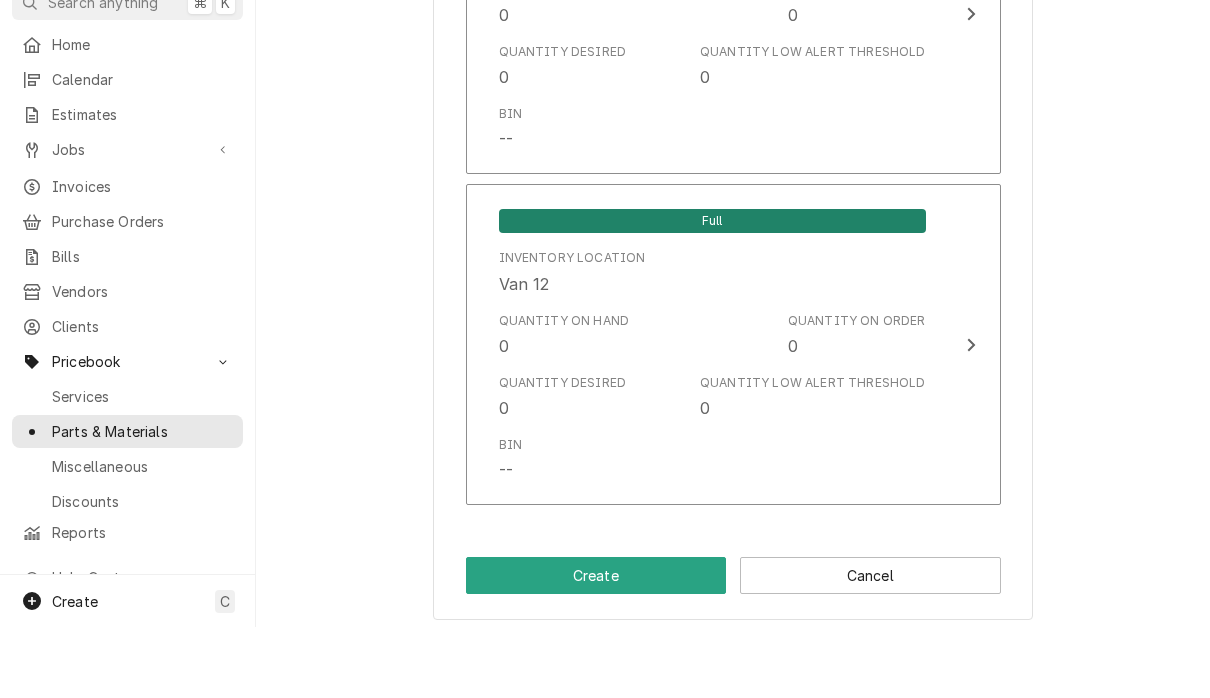 scroll, scrollTop: 2509, scrollLeft: 0, axis: vertical 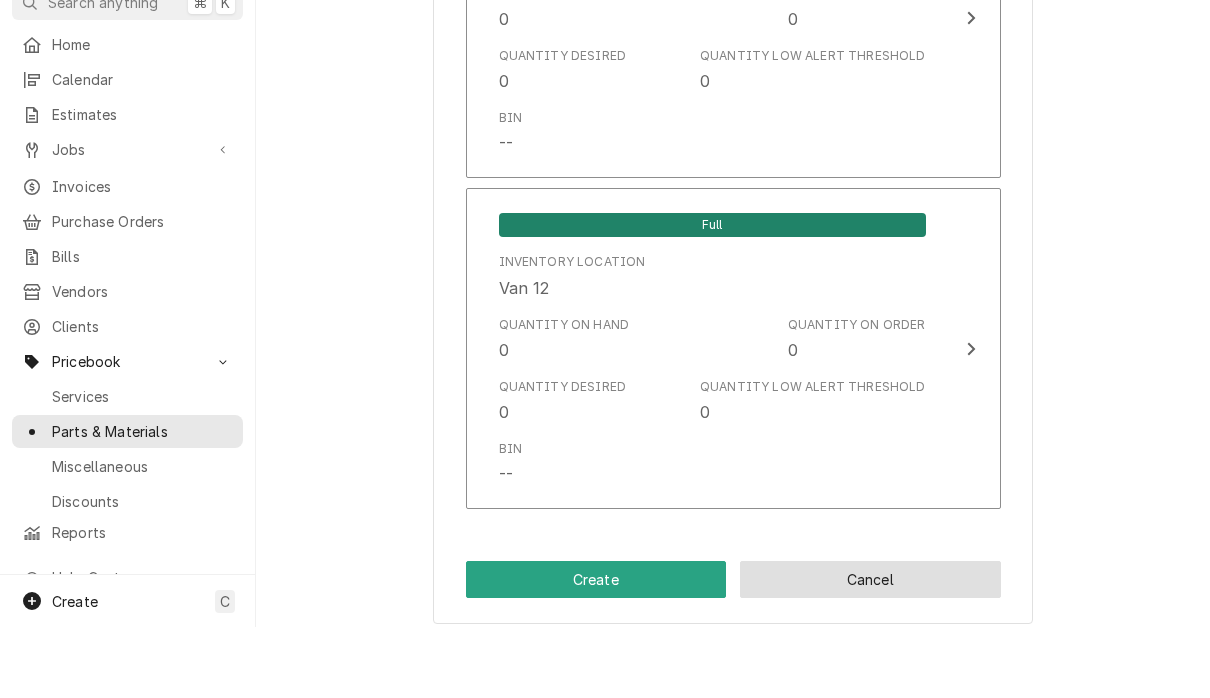 click on "Cancel" at bounding box center [870, 650] 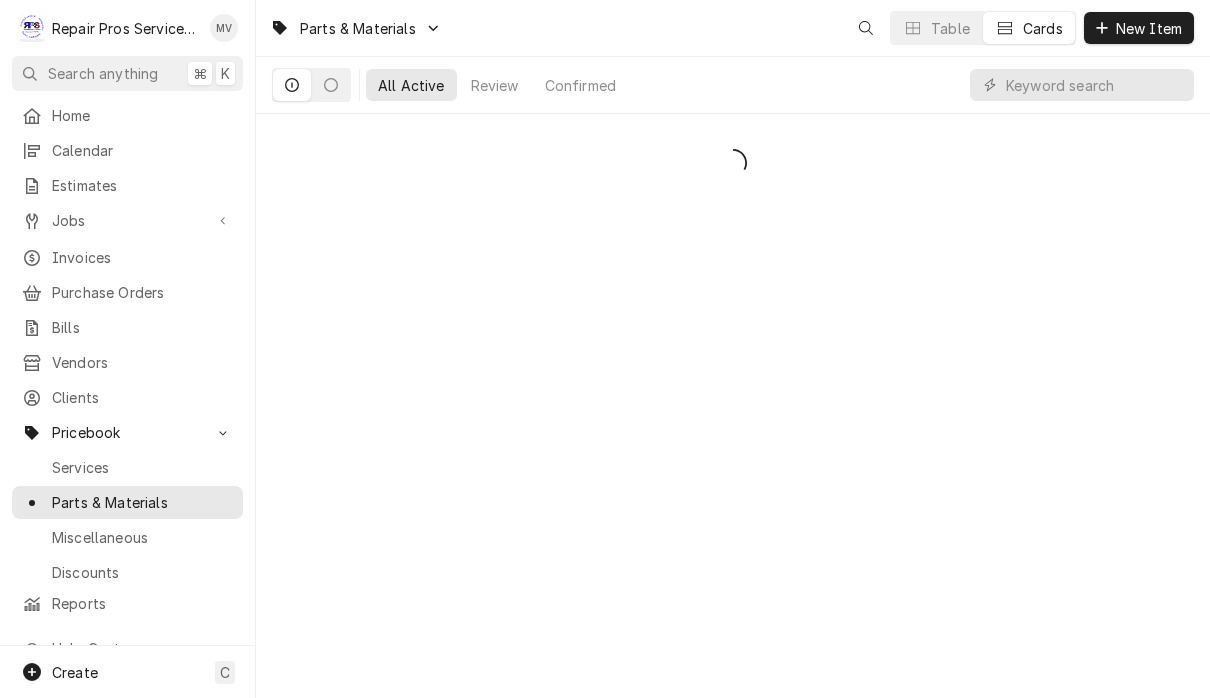 scroll, scrollTop: 0, scrollLeft: 0, axis: both 